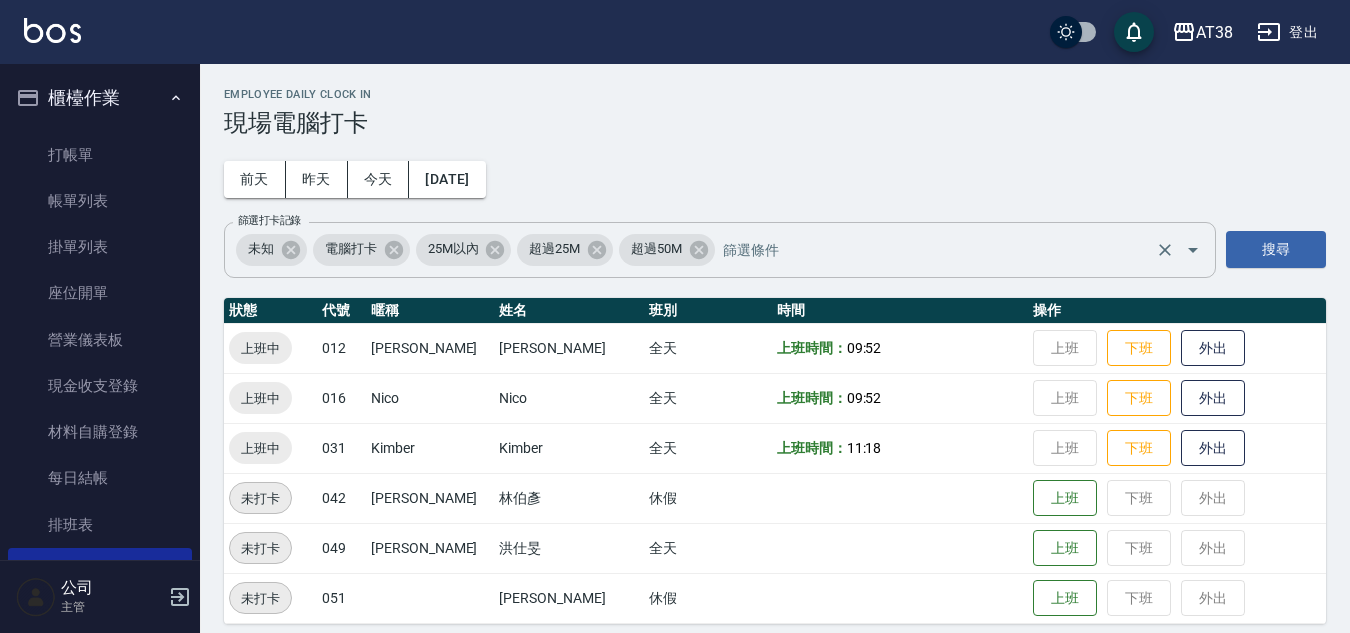 scroll, scrollTop: 15, scrollLeft: 0, axis: vertical 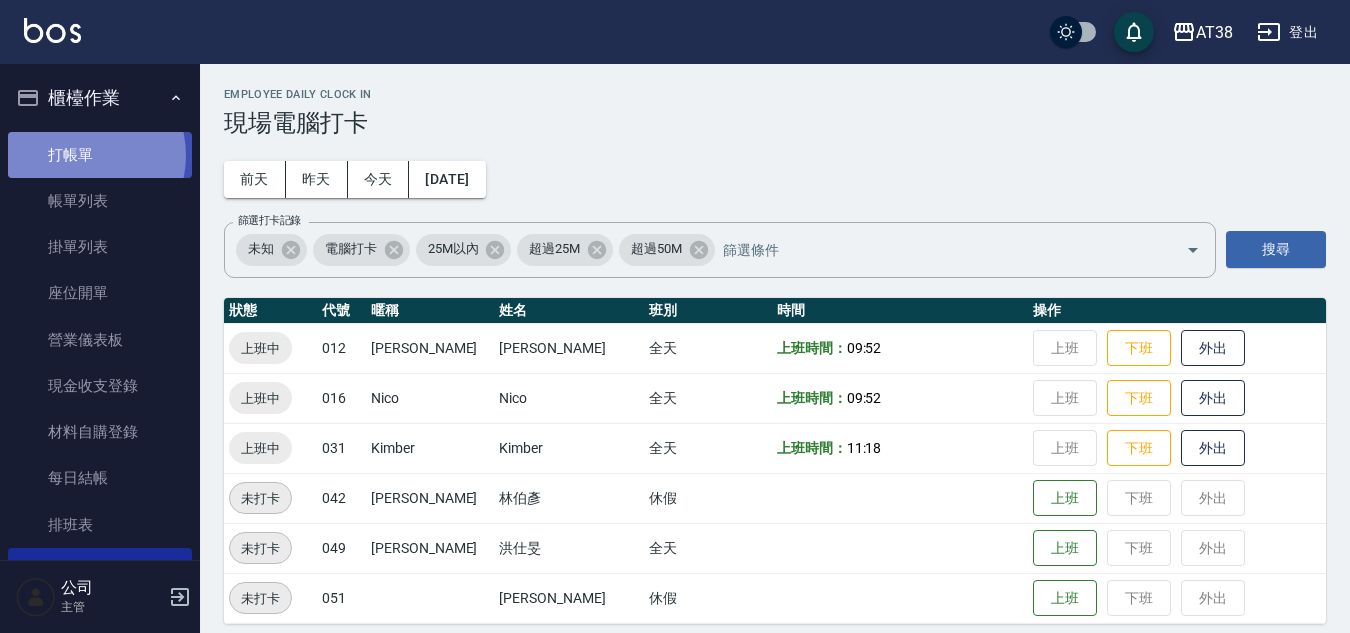click on "打帳單" at bounding box center (100, 155) 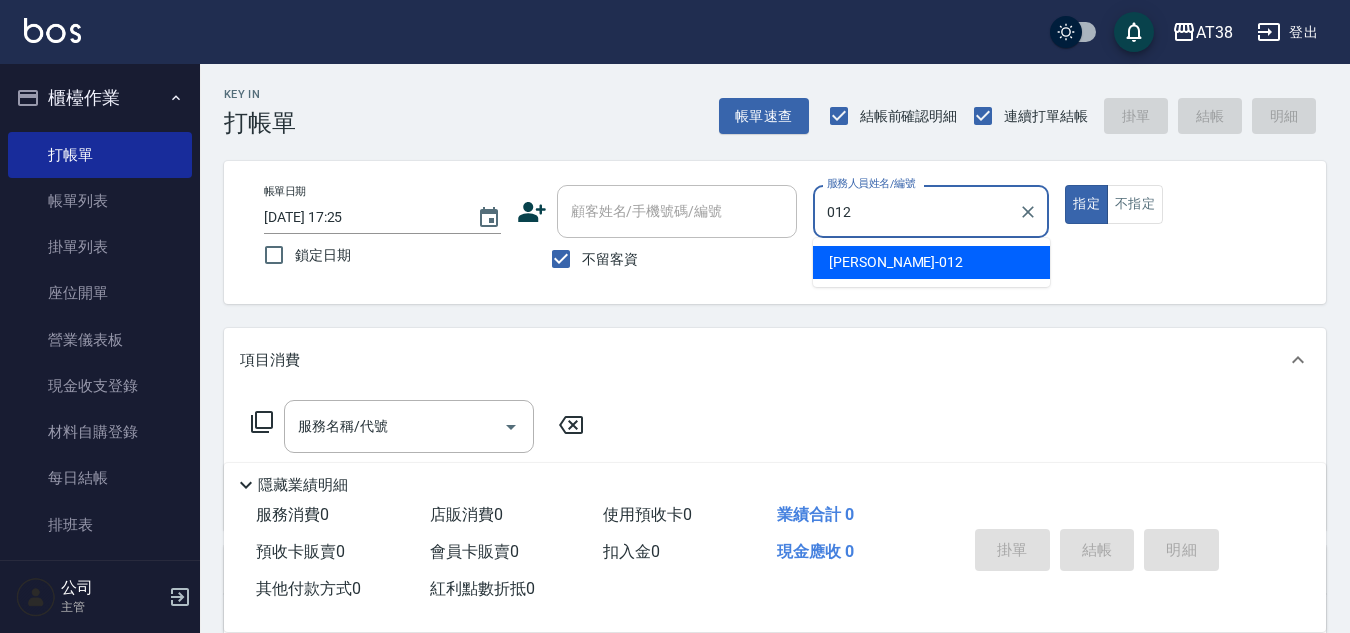 type on "[PERSON_NAME]-012" 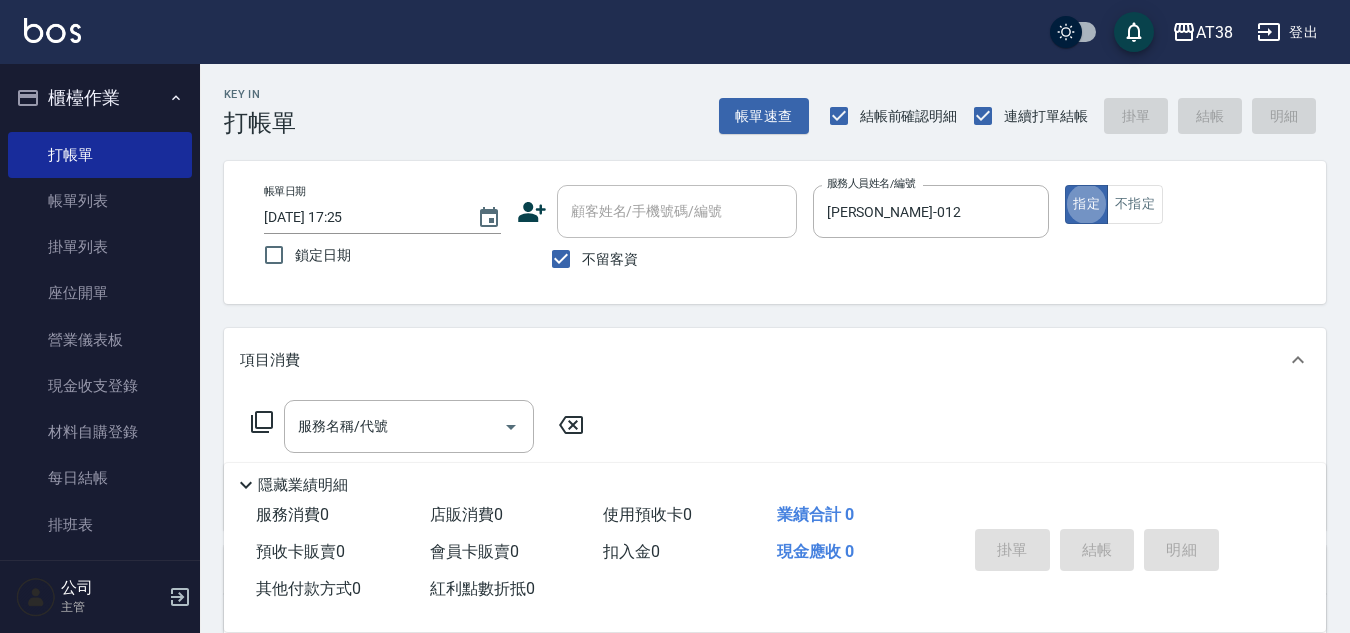 type on "true" 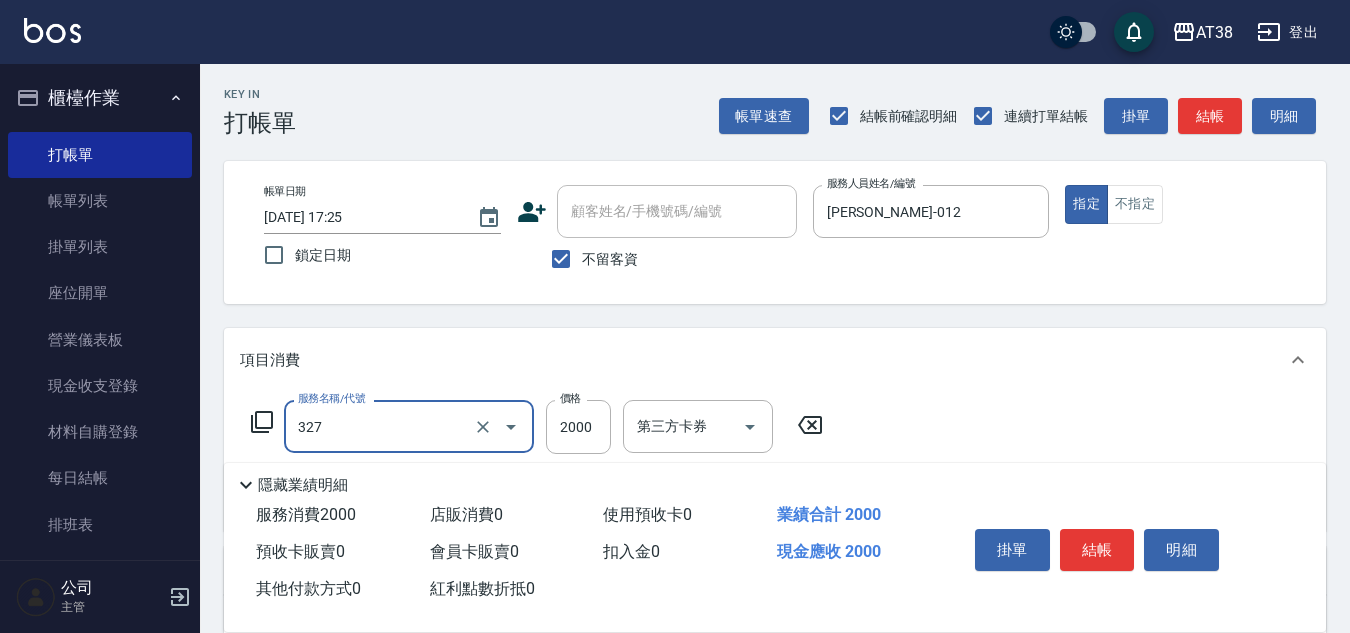 type on "溫塑燙(327)" 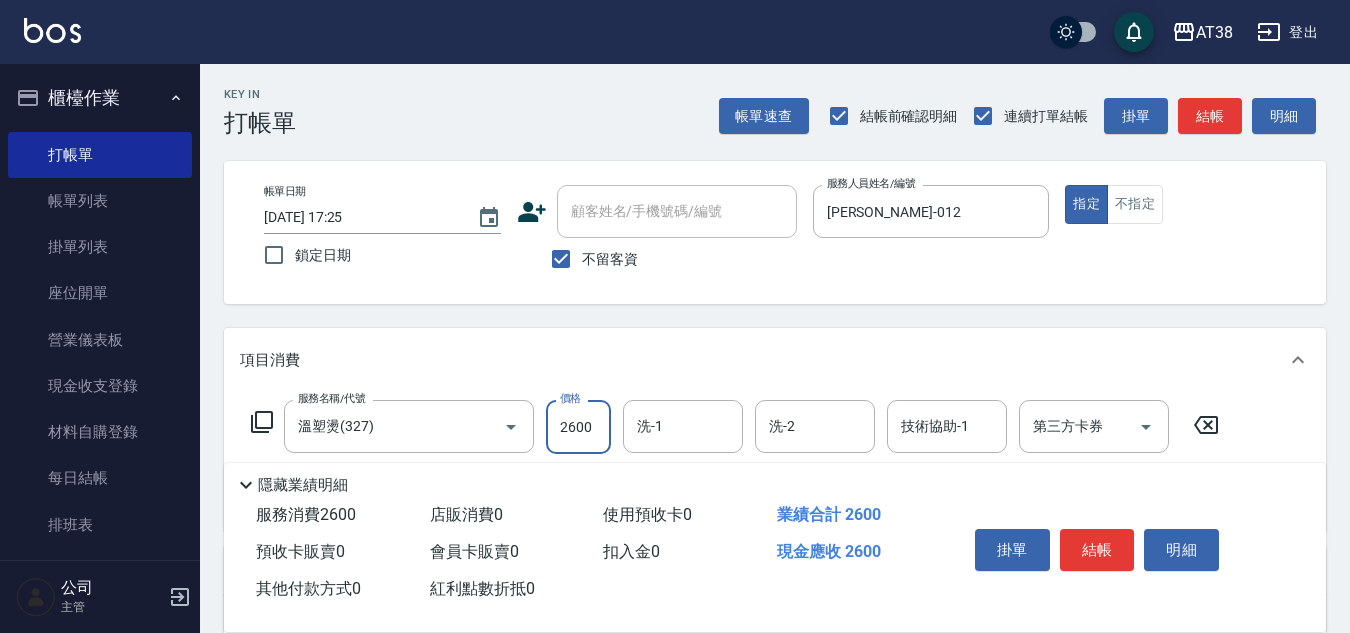 type on "2600" 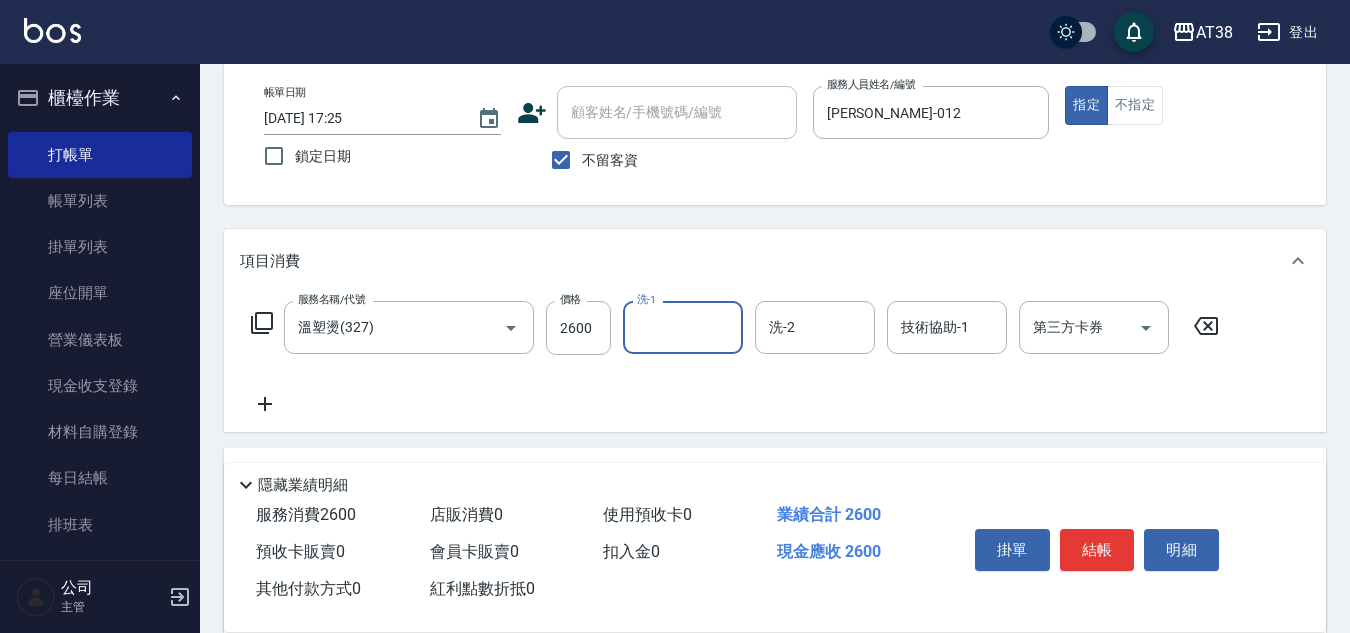 scroll, scrollTop: 100, scrollLeft: 0, axis: vertical 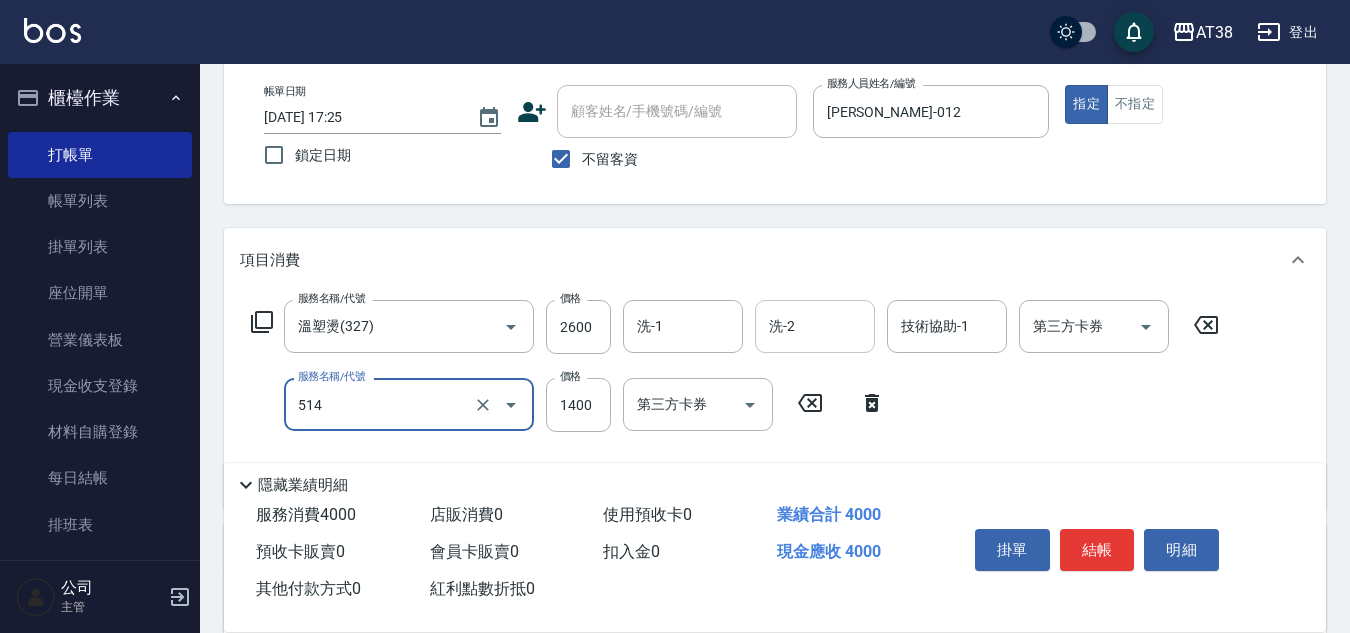 type on "染髮(長)(514)" 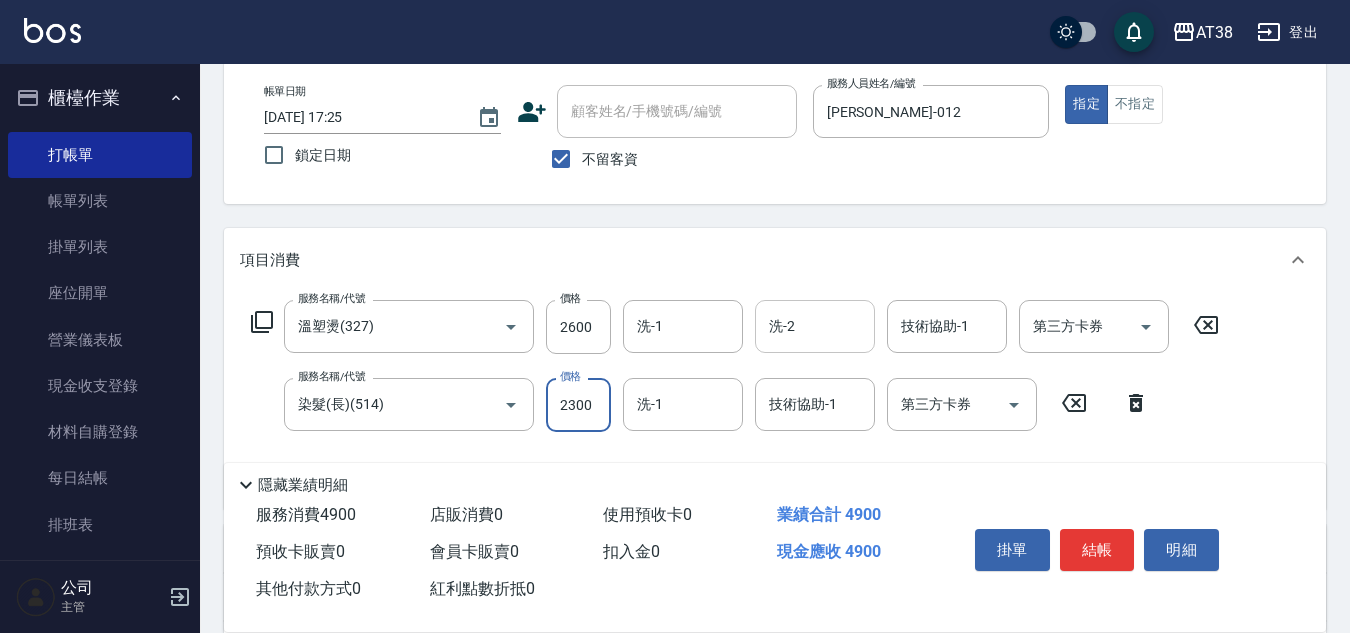 type on "2300" 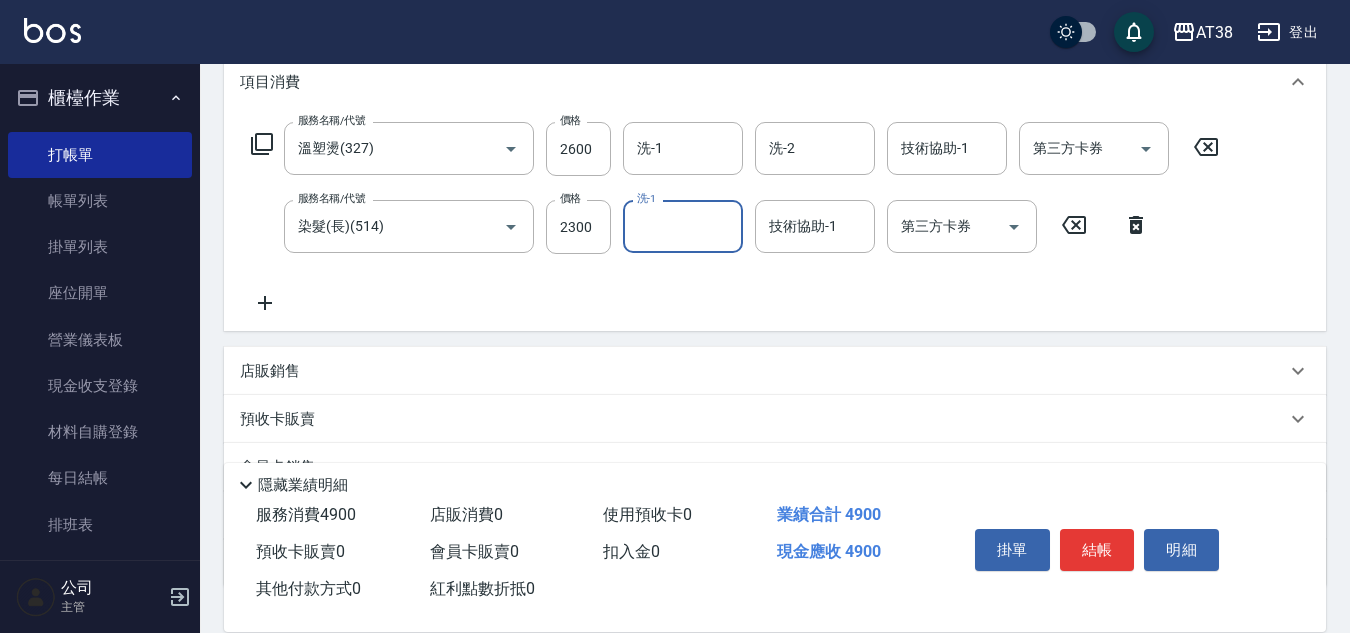 scroll, scrollTop: 300, scrollLeft: 0, axis: vertical 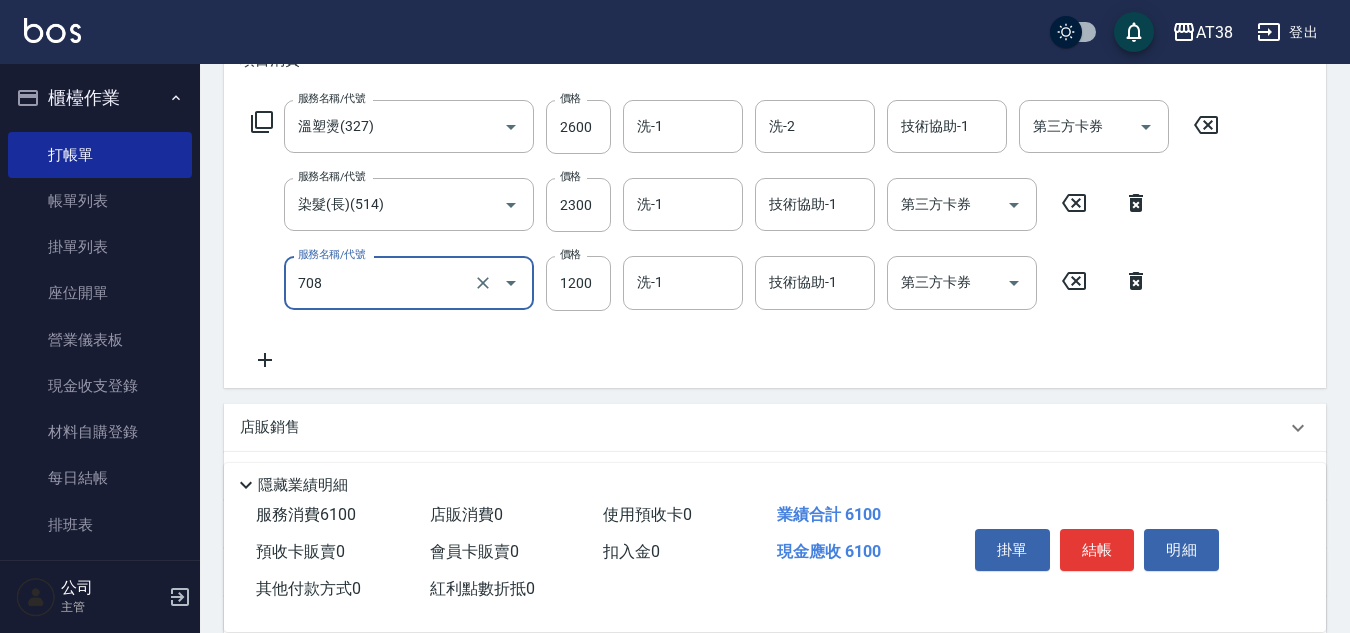 type on "哥德三劑護髮(708)" 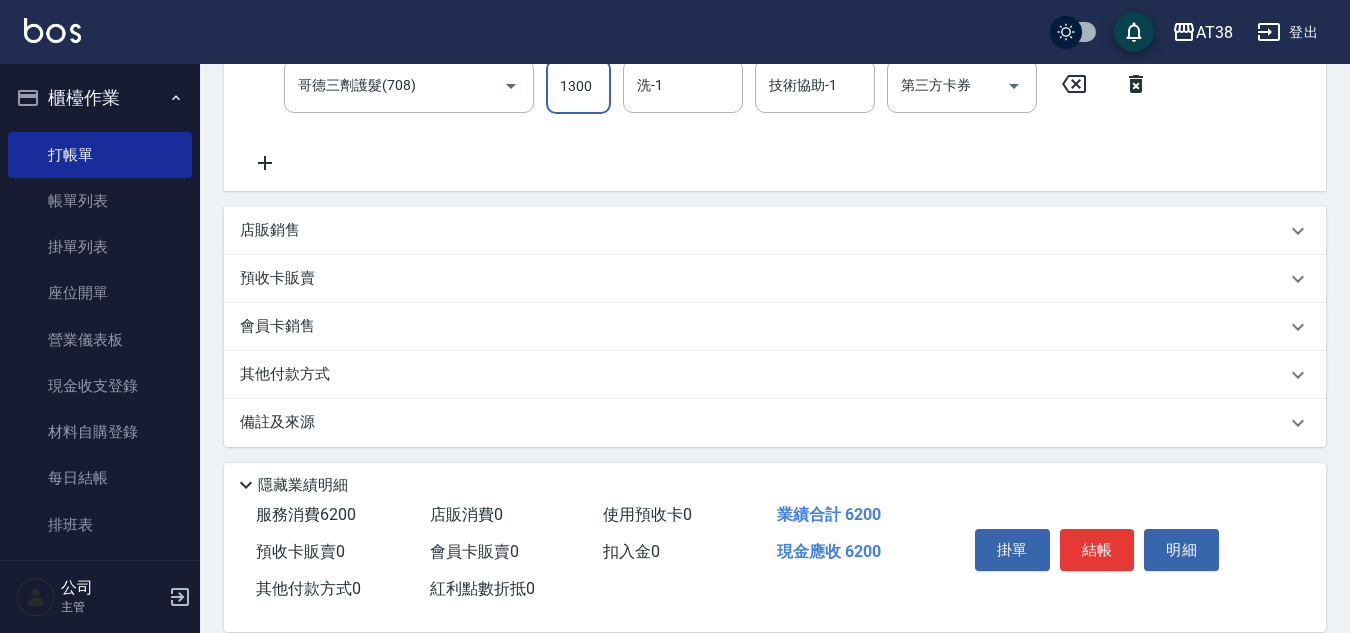 scroll, scrollTop: 503, scrollLeft: 0, axis: vertical 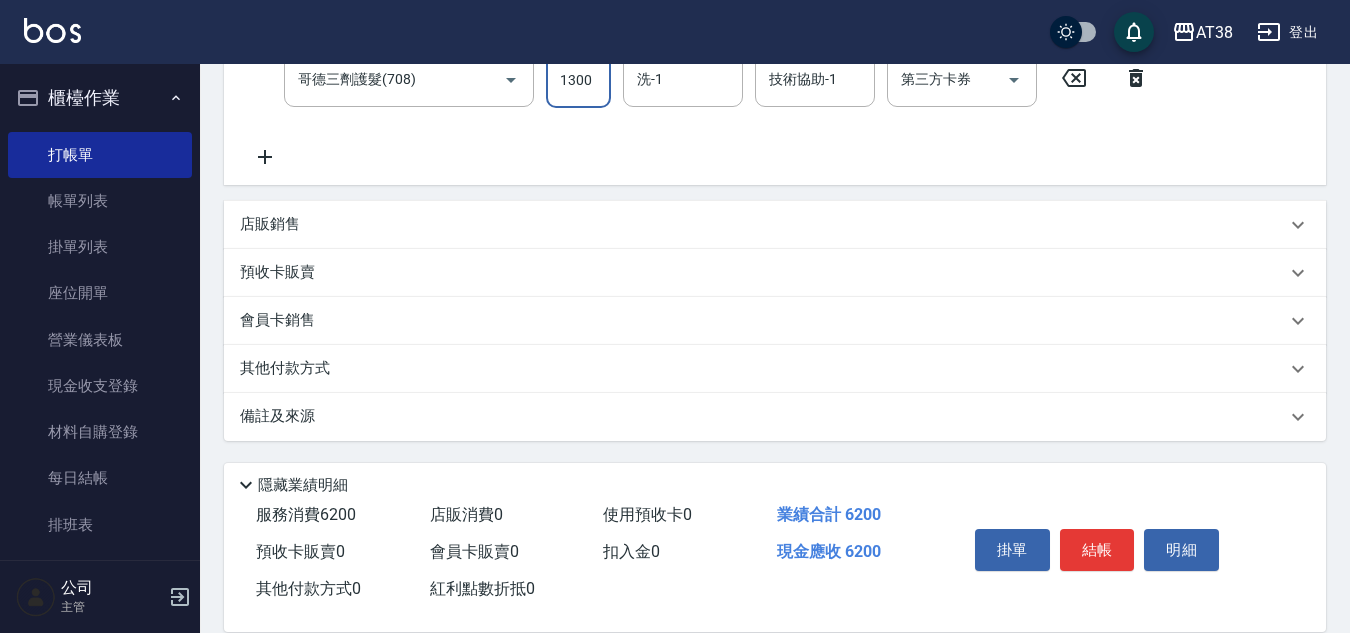 type on "1300" 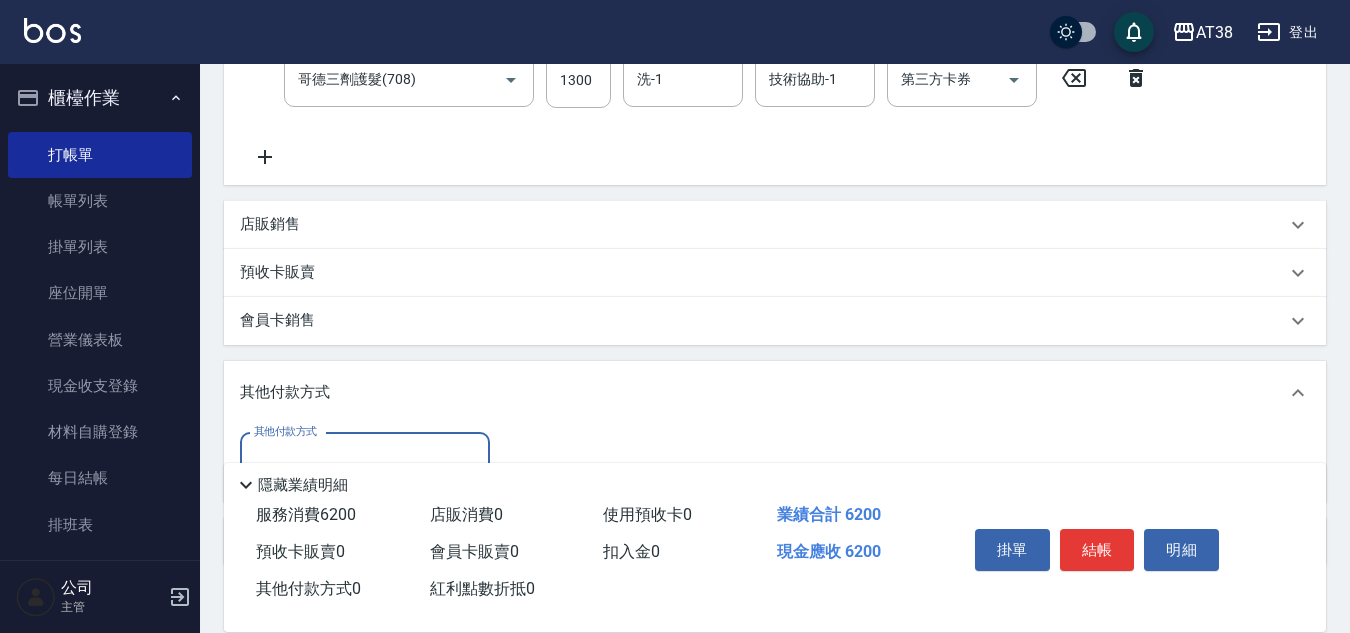 scroll, scrollTop: 0, scrollLeft: 0, axis: both 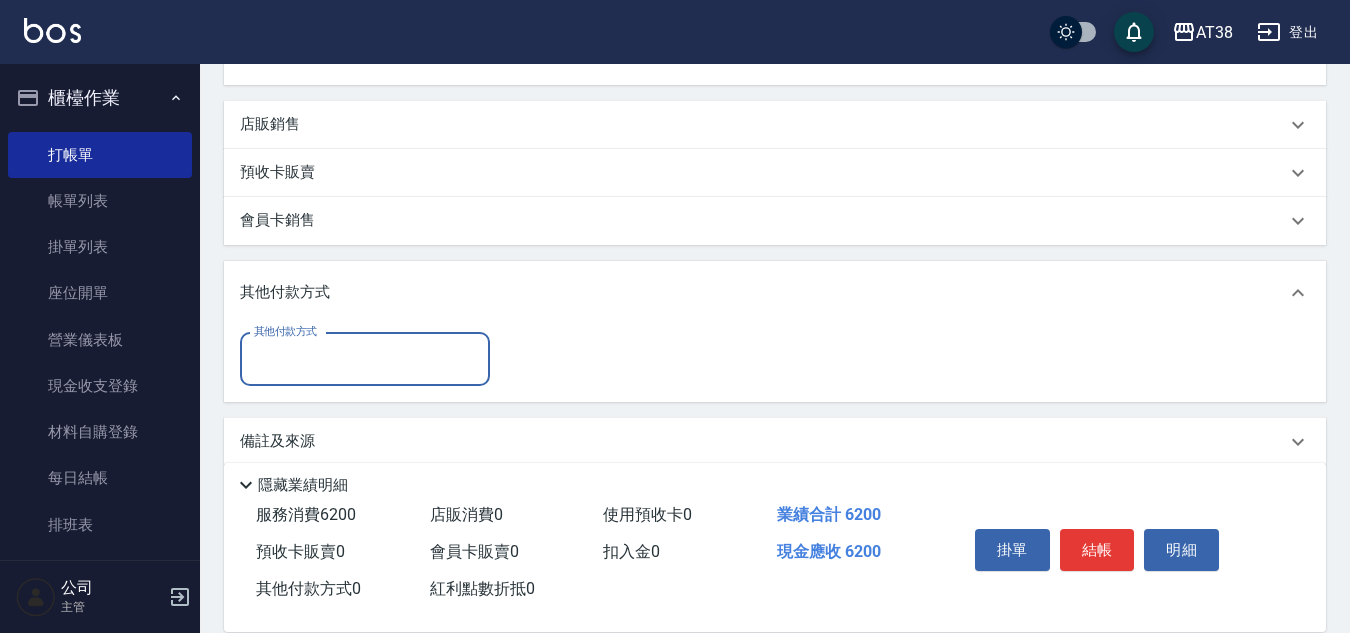 click on "其他付款方式" at bounding box center [365, 359] 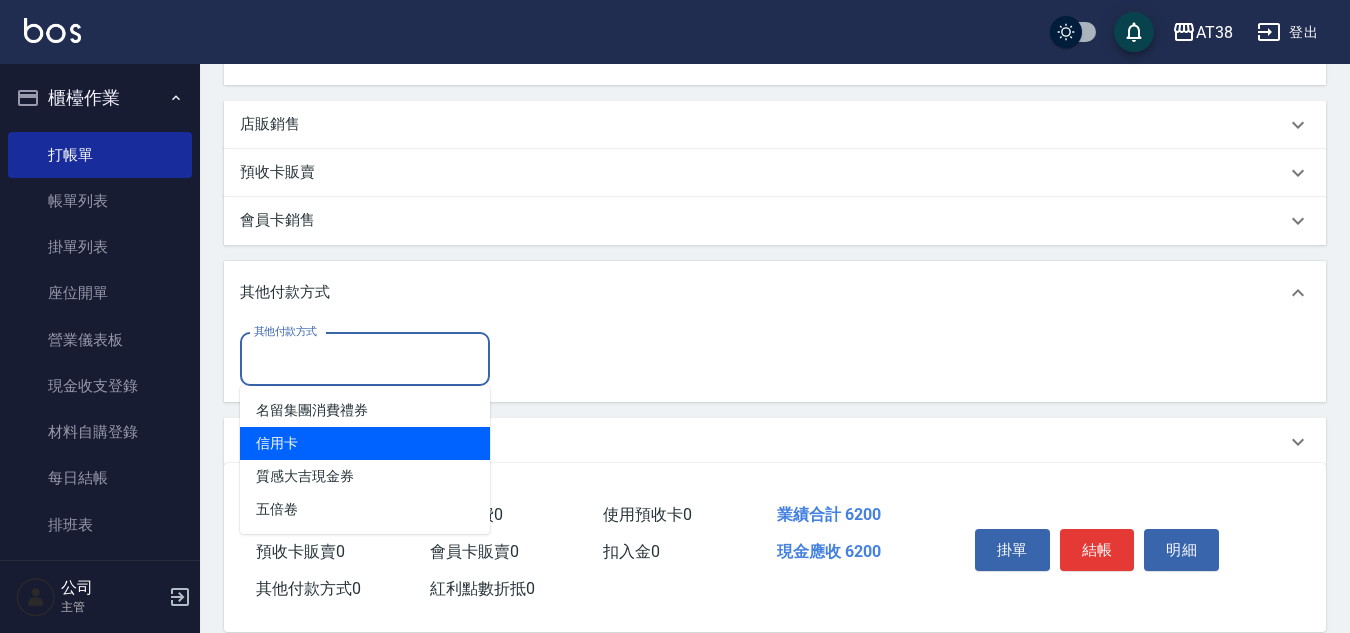 click on "信用卡" at bounding box center (365, 443) 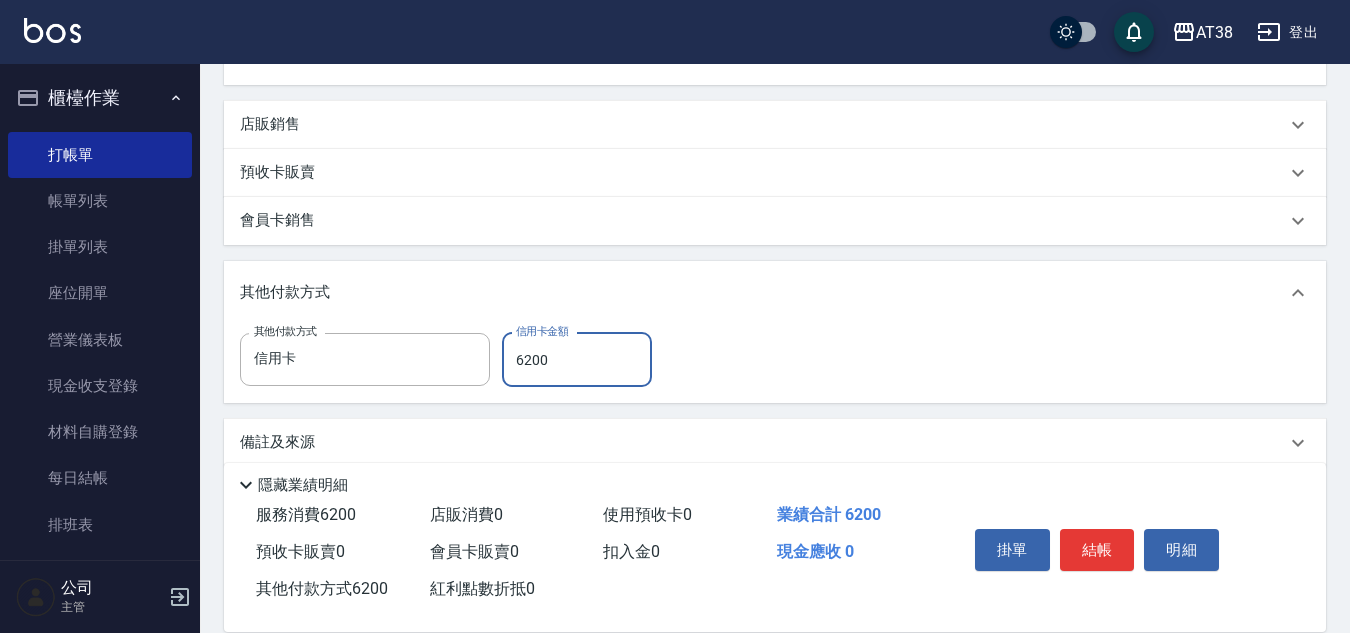 type on "6200" 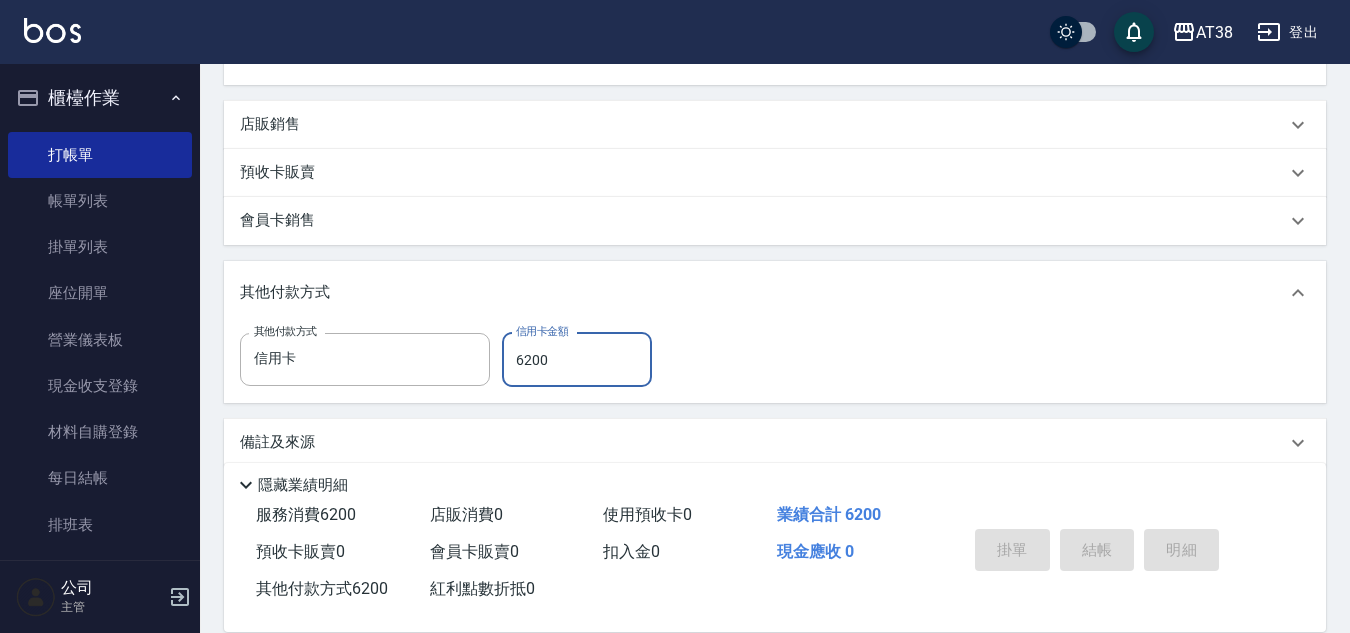 type on "2025/07/13 17:29" 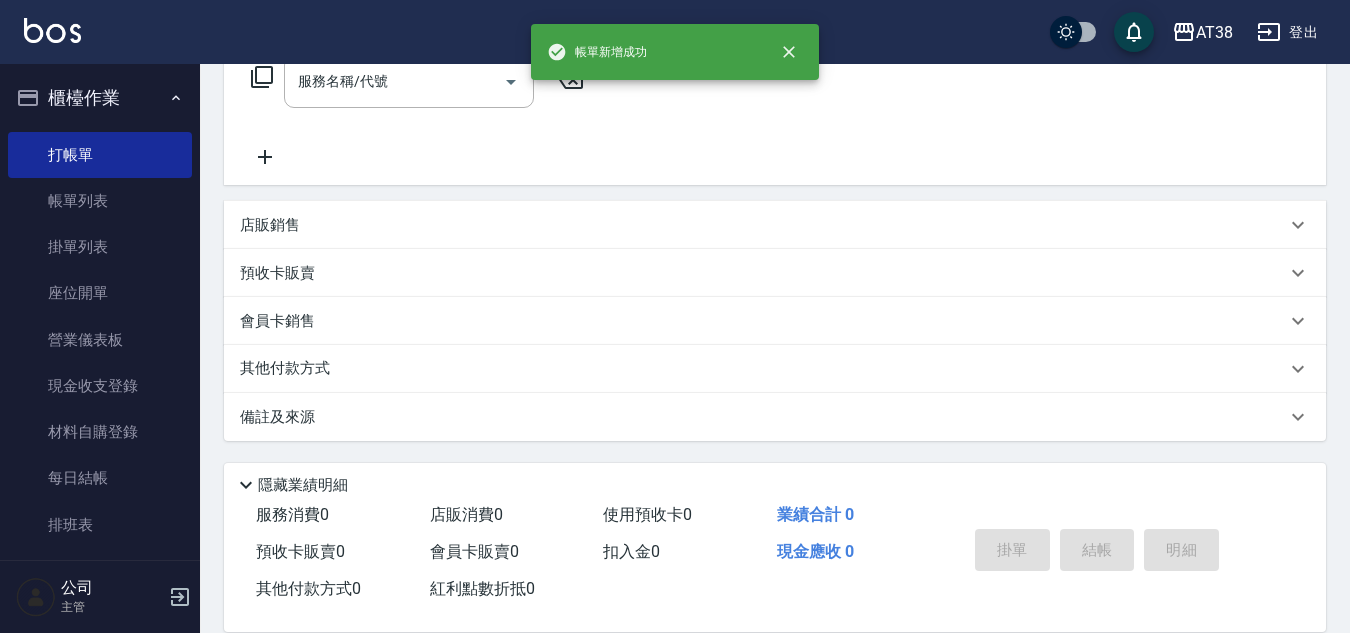 scroll, scrollTop: 0, scrollLeft: 0, axis: both 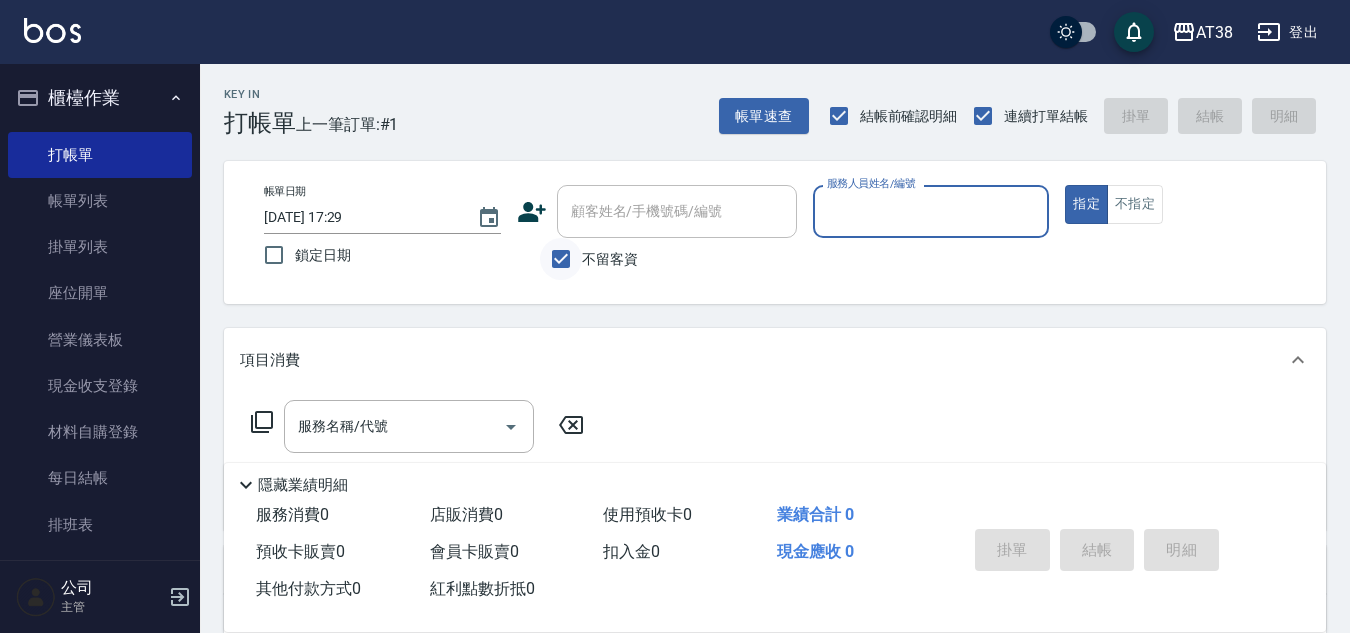 drag, startPoint x: 560, startPoint y: 262, endPoint x: 567, endPoint y: 245, distance: 18.384777 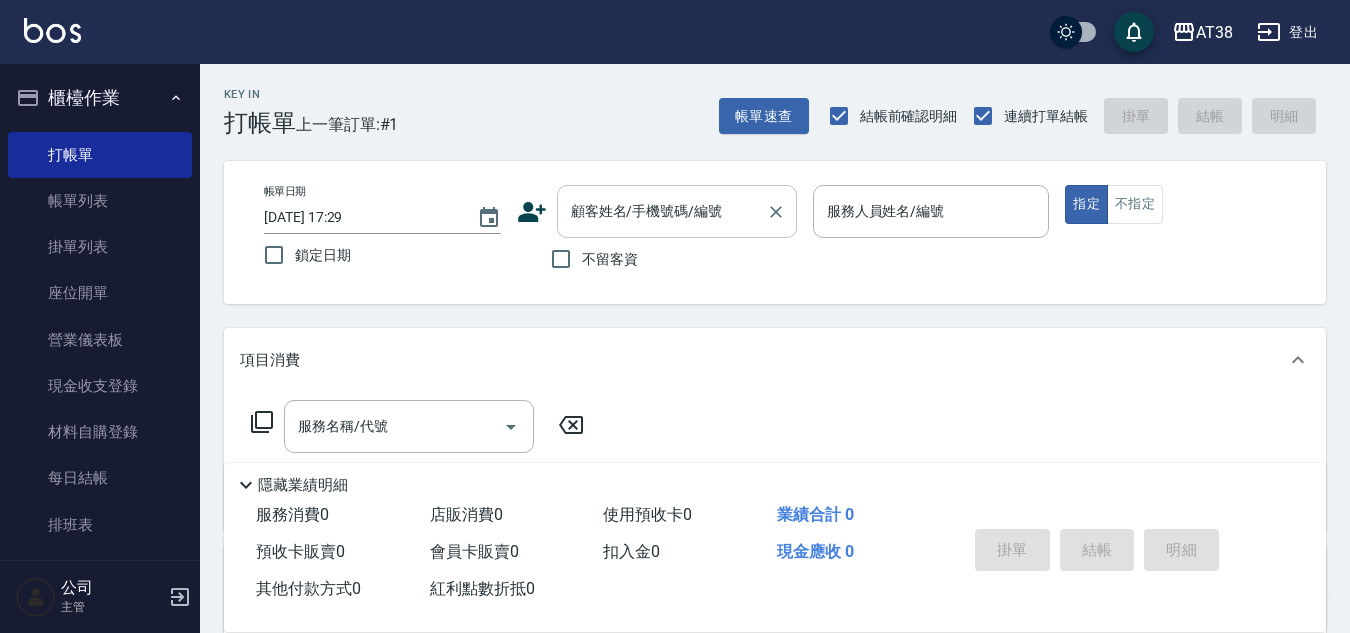 click on "顧客姓名/手機號碼/編號" at bounding box center [662, 211] 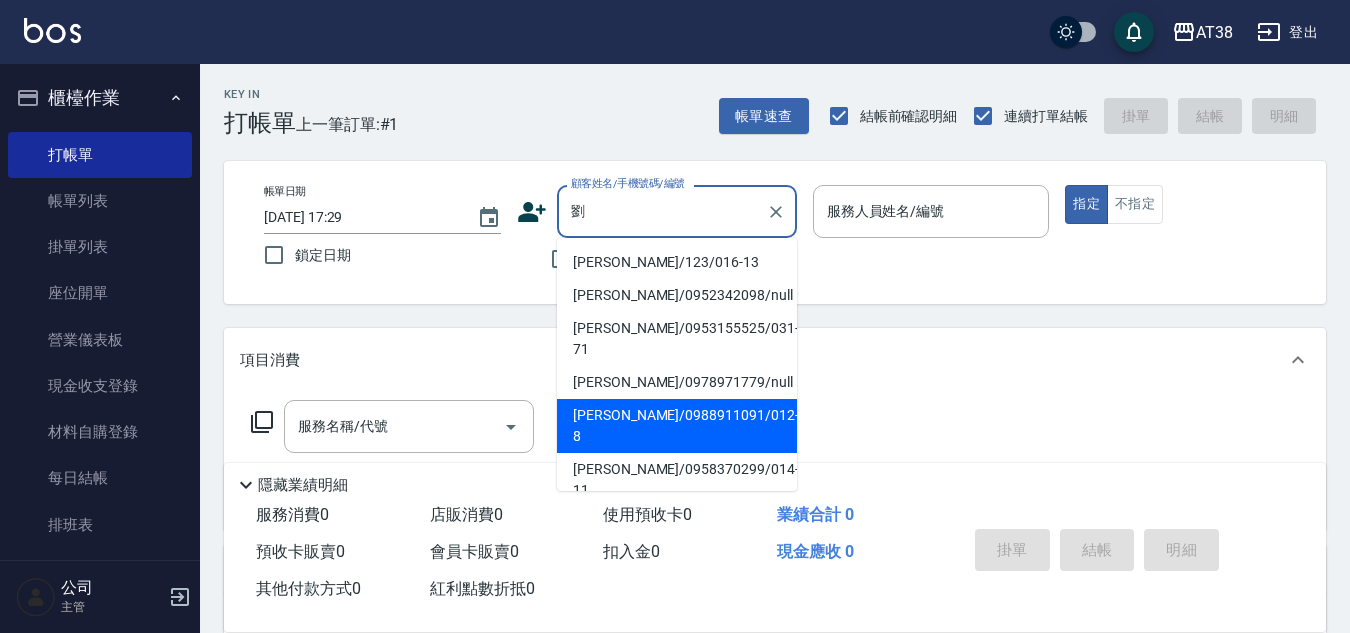 click on "劉緣芳/0988911091/012-8" at bounding box center [677, 426] 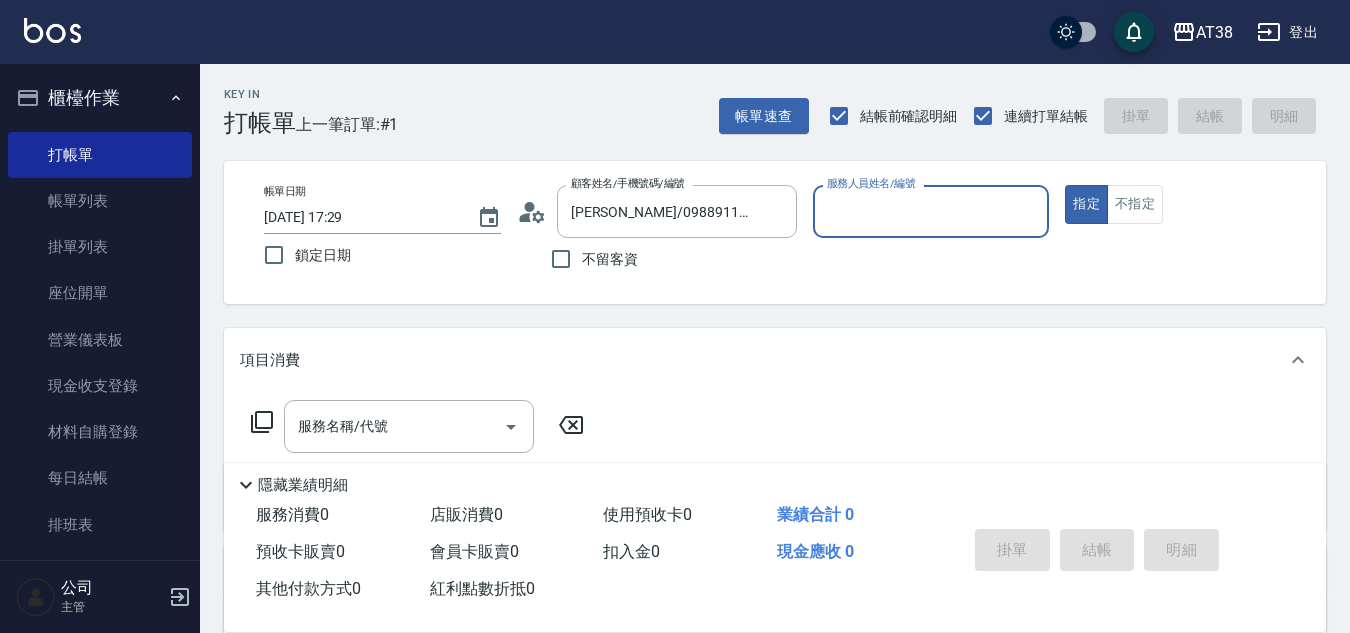 type on "[PERSON_NAME]-012" 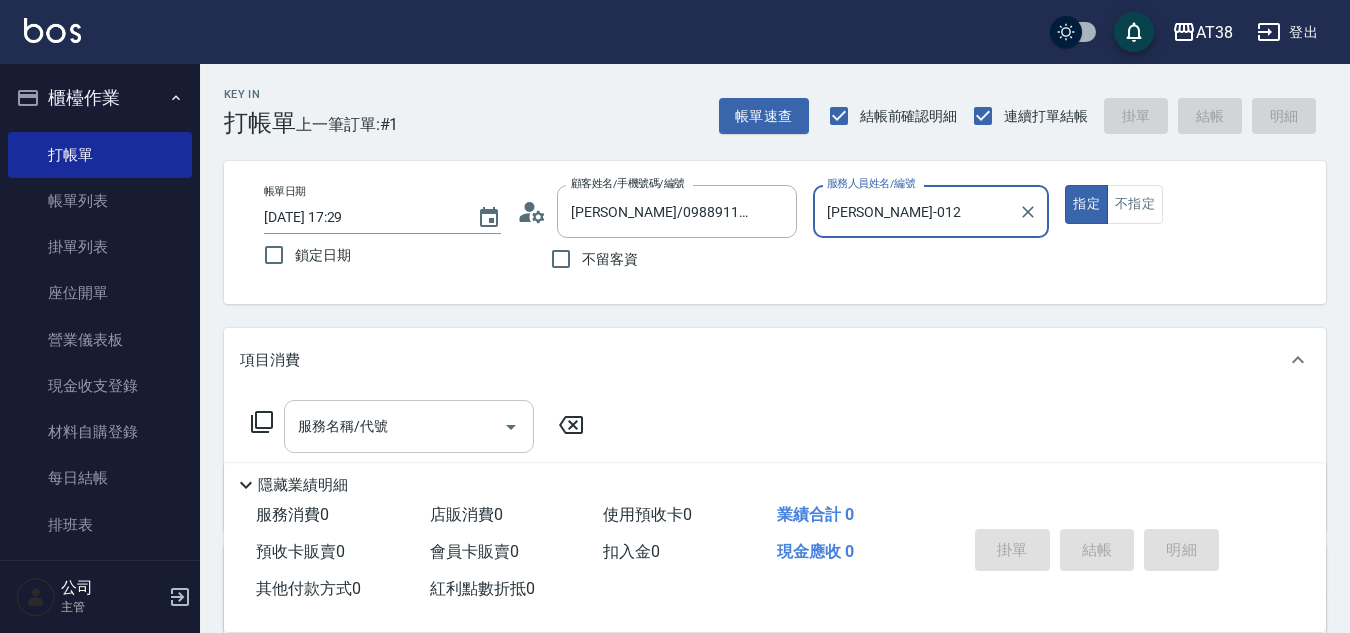 click on "服務名稱/代號" at bounding box center [394, 426] 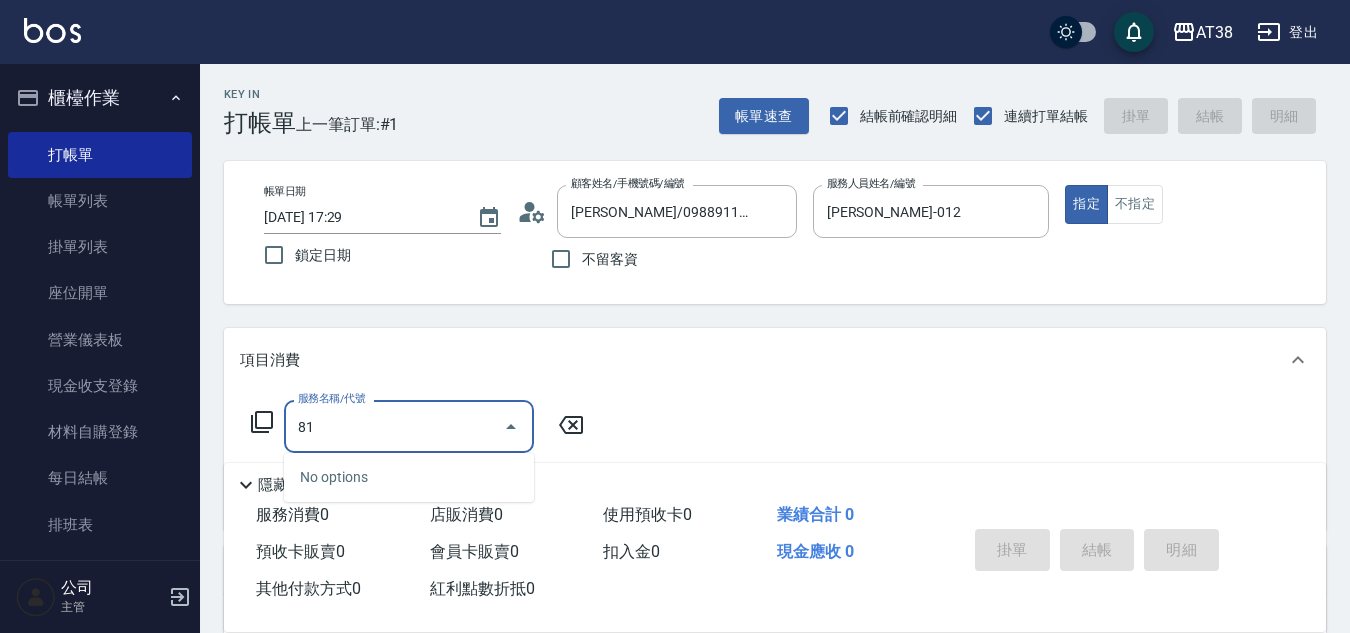 type on "819" 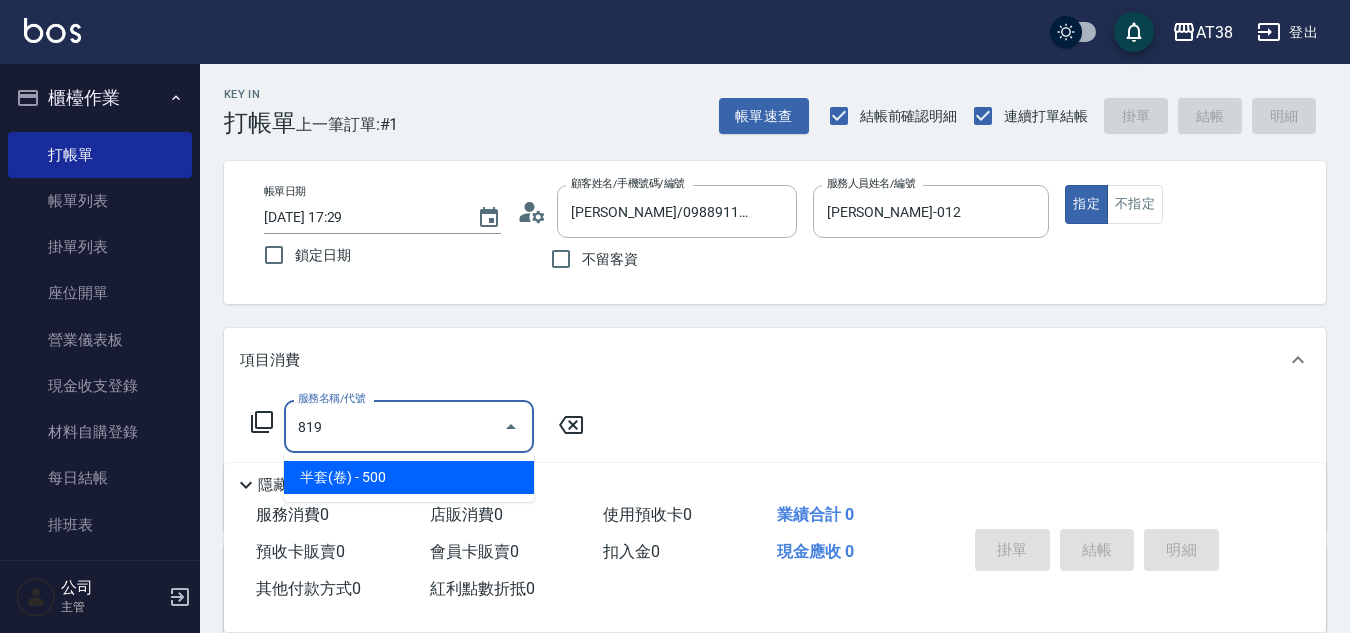 type on "50" 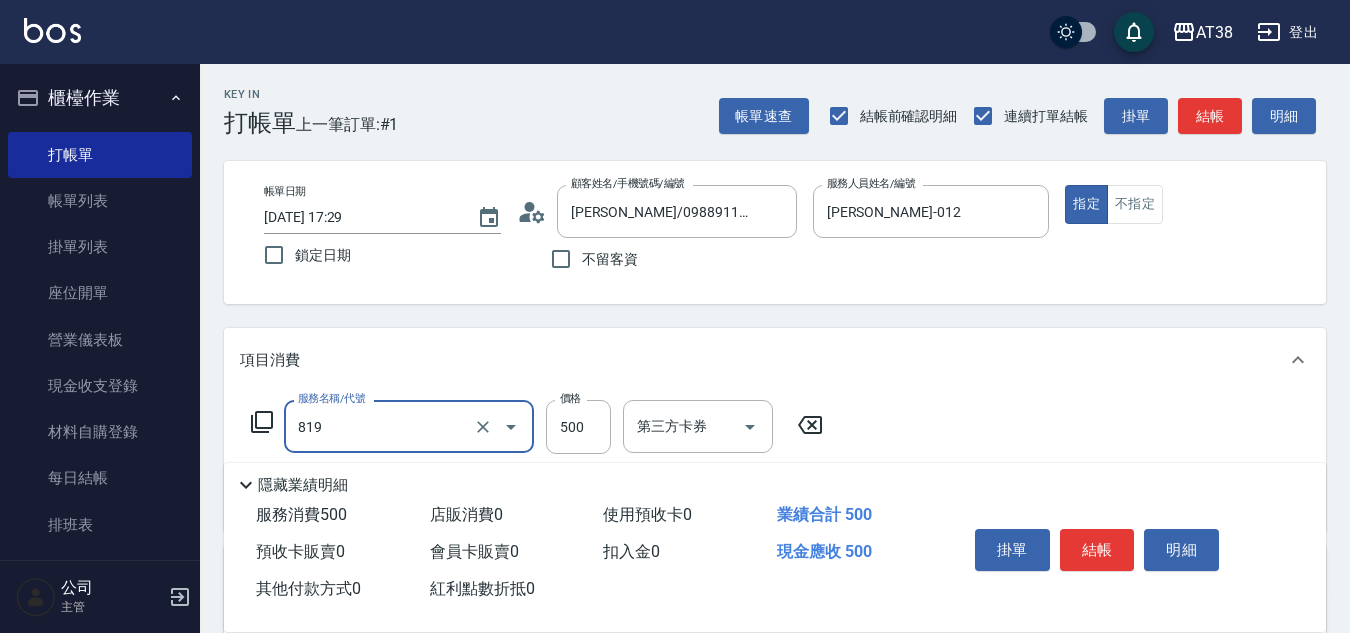 type on "半套(卷)(819)" 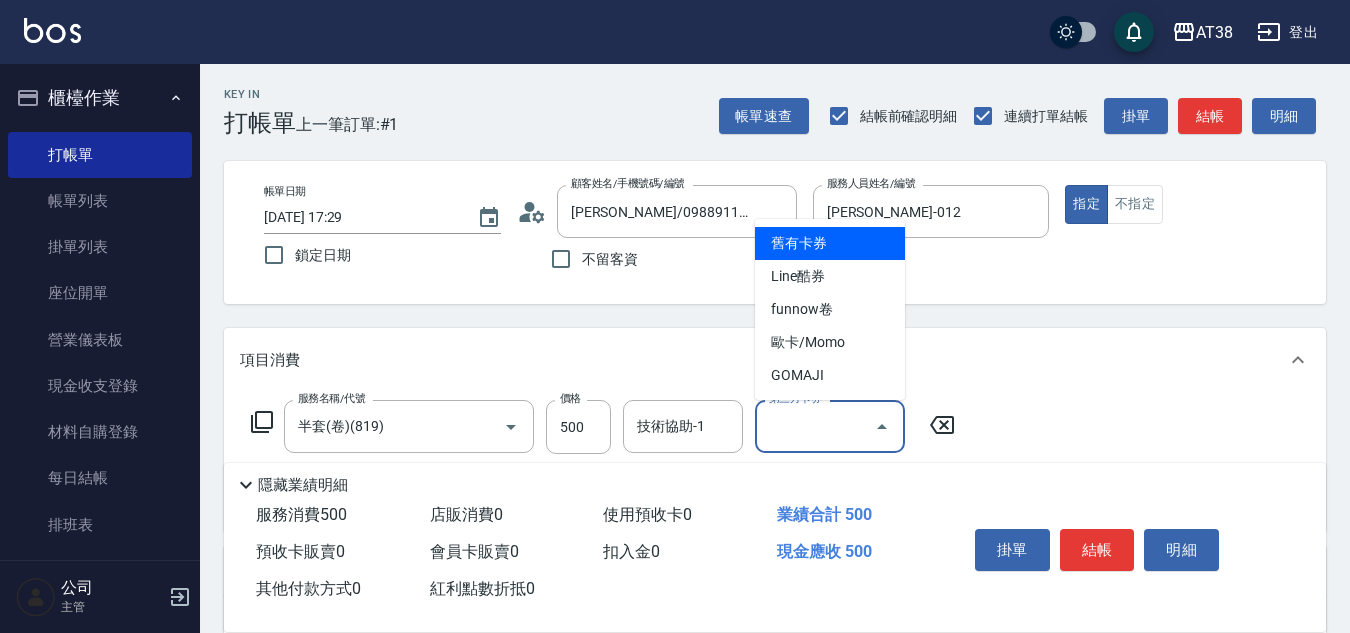 type on "0" 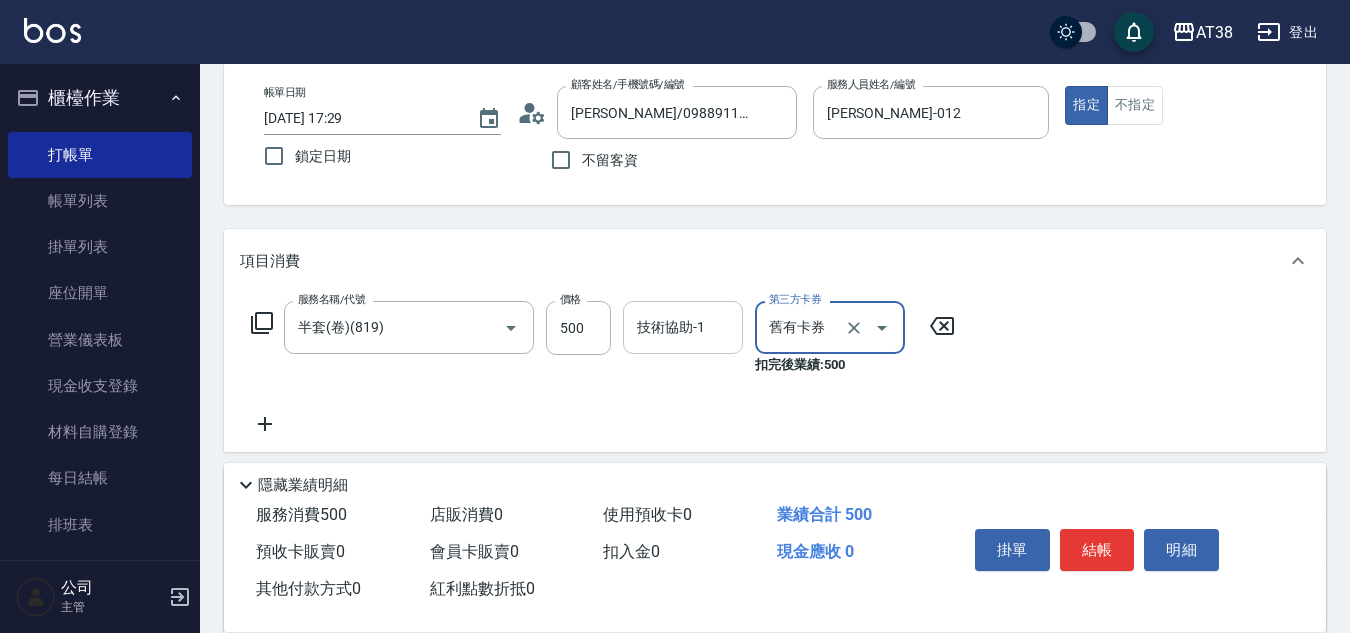 scroll, scrollTop: 100, scrollLeft: 0, axis: vertical 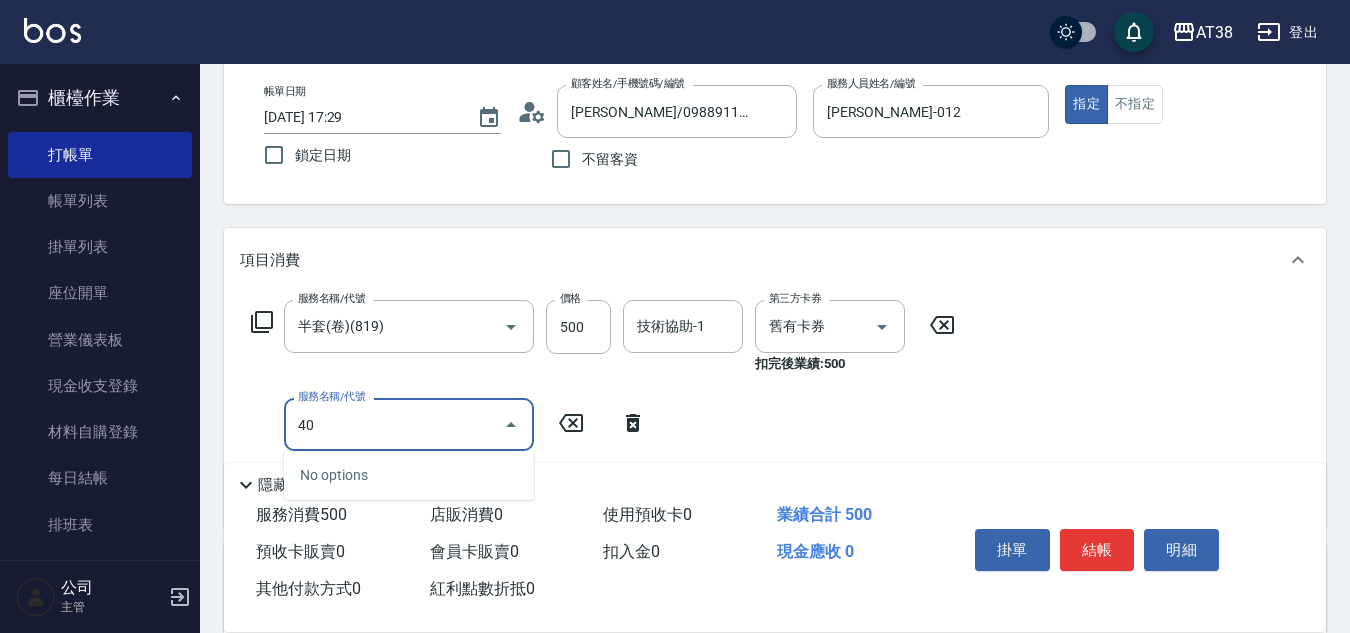 type on "407" 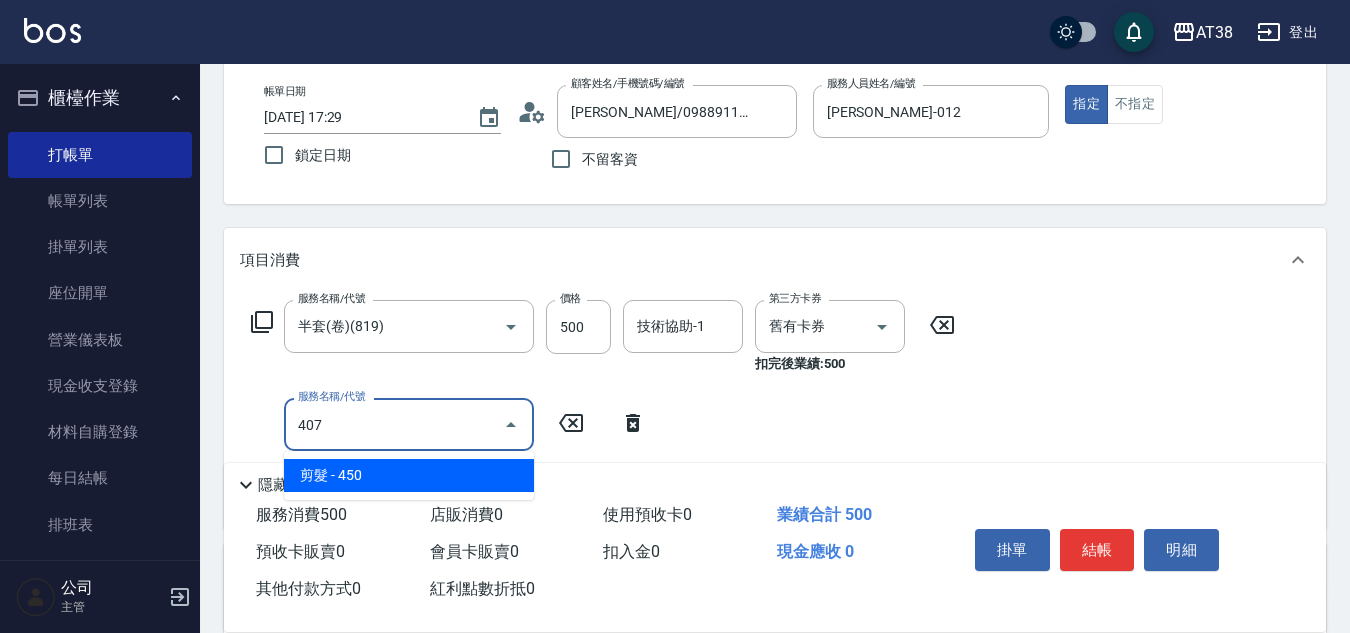 type on "40" 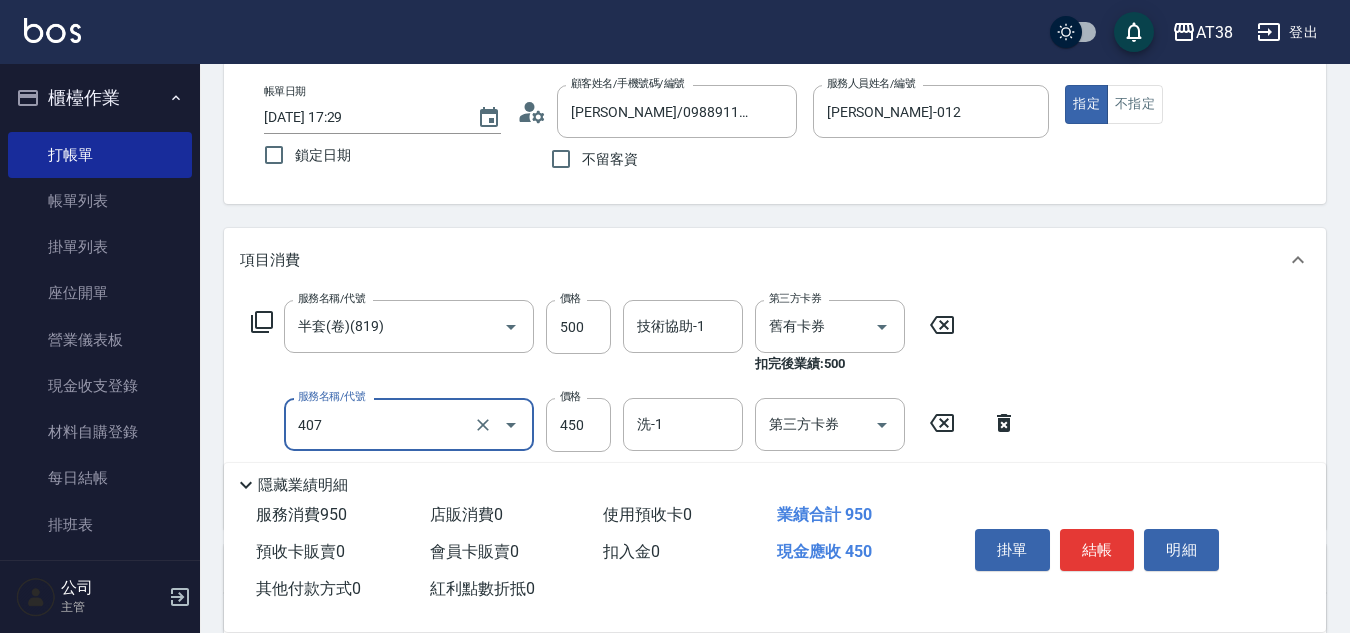 type on "剪髮(407)" 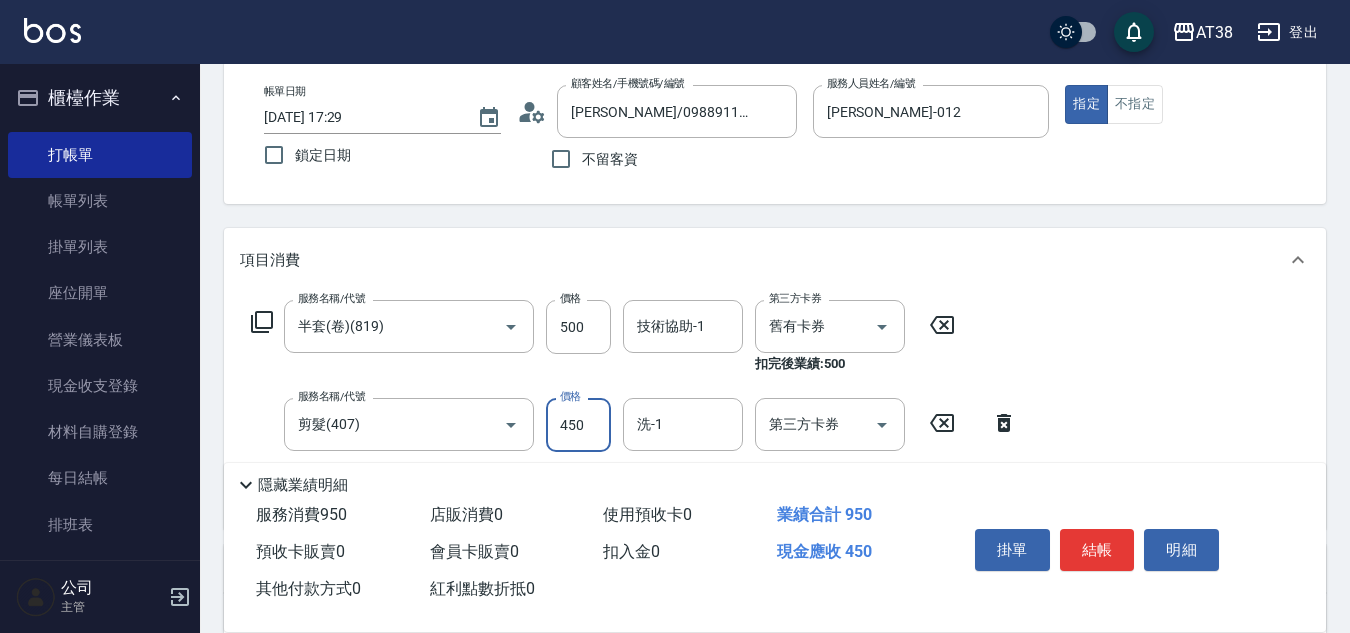 type on "0" 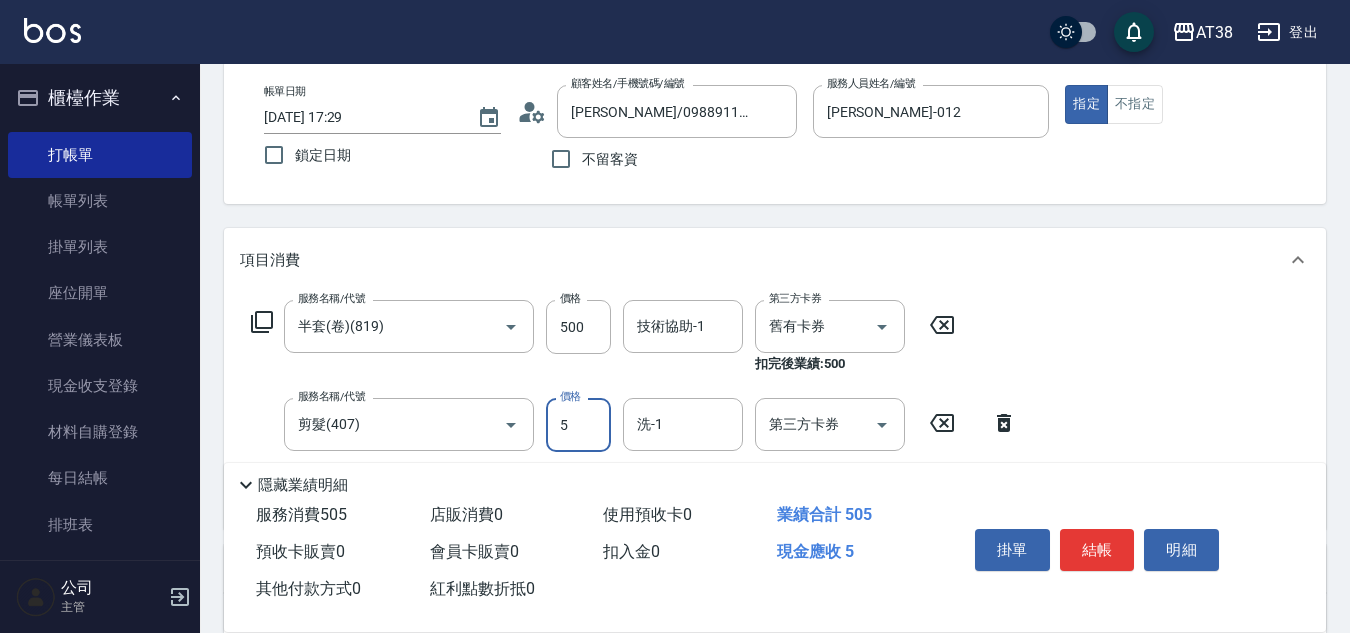 type on "50" 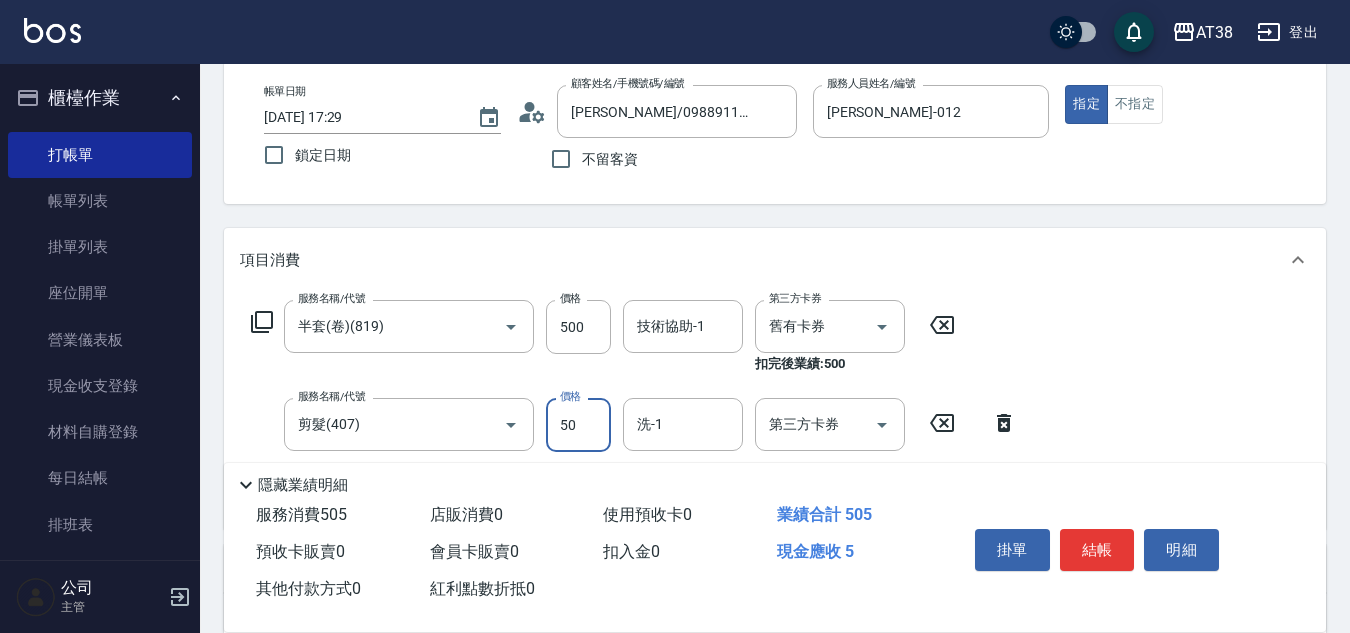 type on "50" 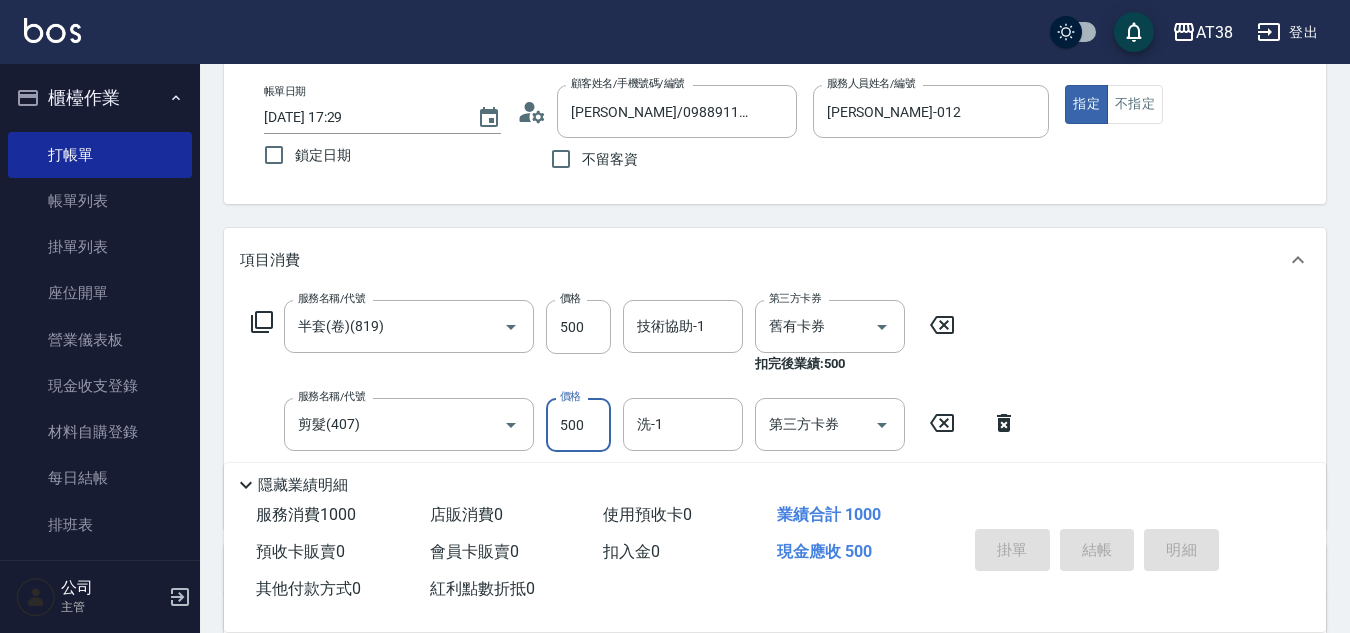 type on "2025/07/13 17:30" 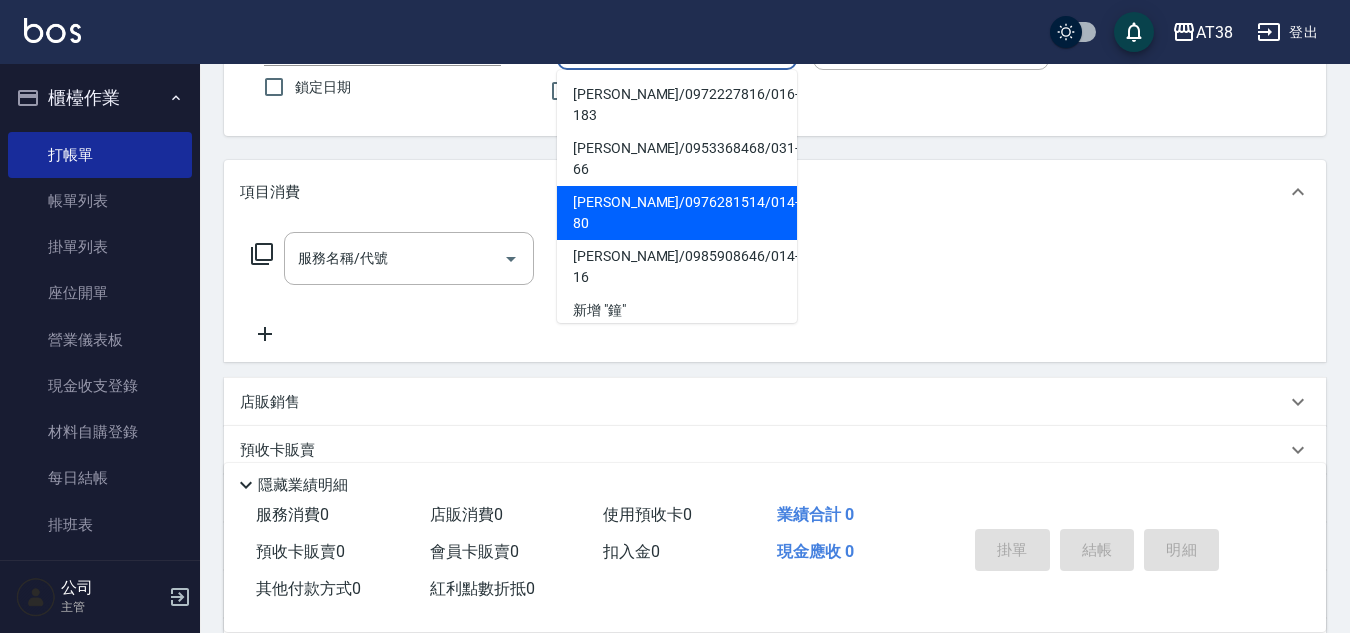 scroll, scrollTop: 200, scrollLeft: 0, axis: vertical 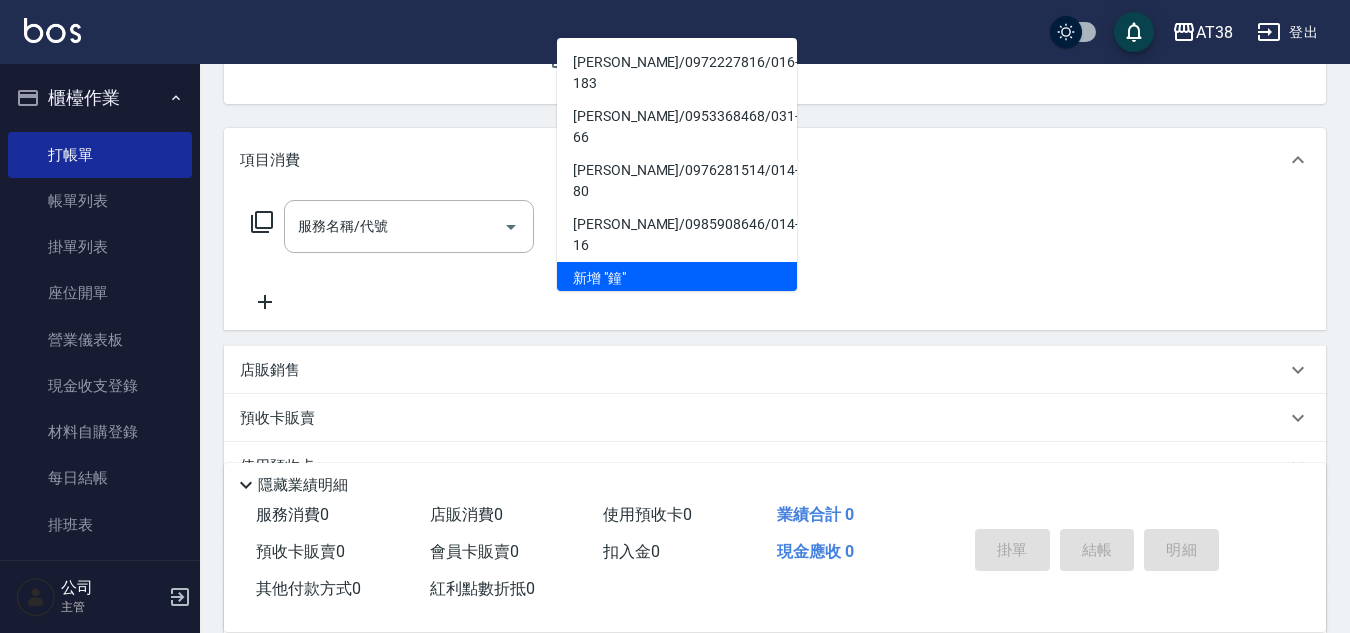 type on "鐘" 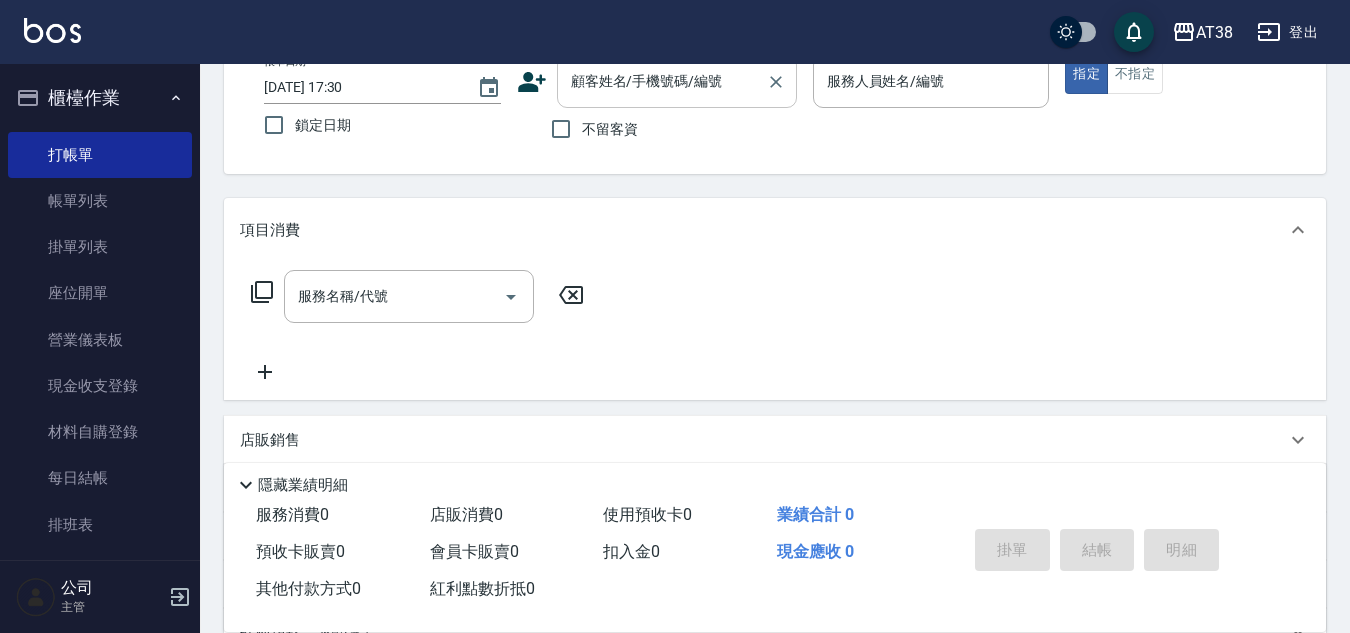 scroll, scrollTop: 0, scrollLeft: 0, axis: both 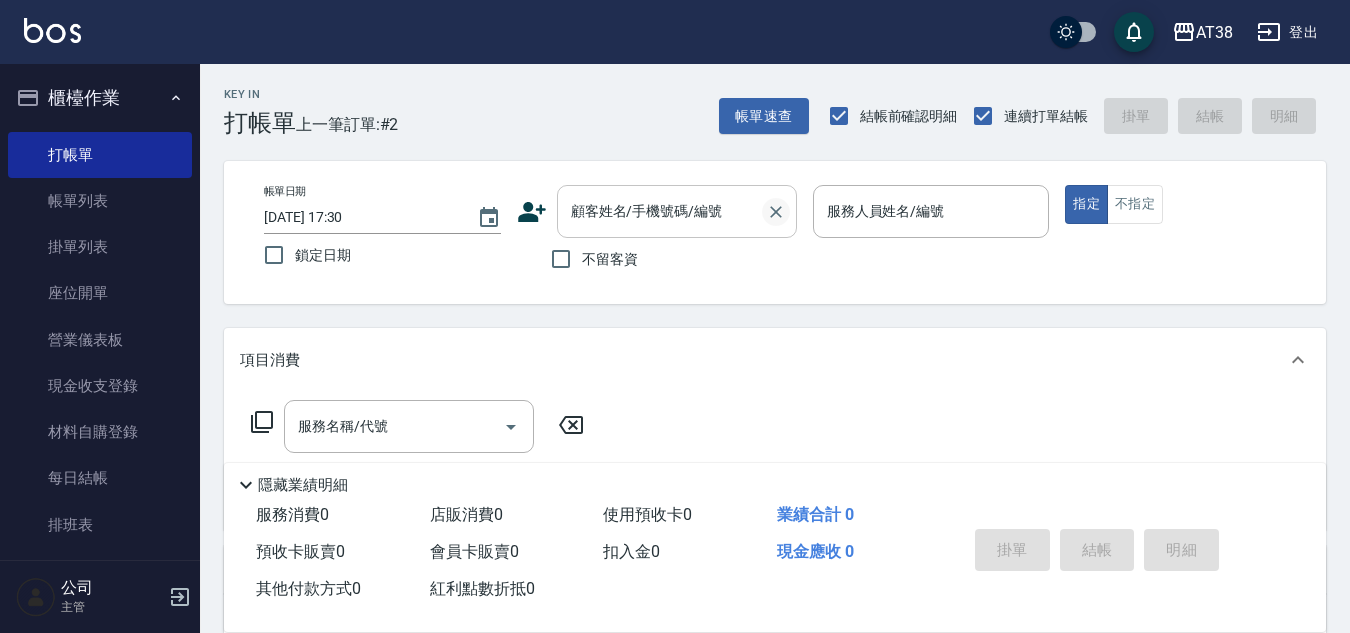 click 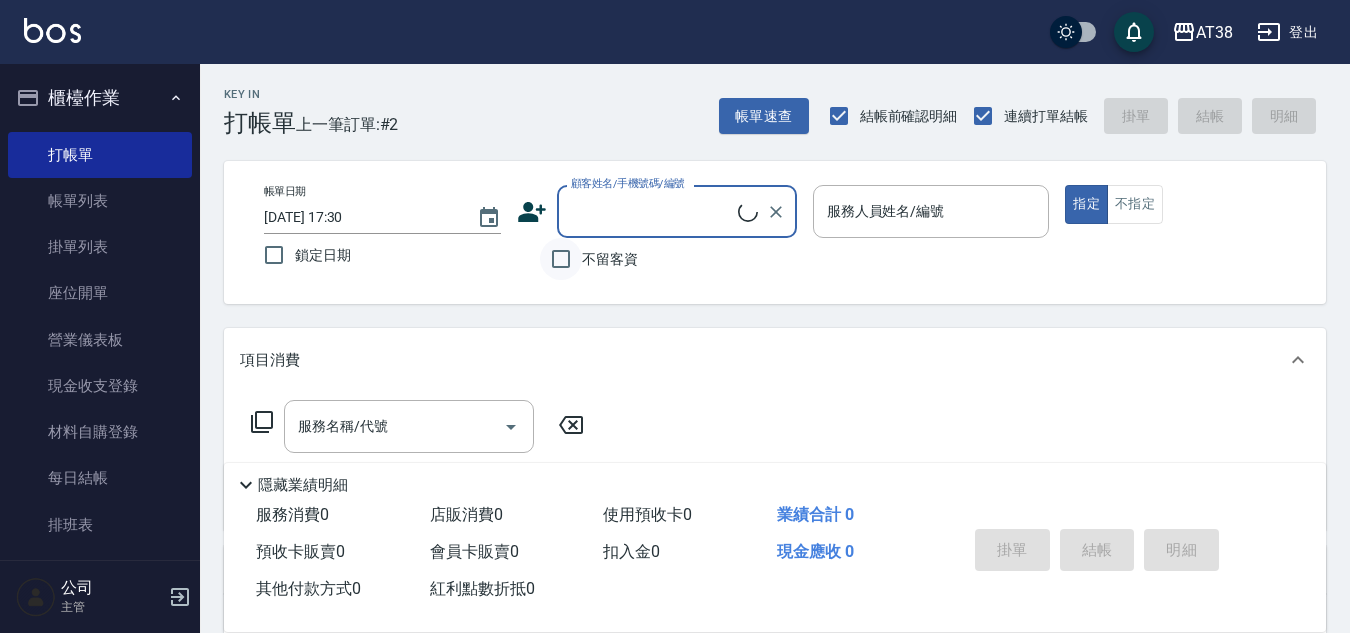 click on "不留客資" at bounding box center [561, 259] 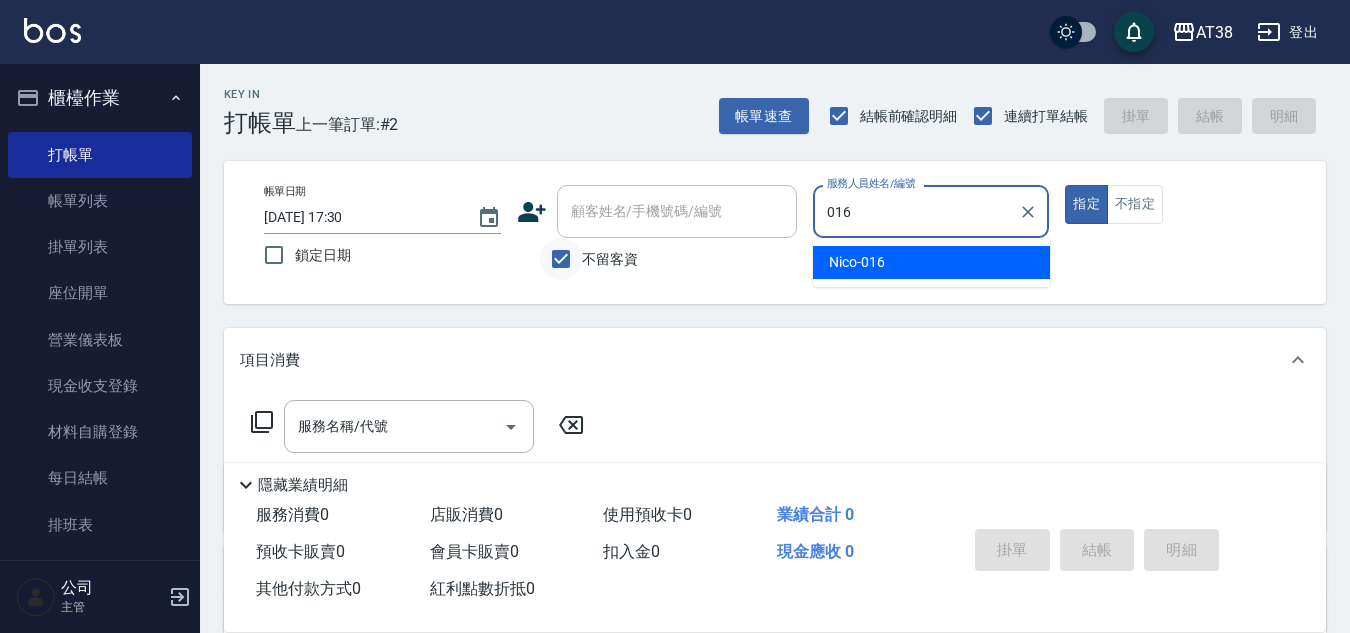 type on "Nico-016" 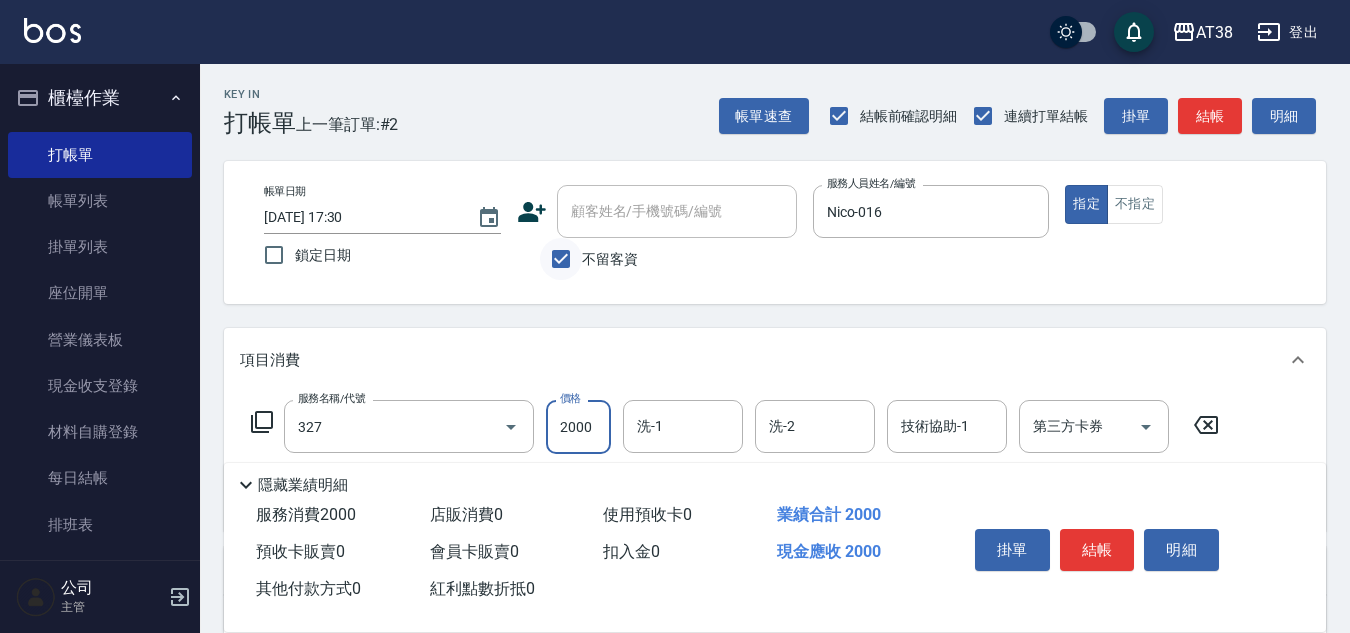 type on "溫塑燙(327)" 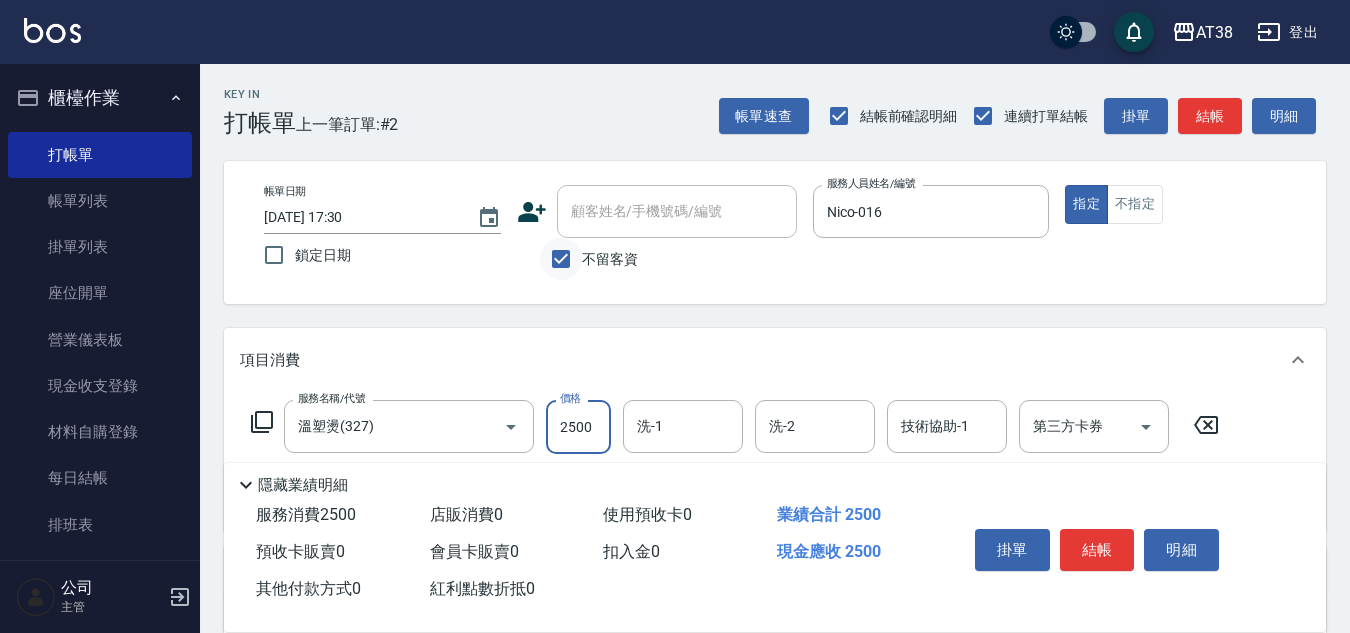 type on "2500" 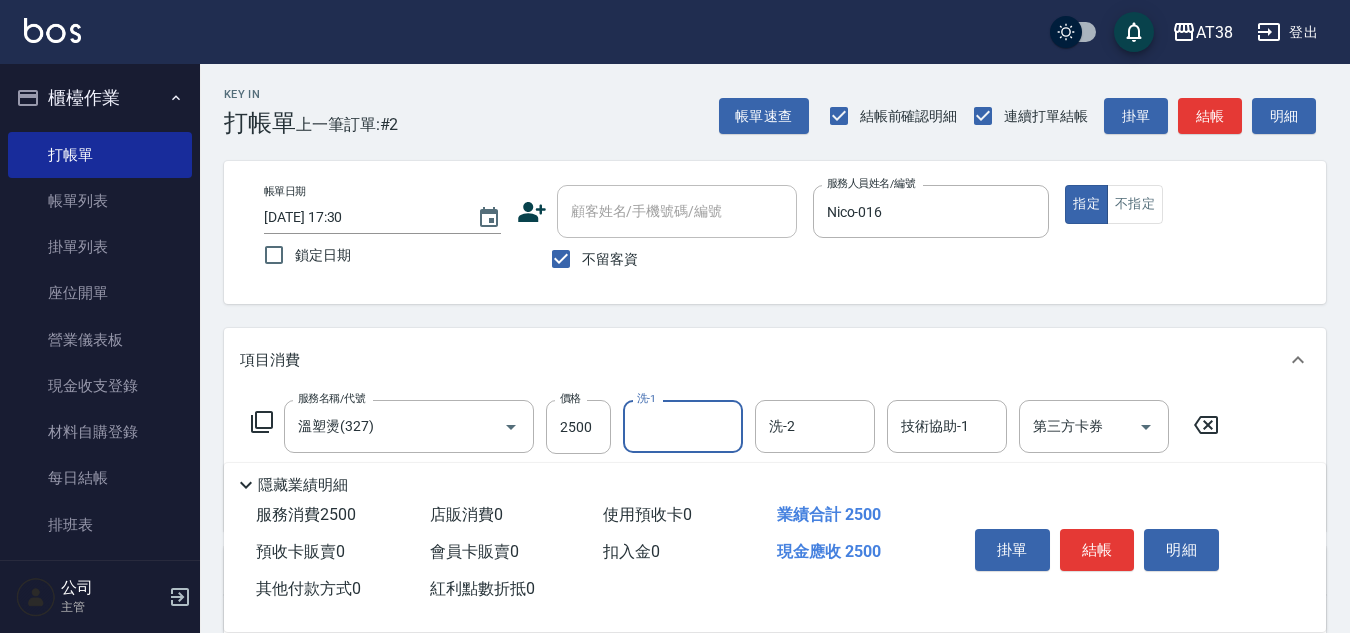 scroll, scrollTop: 100, scrollLeft: 0, axis: vertical 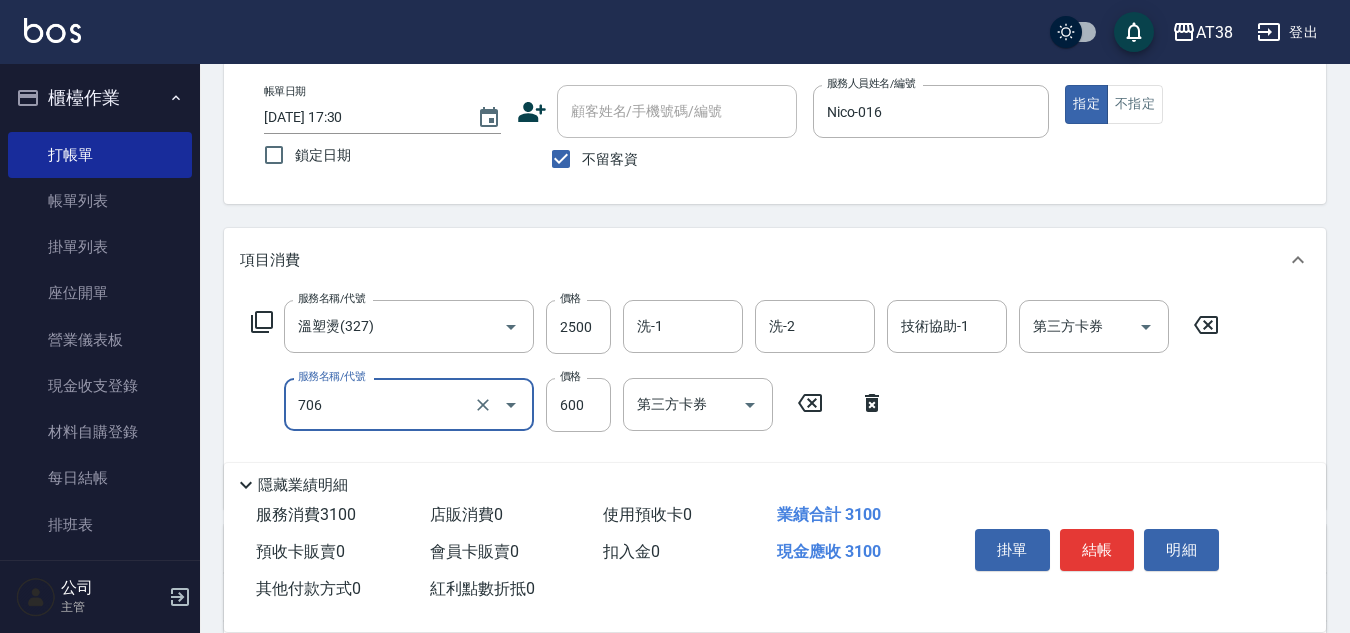type on "B+卷(706)" 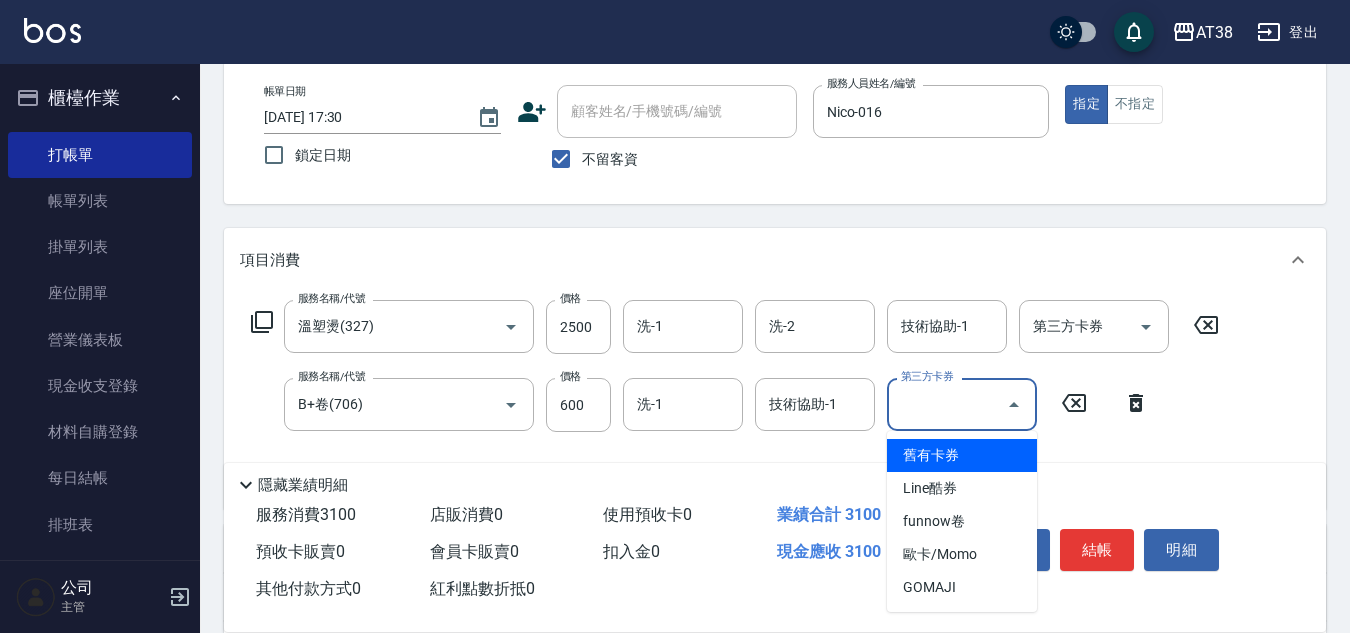 type on "舊有卡券" 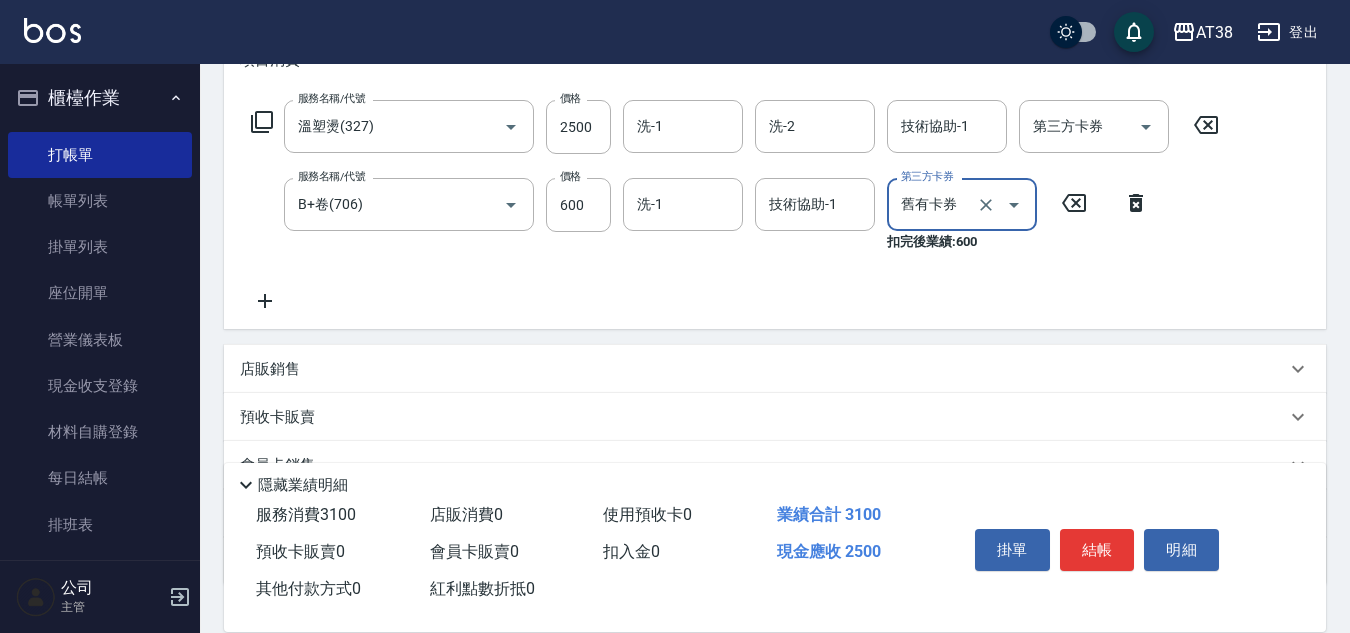 scroll, scrollTop: 400, scrollLeft: 0, axis: vertical 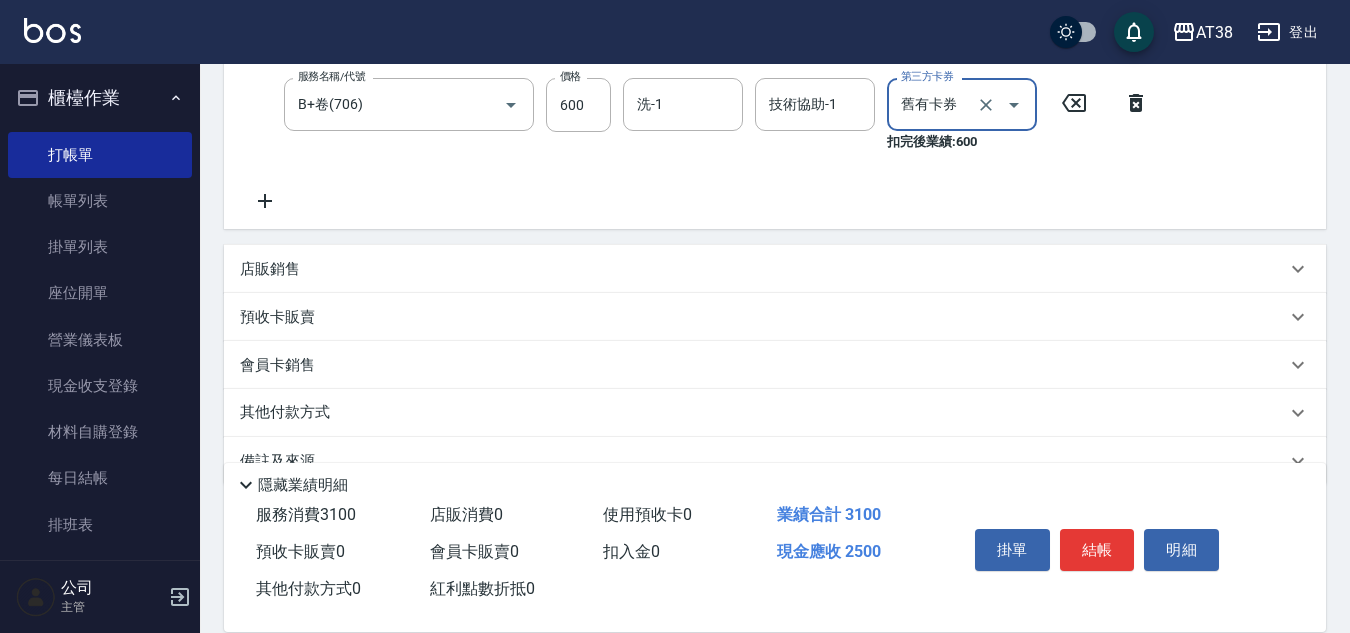 click on "預收卡販賣" at bounding box center [277, 317] 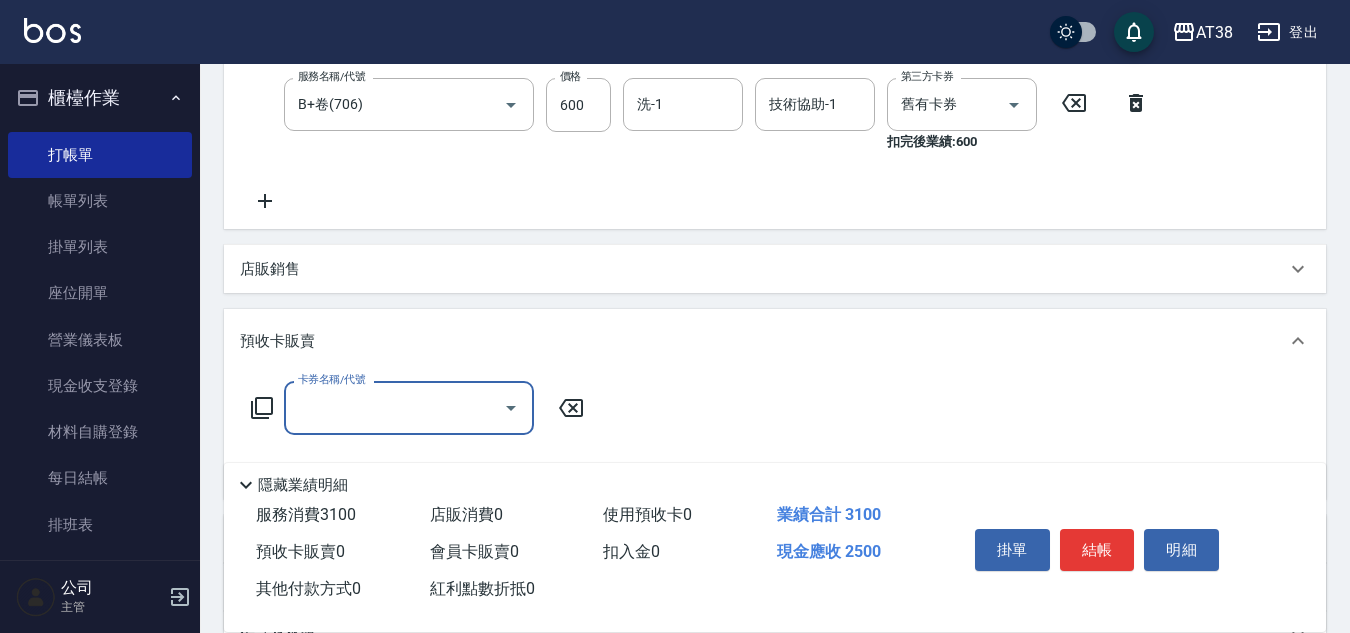 scroll, scrollTop: 0, scrollLeft: 0, axis: both 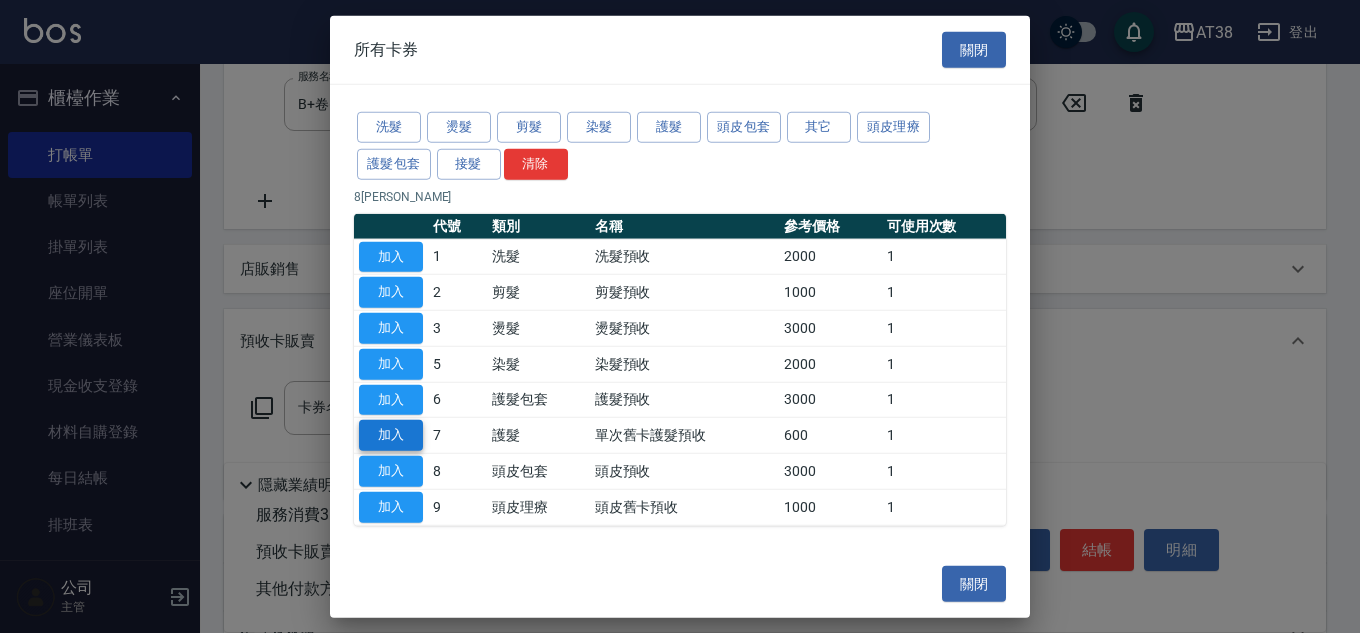 click on "加入" at bounding box center (391, 435) 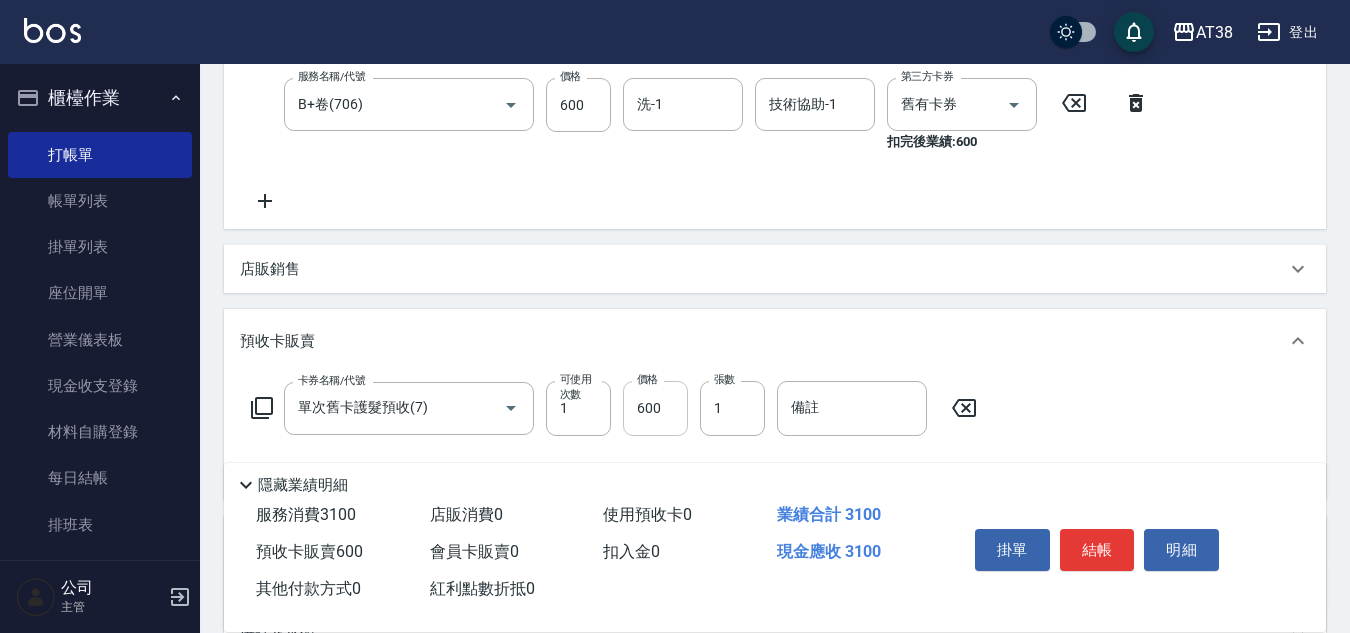 click on "600" at bounding box center [655, 408] 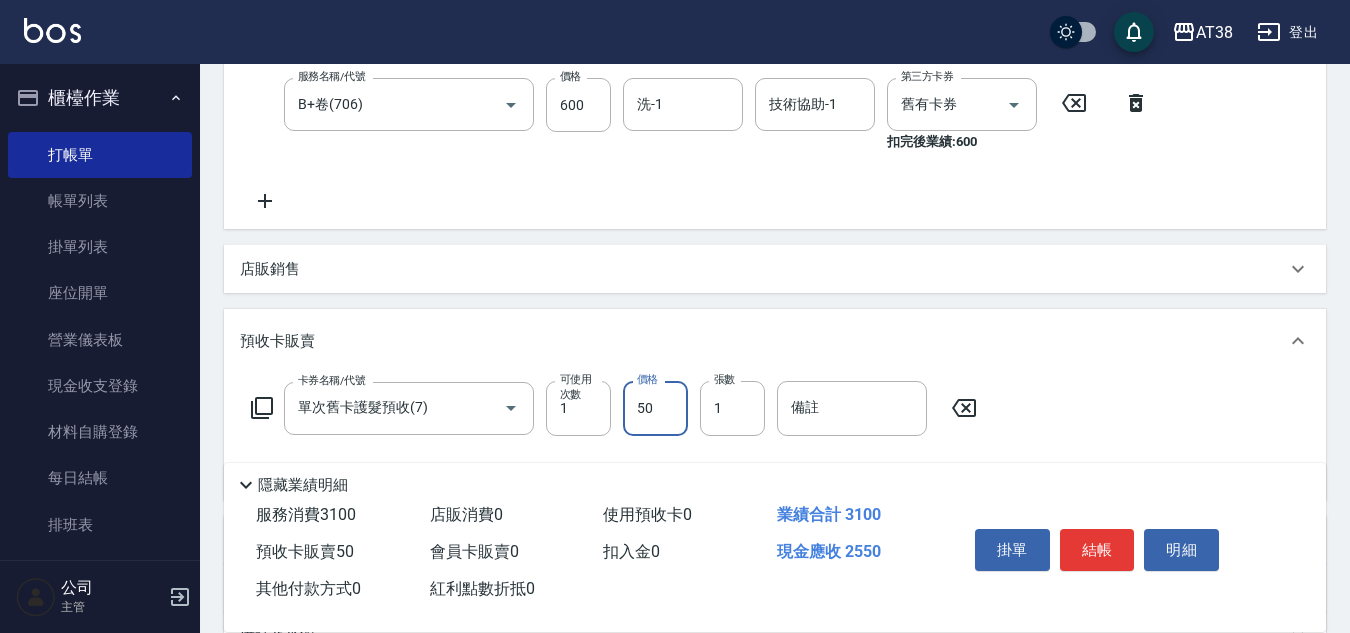 type on "500" 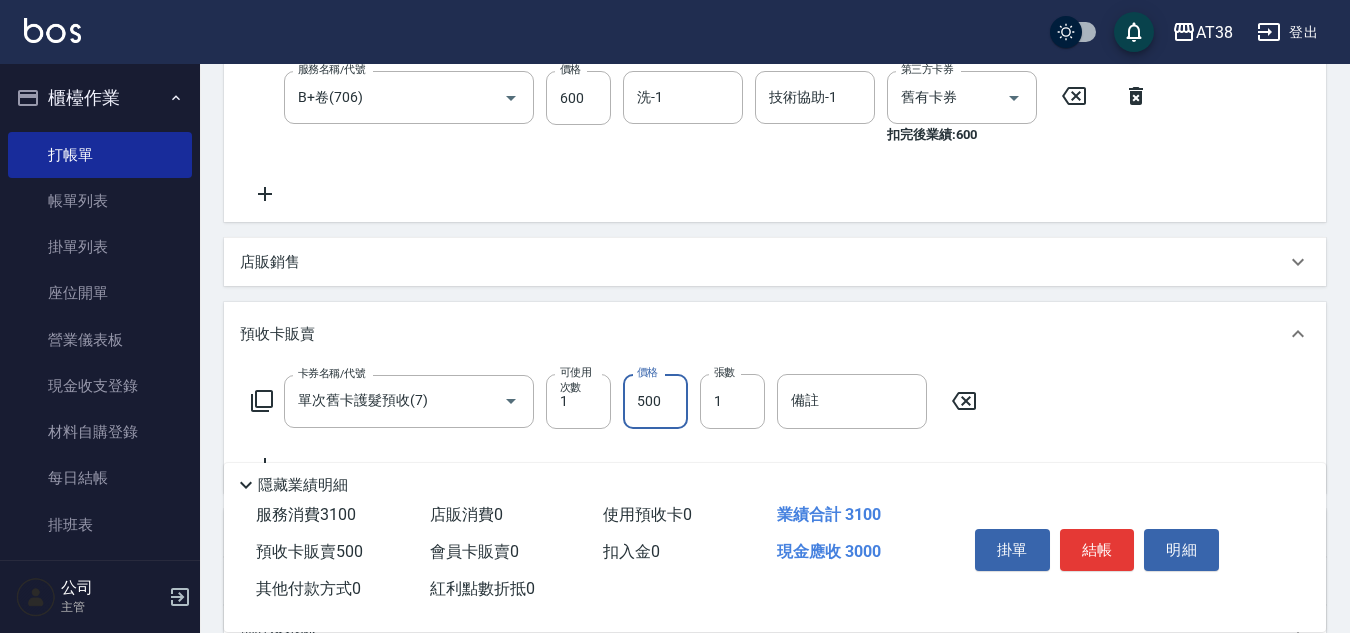 scroll, scrollTop: 500, scrollLeft: 0, axis: vertical 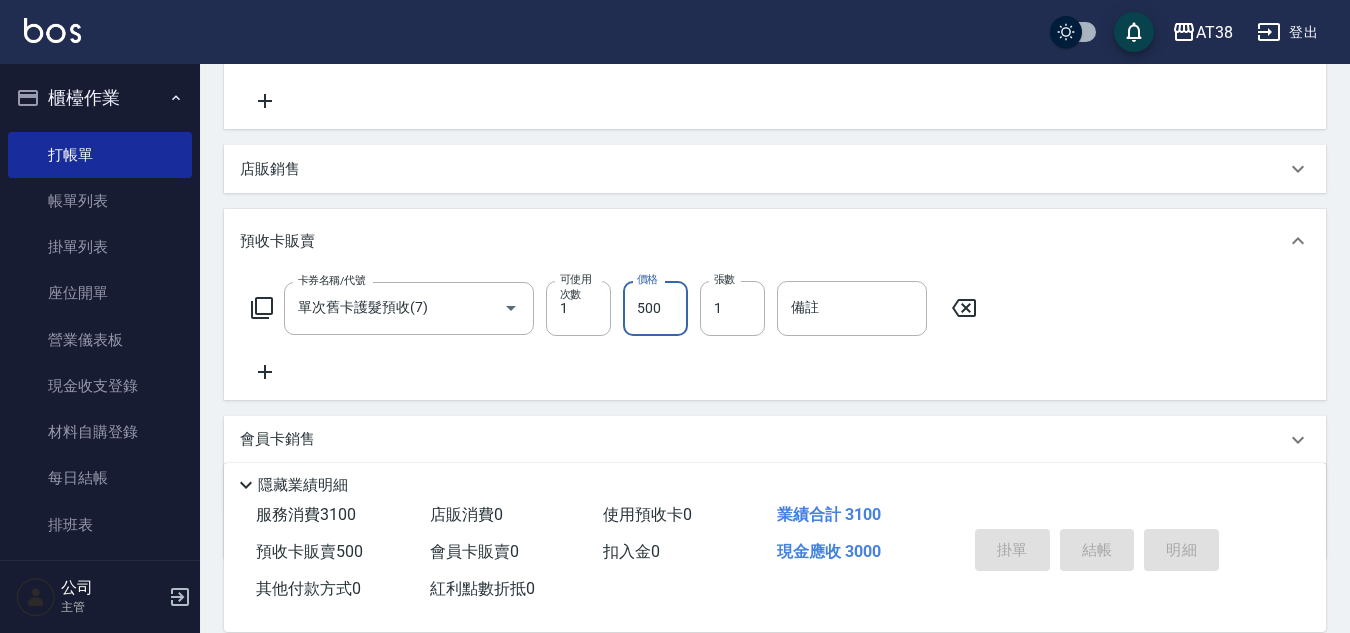 type on "2025/07/13 17:32" 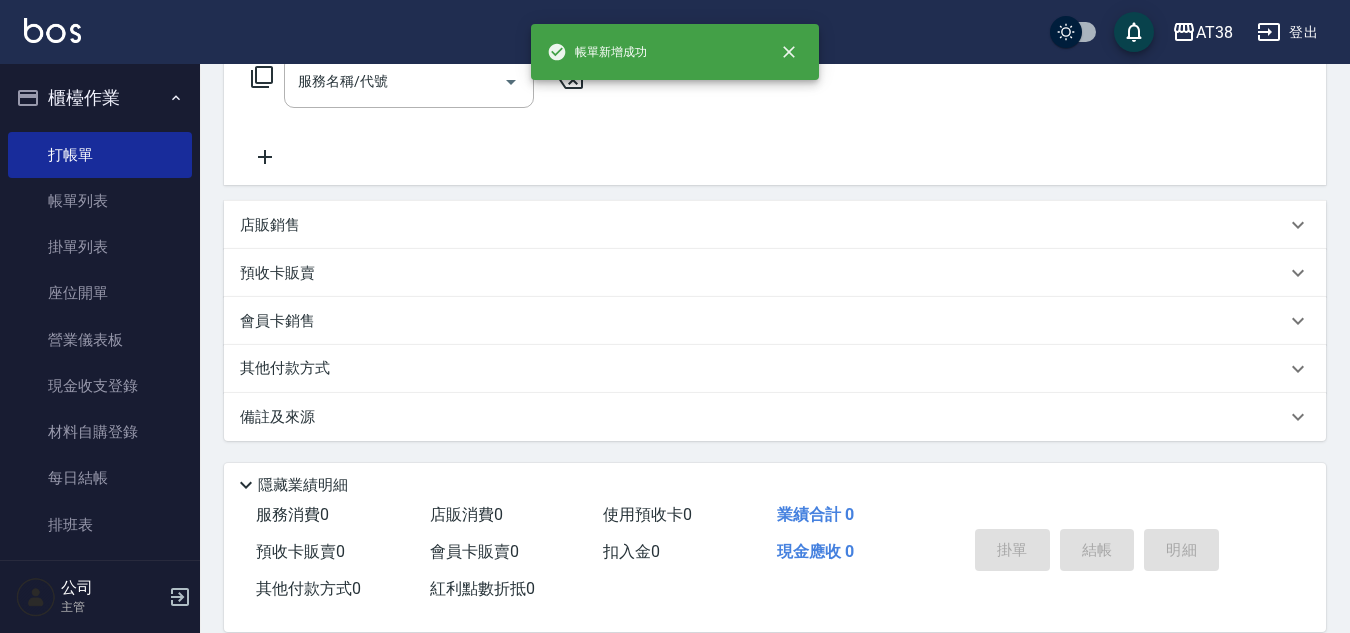 scroll, scrollTop: 0, scrollLeft: 0, axis: both 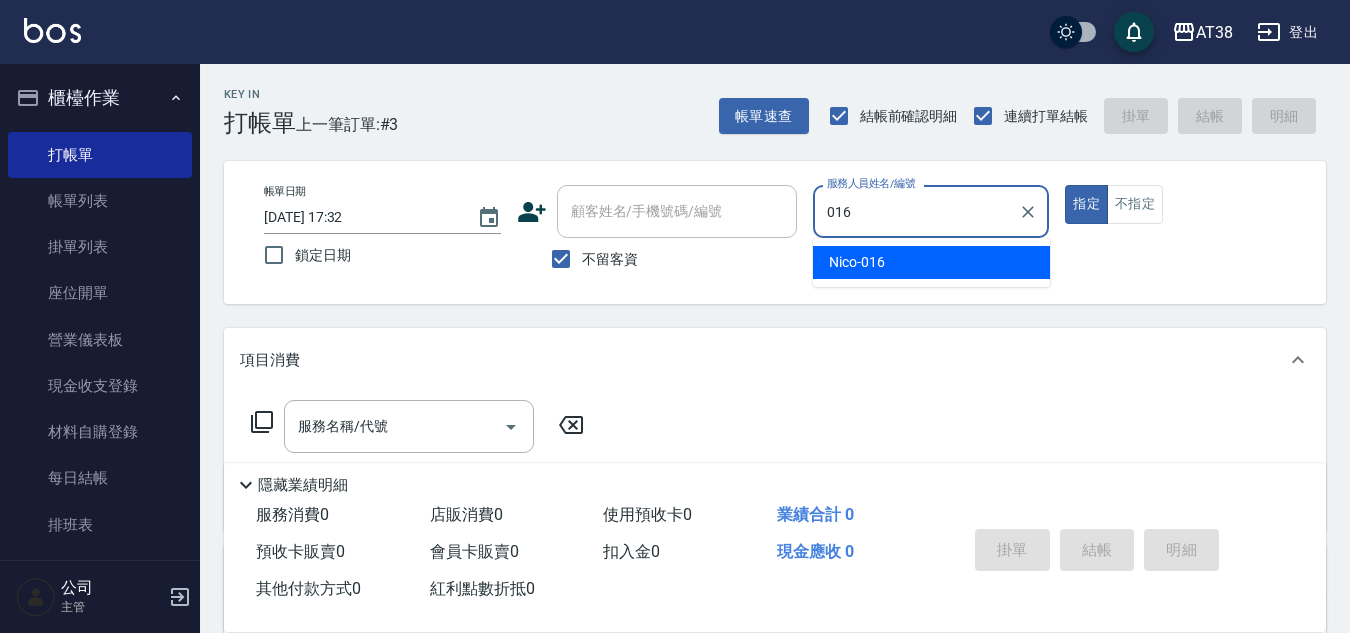 type on "Nico-016" 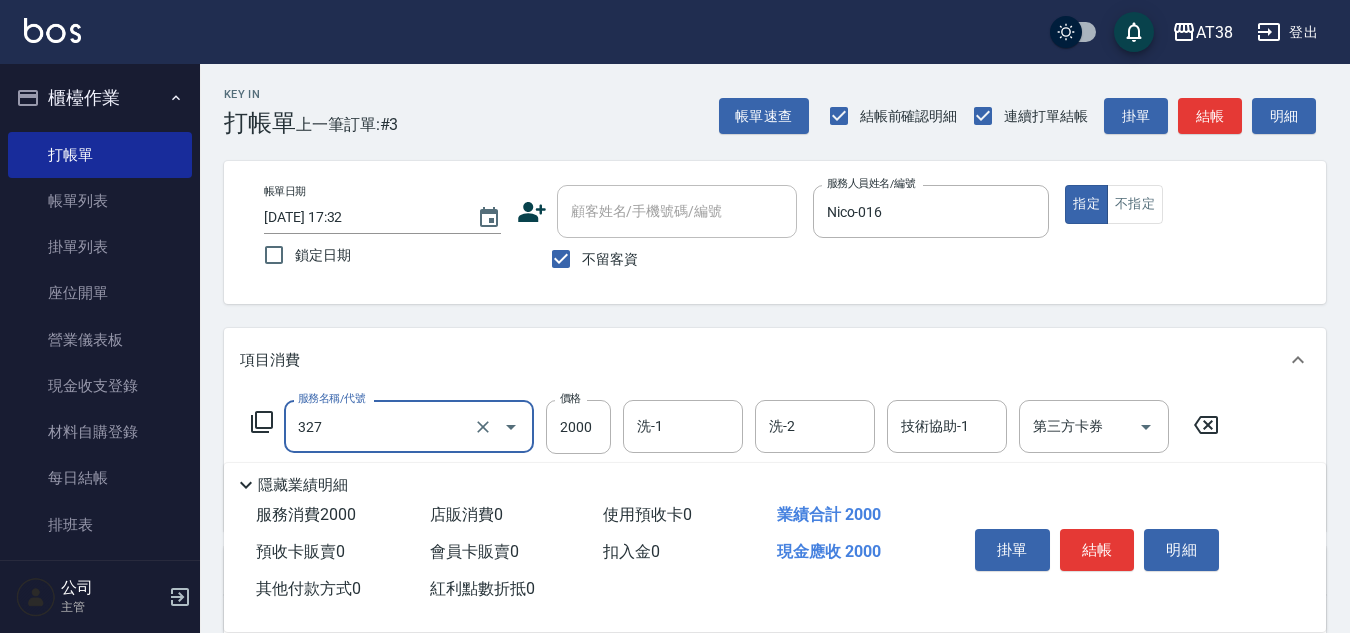 type on "溫塑燙(327)" 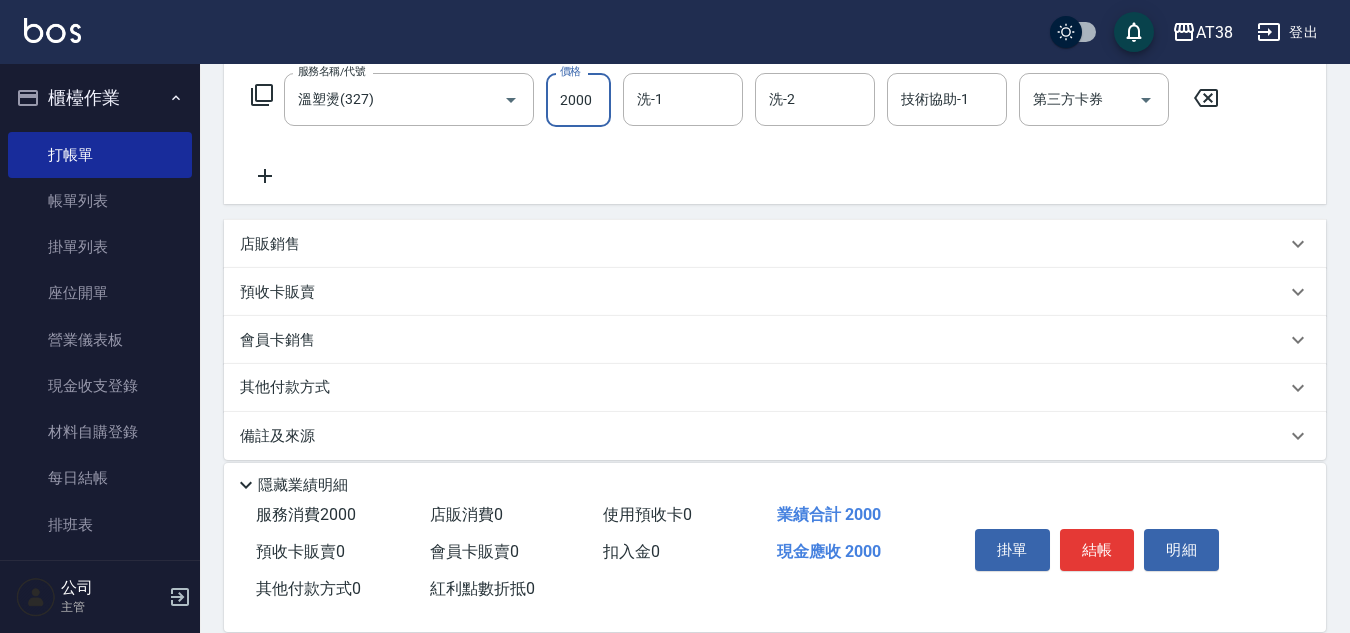 scroll, scrollTop: 346, scrollLeft: 0, axis: vertical 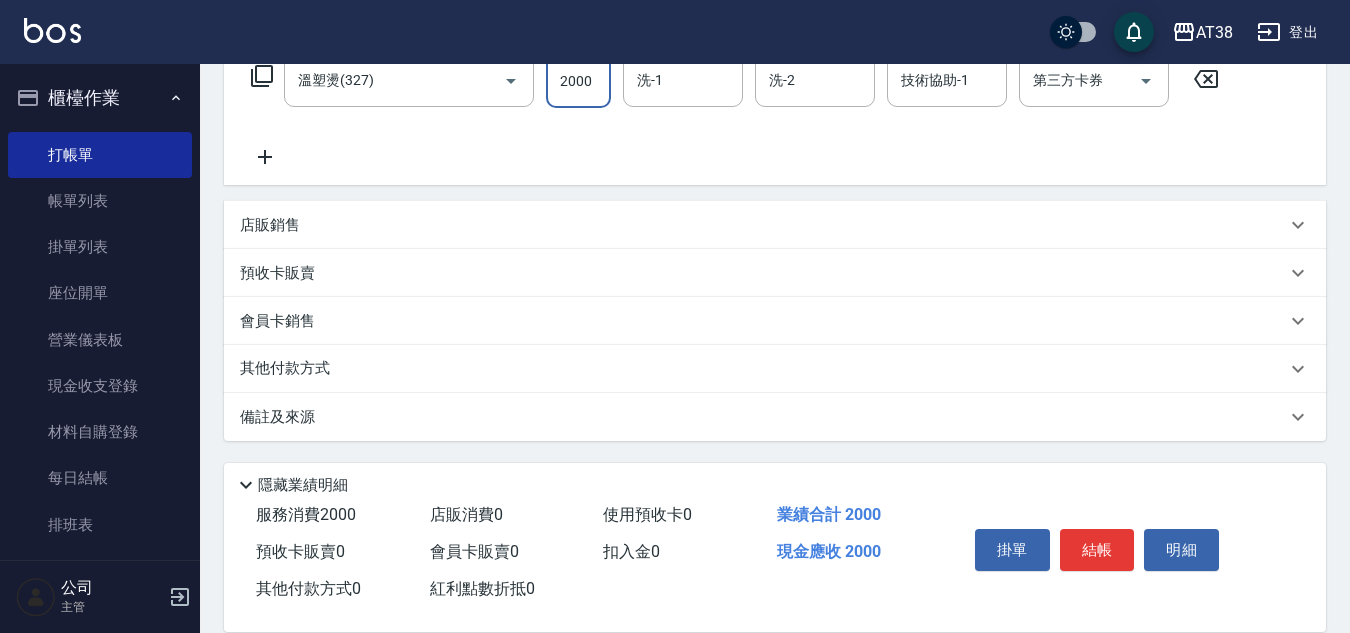 click on "店販銷售" at bounding box center (270, 225) 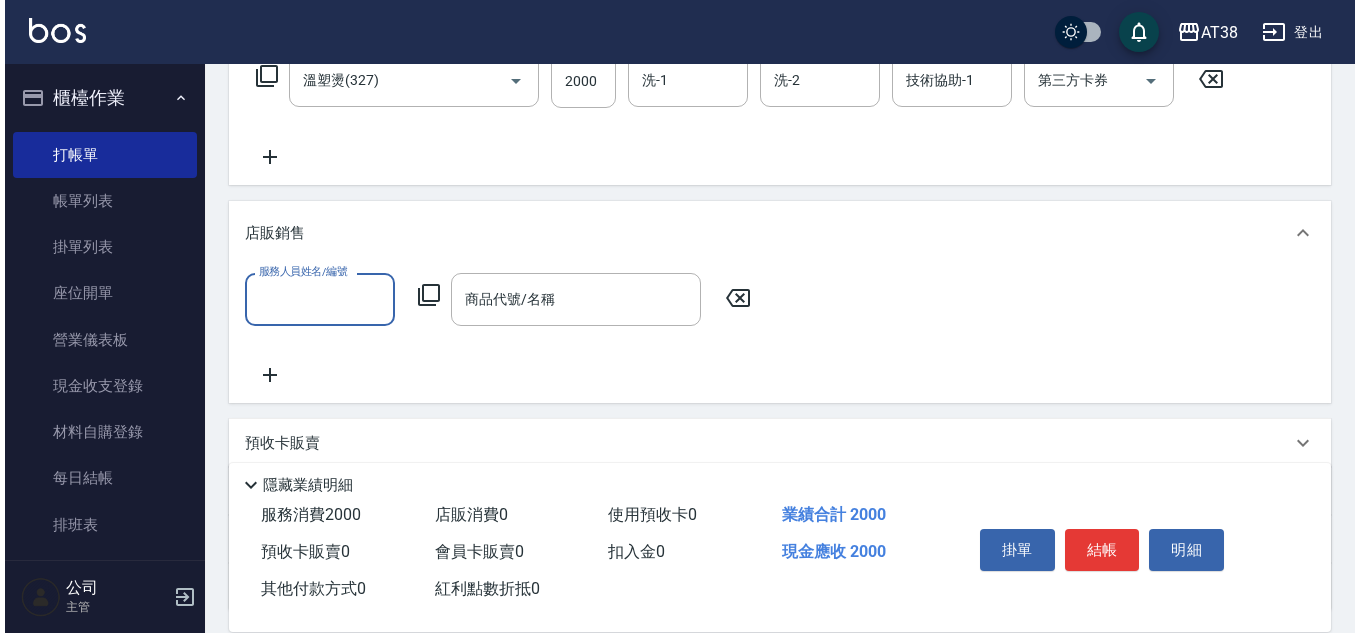 scroll, scrollTop: 0, scrollLeft: 0, axis: both 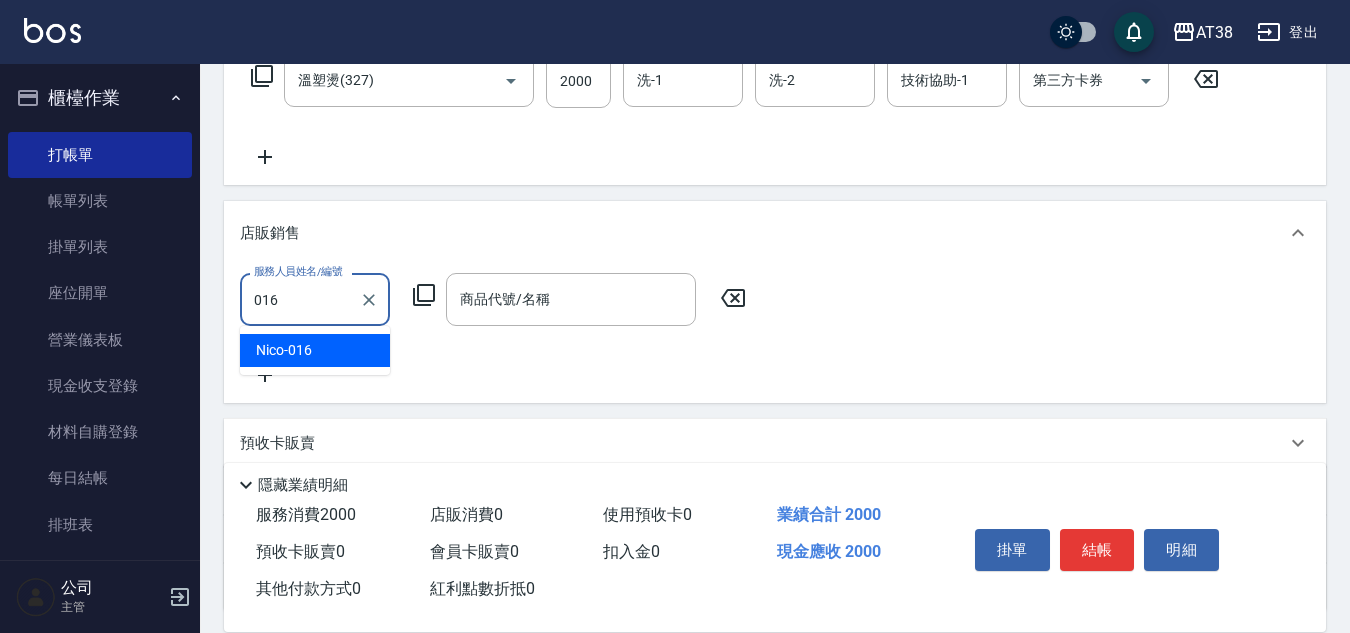 type on "Nico-016" 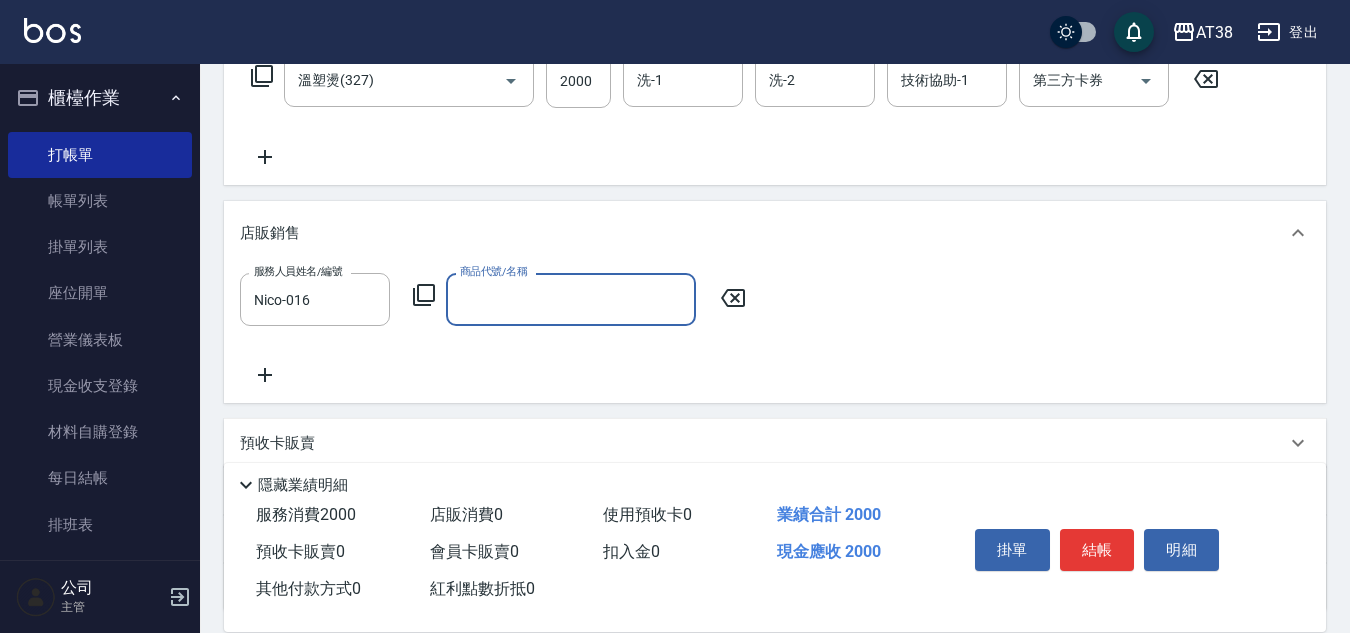 click 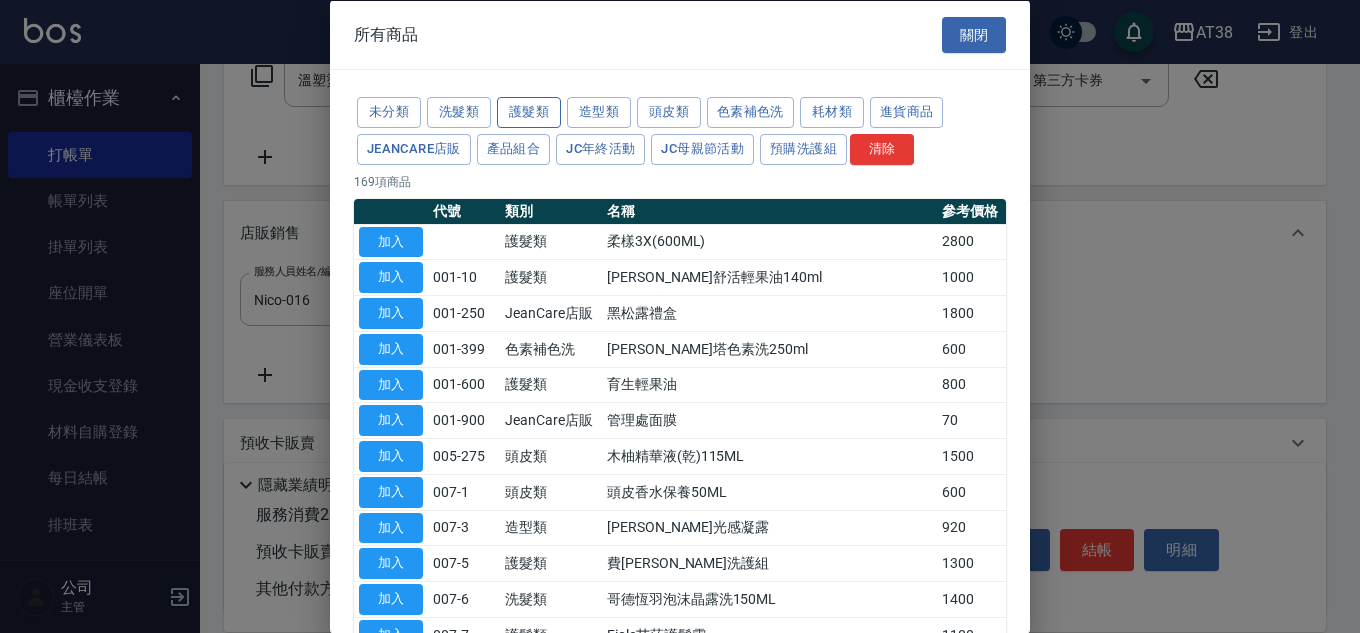 click on "護髮類" at bounding box center [529, 112] 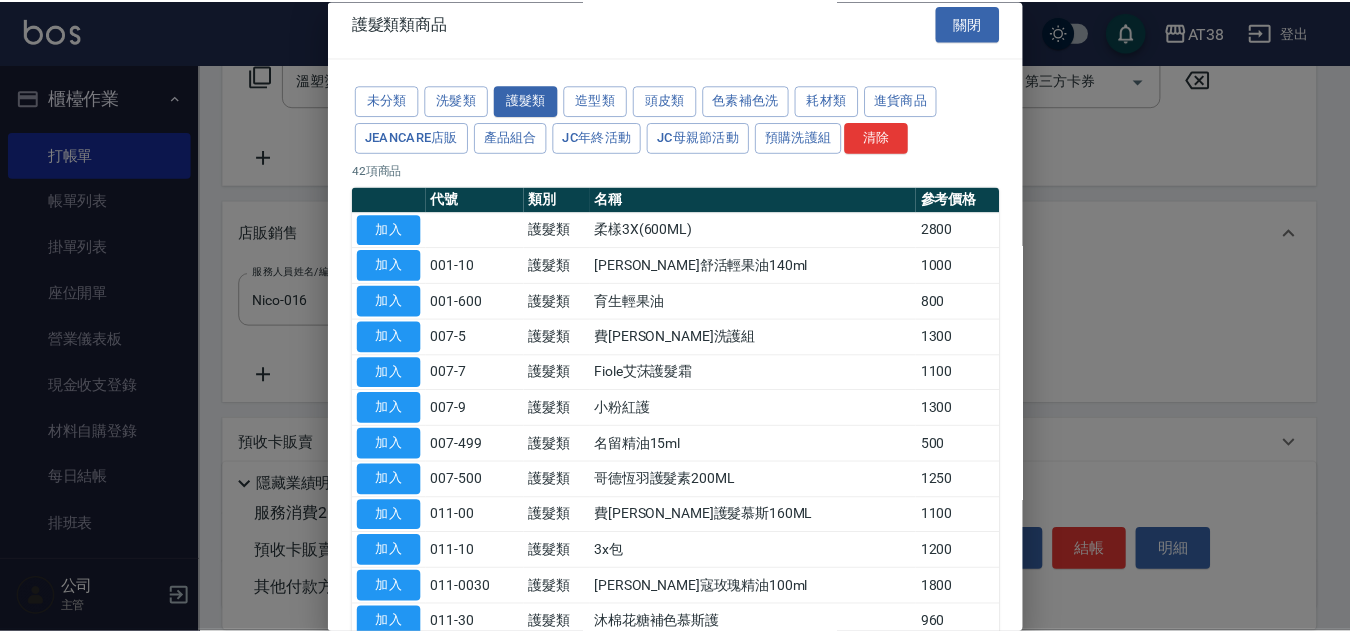 scroll, scrollTop: 0, scrollLeft: 0, axis: both 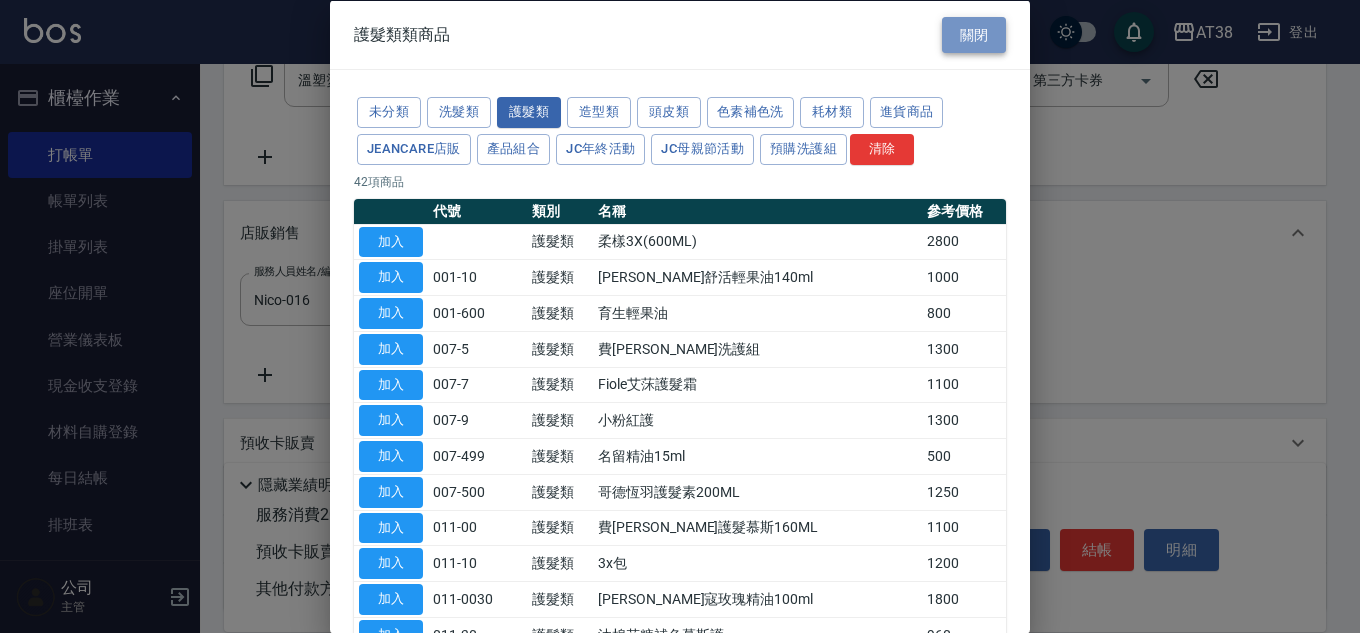 click on "關閉" at bounding box center (974, 34) 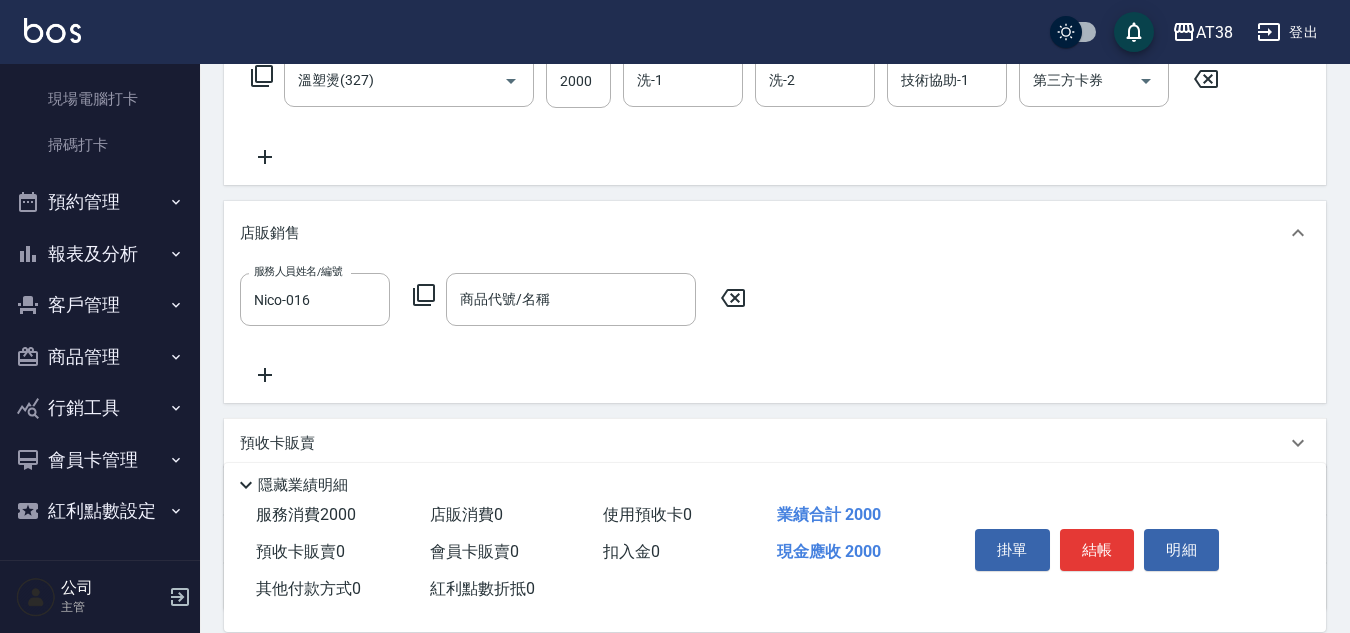 scroll, scrollTop: 473, scrollLeft: 0, axis: vertical 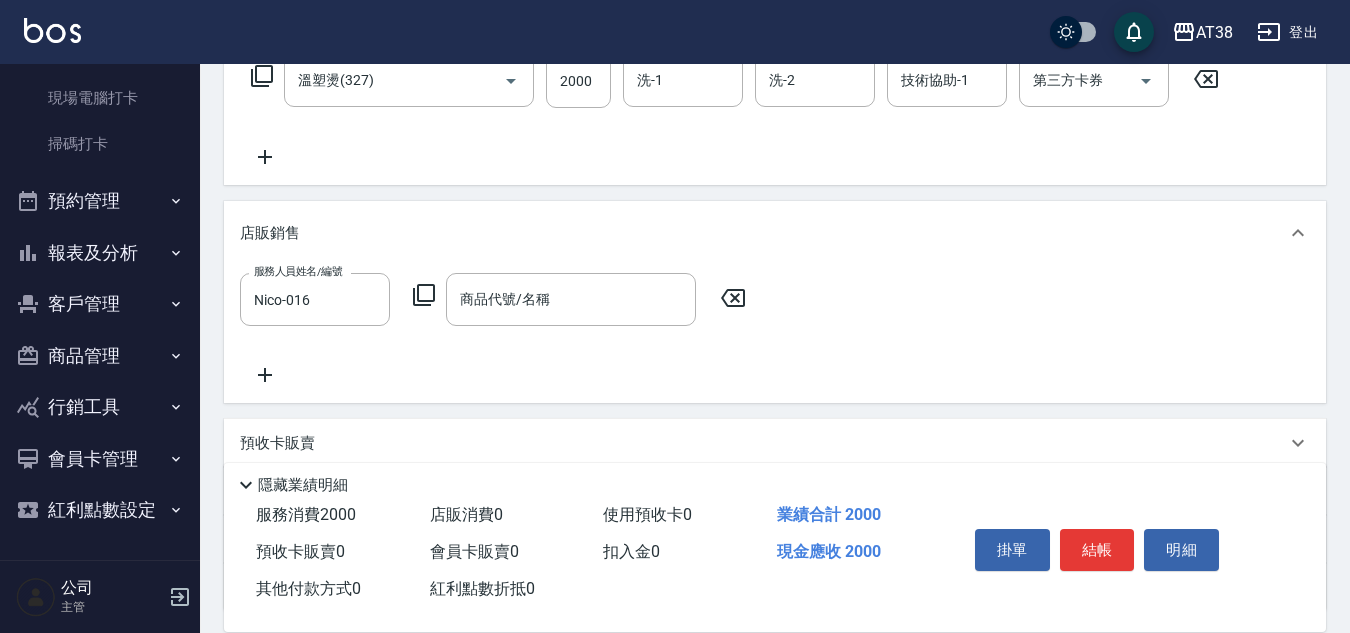 click on "商品管理" at bounding box center (100, 356) 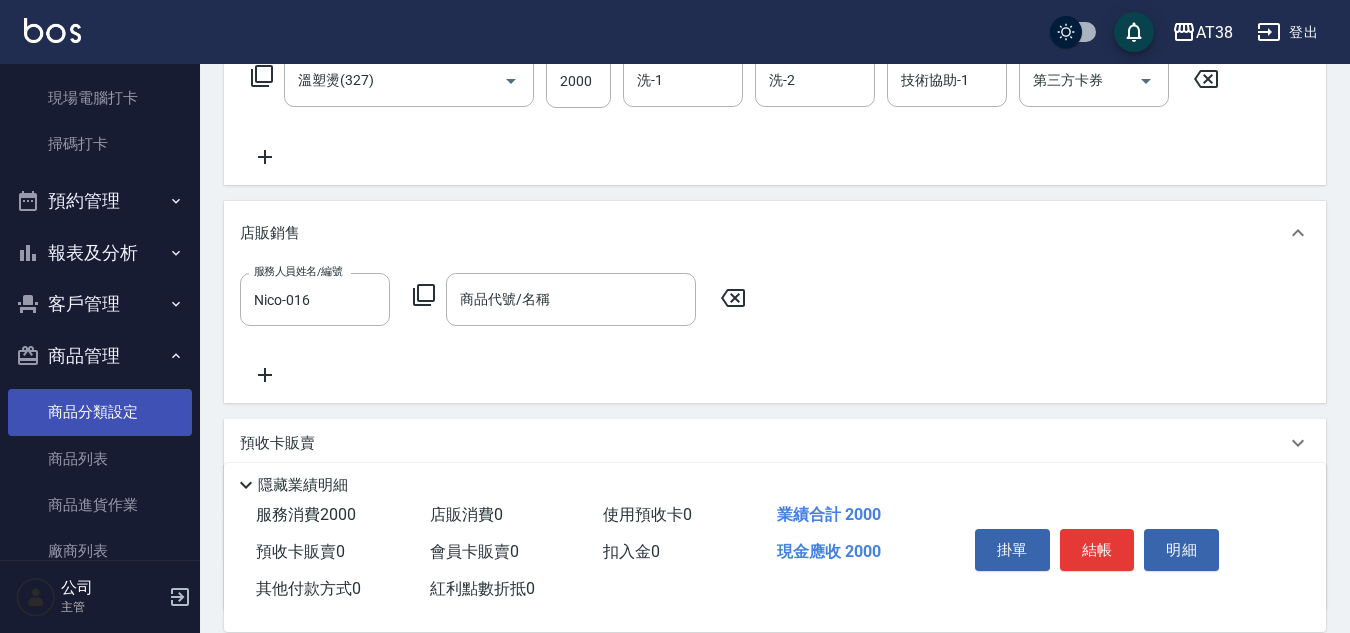 click on "商品分類設定" at bounding box center (100, 412) 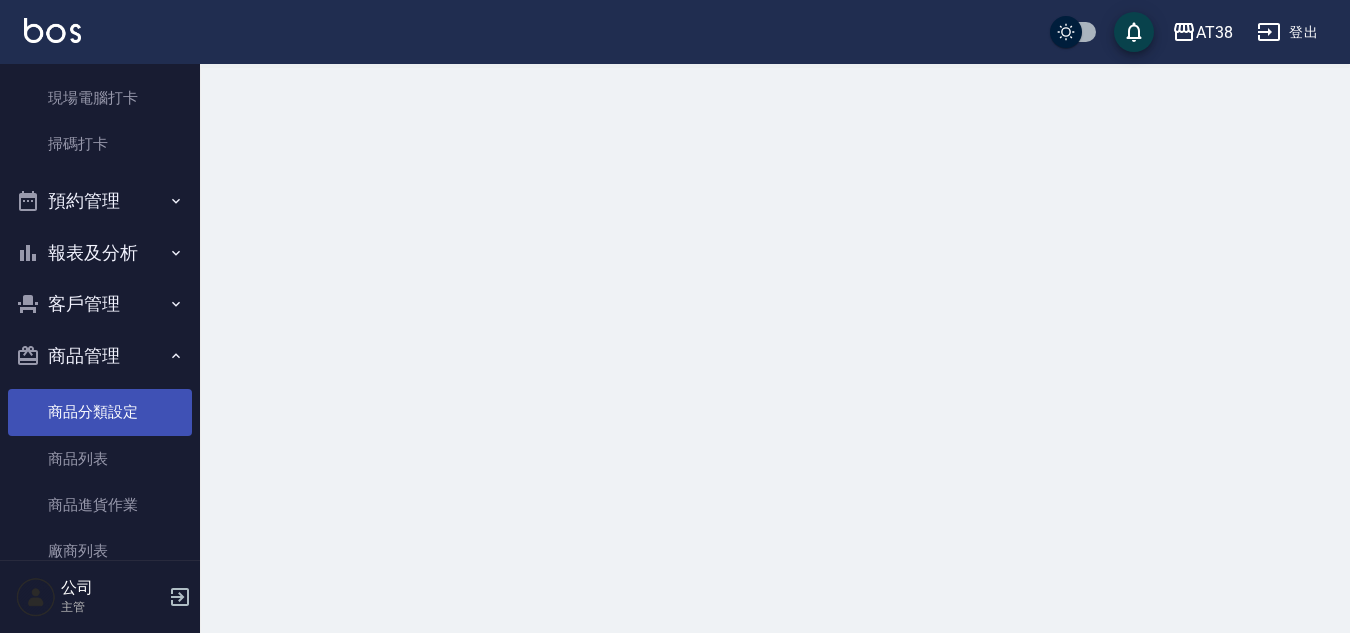scroll, scrollTop: 0, scrollLeft: 0, axis: both 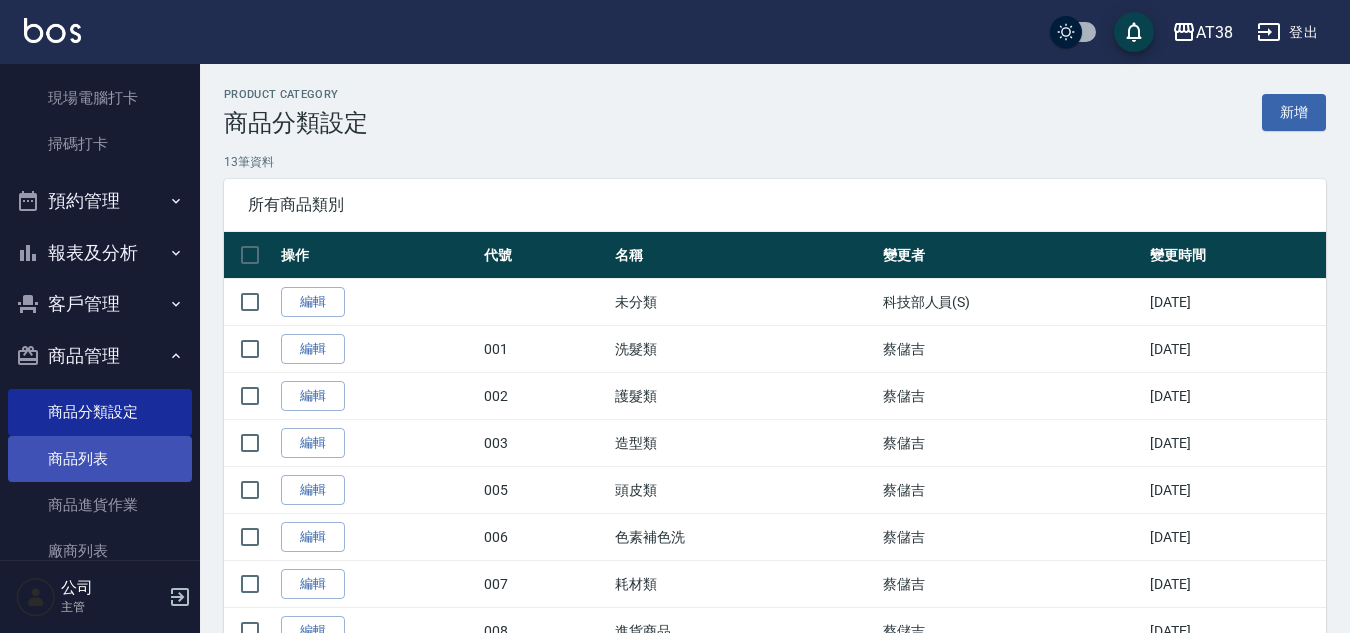 click on "商品列表" at bounding box center (100, 459) 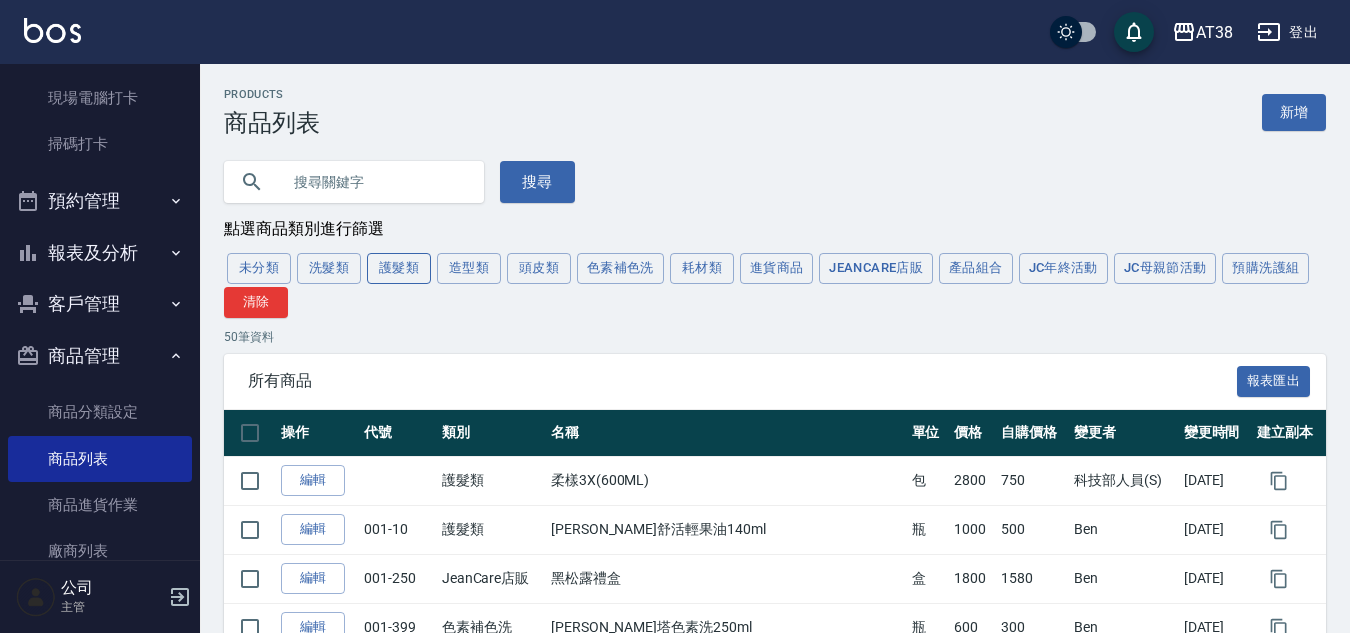 click on "護髮類" at bounding box center (399, 268) 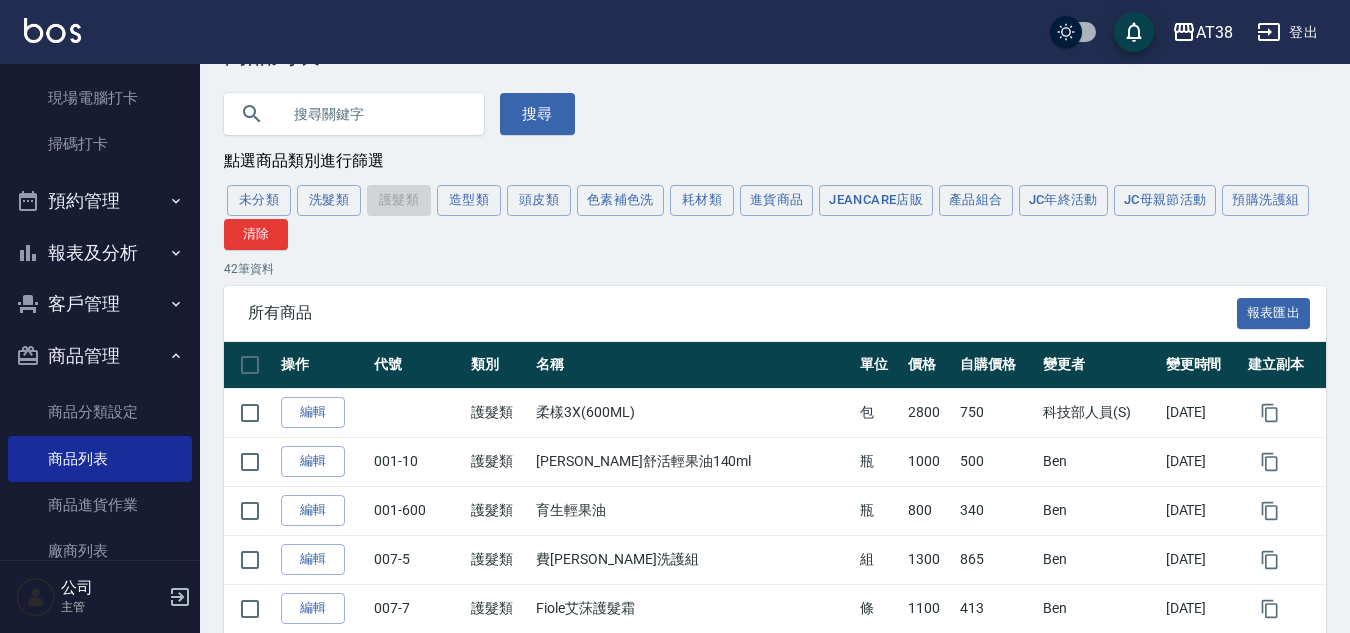 scroll, scrollTop: 0, scrollLeft: 0, axis: both 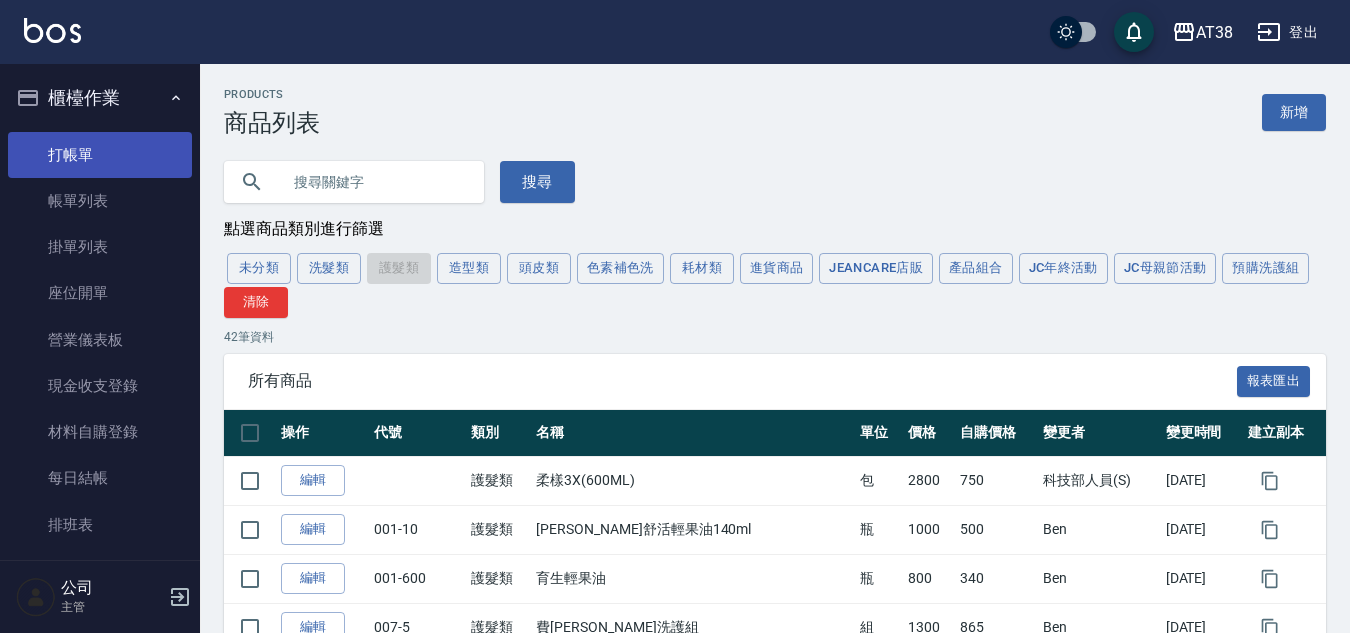 click on "打帳單" at bounding box center (100, 155) 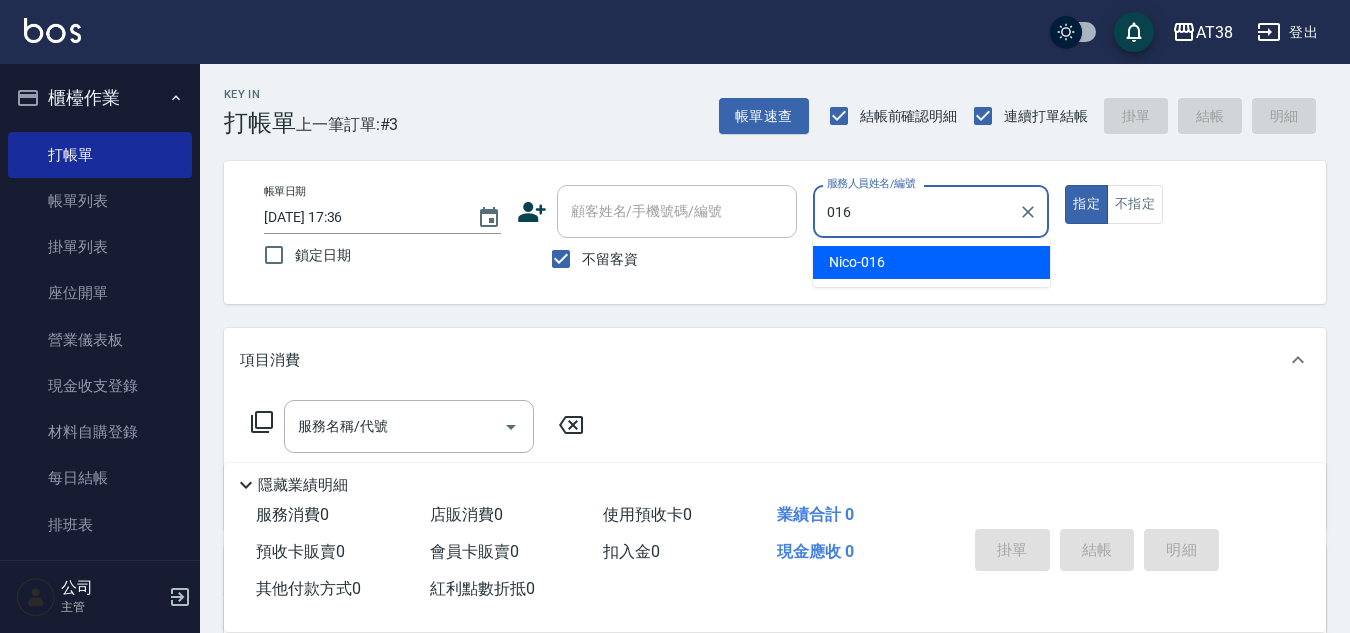 type on "Nico-016" 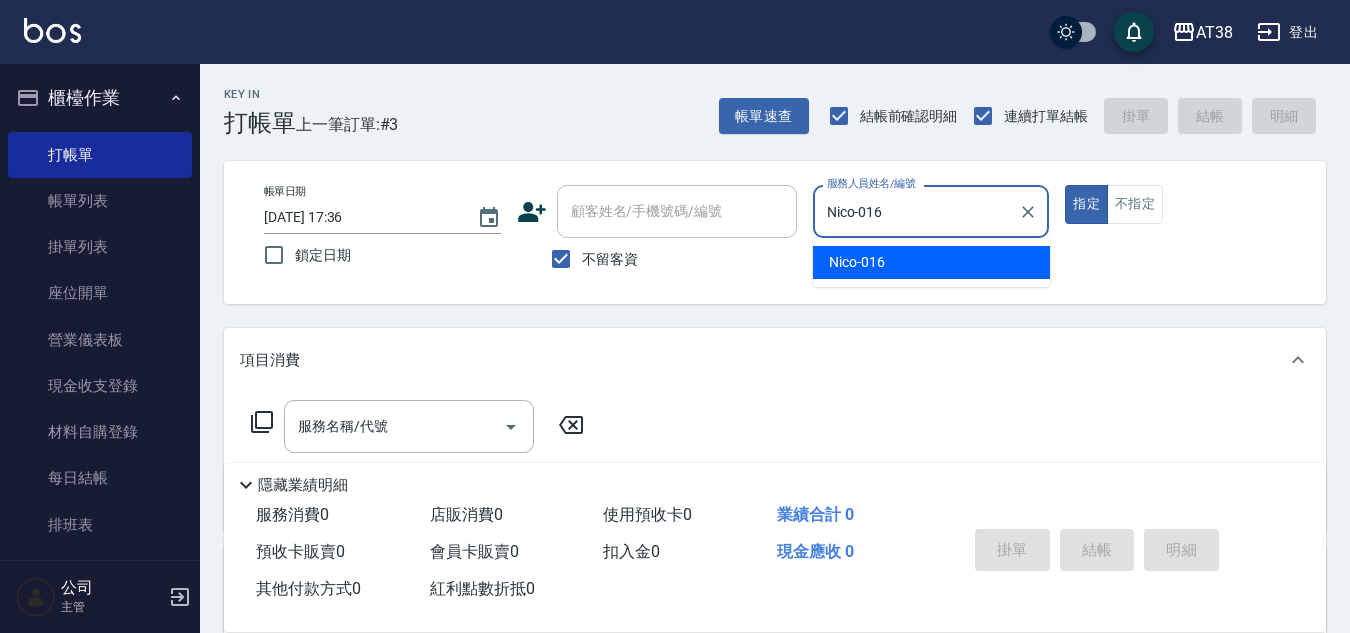 type on "true" 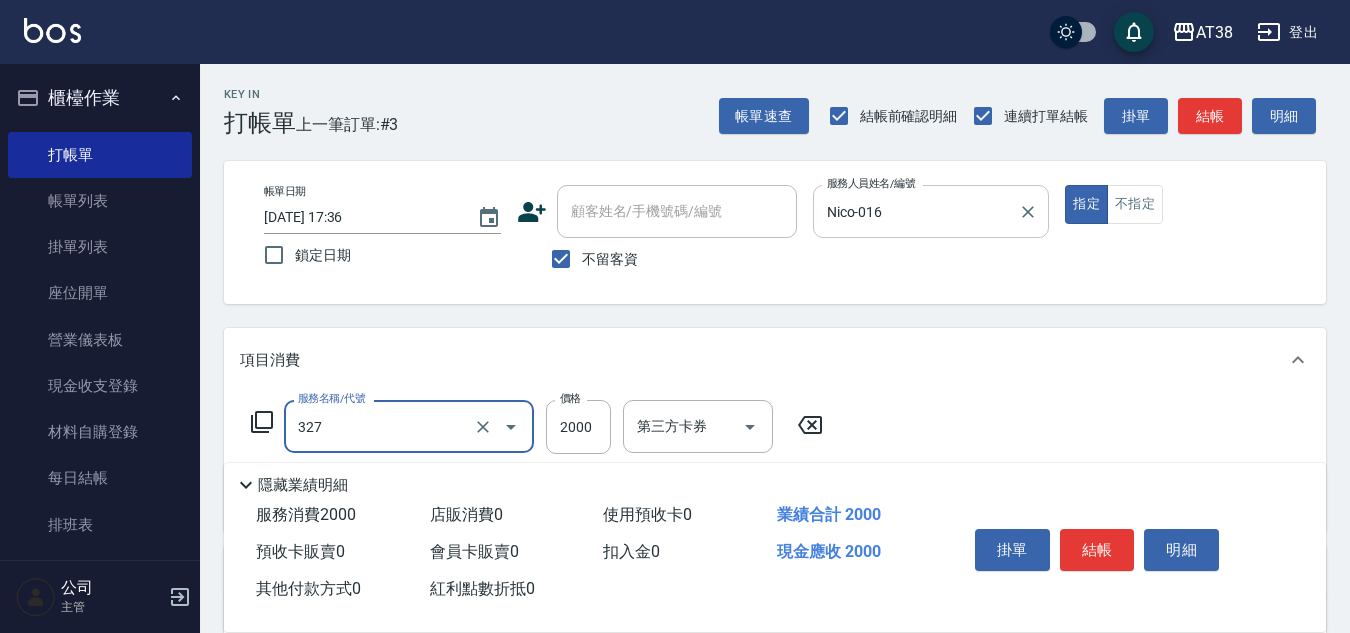 type on "溫塑燙(327)" 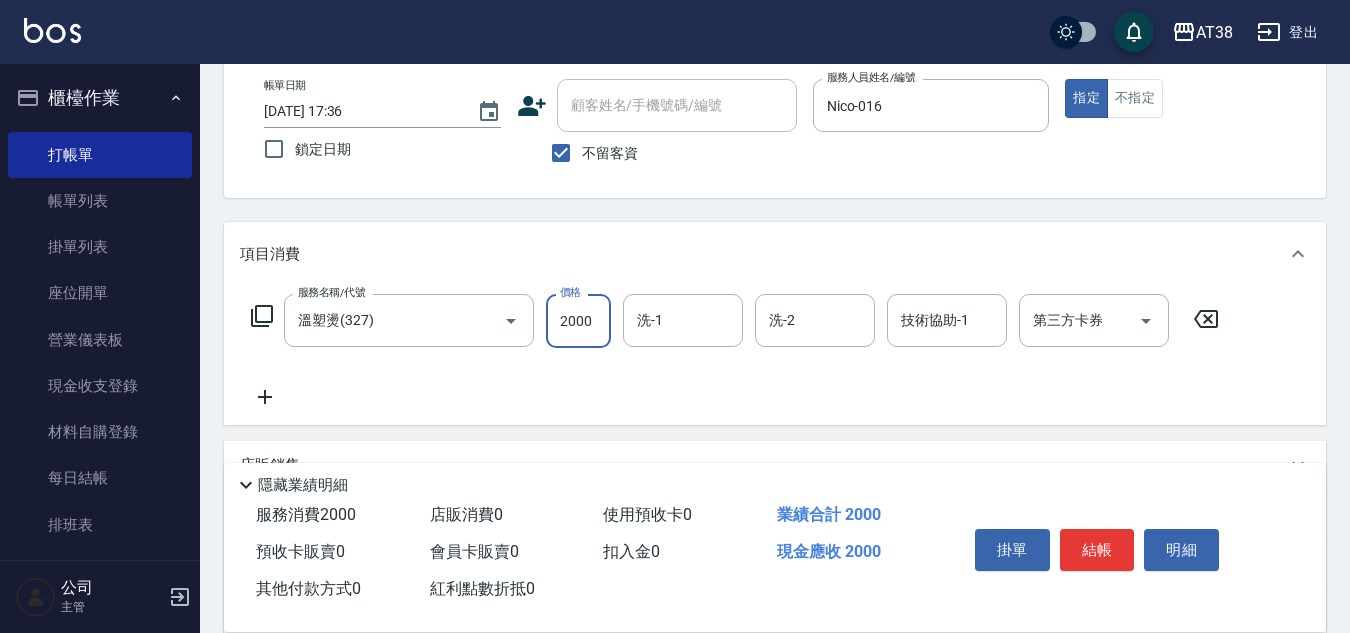 scroll, scrollTop: 300, scrollLeft: 0, axis: vertical 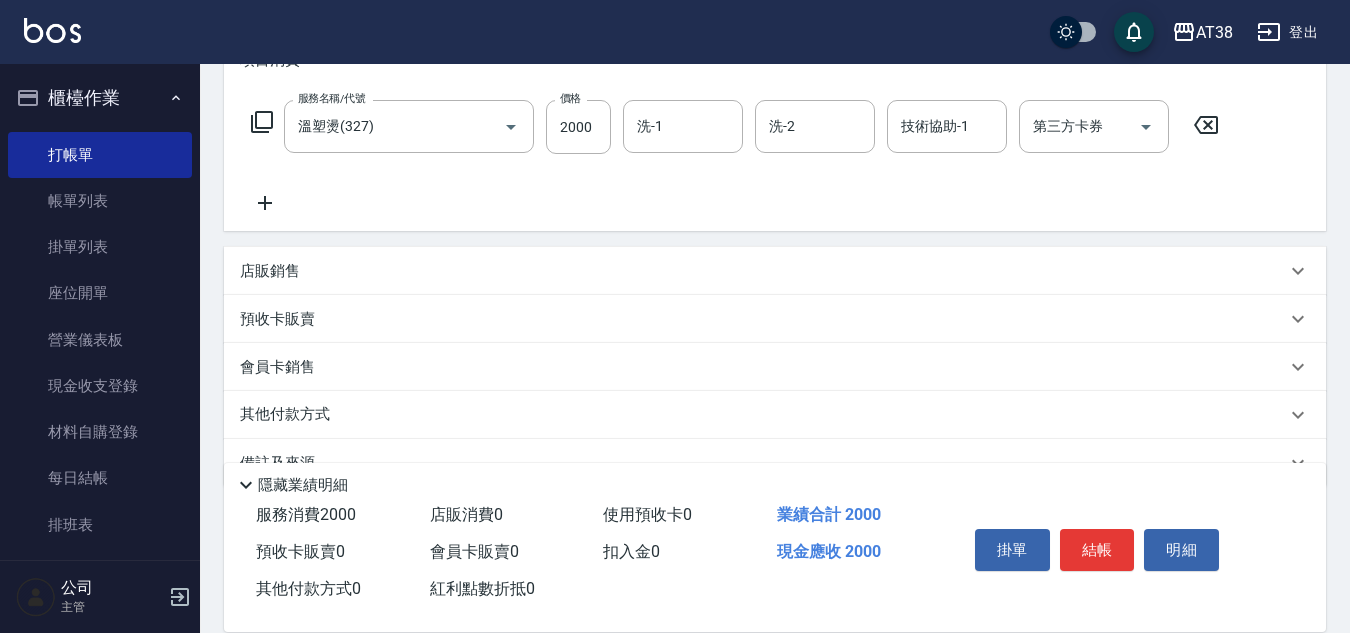 click on "店販銷售" at bounding box center (270, 271) 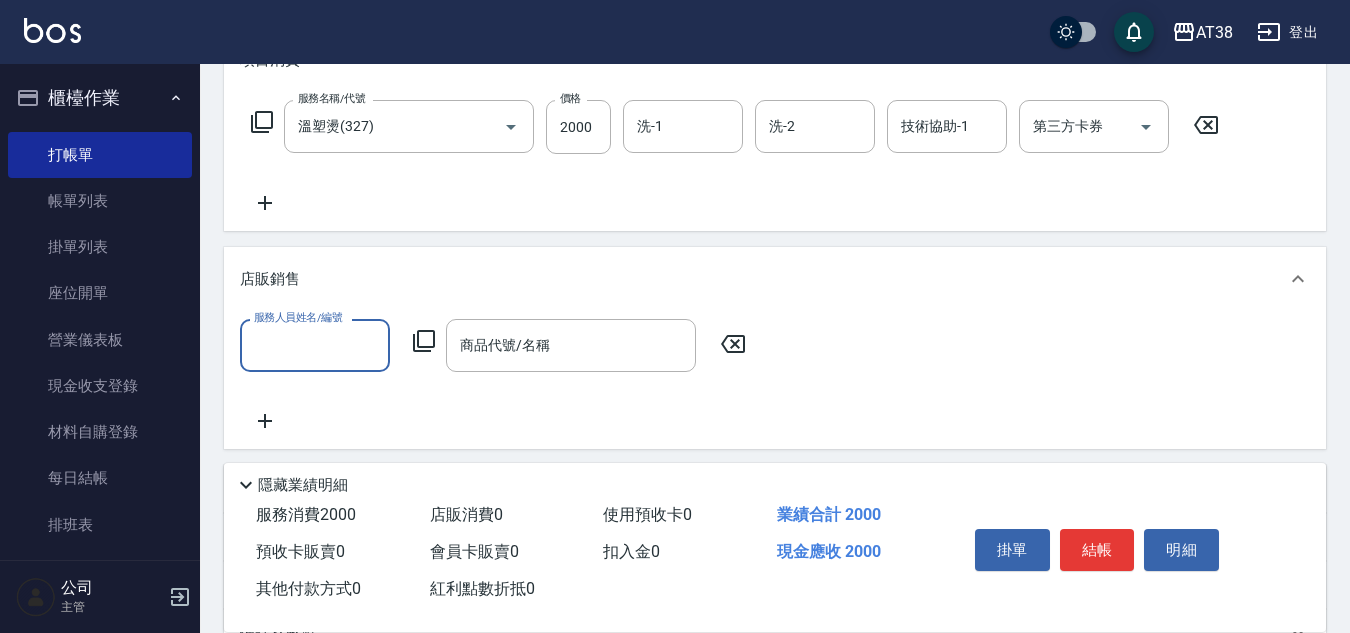 scroll, scrollTop: 0, scrollLeft: 0, axis: both 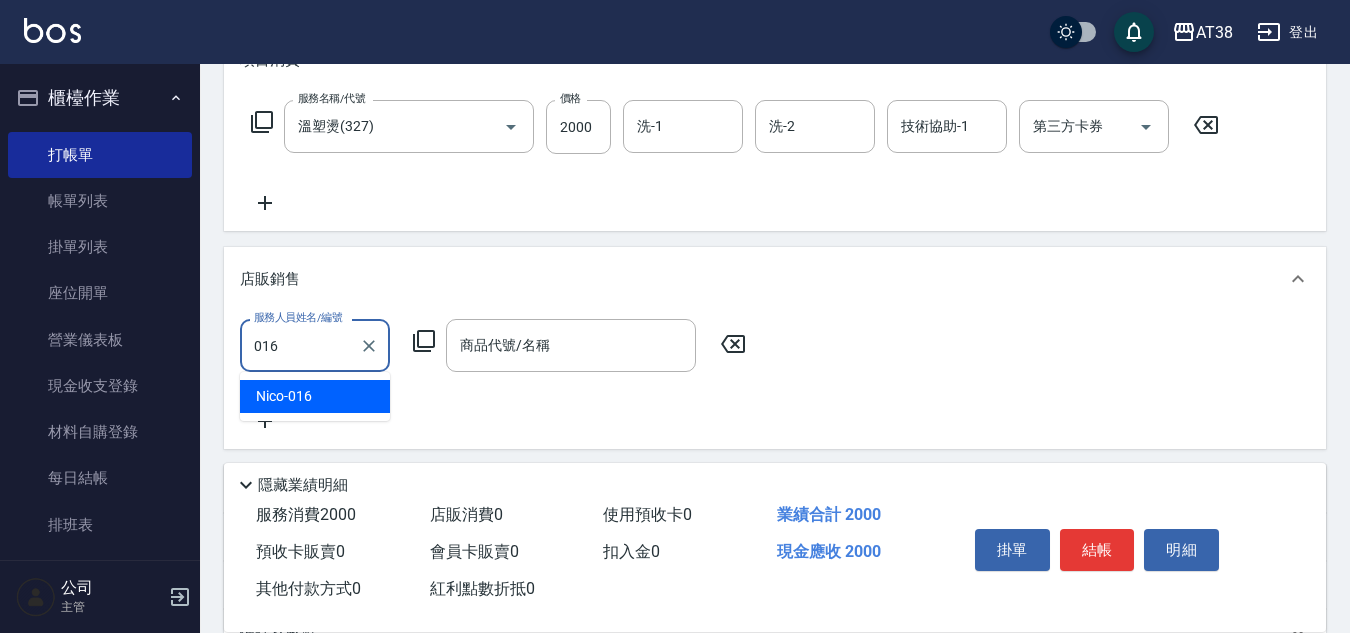 type on "Nico-016" 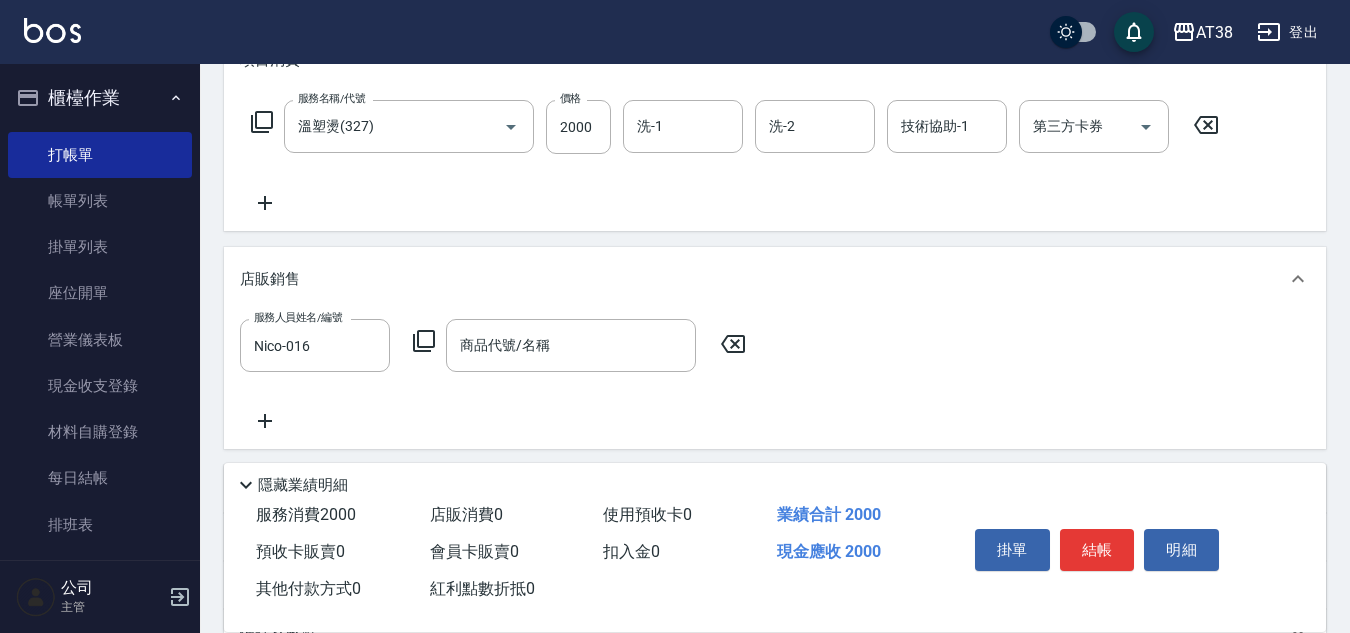 click 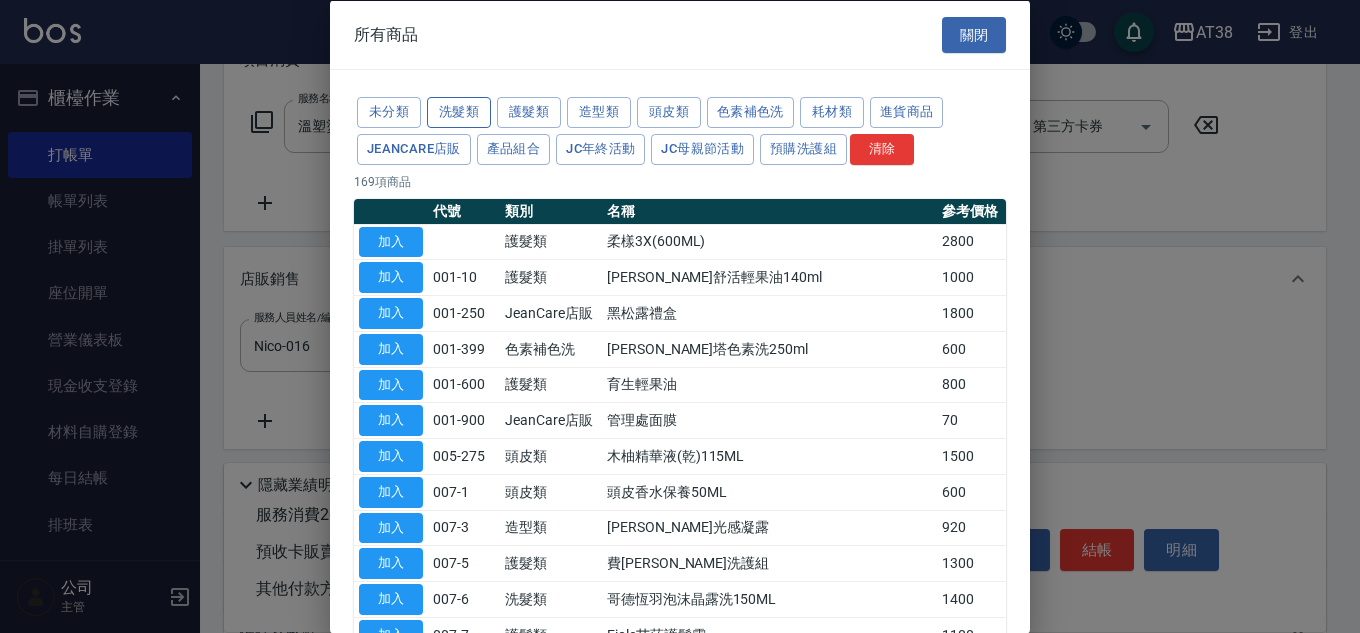 click on "洗髮類" at bounding box center [459, 112] 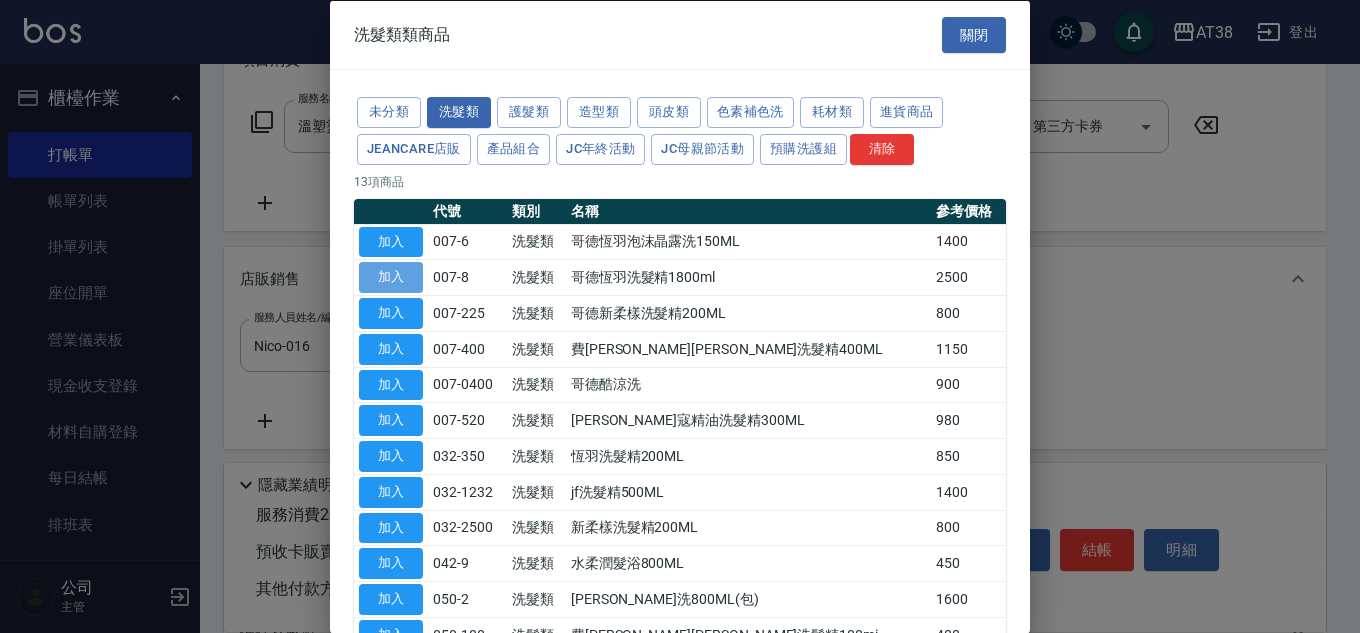 click on "加入" at bounding box center [391, 277] 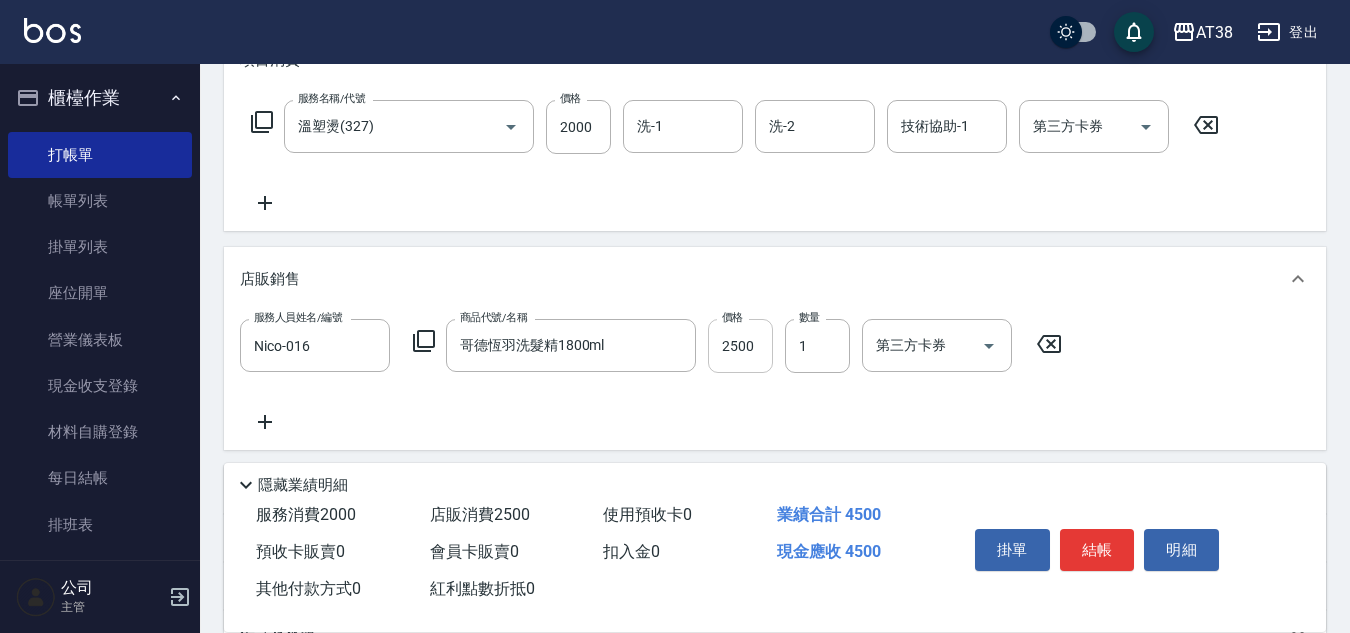 click on "2500" at bounding box center (740, 346) 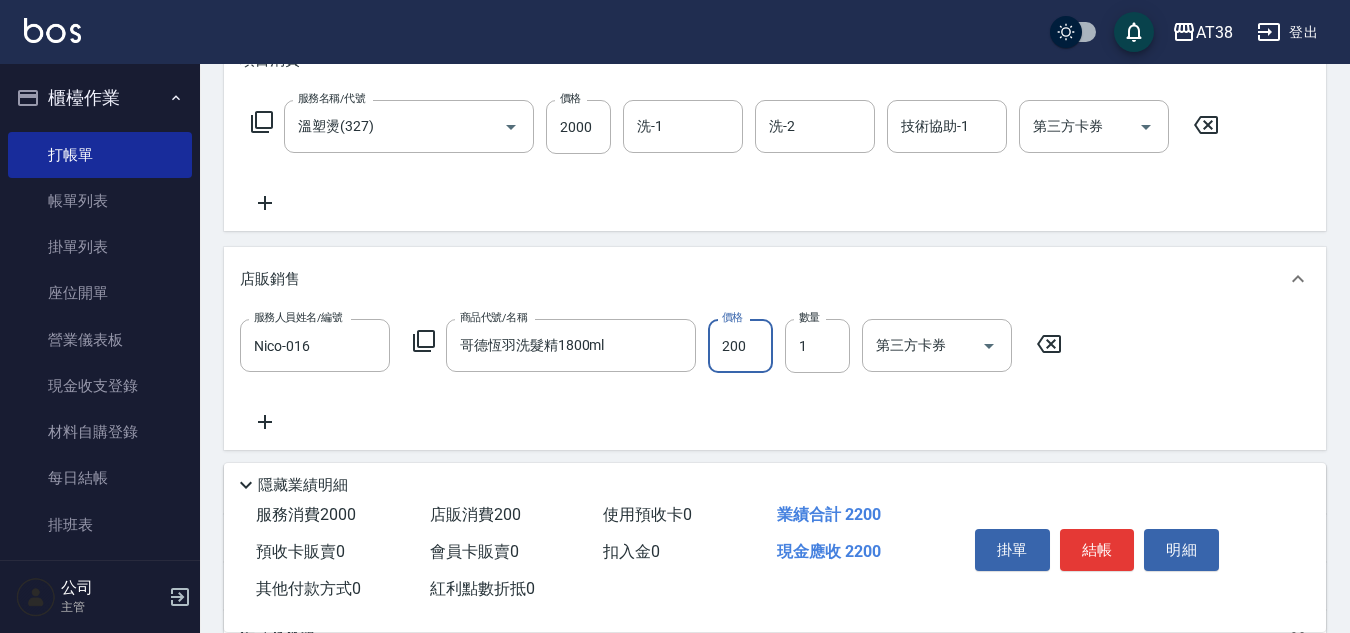 type on "2000" 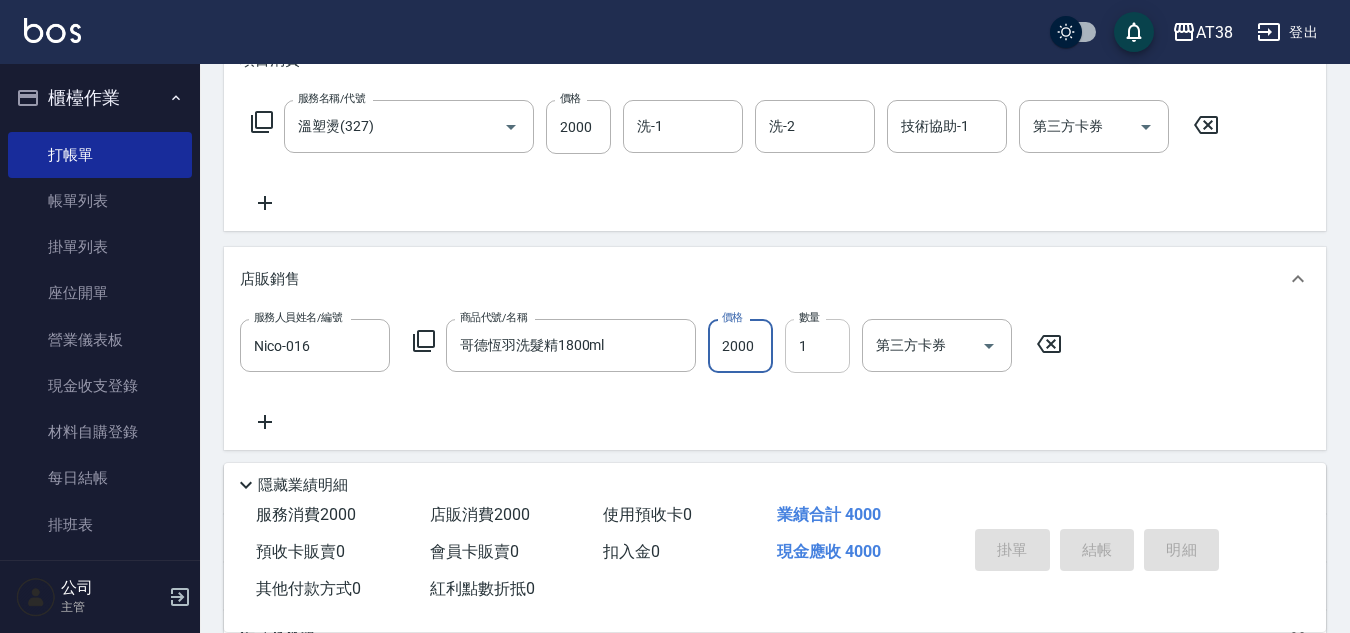 type 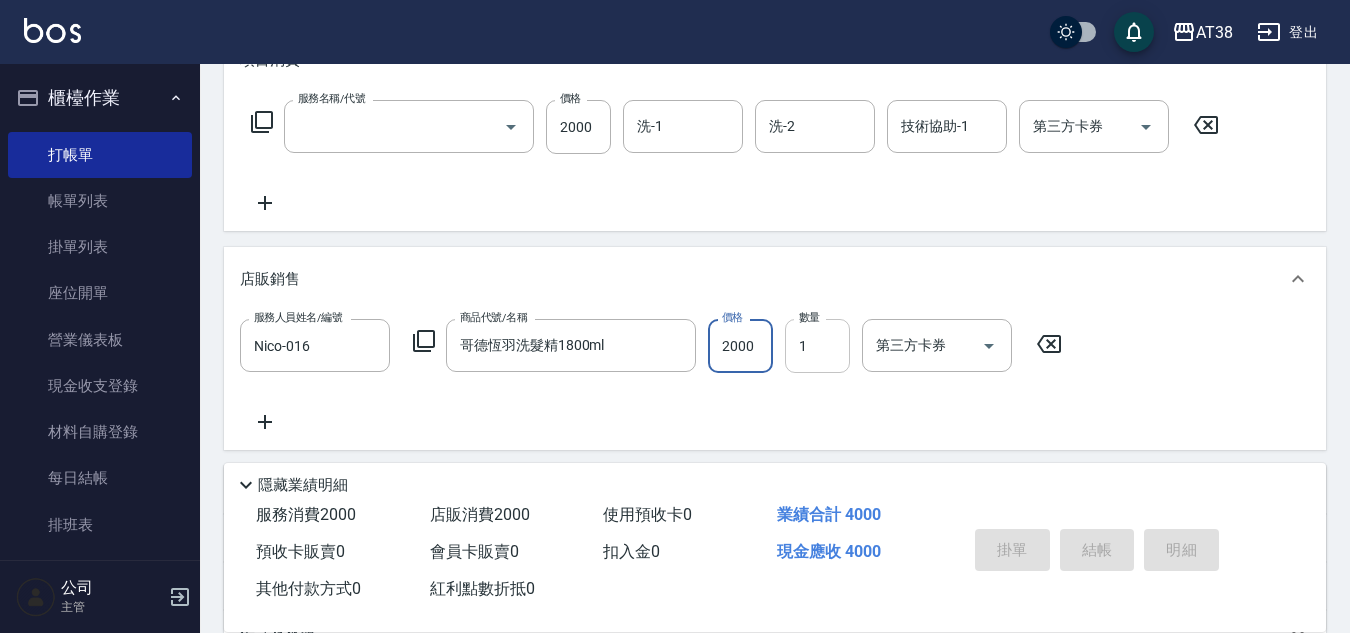 type 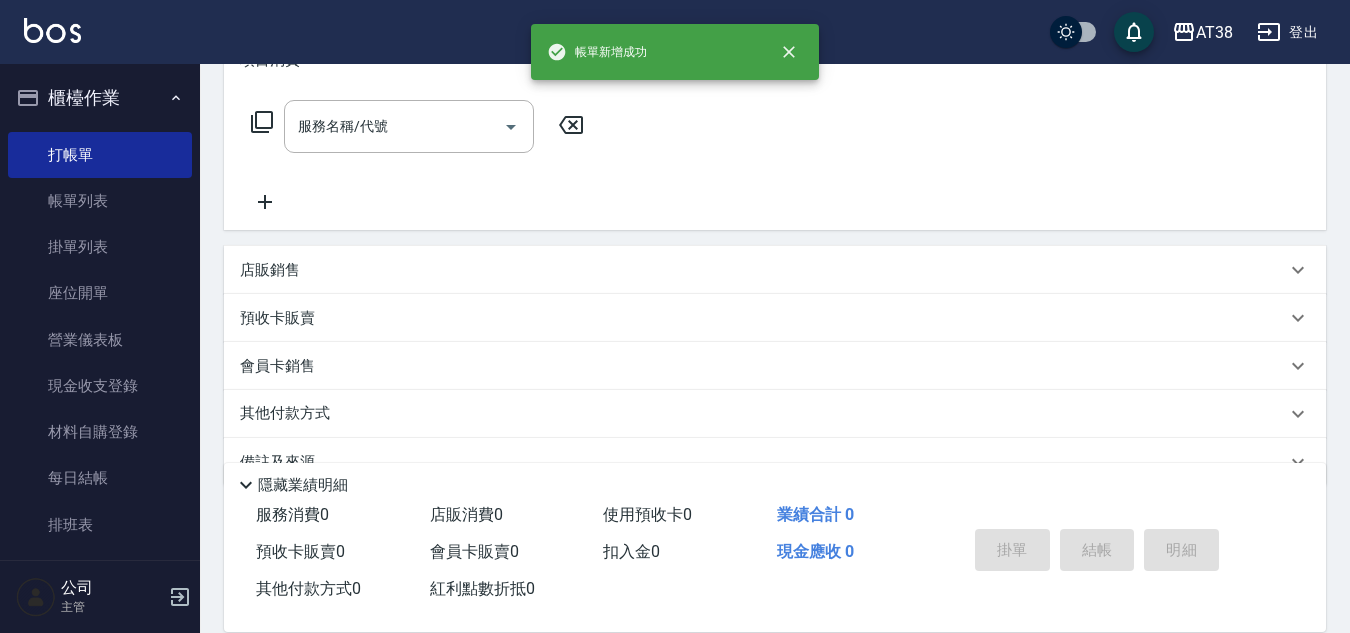 scroll, scrollTop: 0, scrollLeft: 0, axis: both 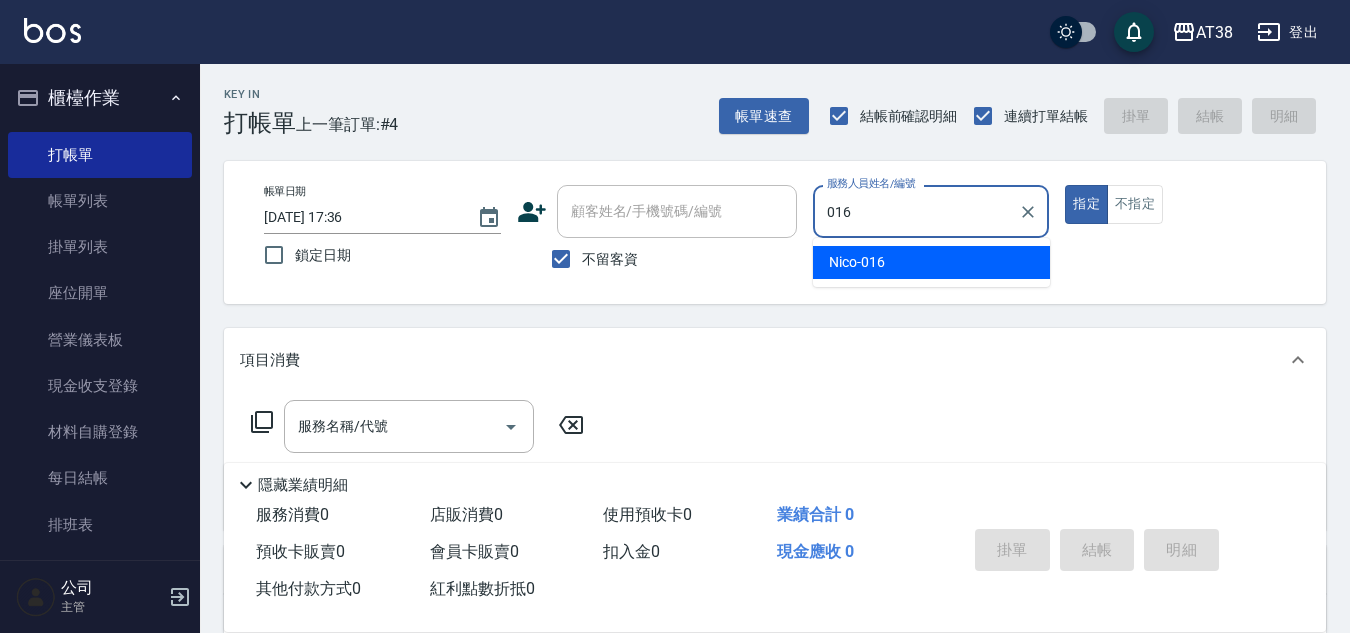 type on "Nico-016" 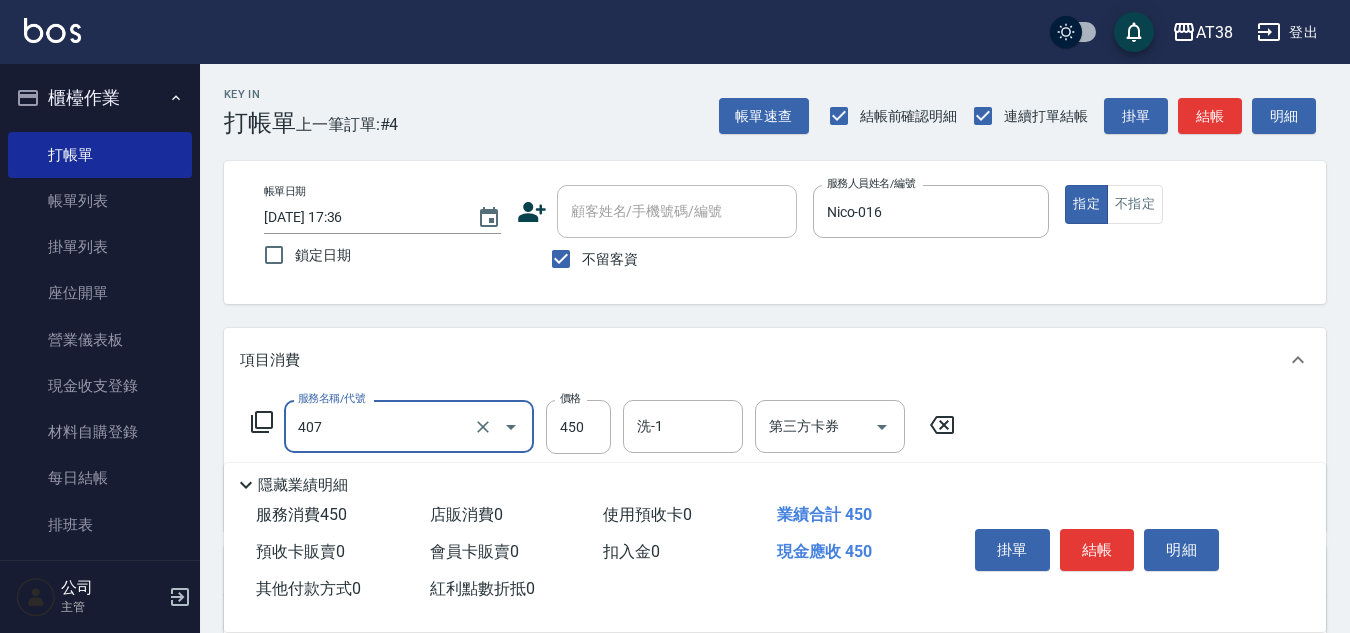 type on "剪髮(407)" 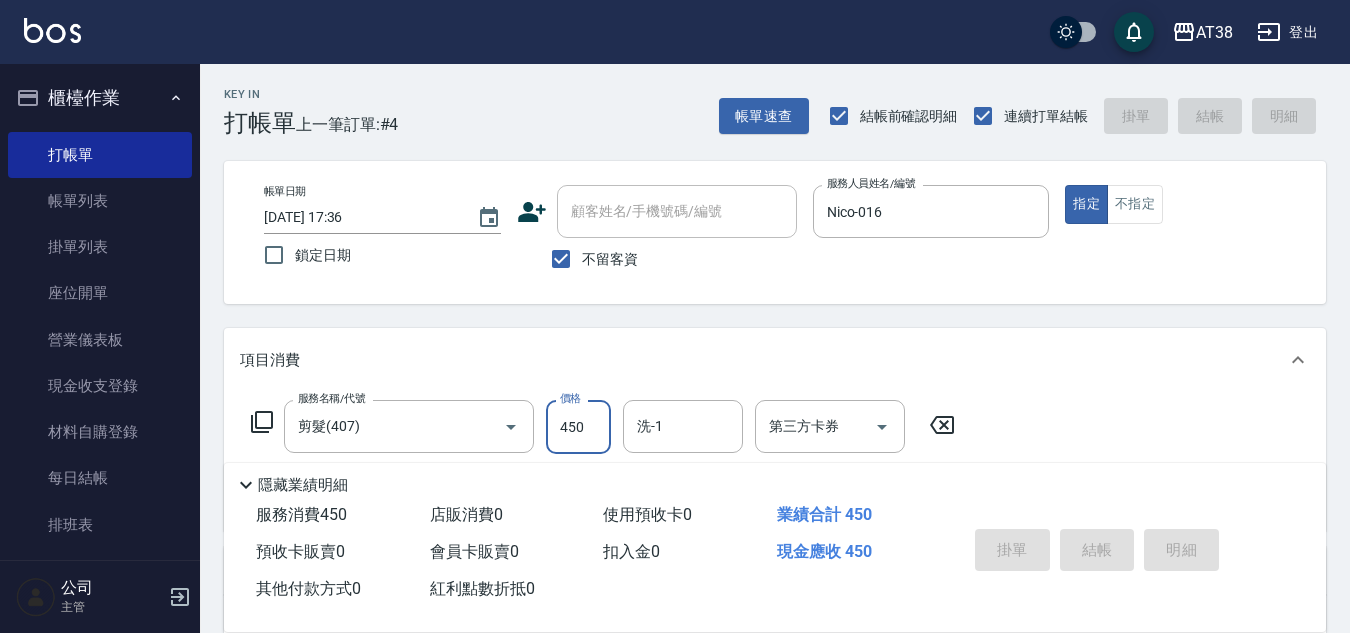 type 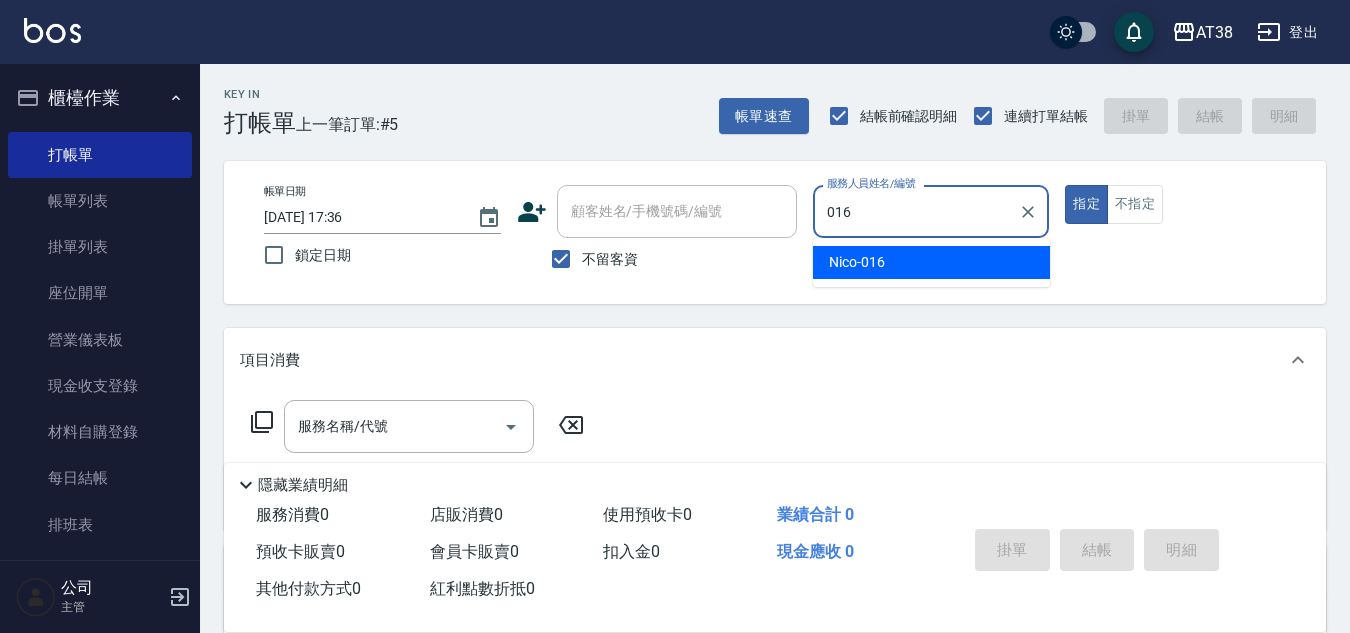 type on "Nico-016" 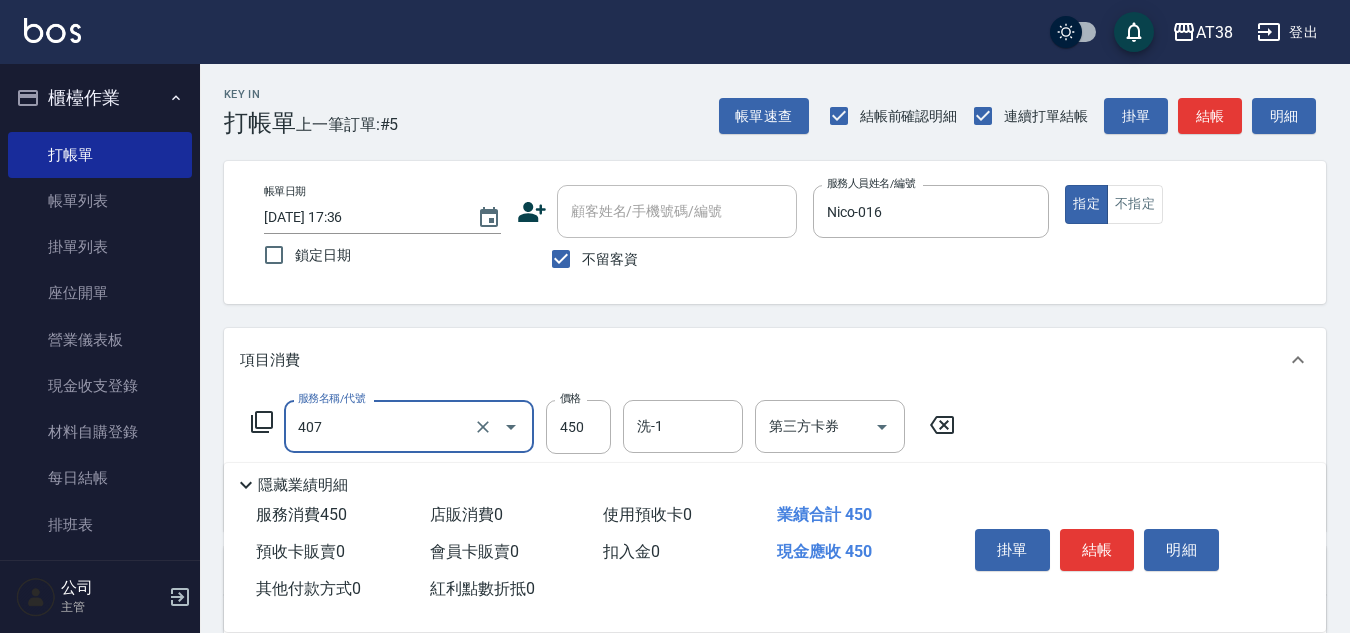 type on "剪髮(407)" 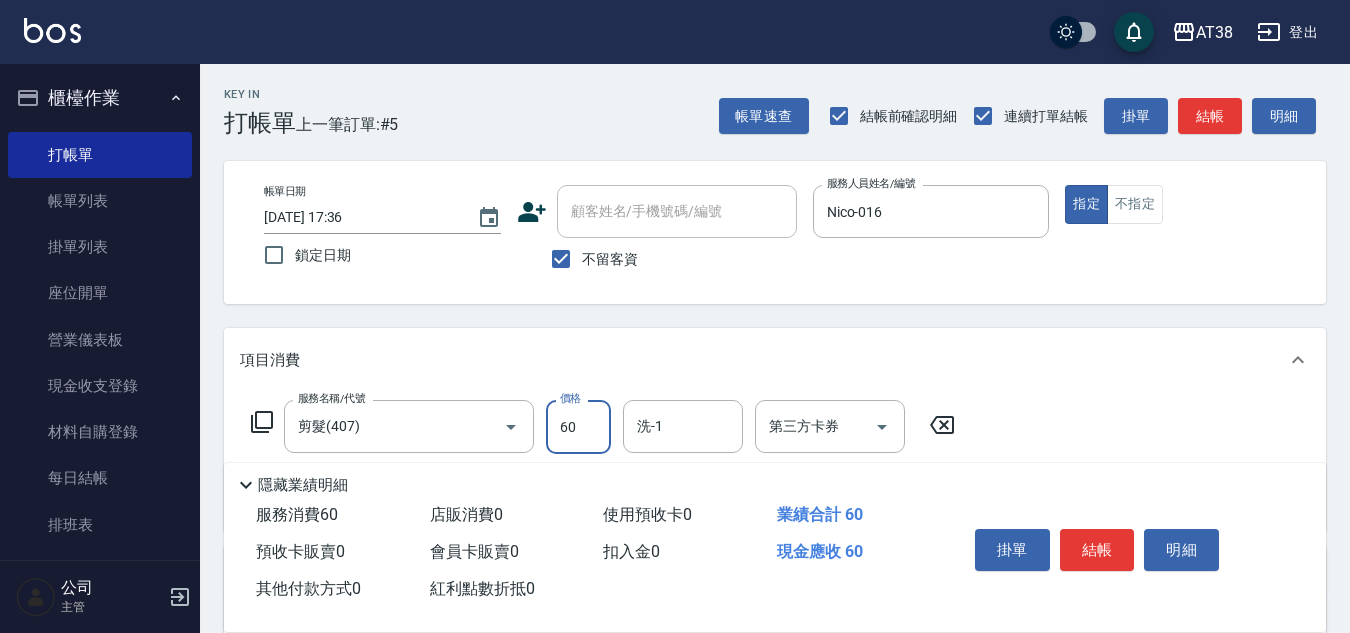 type on "600" 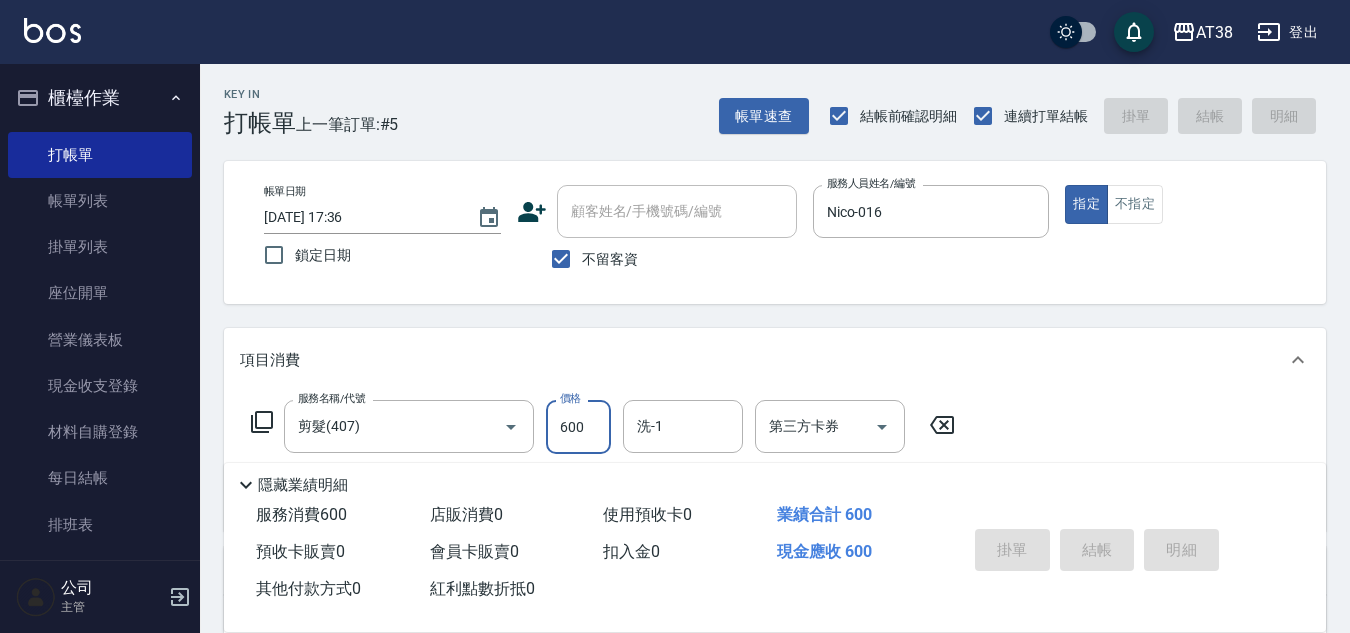 type on "2025/07/13 17:37" 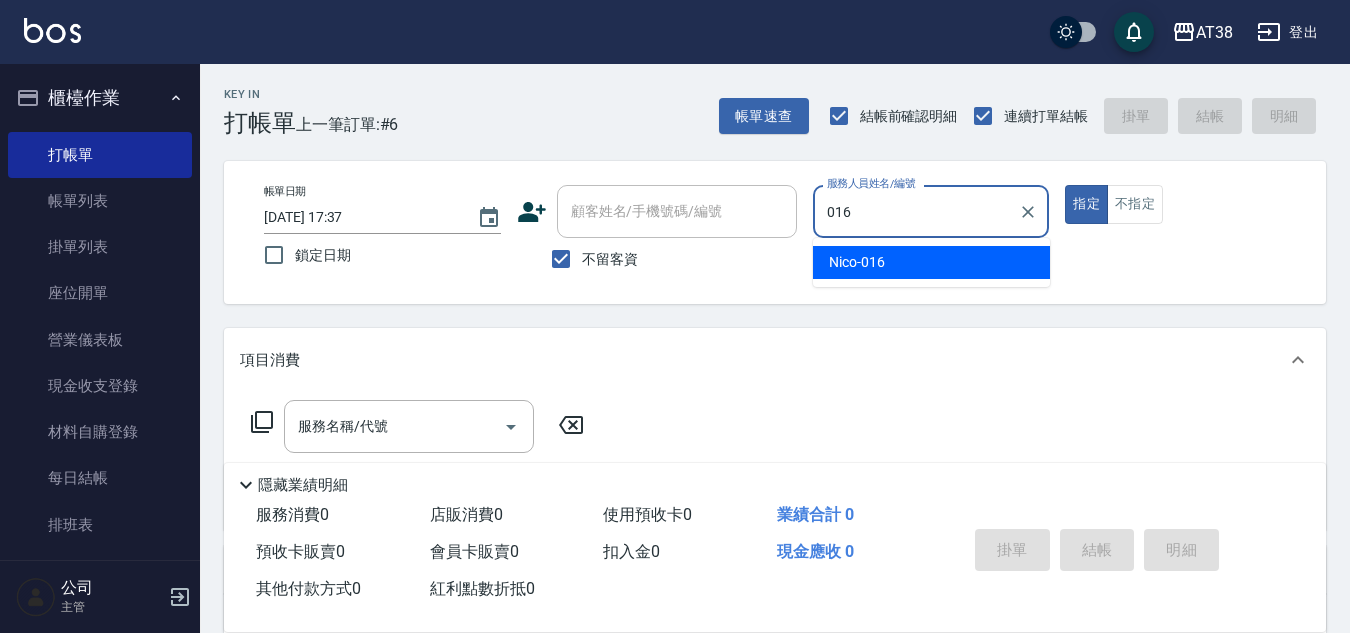 type on "Nico-016" 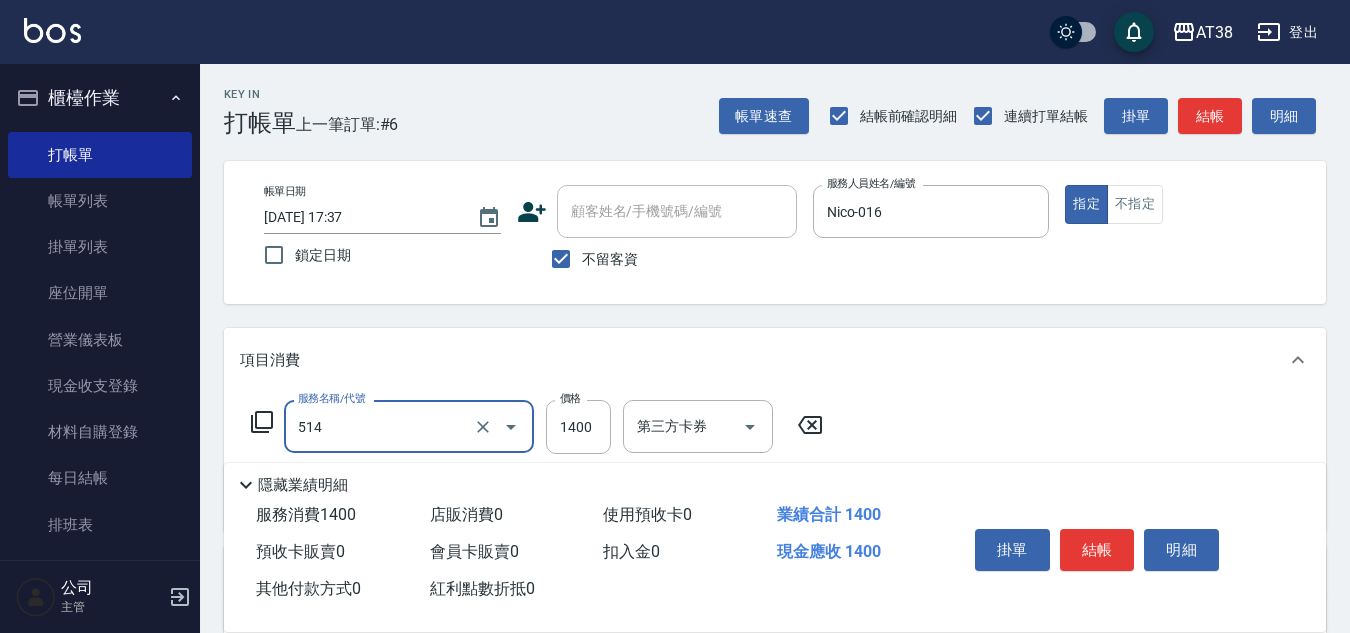 type on "染髮(長)(514)" 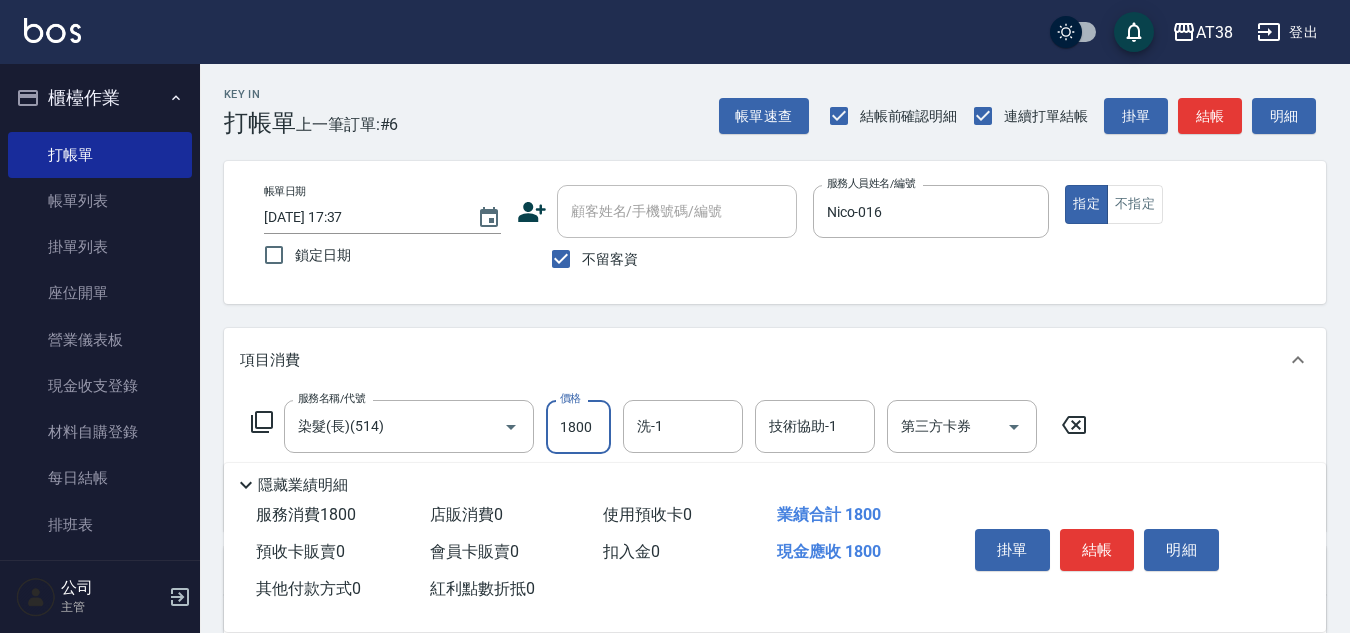 type on "1800" 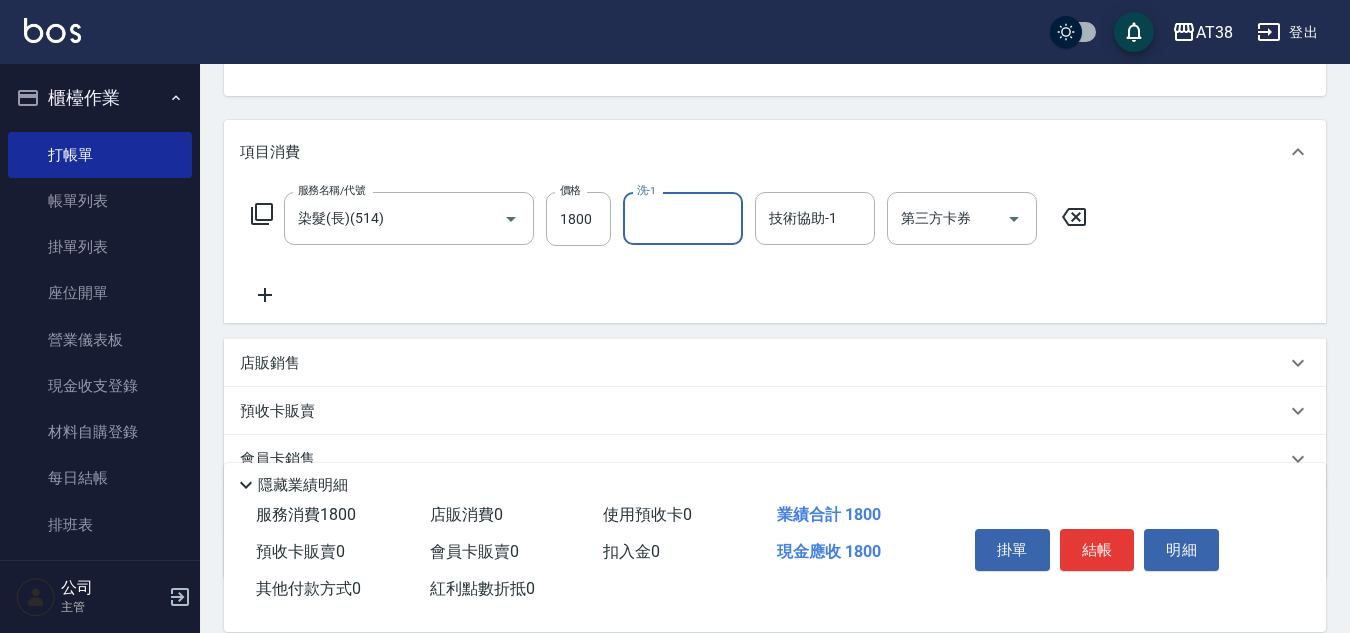 scroll, scrollTop: 300, scrollLeft: 0, axis: vertical 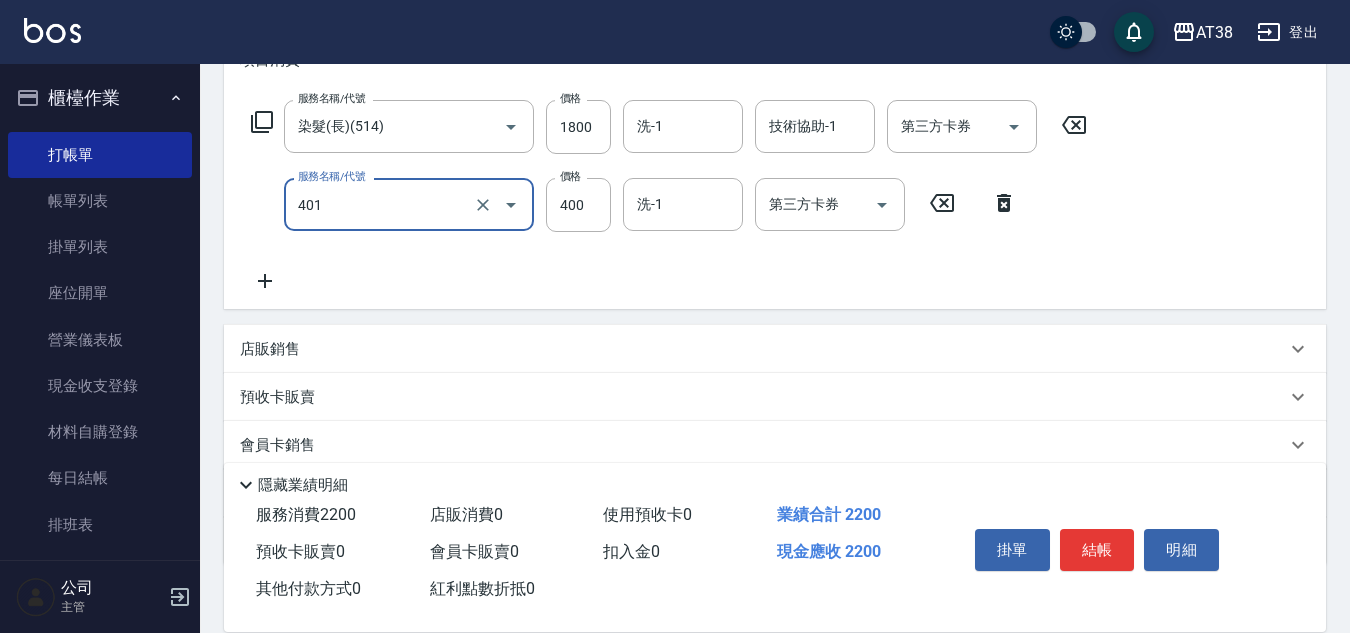 type on "單剪(401)" 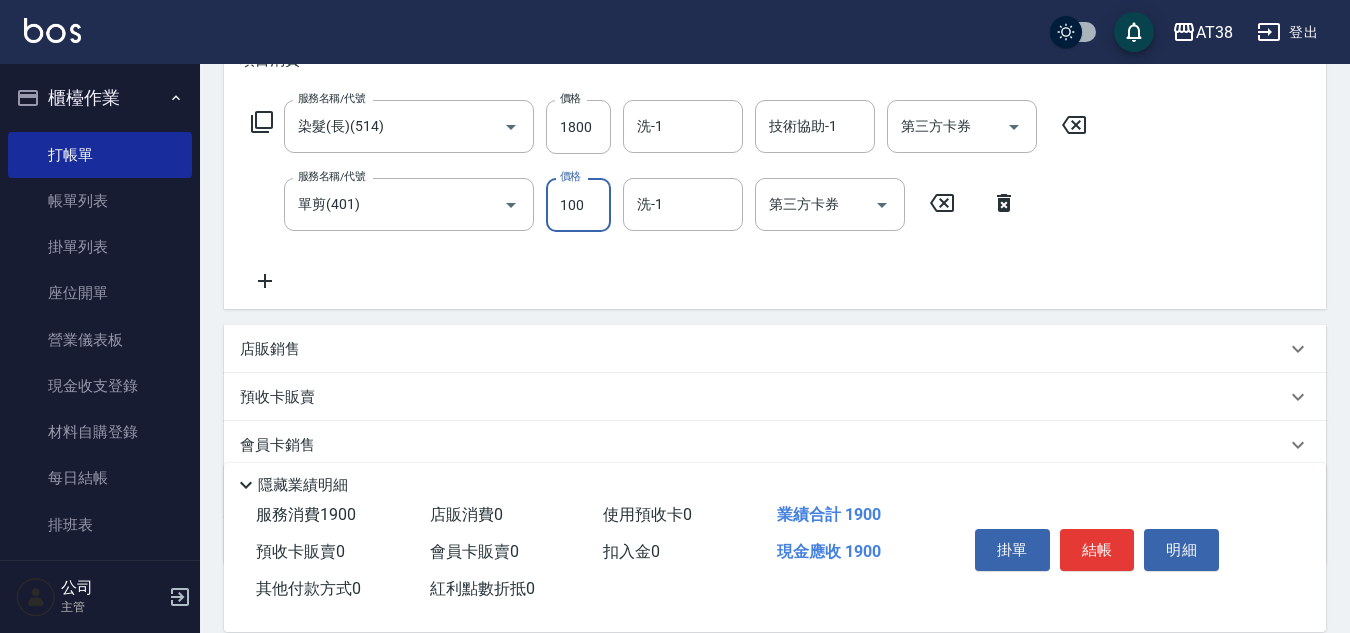 type on "100" 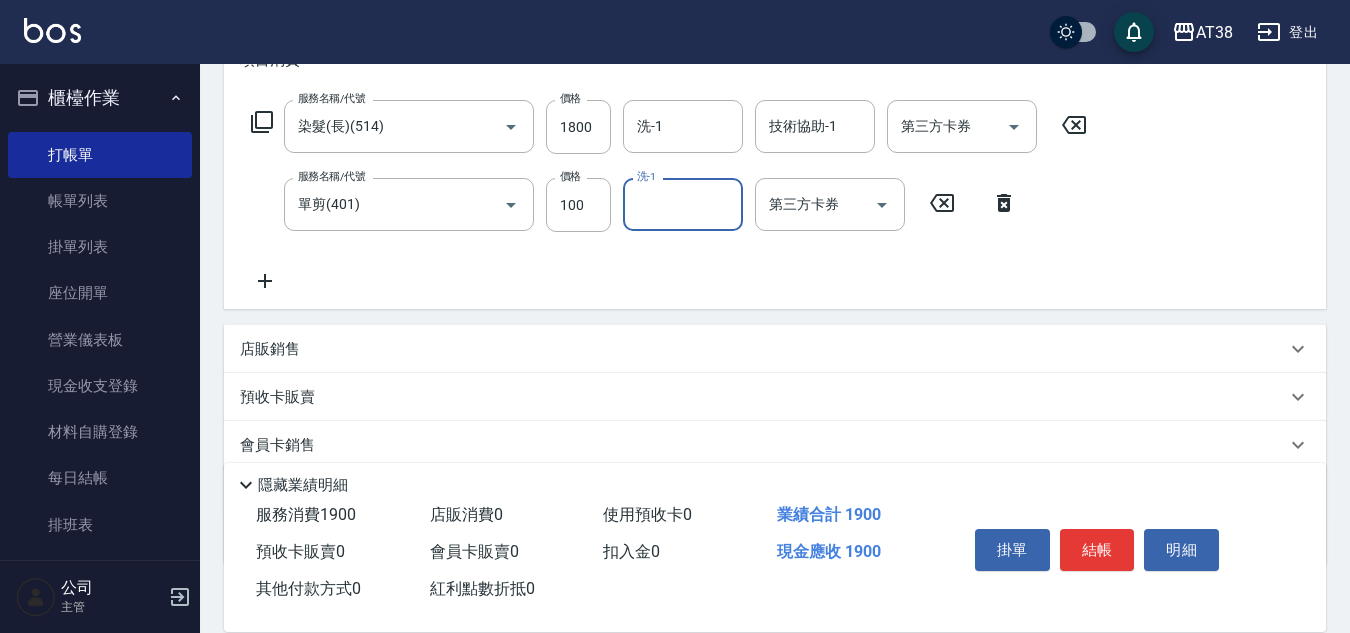 click on "店販銷售" at bounding box center [270, 349] 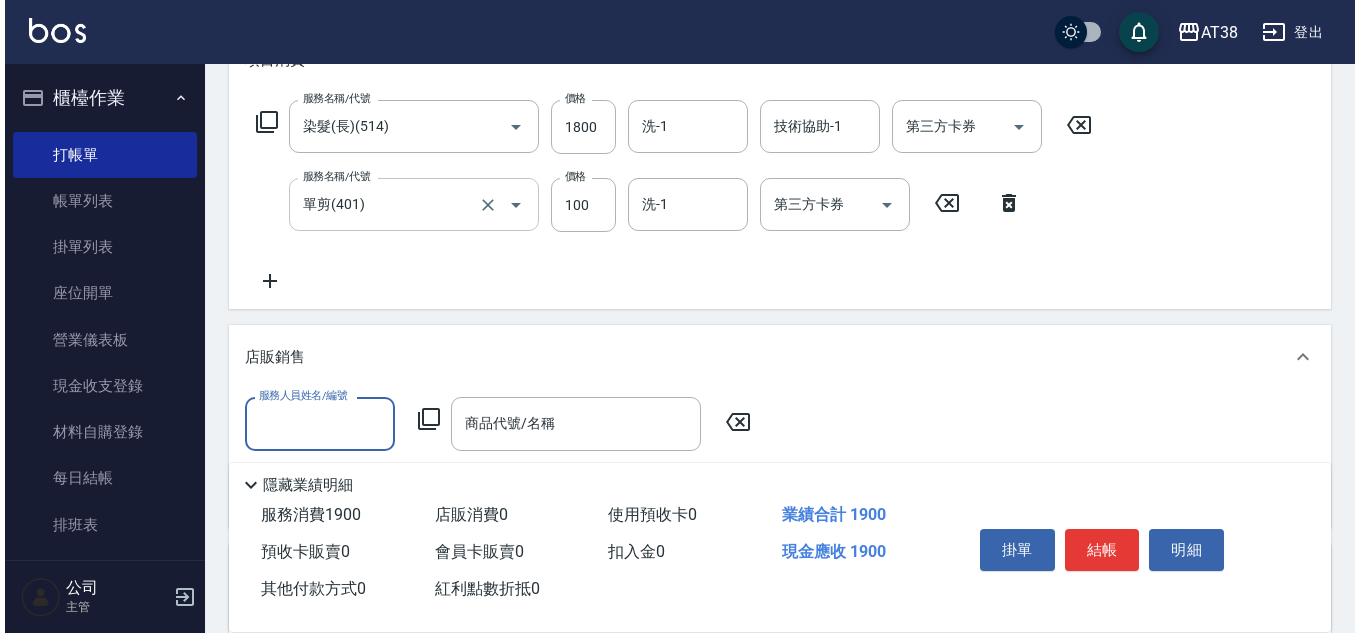 scroll, scrollTop: 0, scrollLeft: 0, axis: both 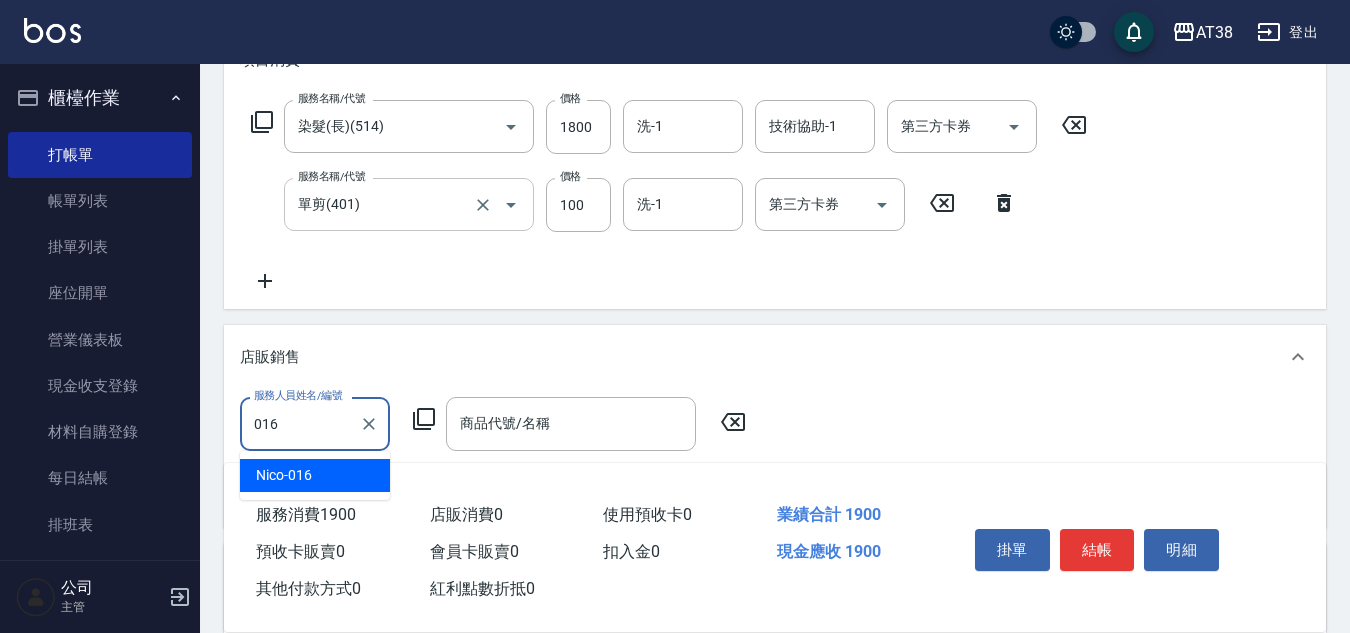 type on "Nico-016" 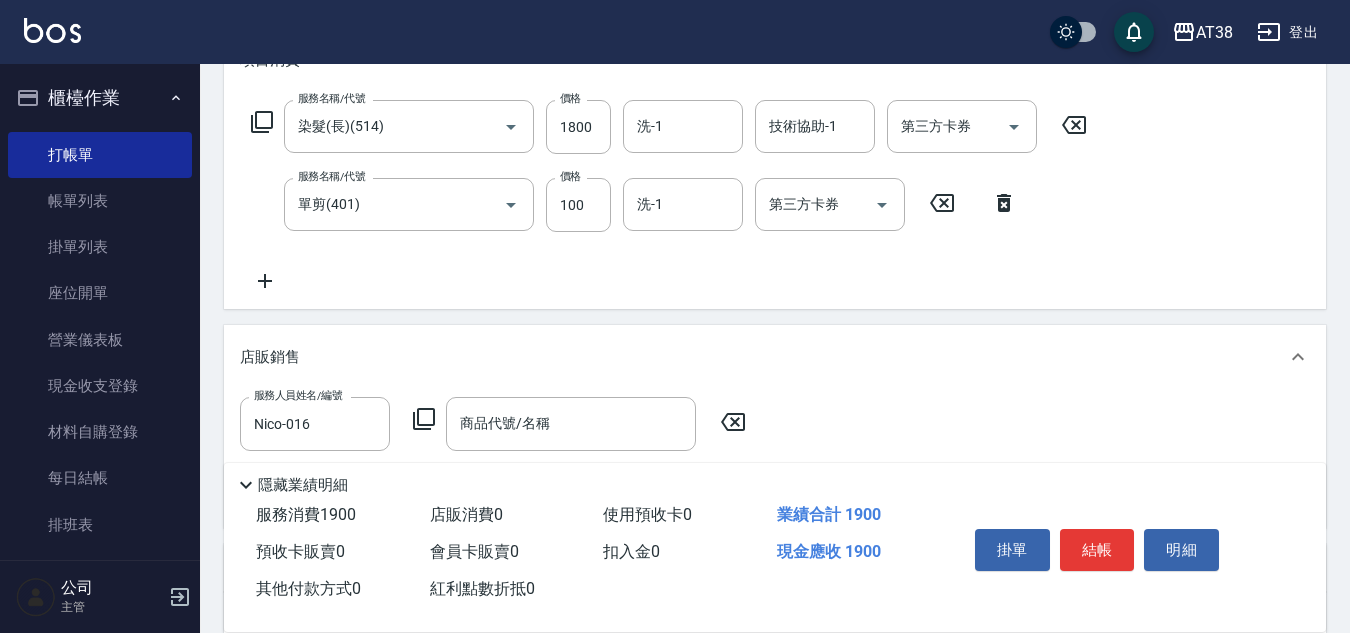 click 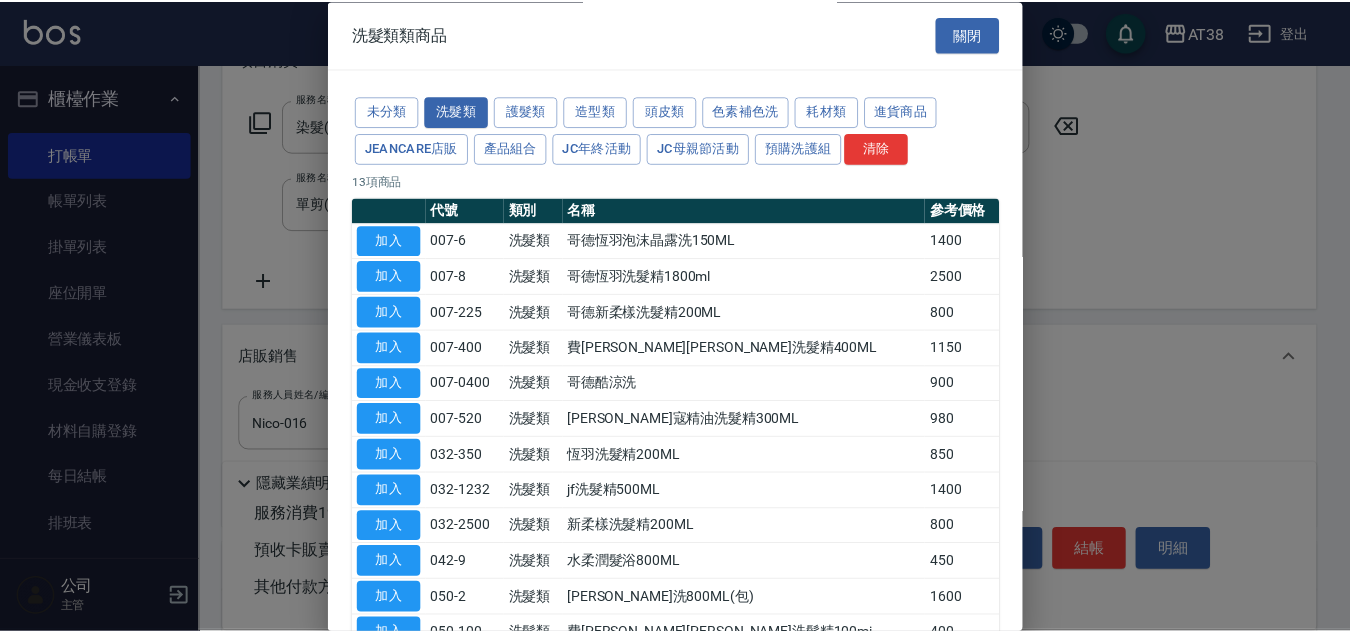 scroll, scrollTop: 100, scrollLeft: 0, axis: vertical 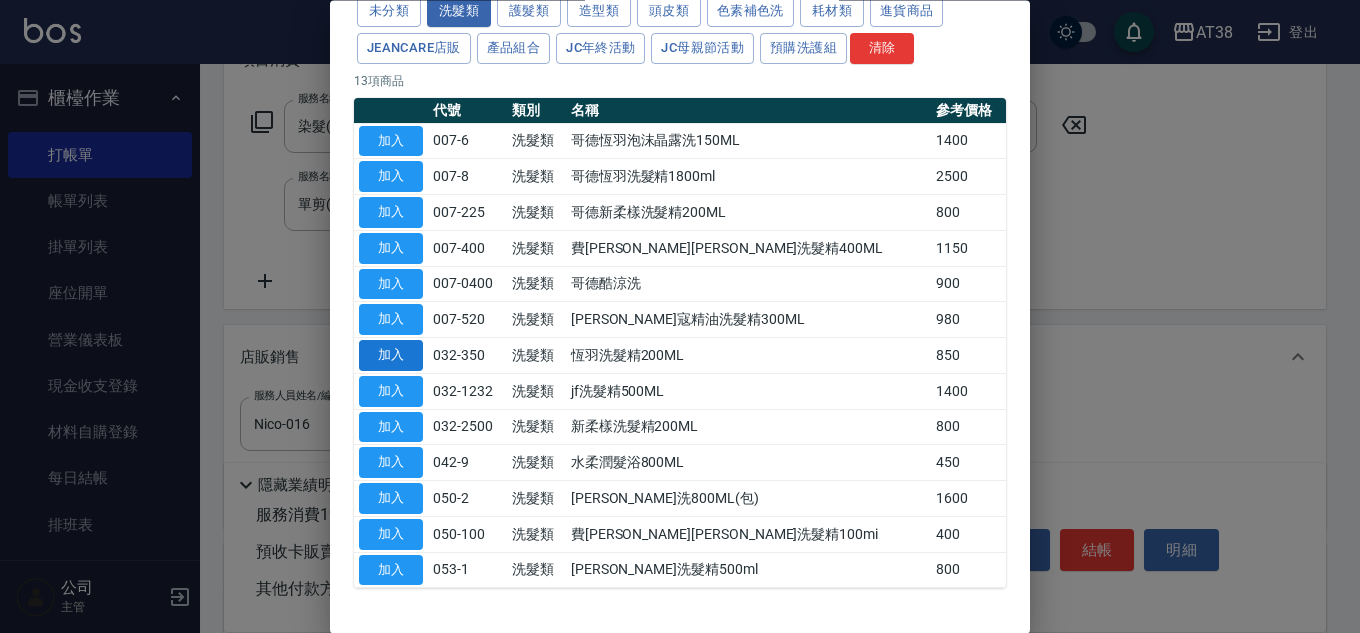 click on "加入" at bounding box center (391, 356) 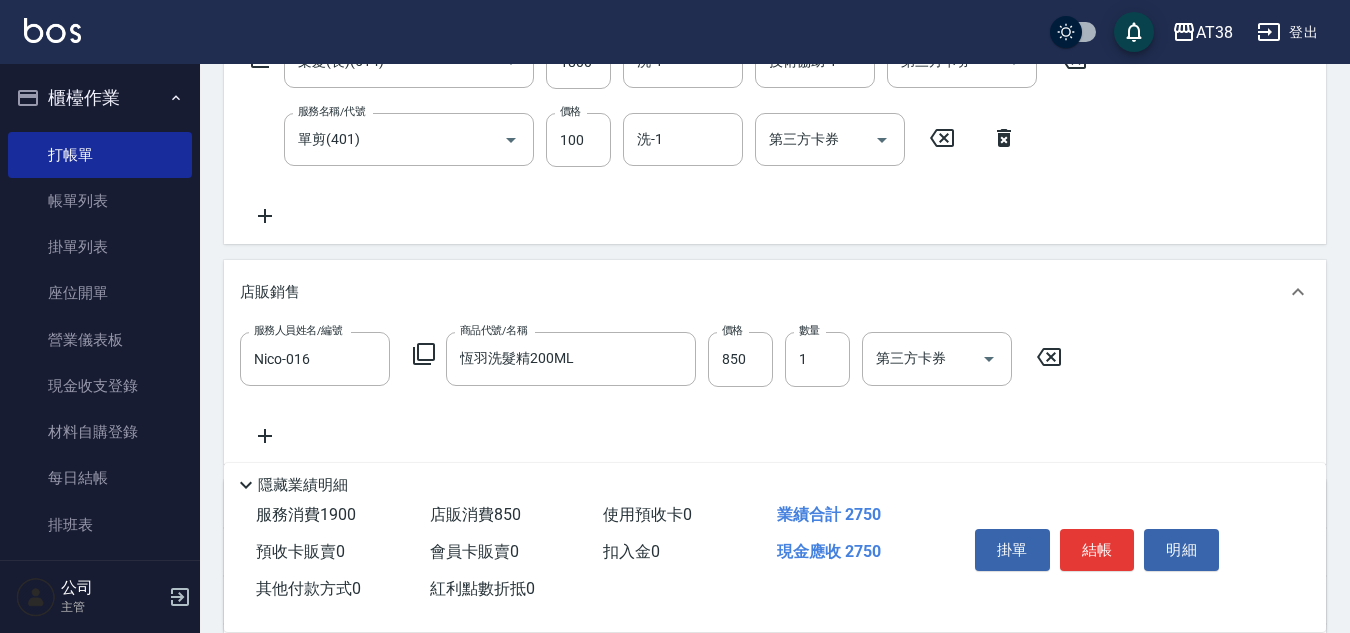 scroll, scrollTop: 400, scrollLeft: 0, axis: vertical 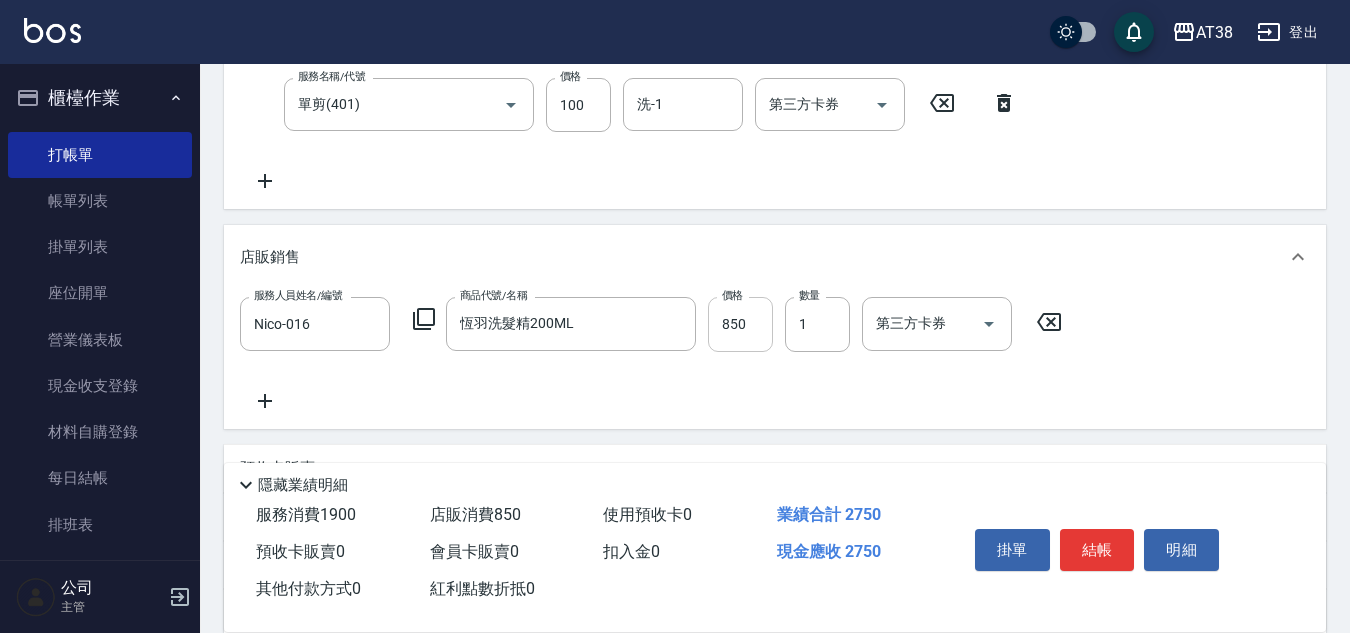 click on "850" at bounding box center [740, 324] 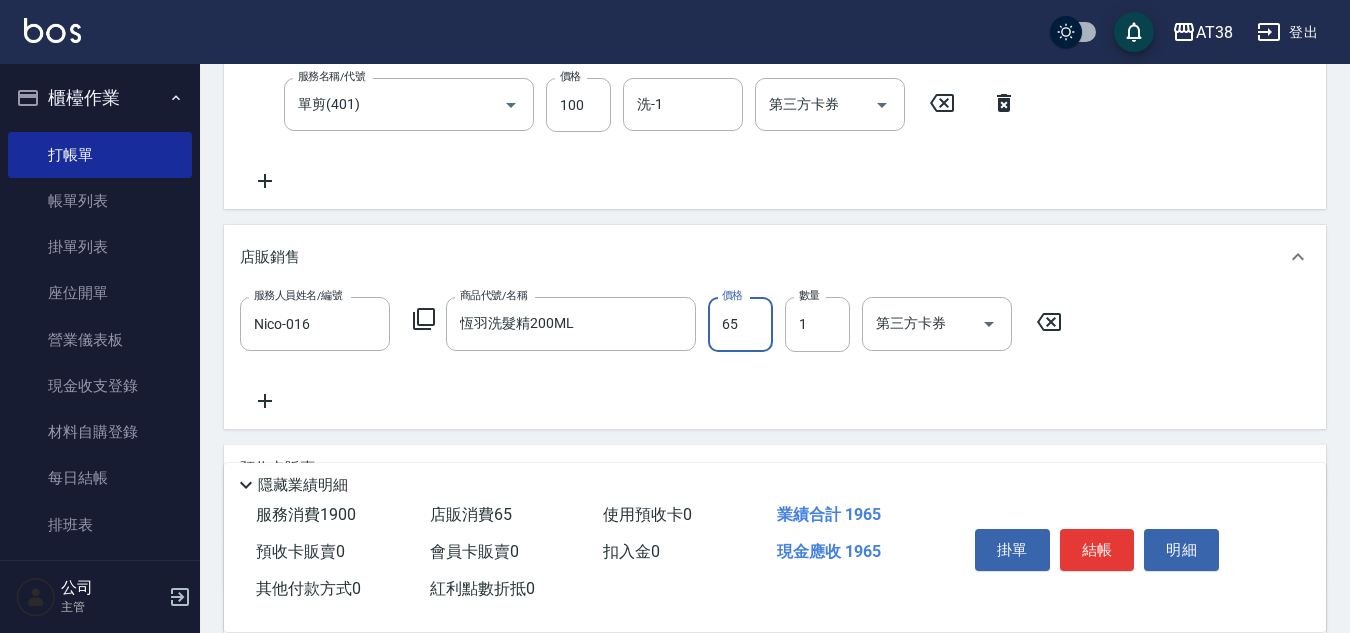 type on "650" 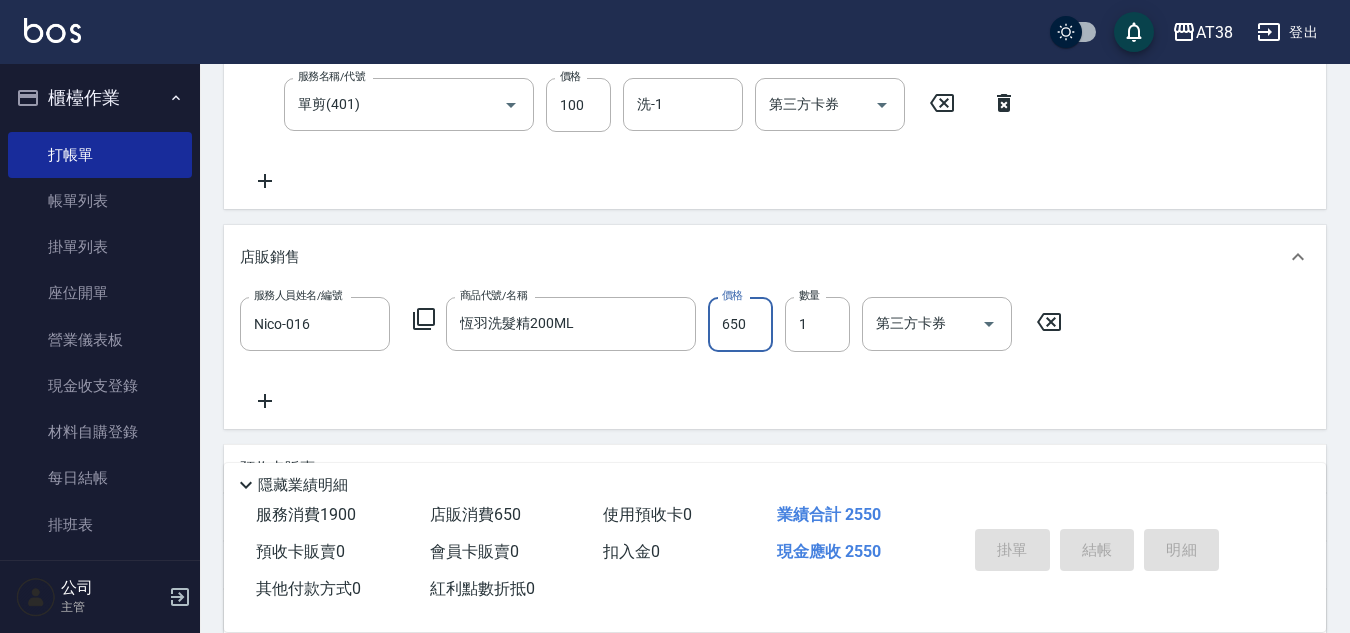 type on "2025/07/13 17:38" 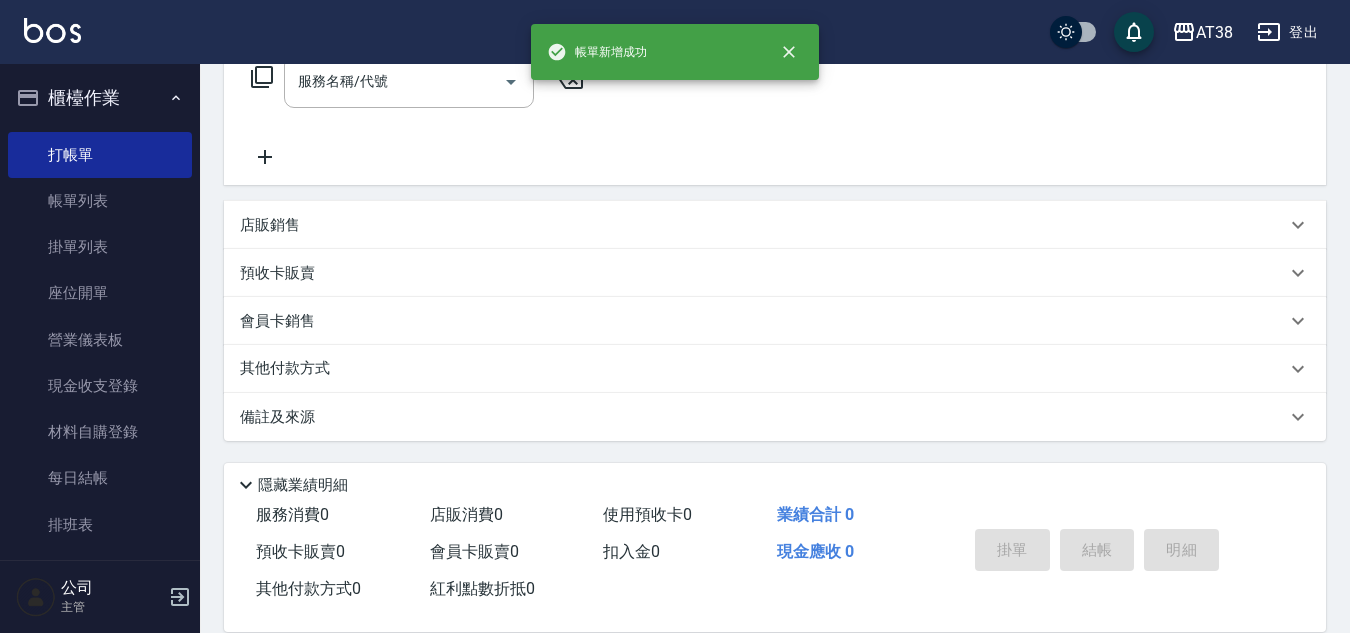 scroll, scrollTop: 0, scrollLeft: 0, axis: both 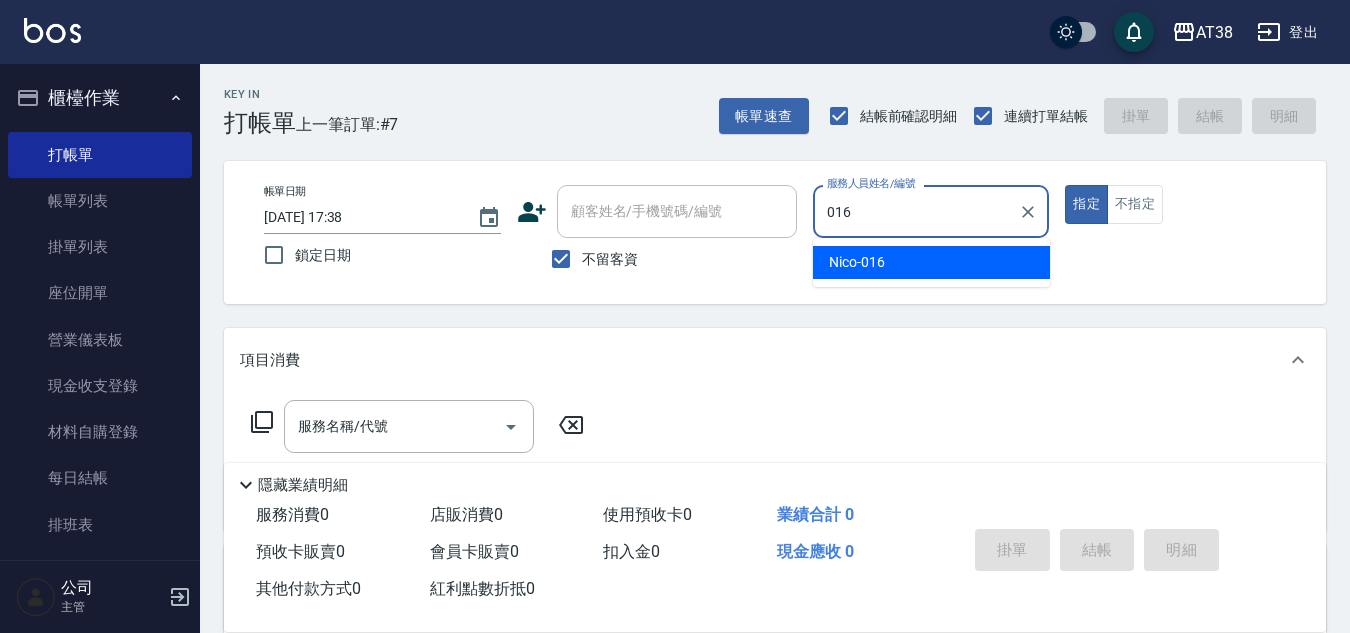 type on "Nico-016" 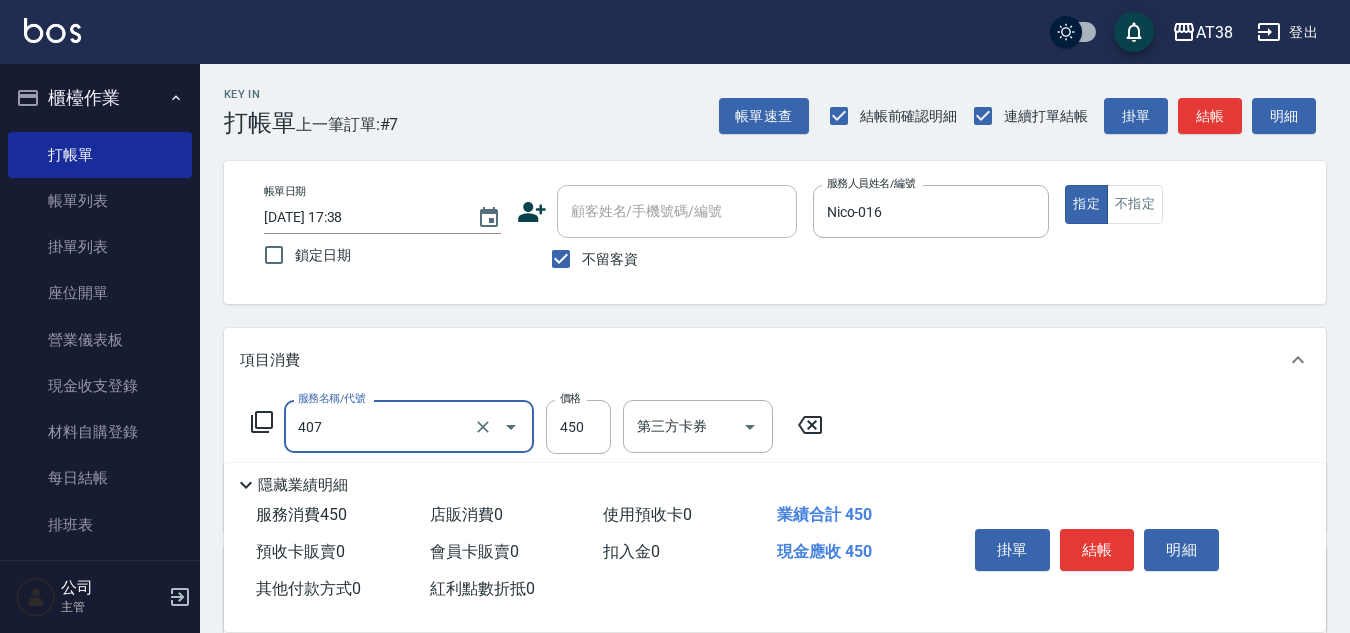 type on "剪髮(407)" 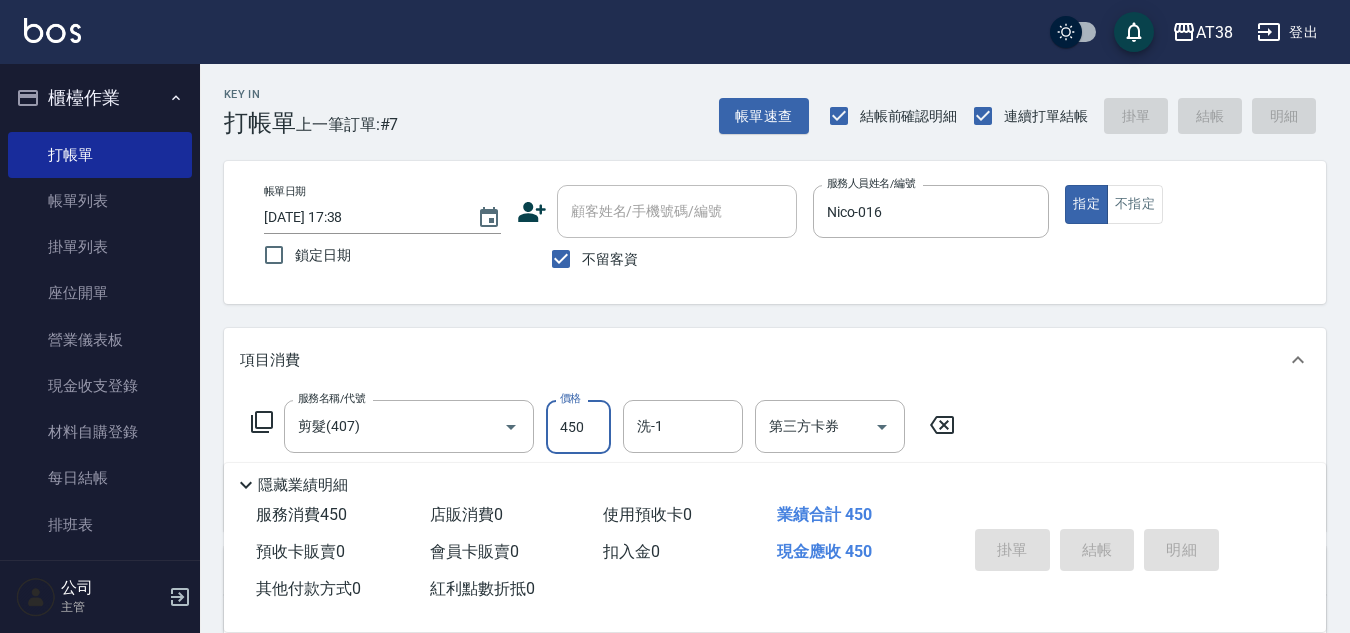 type 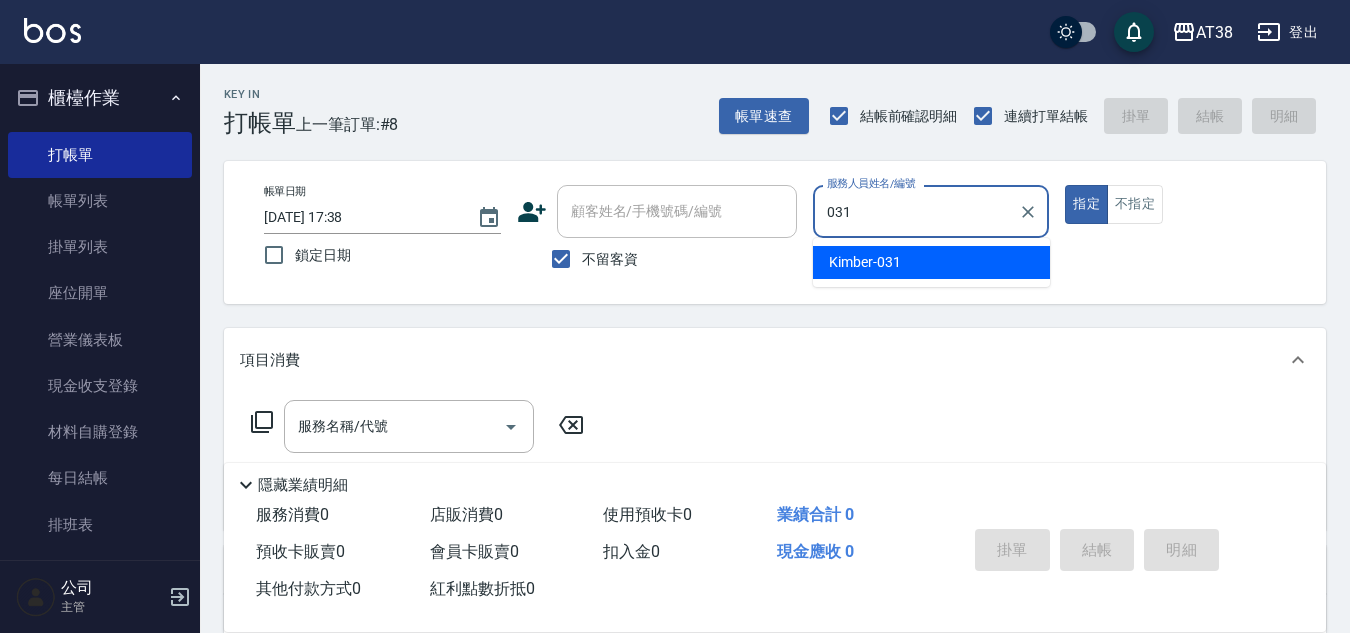 type on "Kimber-031" 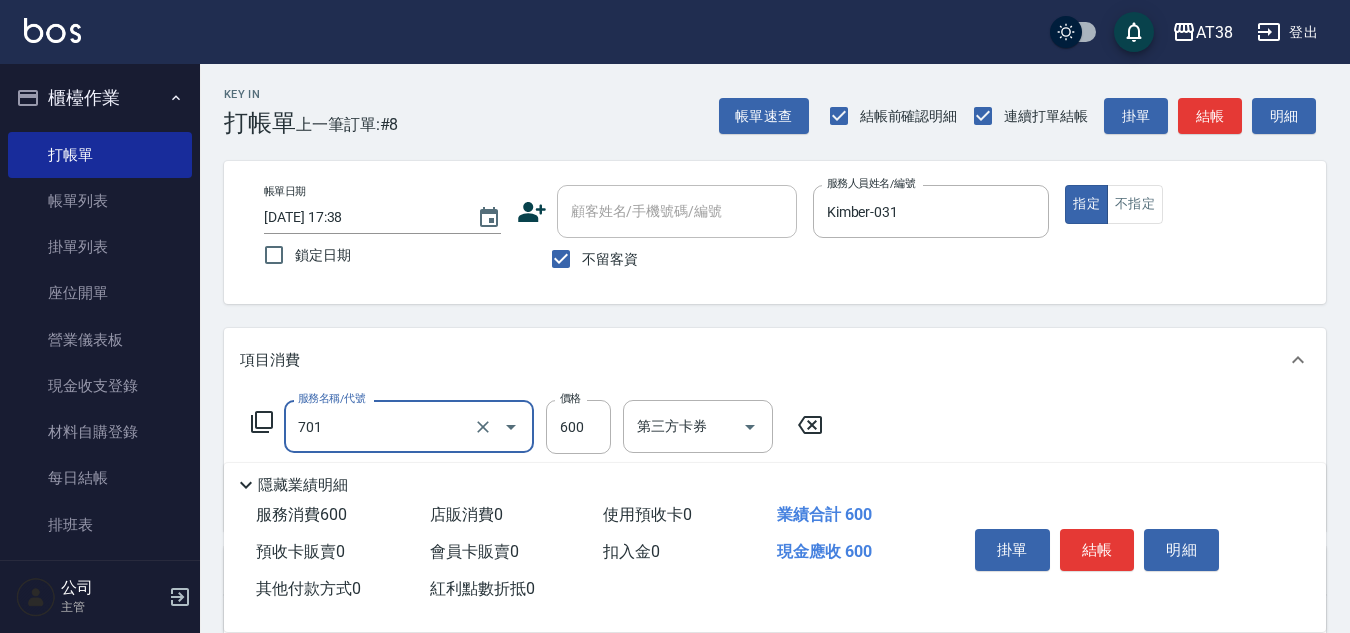 type on "護髮(自嶺料)(701)" 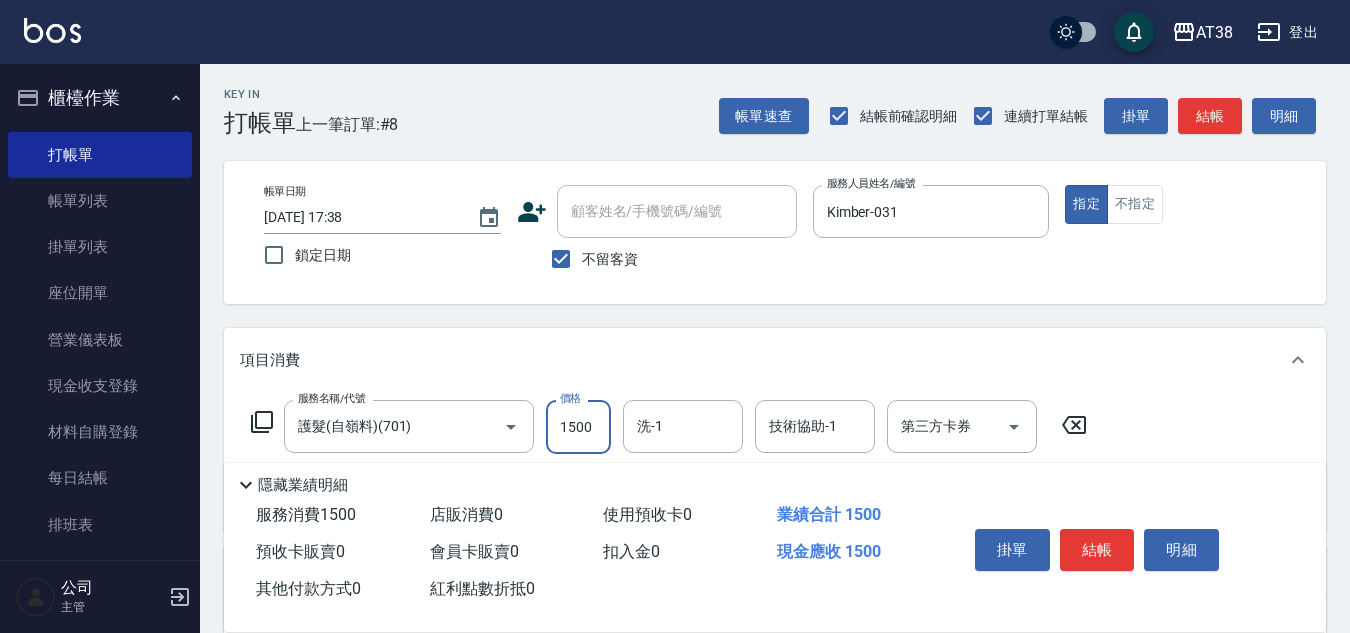 type on "1500" 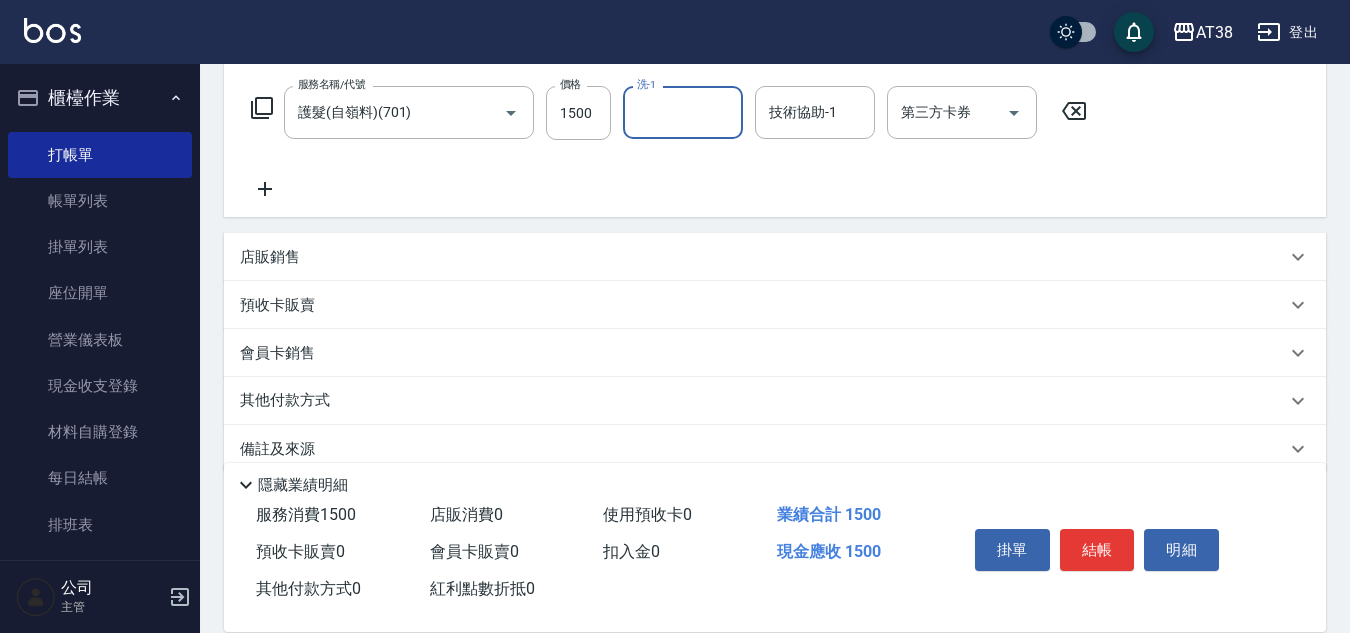 scroll, scrollTop: 346, scrollLeft: 0, axis: vertical 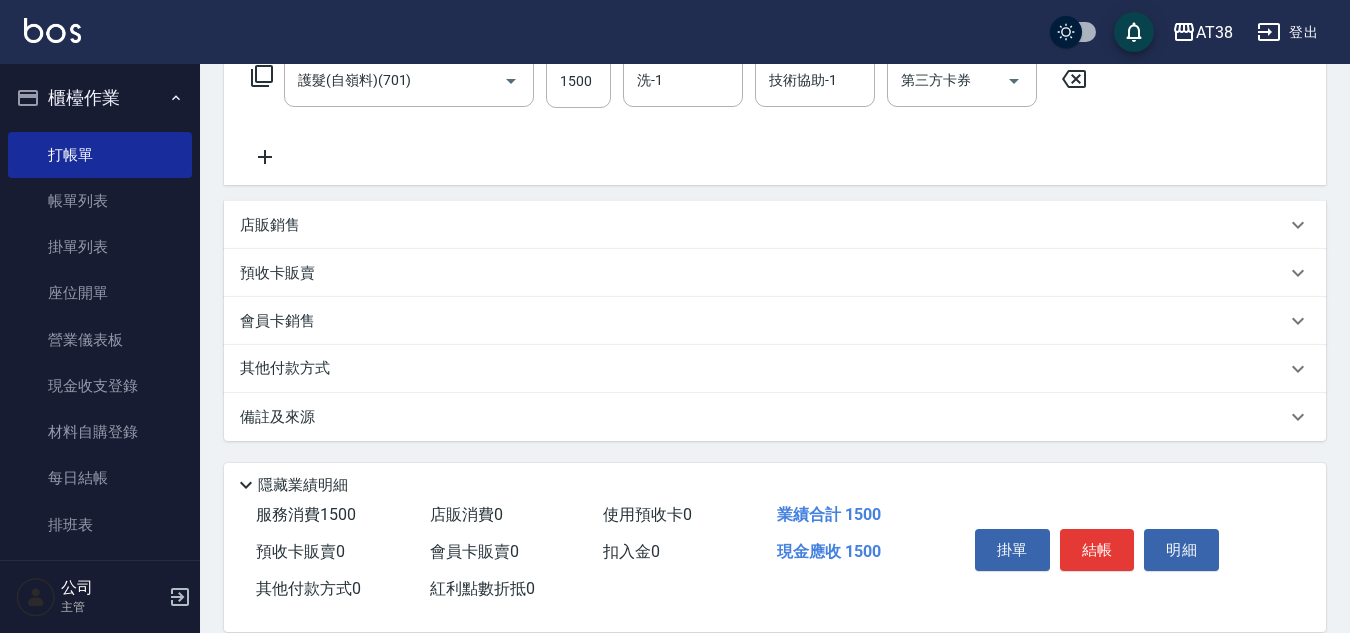 click on "其他付款方式" at bounding box center (290, 369) 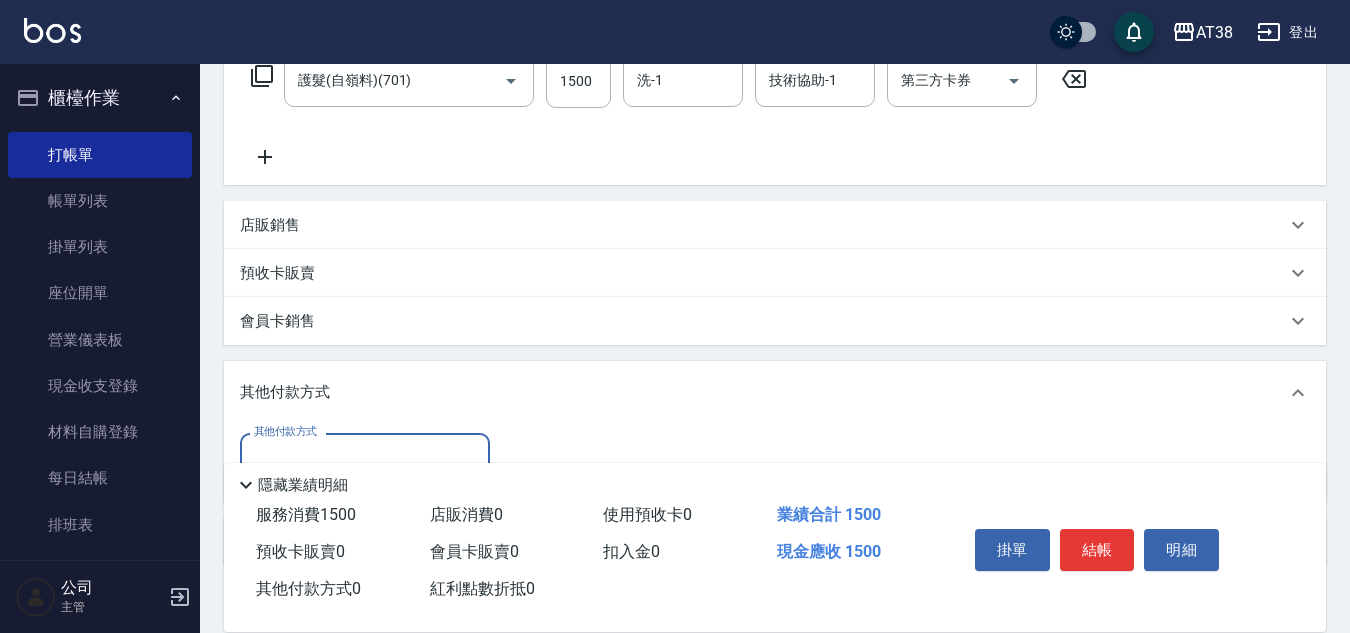 scroll, scrollTop: 0, scrollLeft: 0, axis: both 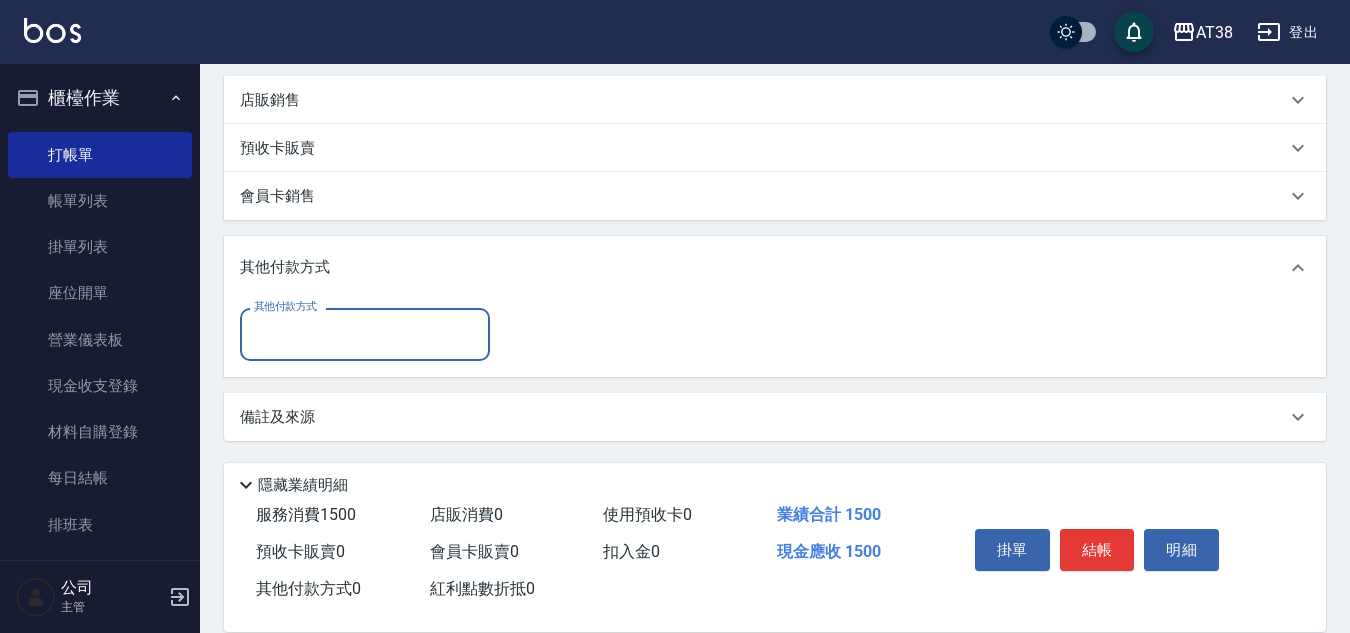 click on "其他付款方式" at bounding box center (365, 334) 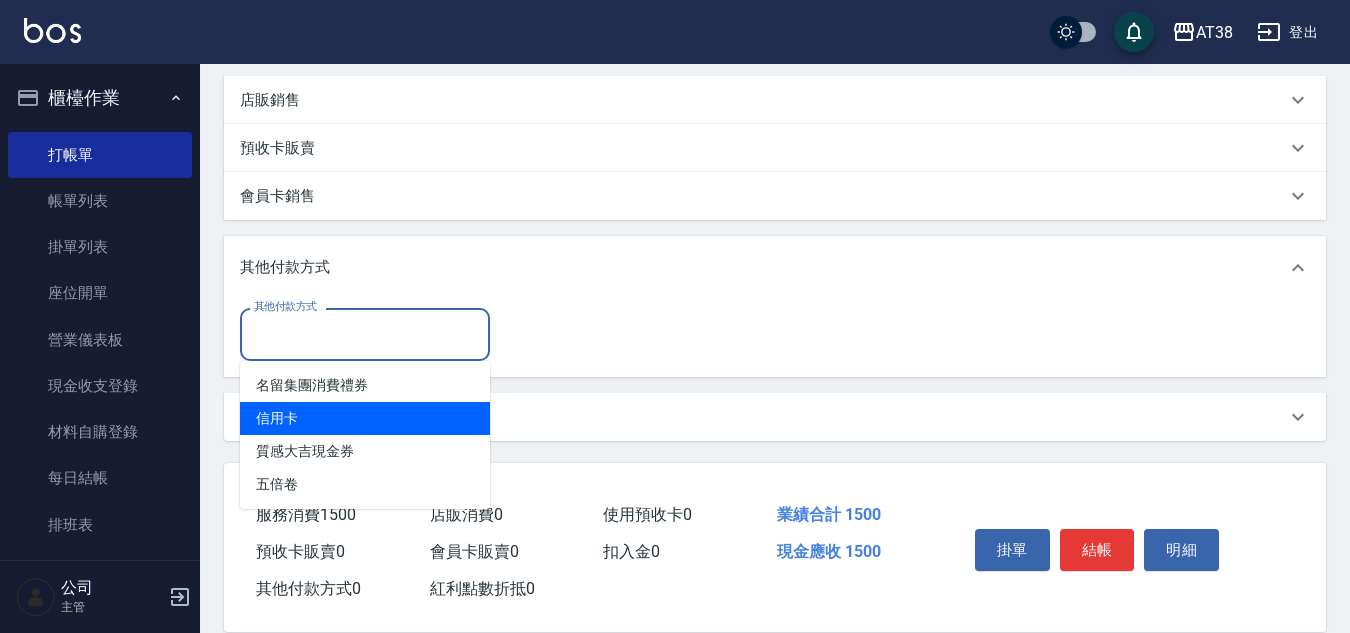 click on "信用卡" at bounding box center [365, 418] 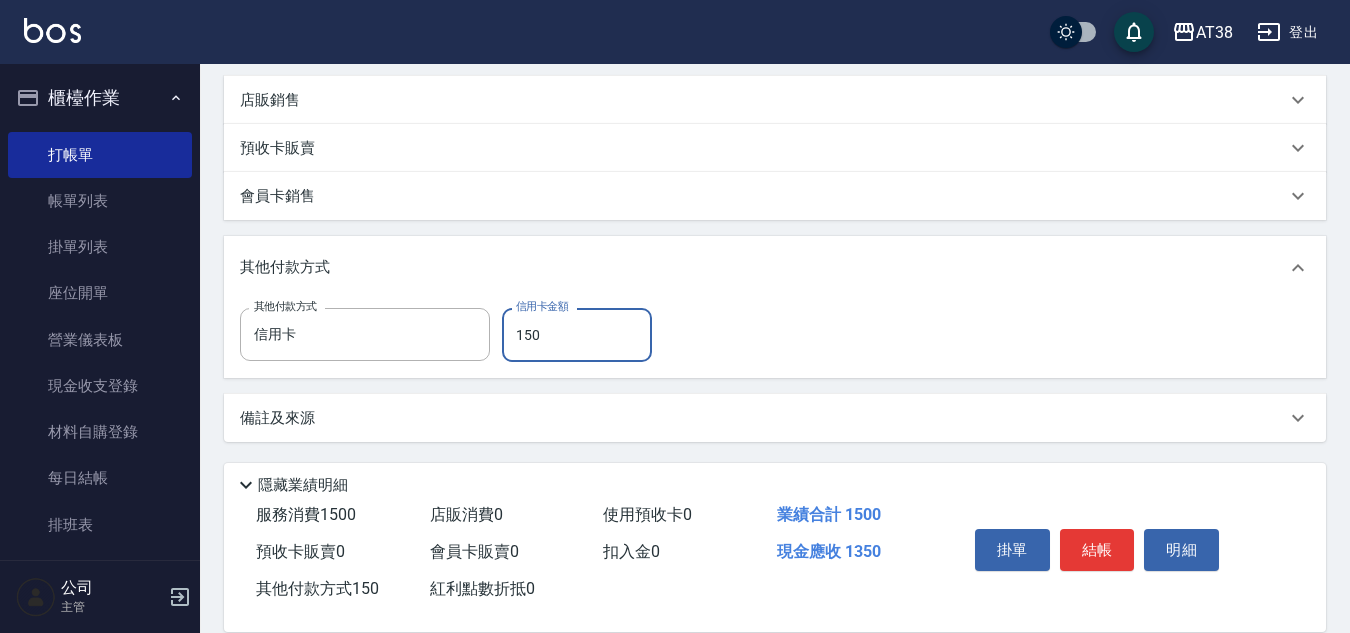 type on "1500" 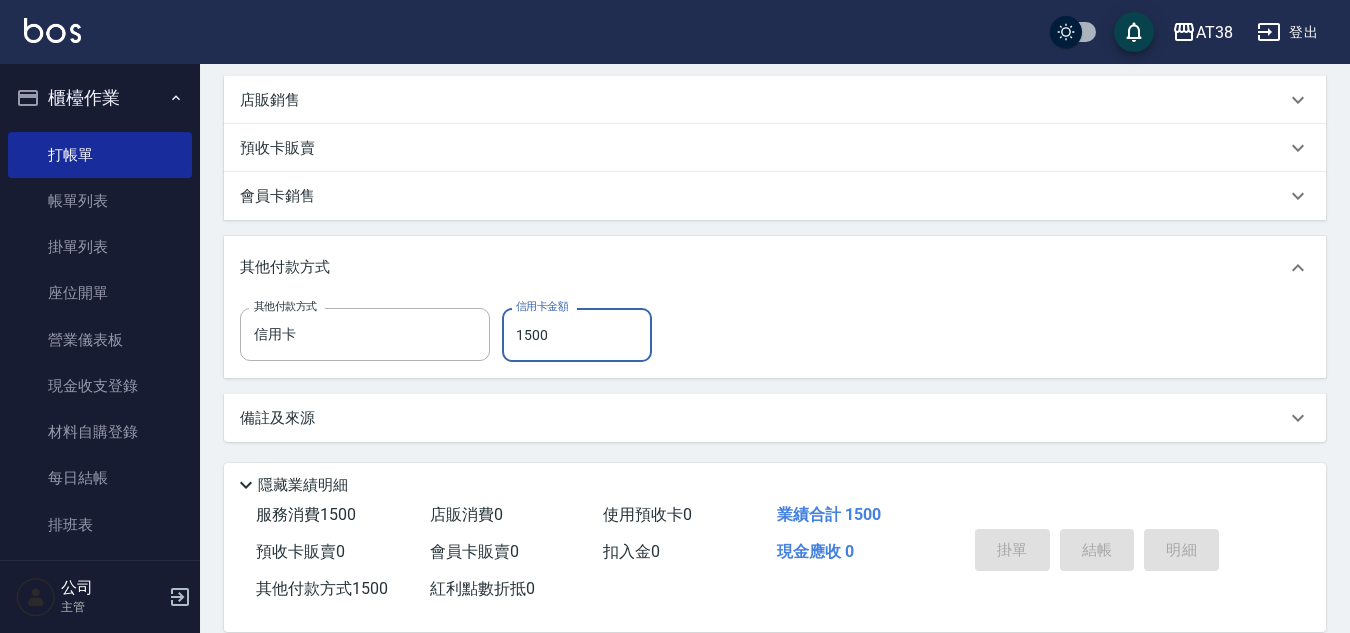 type 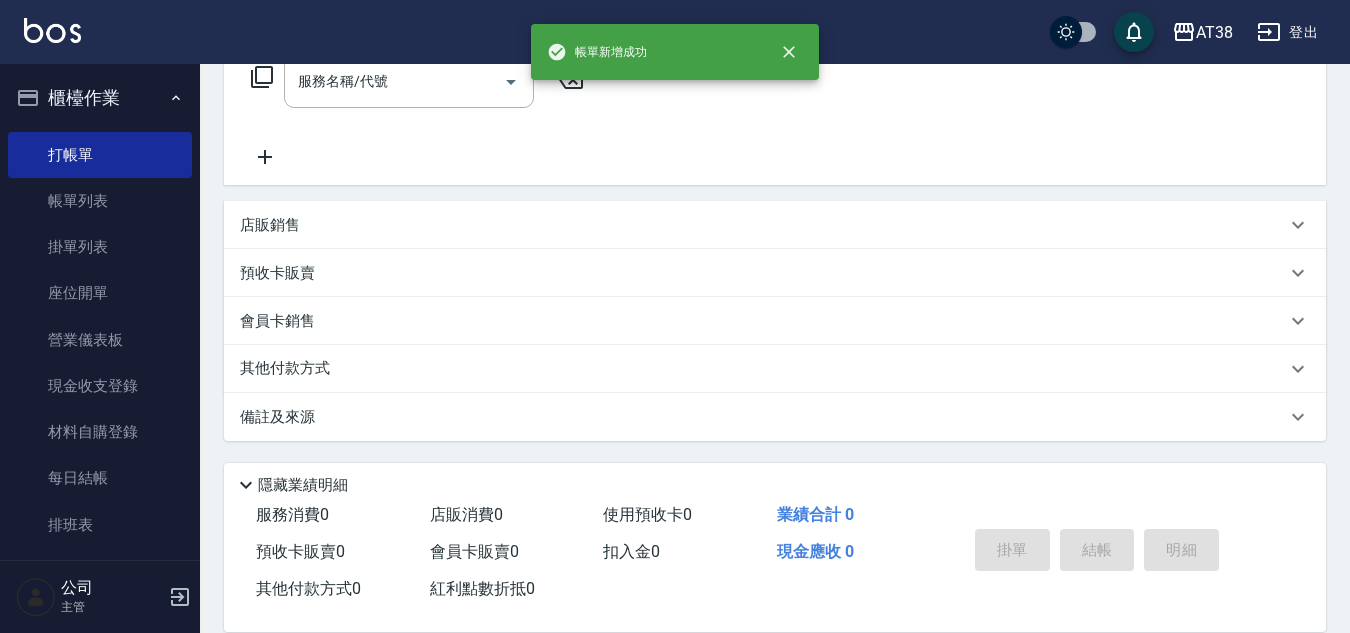 scroll, scrollTop: 0, scrollLeft: 0, axis: both 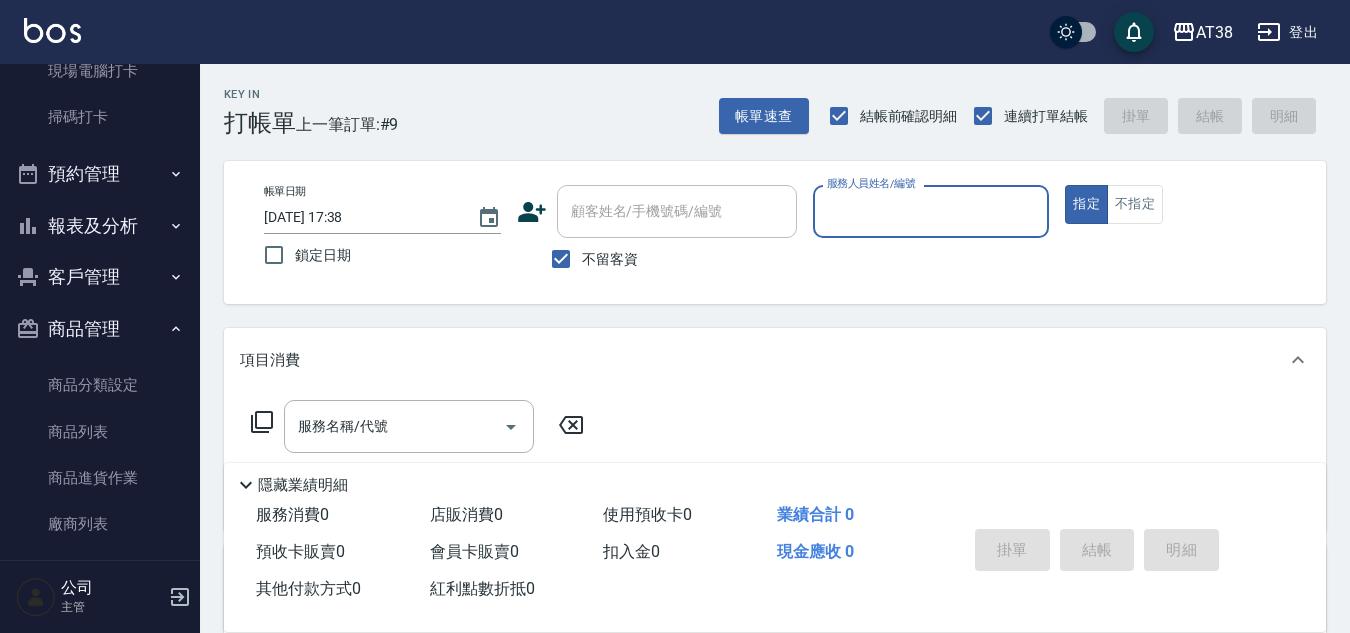 click on "報表及分析" at bounding box center (100, 226) 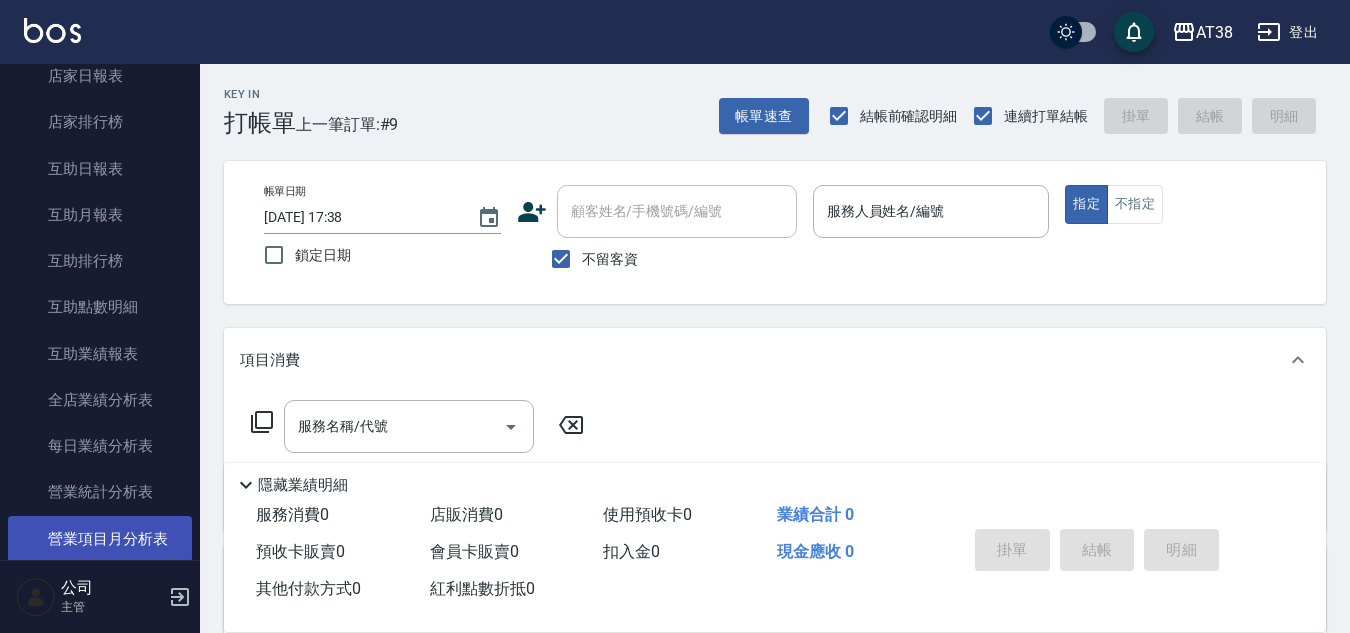 scroll, scrollTop: 1100, scrollLeft: 0, axis: vertical 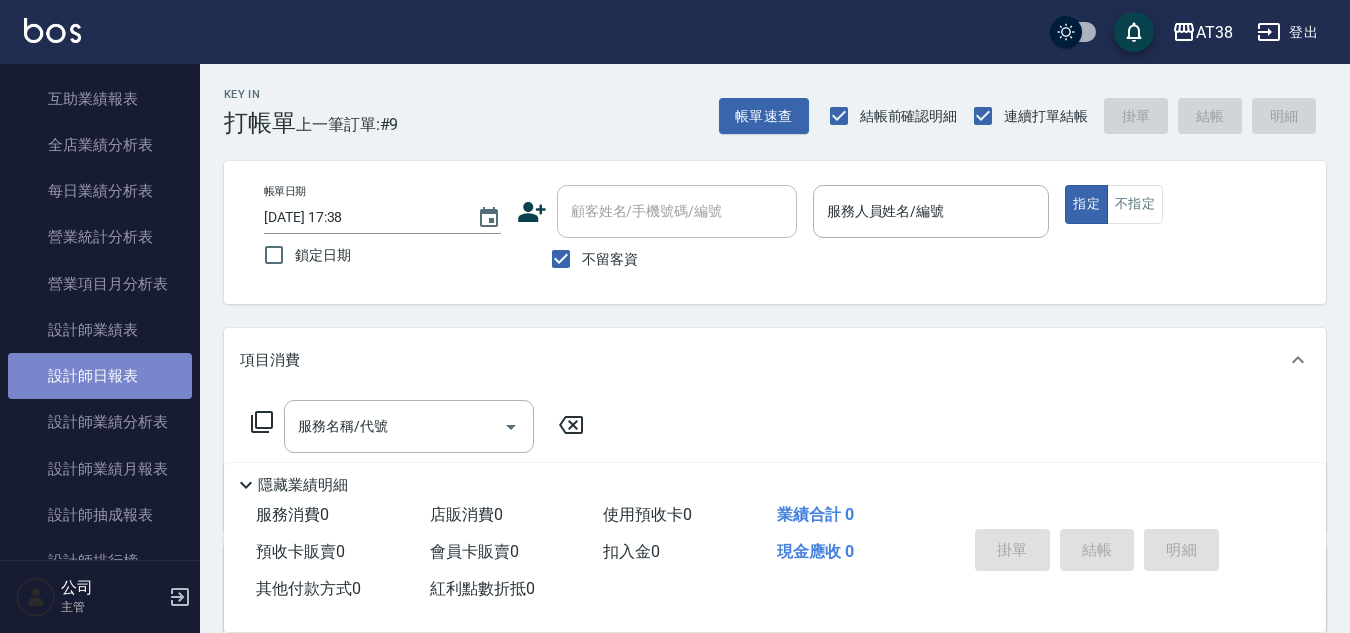 click on "設計師日報表" at bounding box center [100, 376] 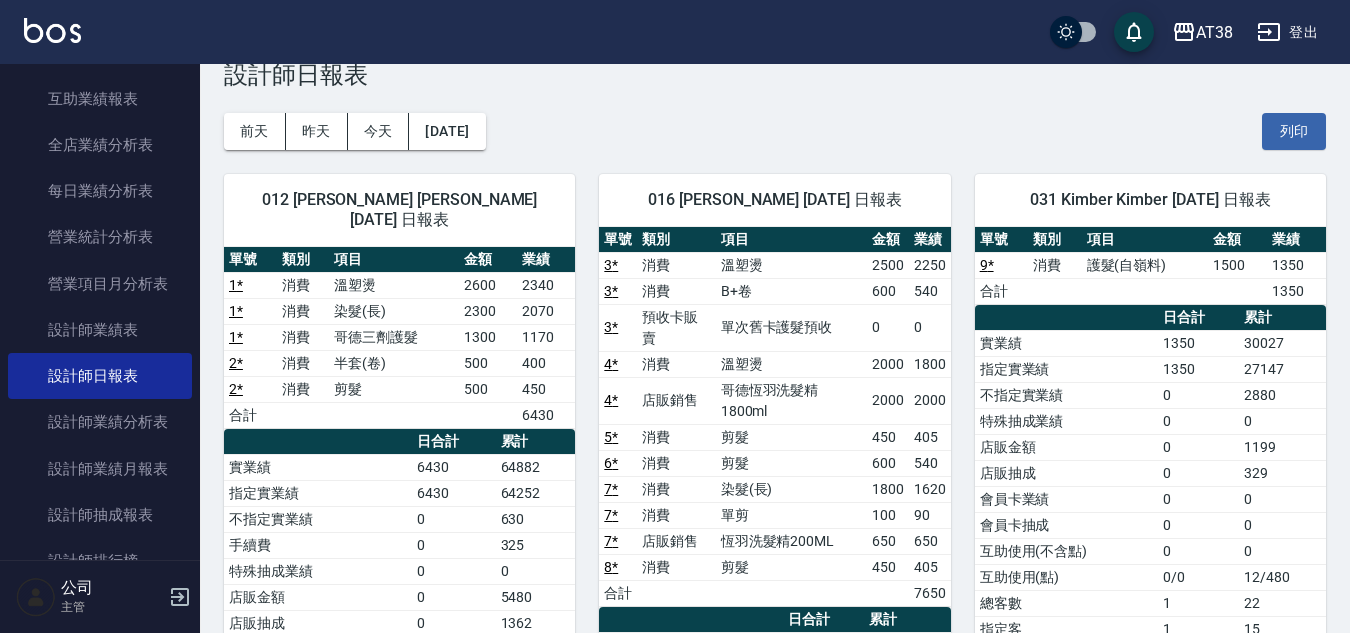 scroll, scrollTop: 0, scrollLeft: 0, axis: both 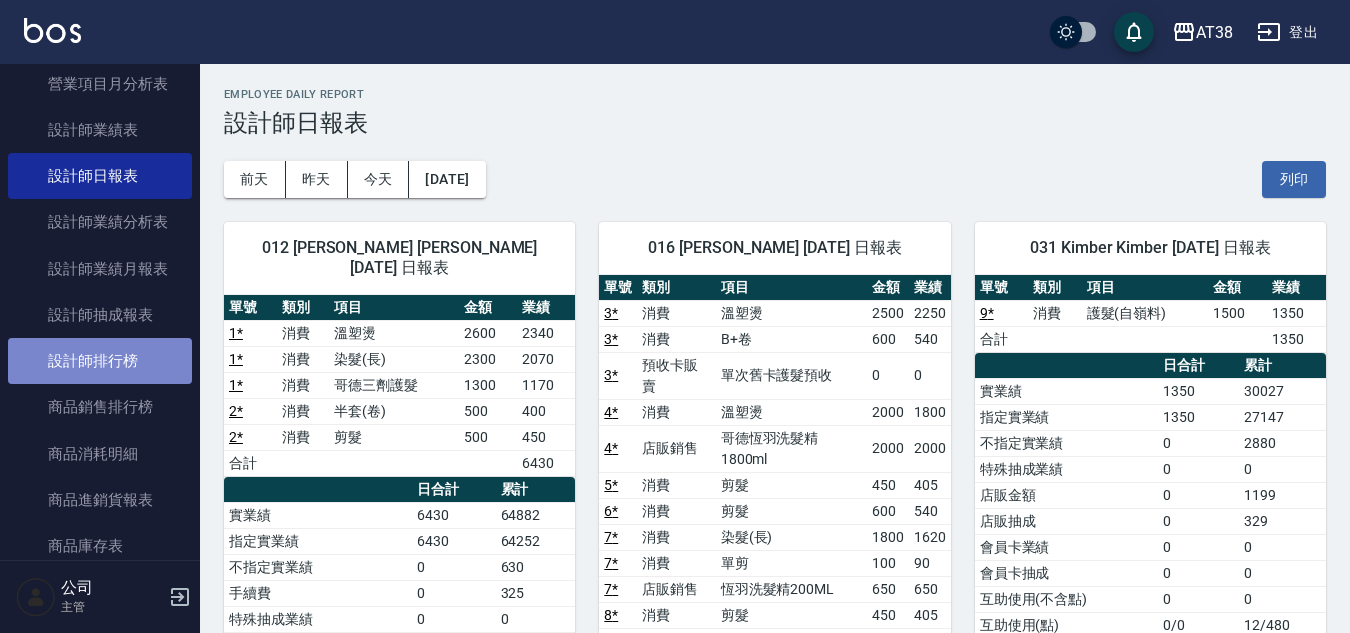 click on "設計師排行榜" at bounding box center [100, 361] 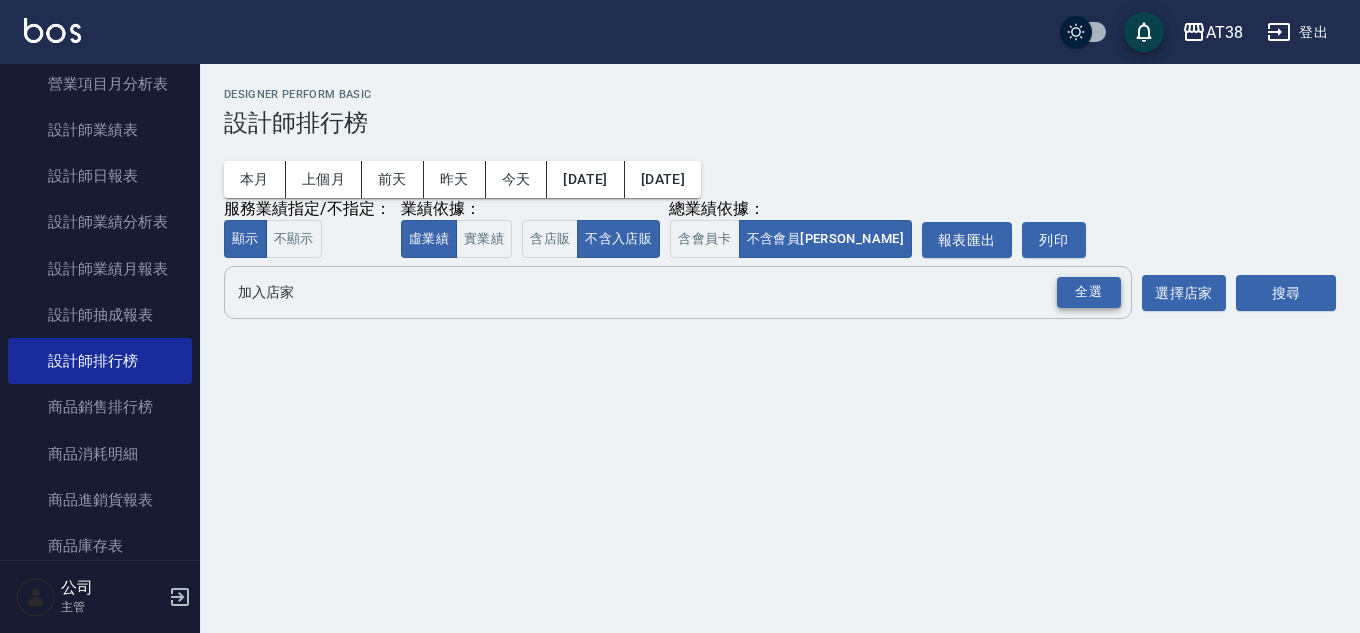 click on "全選" at bounding box center (1089, 292) 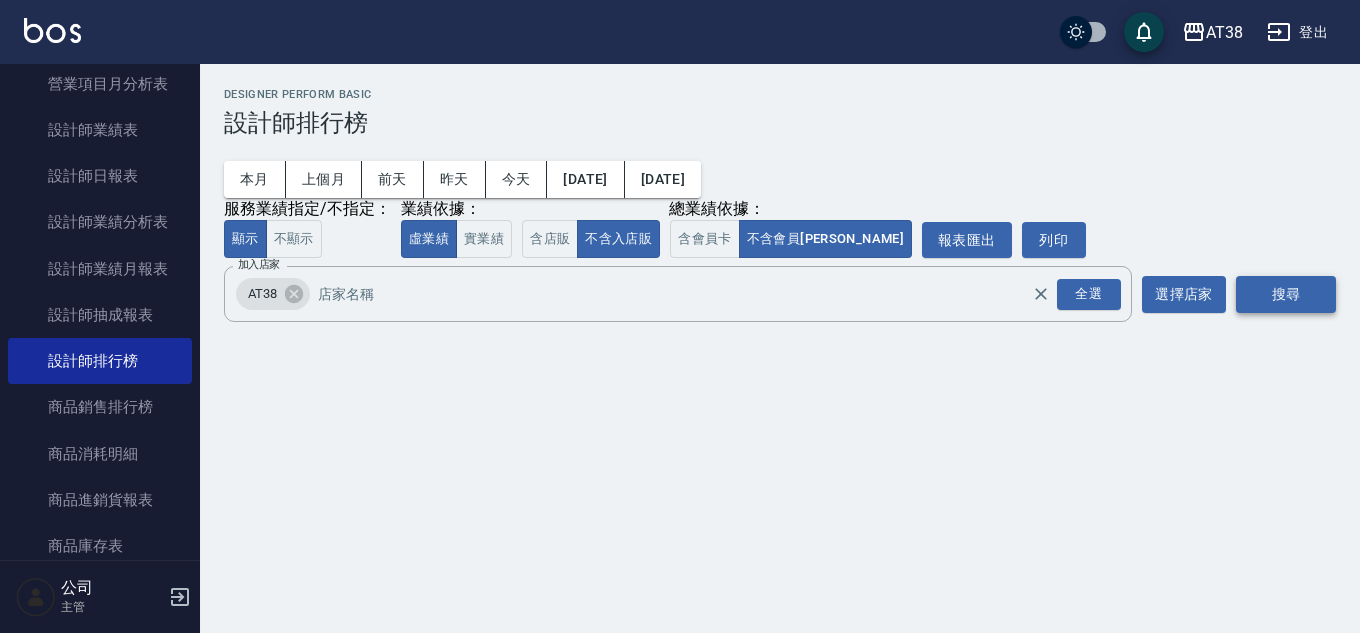 click on "搜尋" at bounding box center [1286, 294] 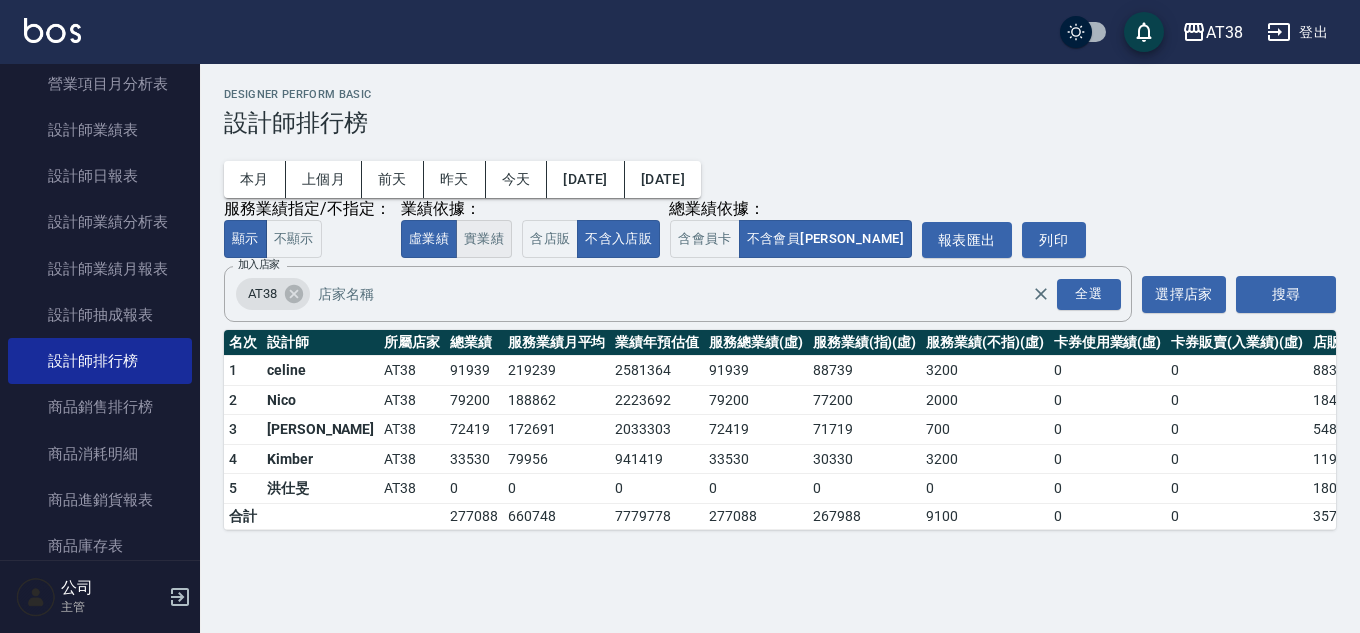 click on "實業績" at bounding box center (484, 239) 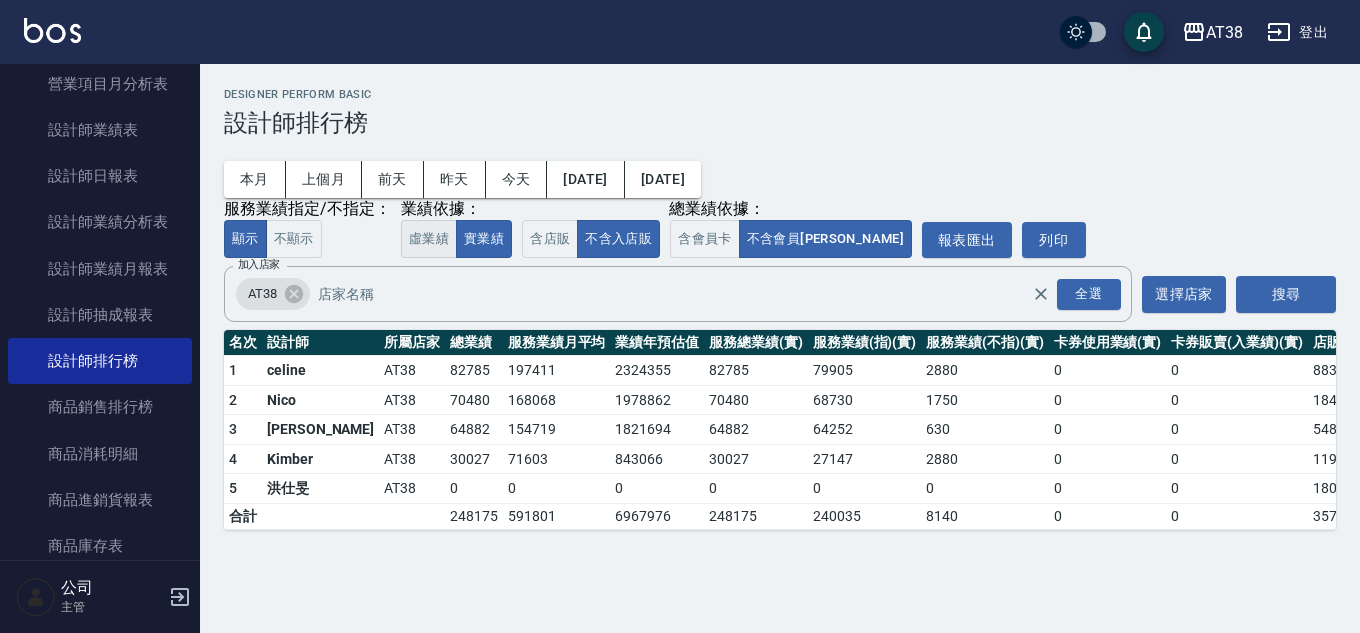 click on "虛業績" at bounding box center (429, 239) 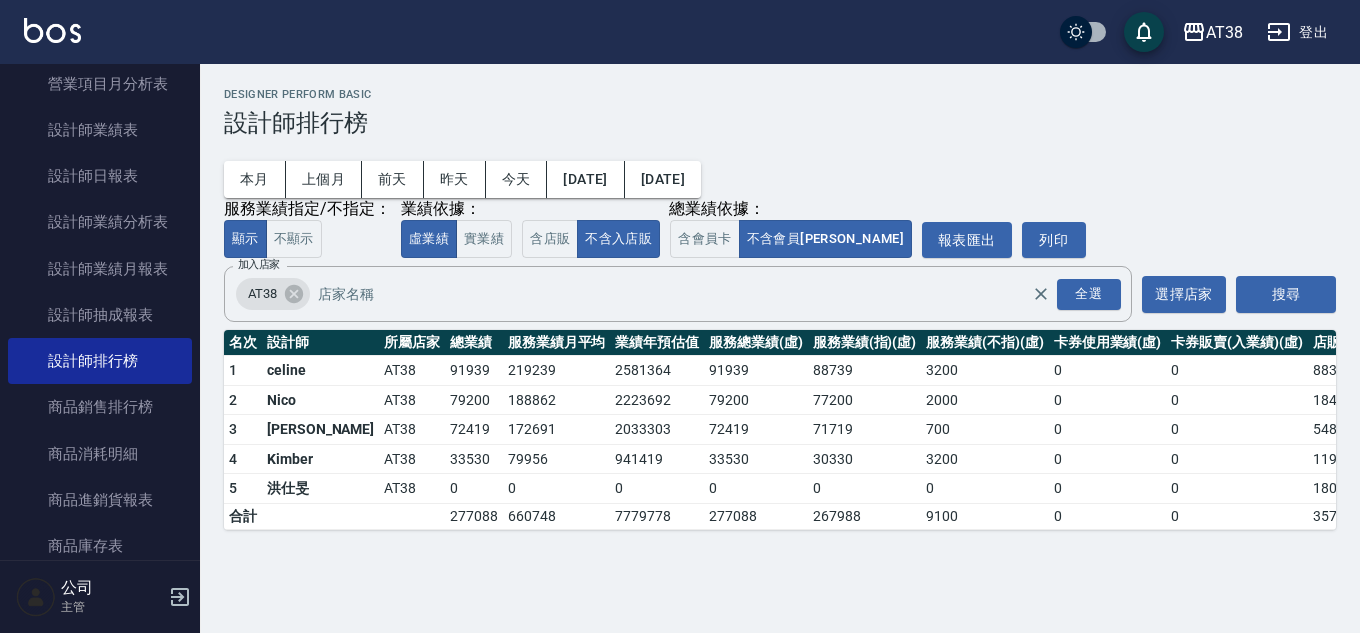 click on "業績依據：" at bounding box center (456, 209) 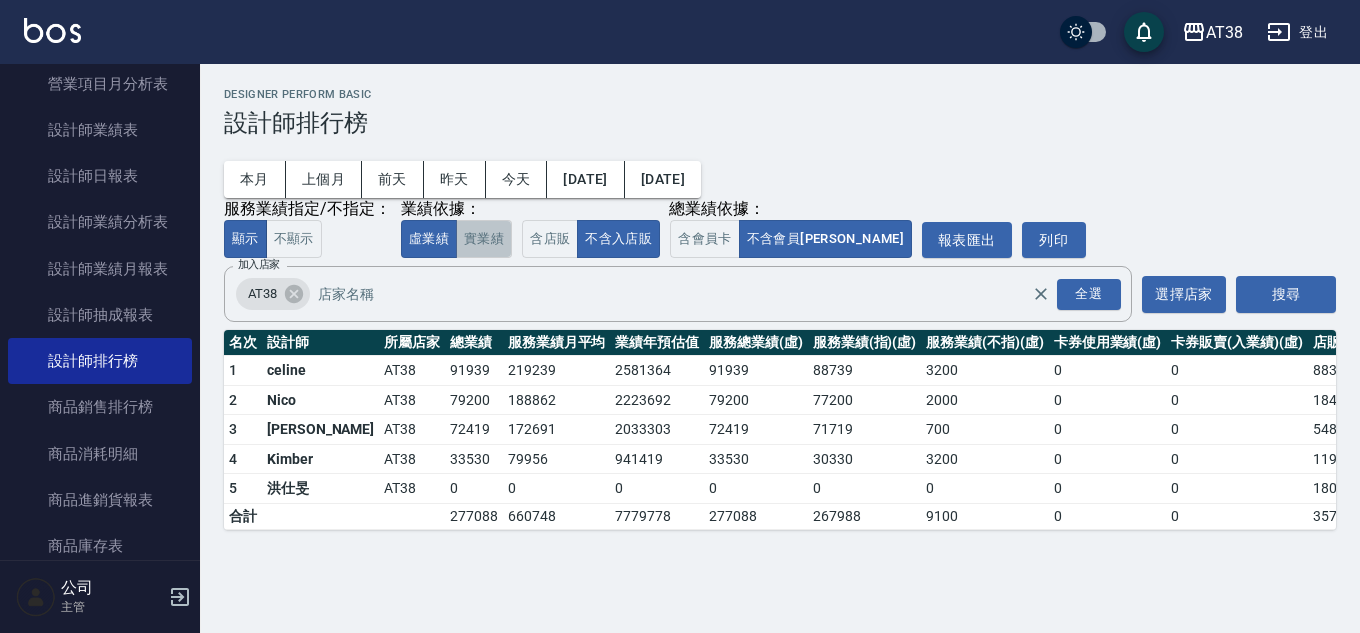 click on "實業績" at bounding box center (484, 239) 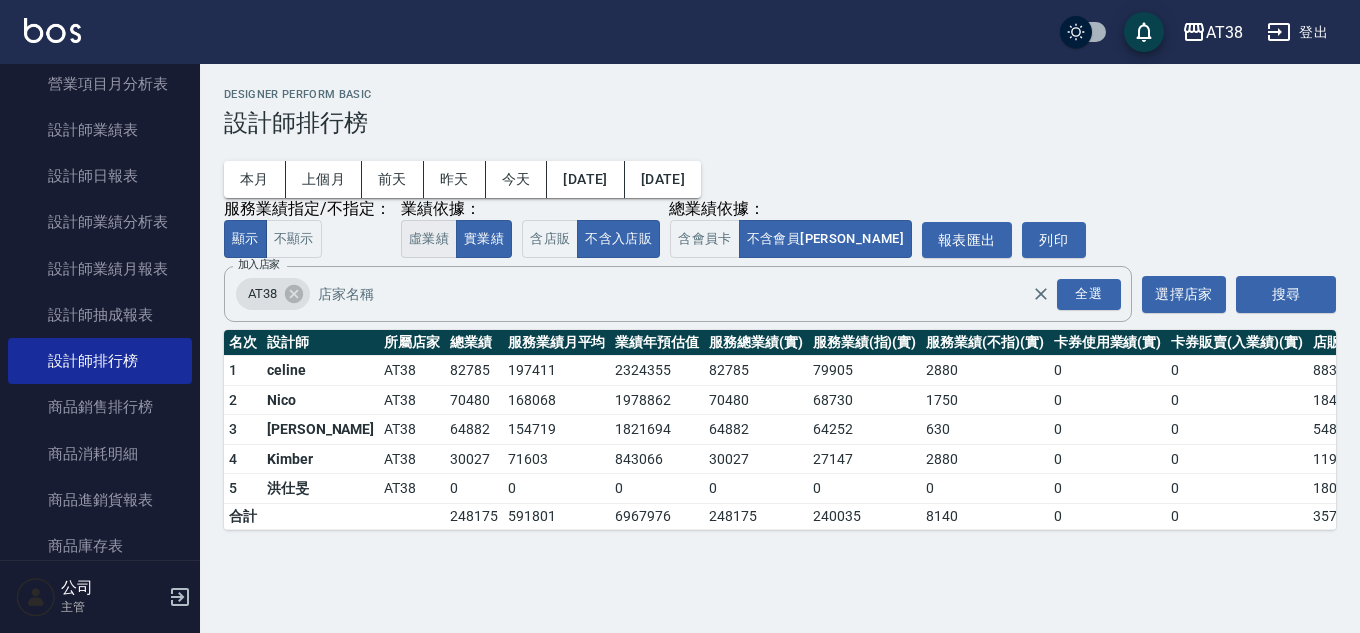 click on "虛業績" at bounding box center [429, 239] 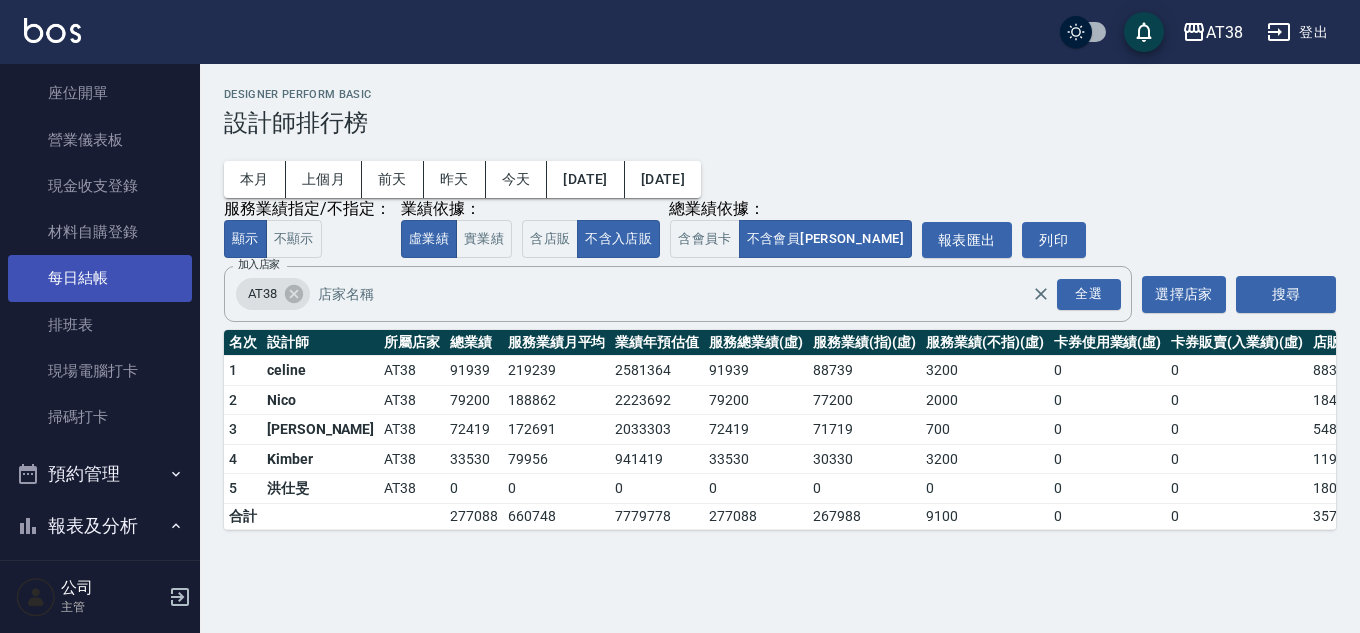 scroll, scrollTop: 0, scrollLeft: 0, axis: both 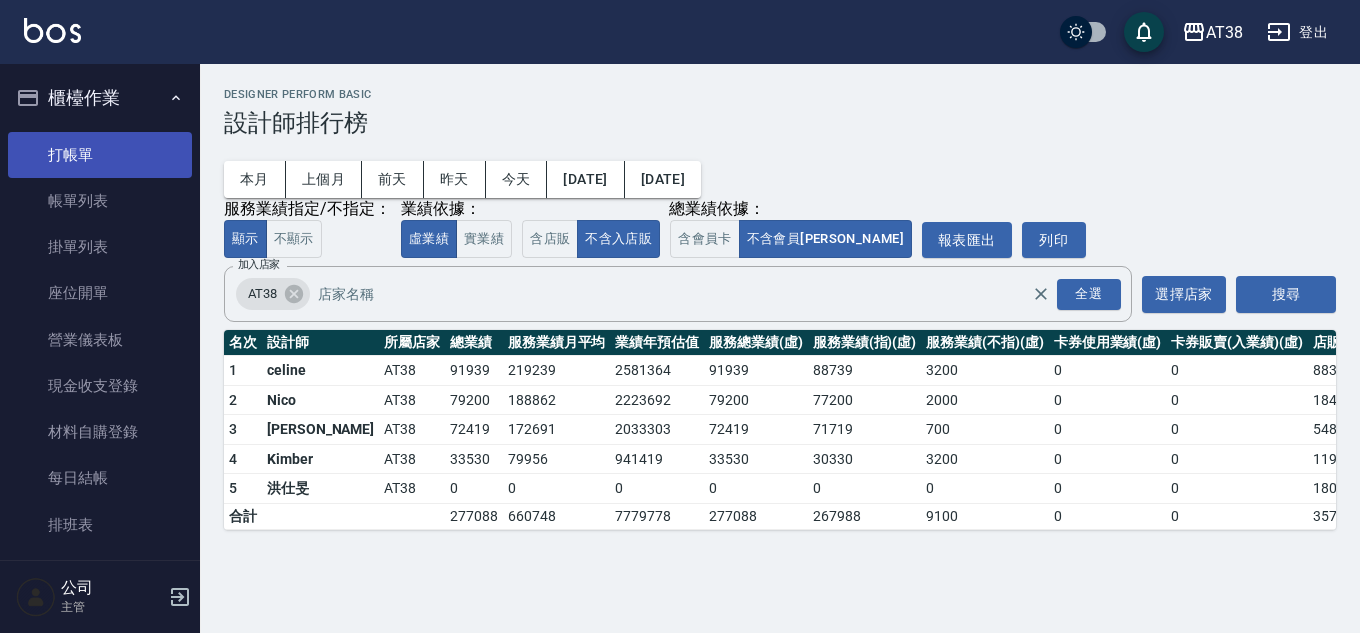 click on "打帳單" at bounding box center (100, 155) 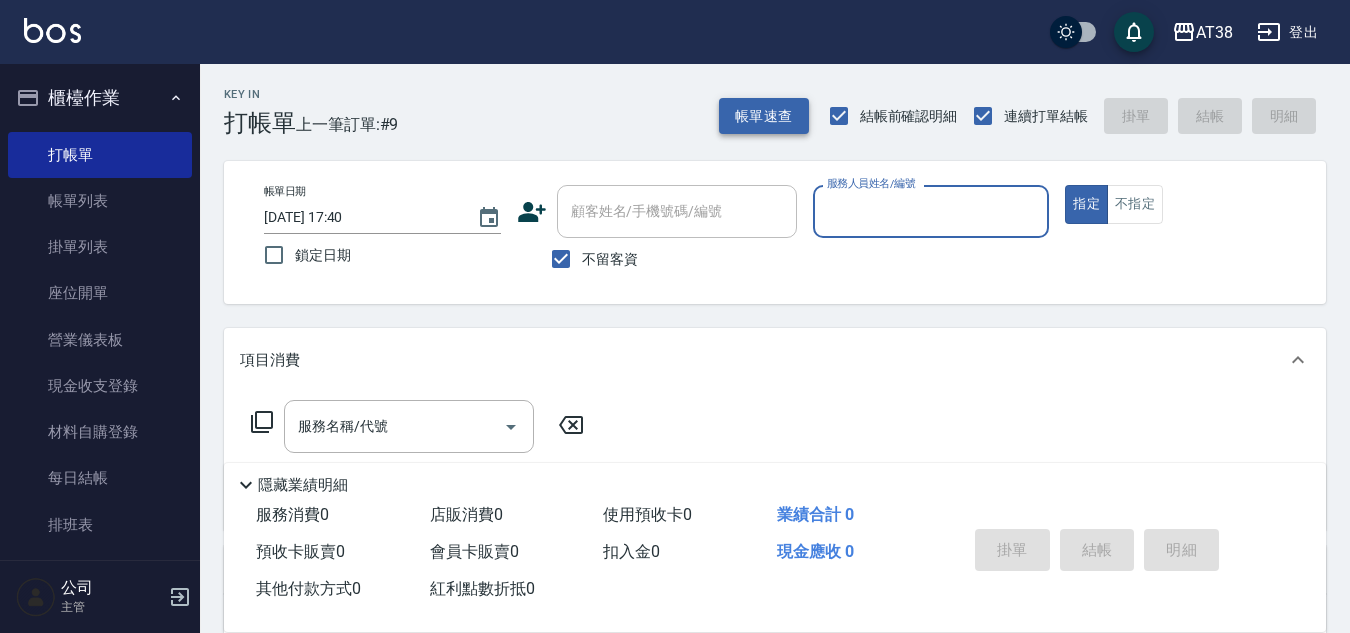 click on "帳單速查" at bounding box center (764, 116) 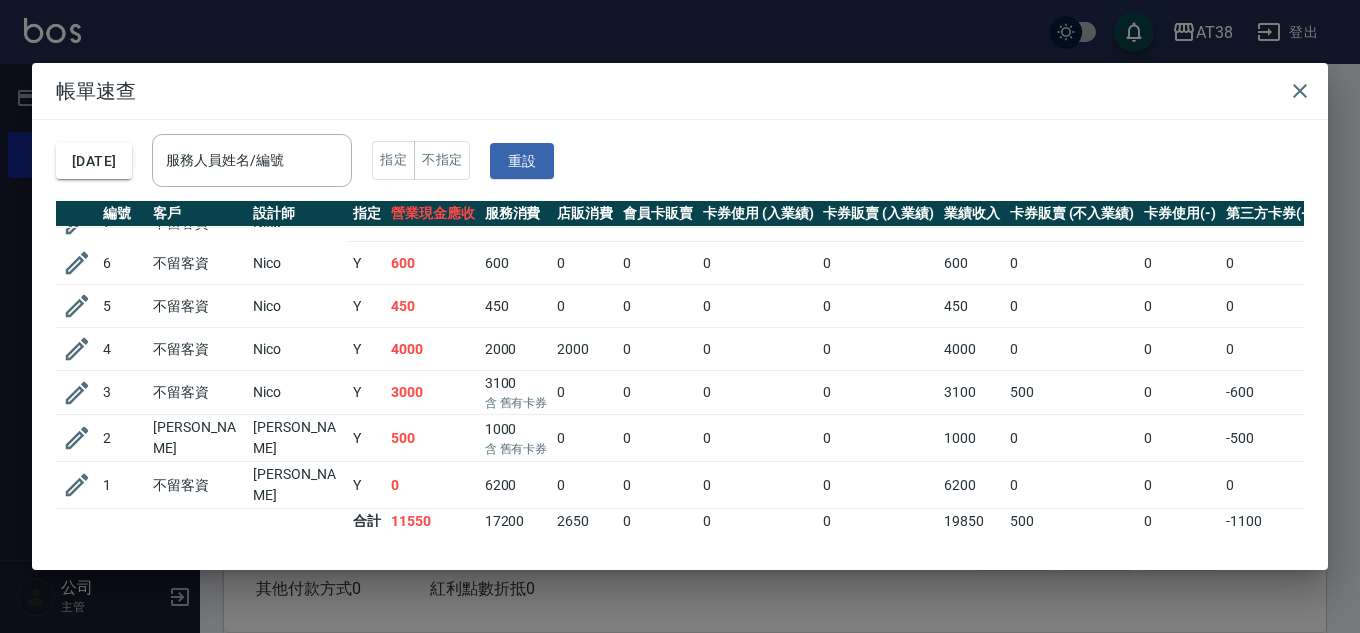 scroll, scrollTop: 132, scrollLeft: 0, axis: vertical 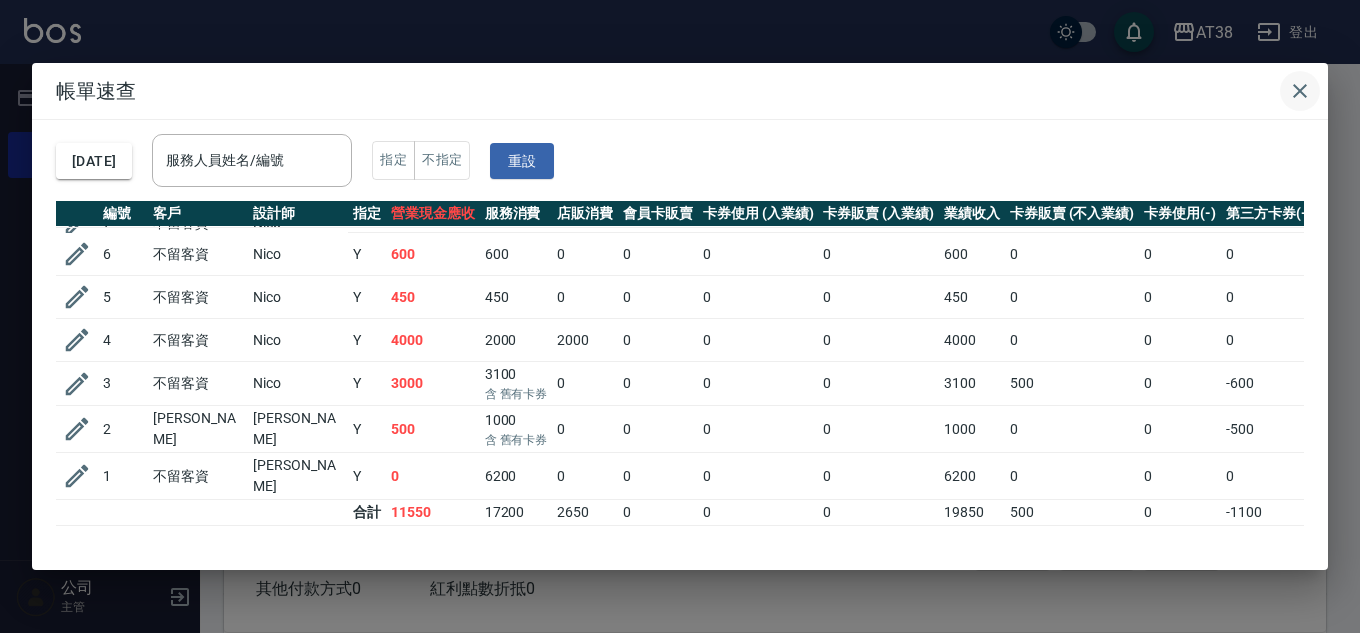 click 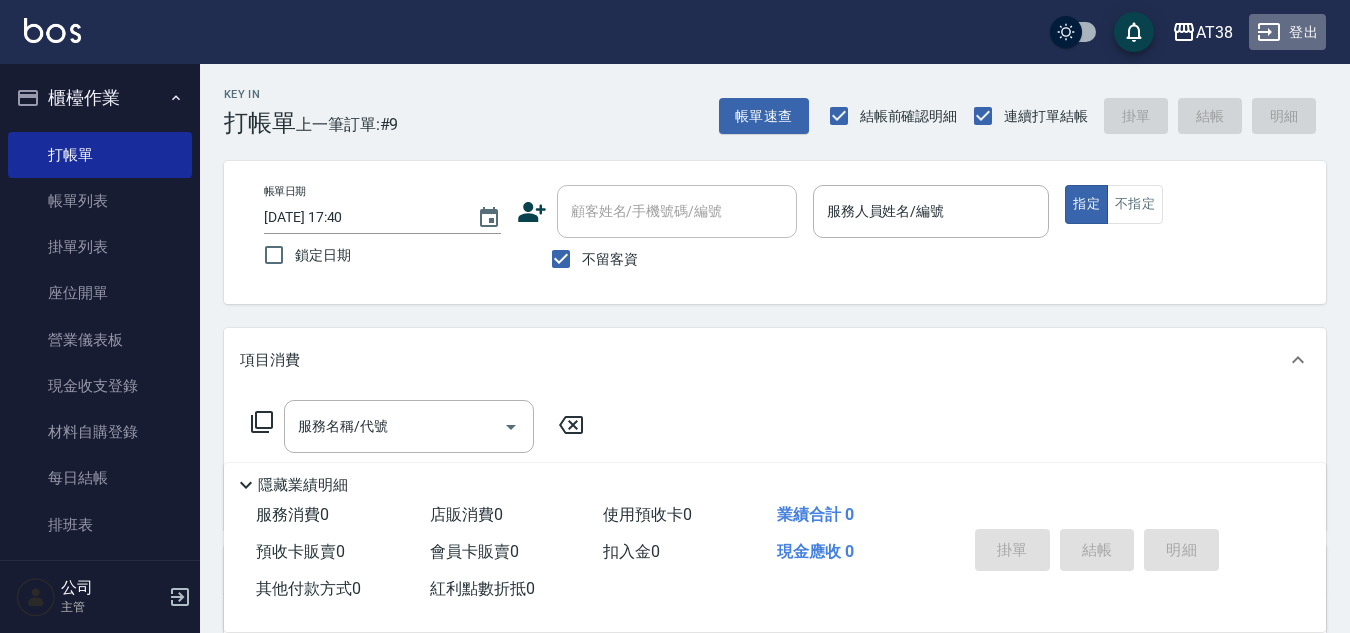 click on "登出" at bounding box center [1287, 32] 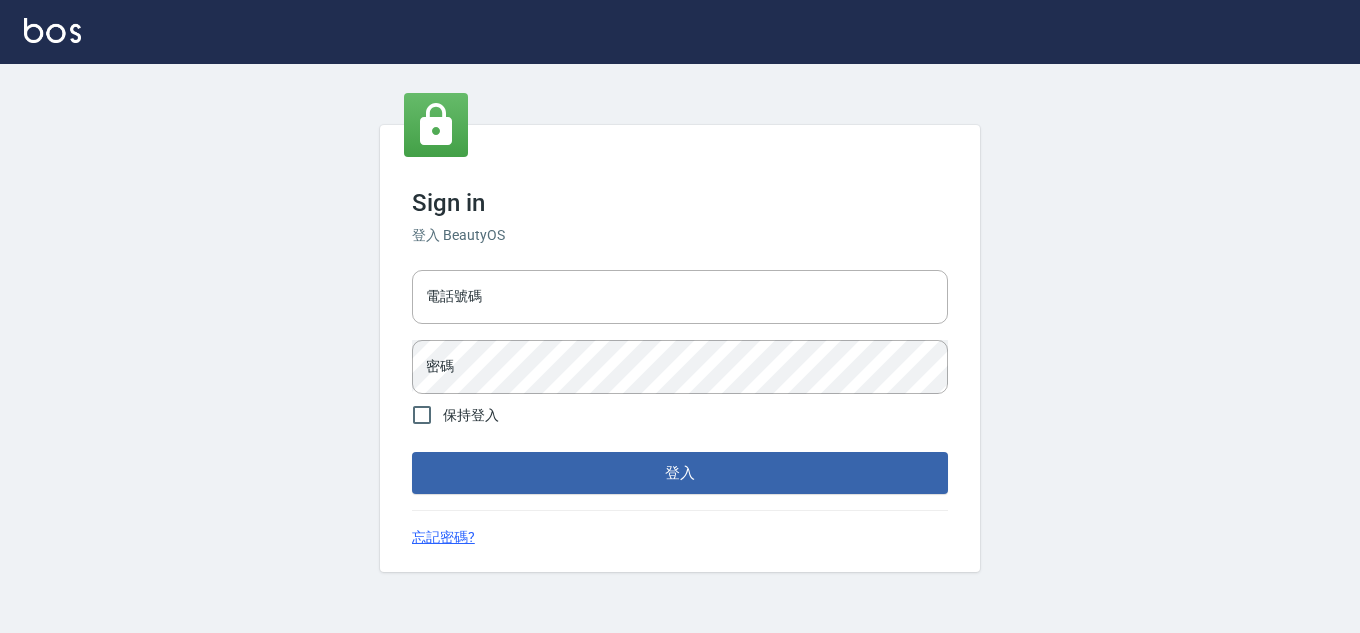 scroll, scrollTop: 0, scrollLeft: 0, axis: both 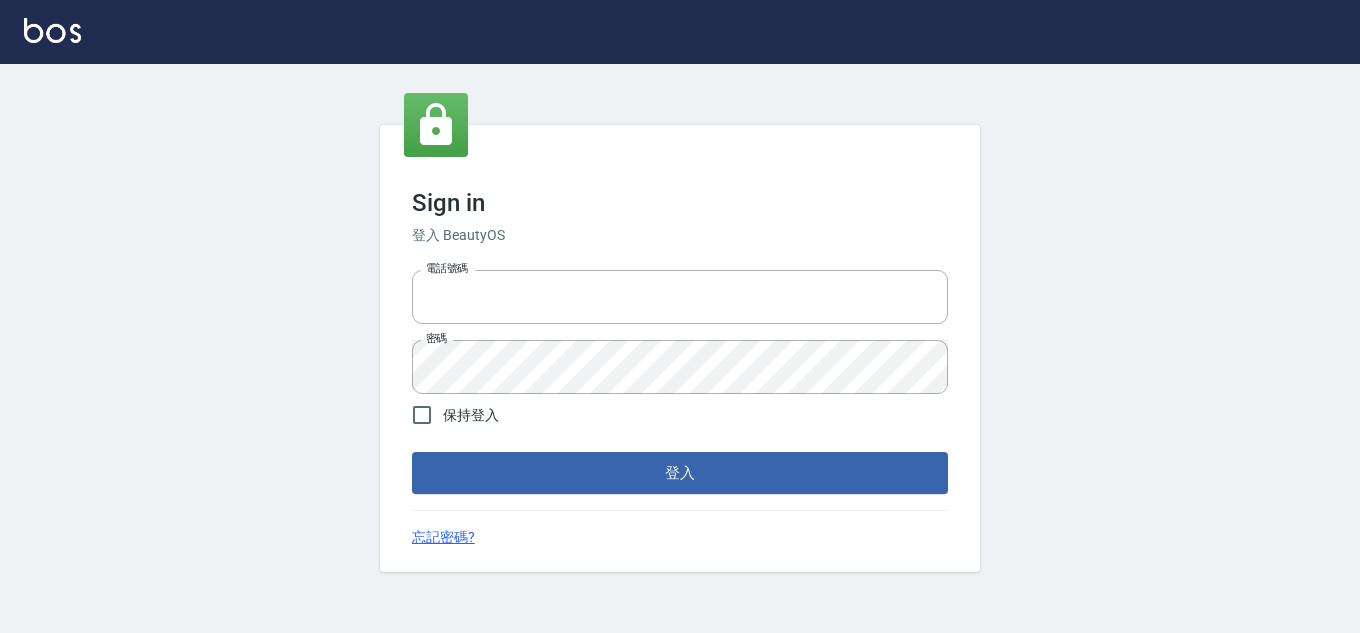 type on "28822767" 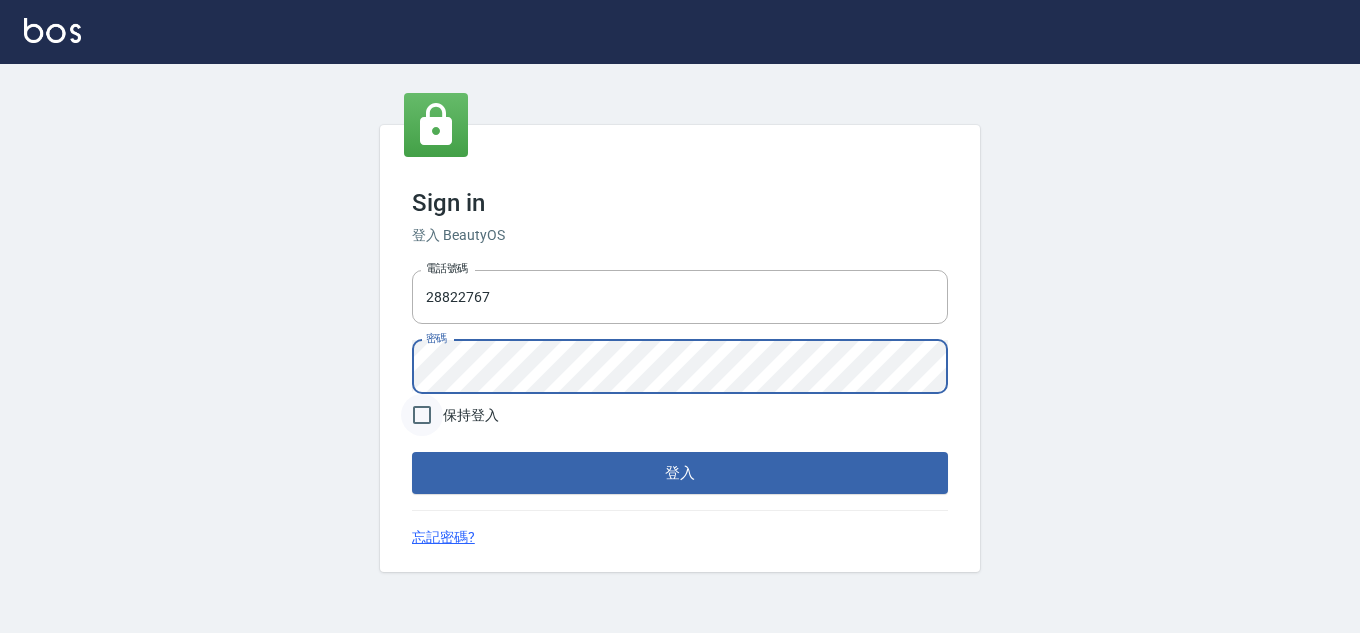 click on "保持登入" at bounding box center [422, 415] 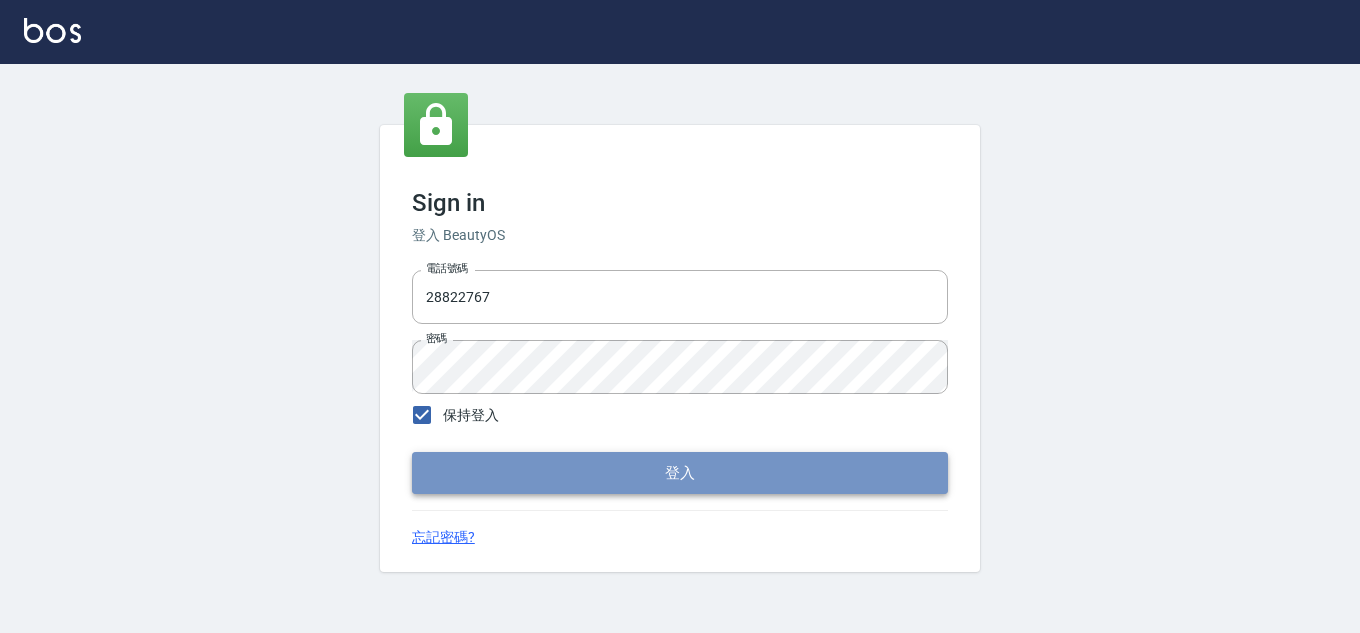 click on "登入" at bounding box center [680, 473] 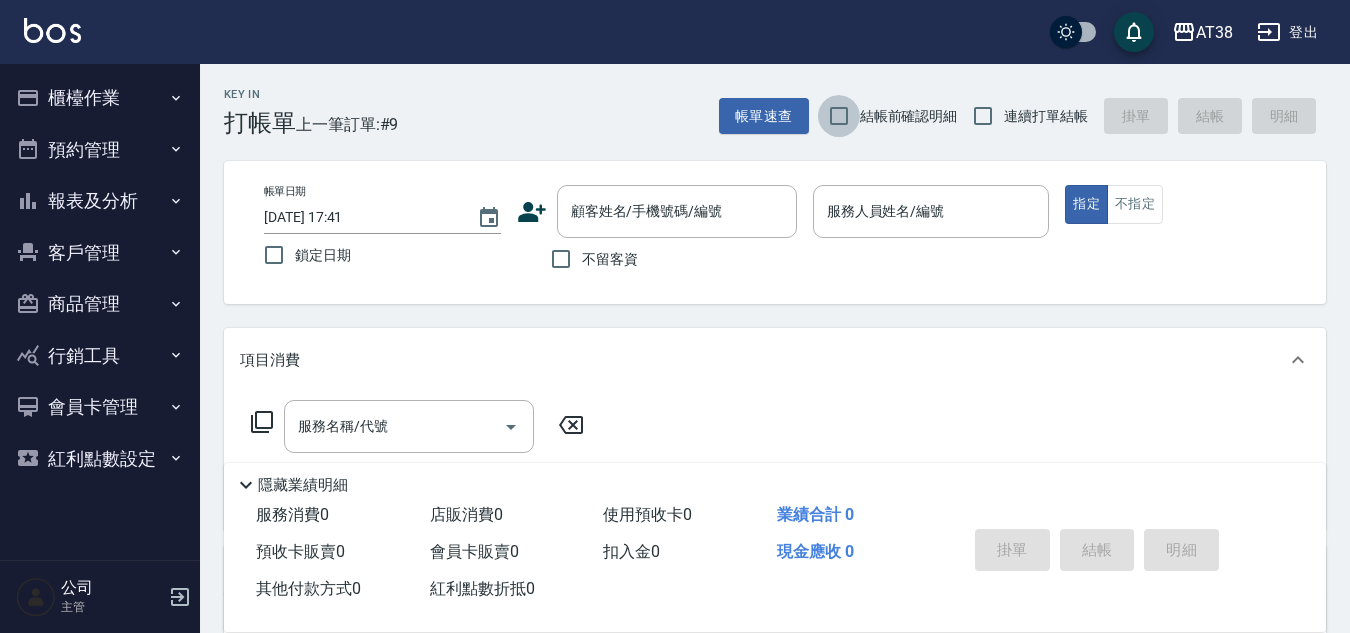 click on "結帳前確認明細" at bounding box center (839, 116) 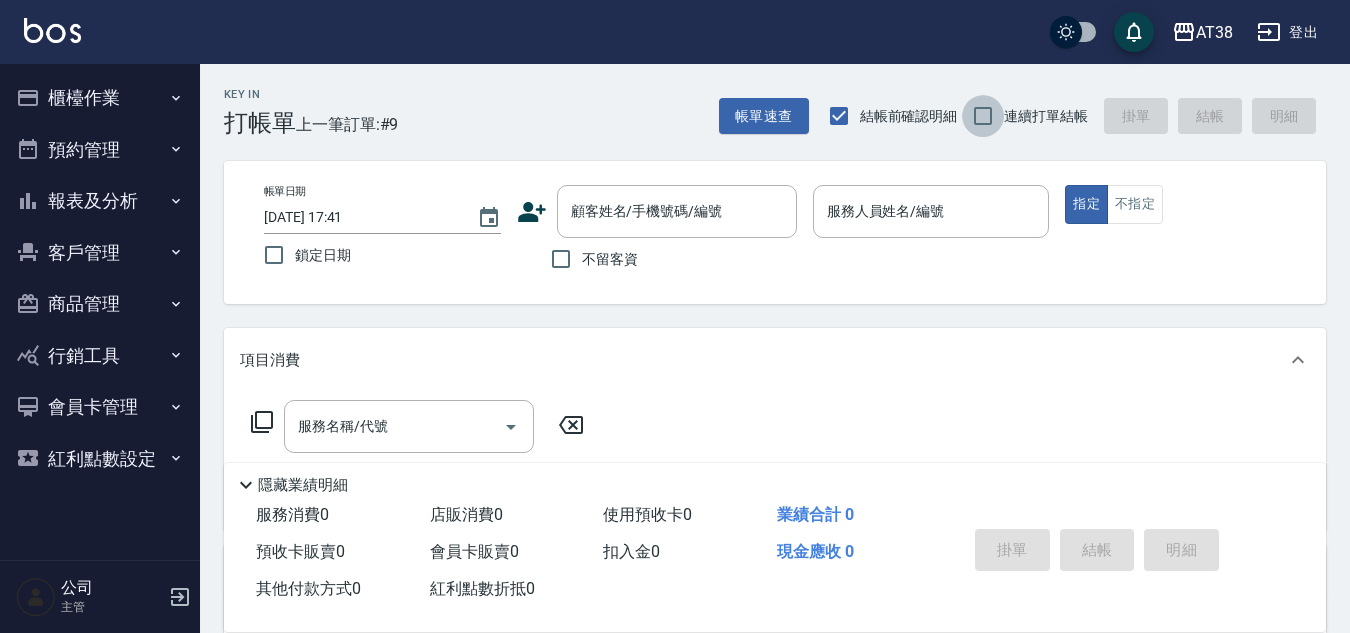 click on "連續打單結帳" at bounding box center [983, 116] 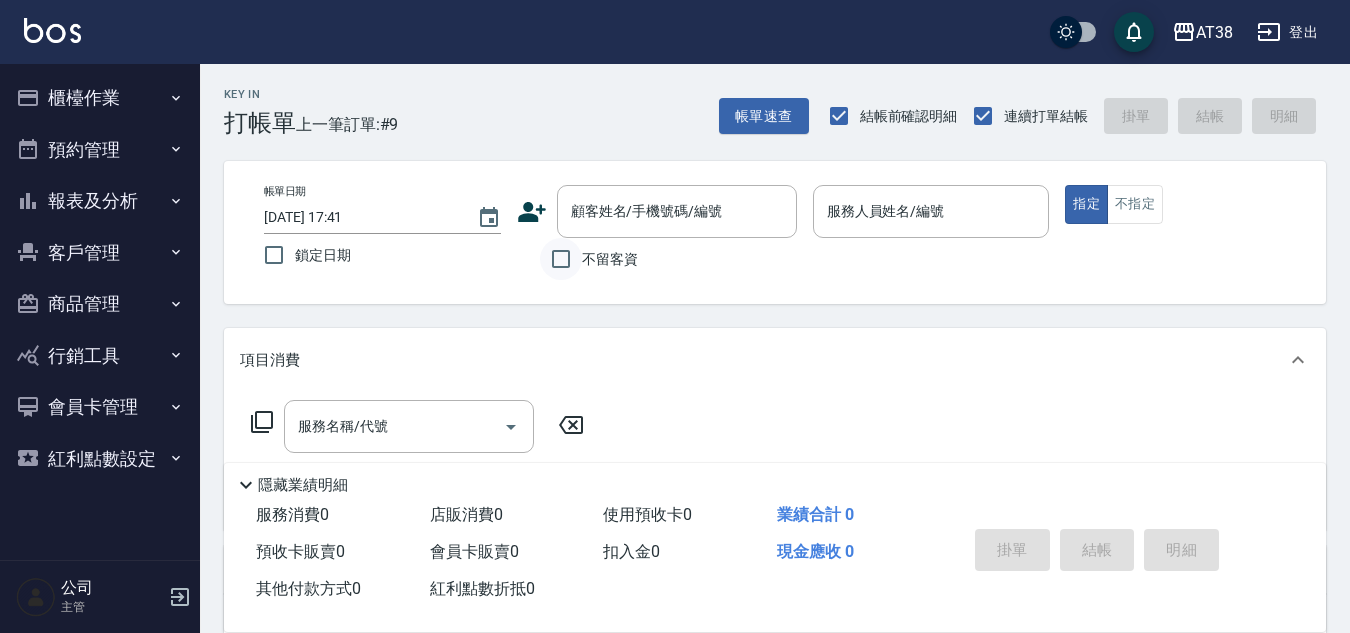 click on "不留客資" at bounding box center (561, 259) 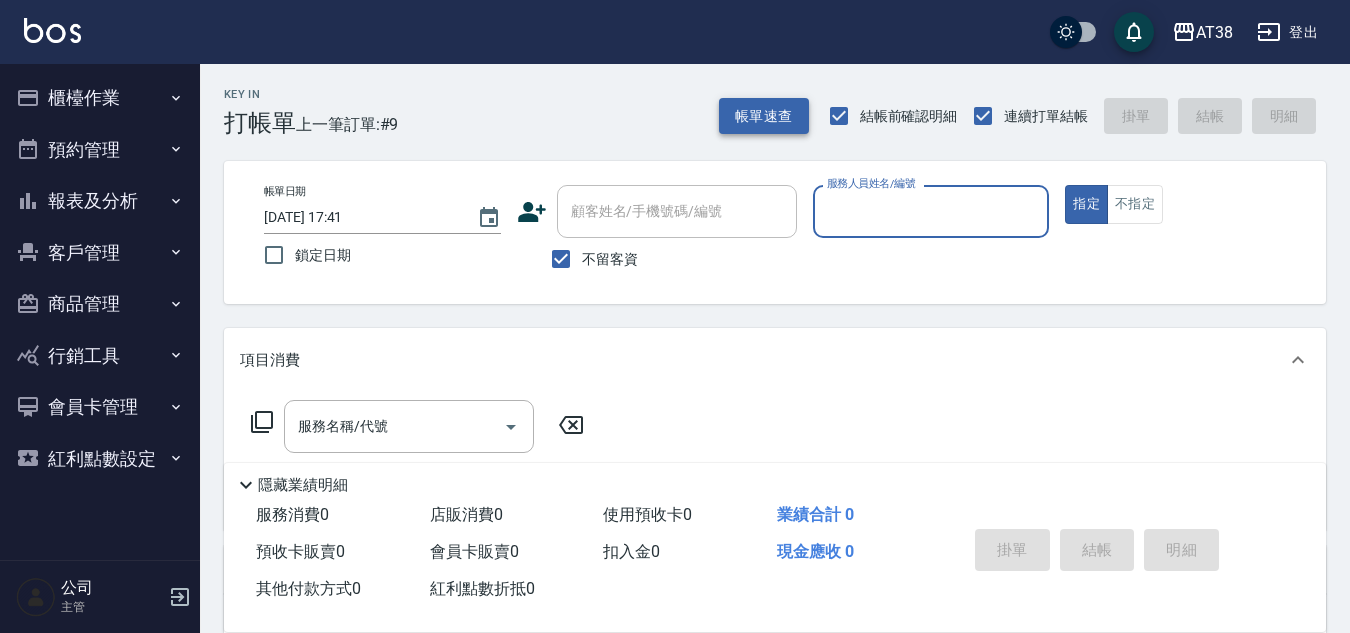 click on "帳單速查" at bounding box center [764, 116] 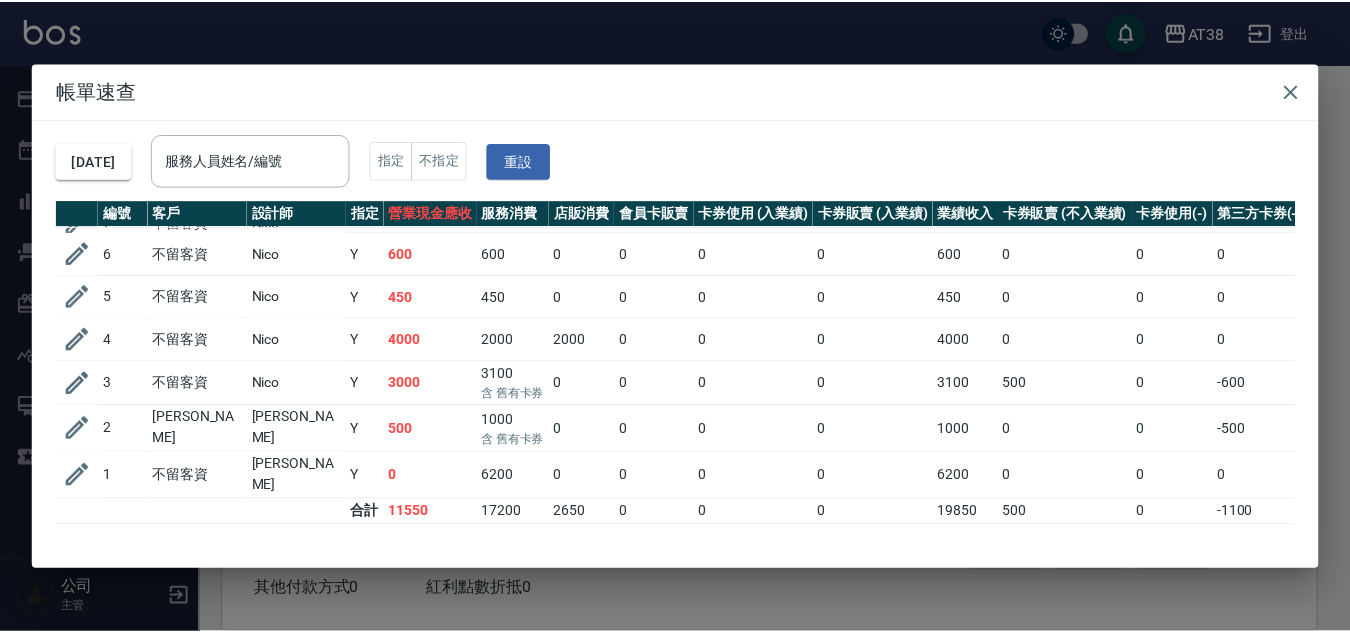 scroll, scrollTop: 132, scrollLeft: 0, axis: vertical 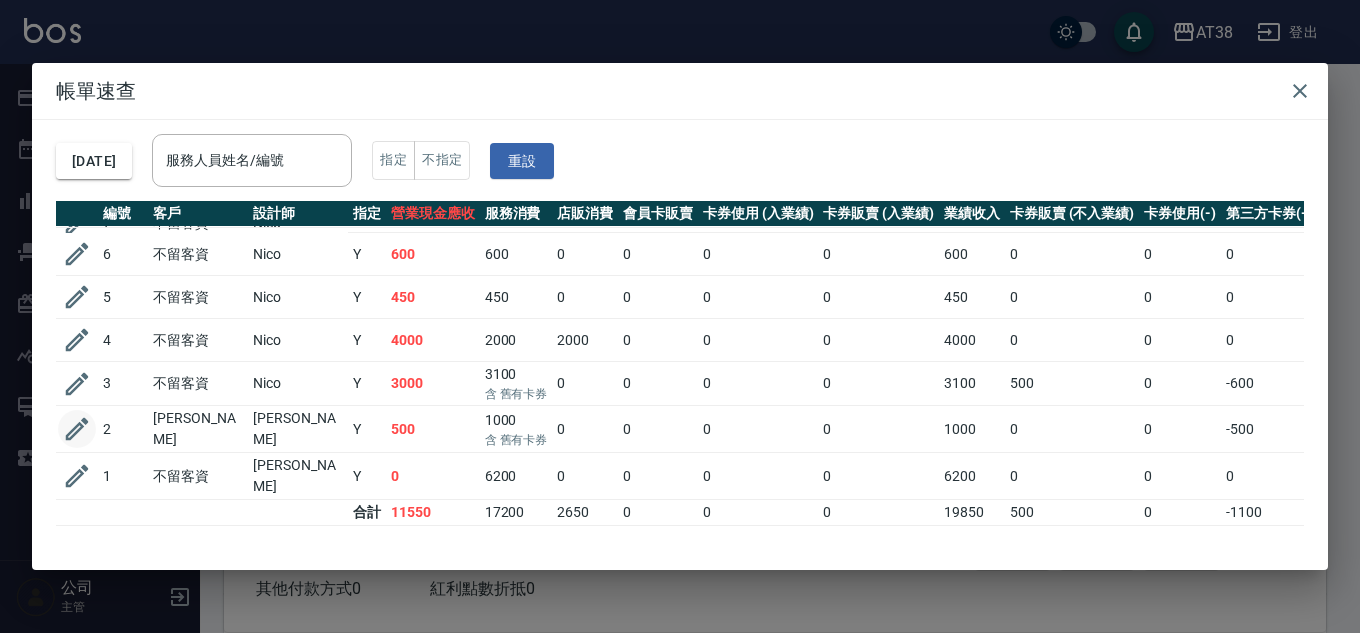 click 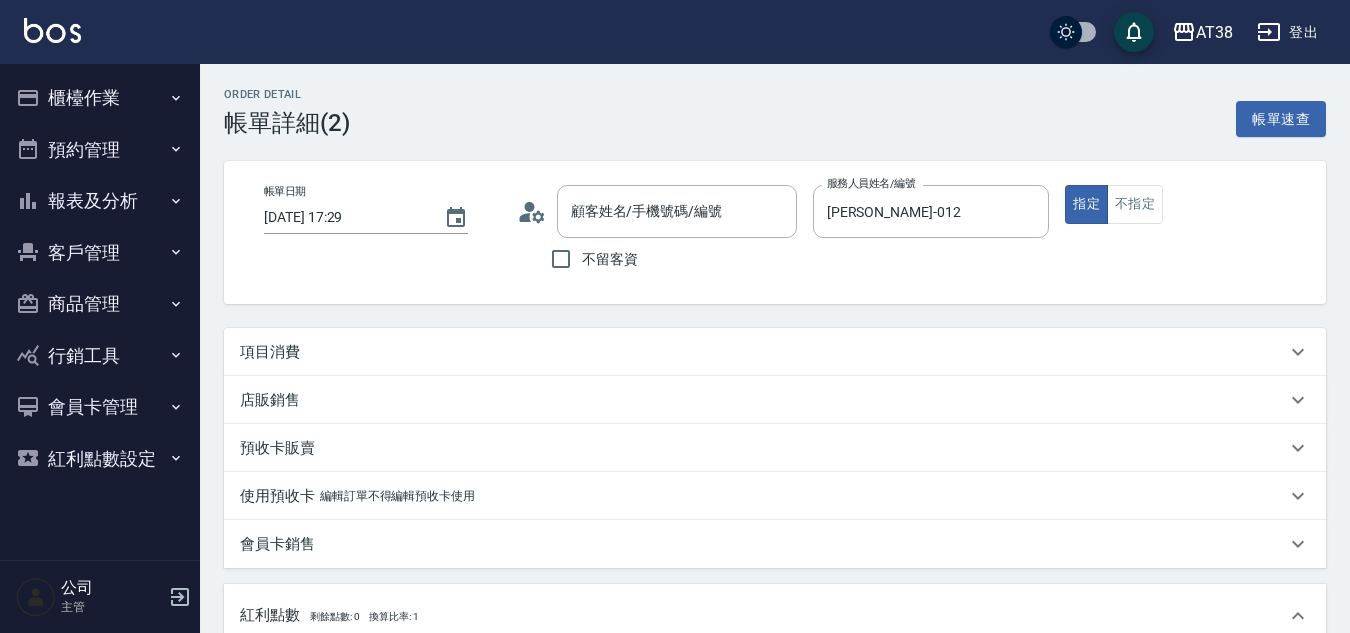 type on "2025/07/13 17:29" 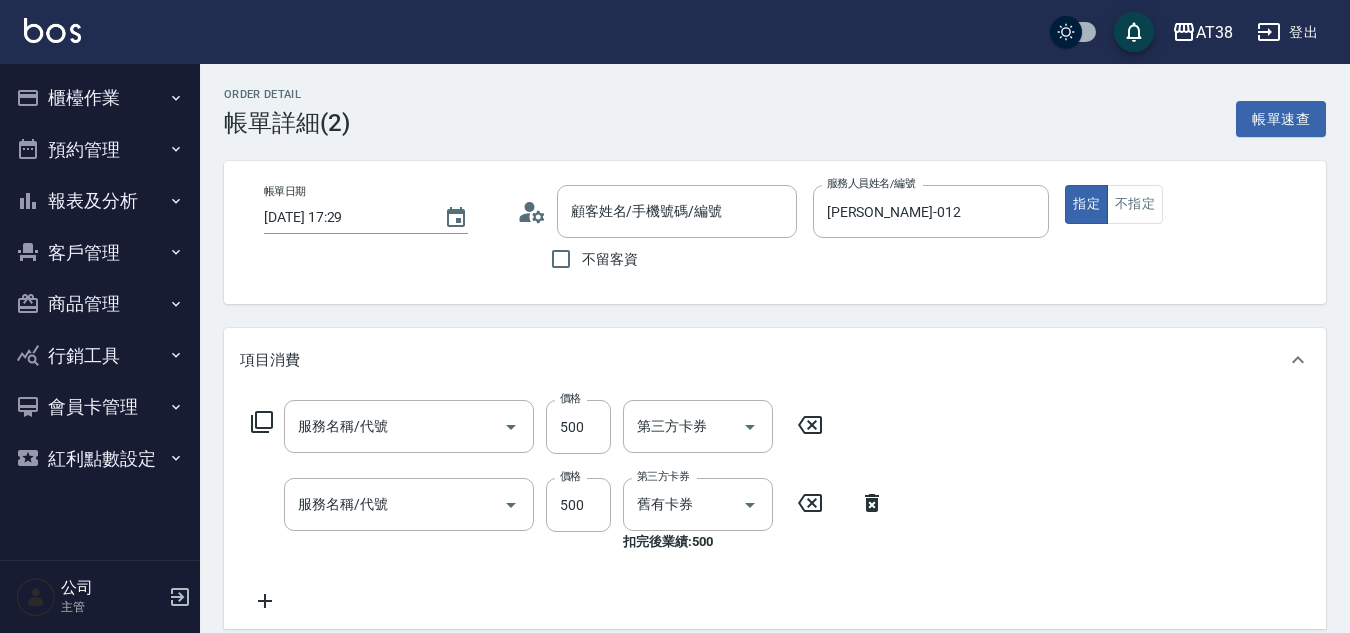 type on "劉緣芳/0988911091/012-8" 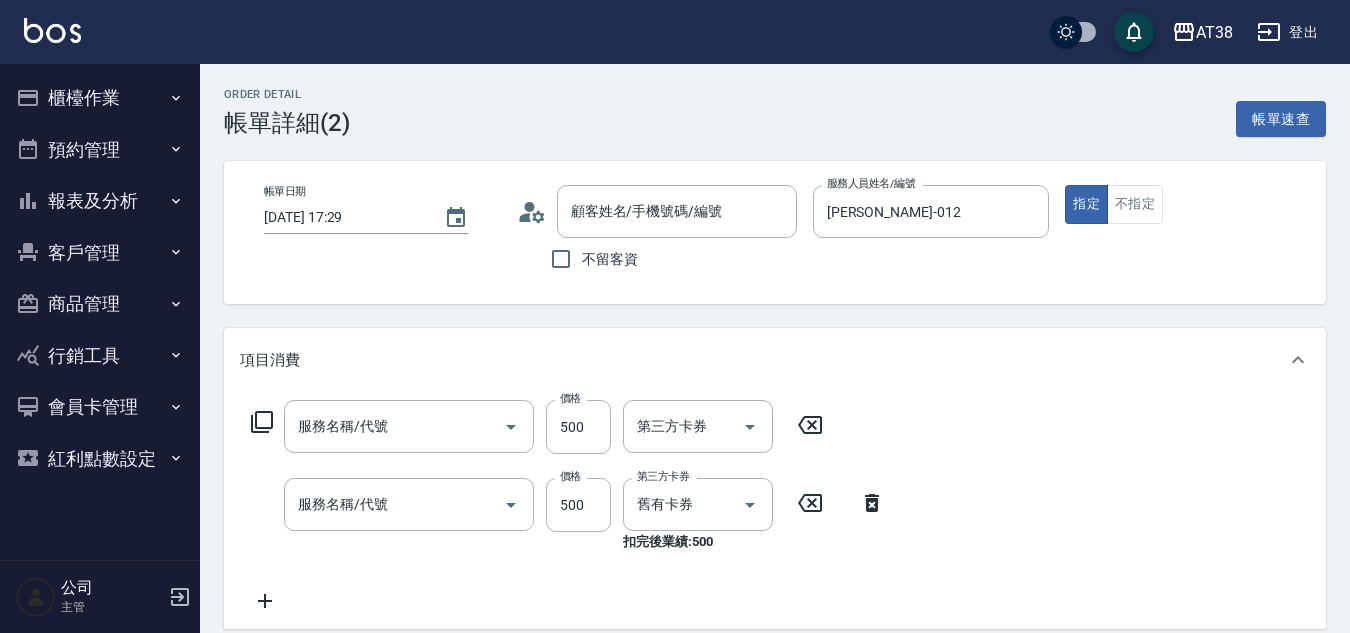 type on "剪髮(407)" 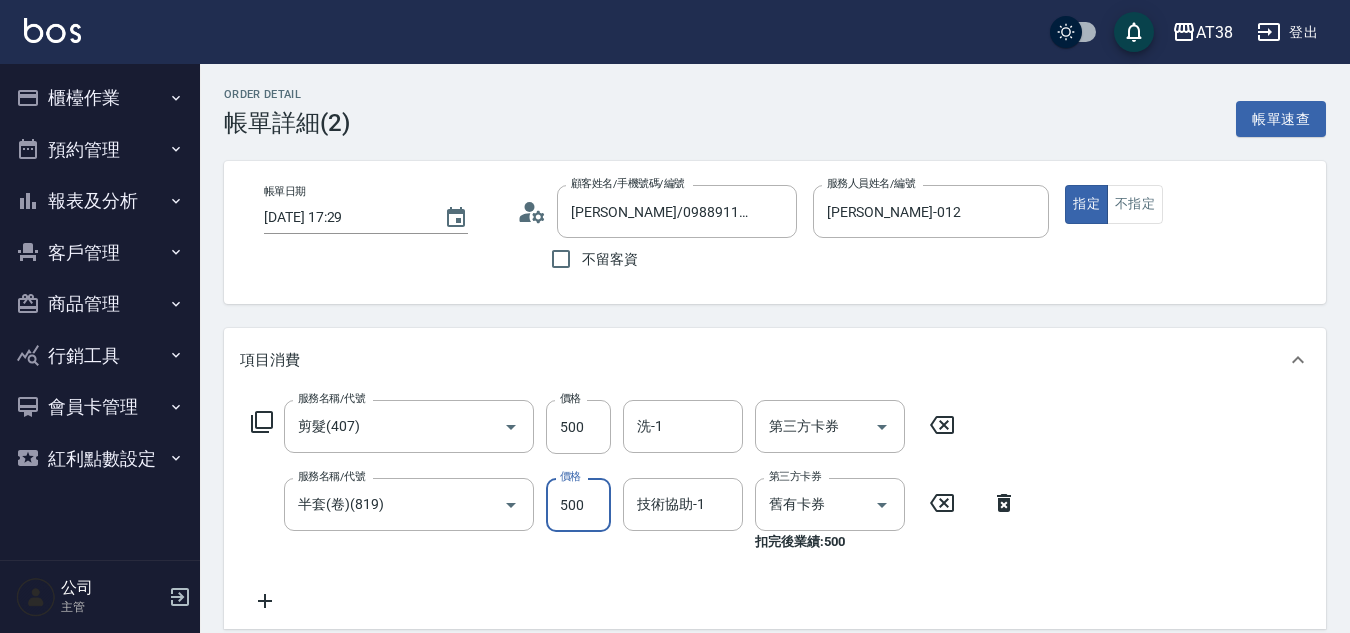 click on "500" at bounding box center (578, 505) 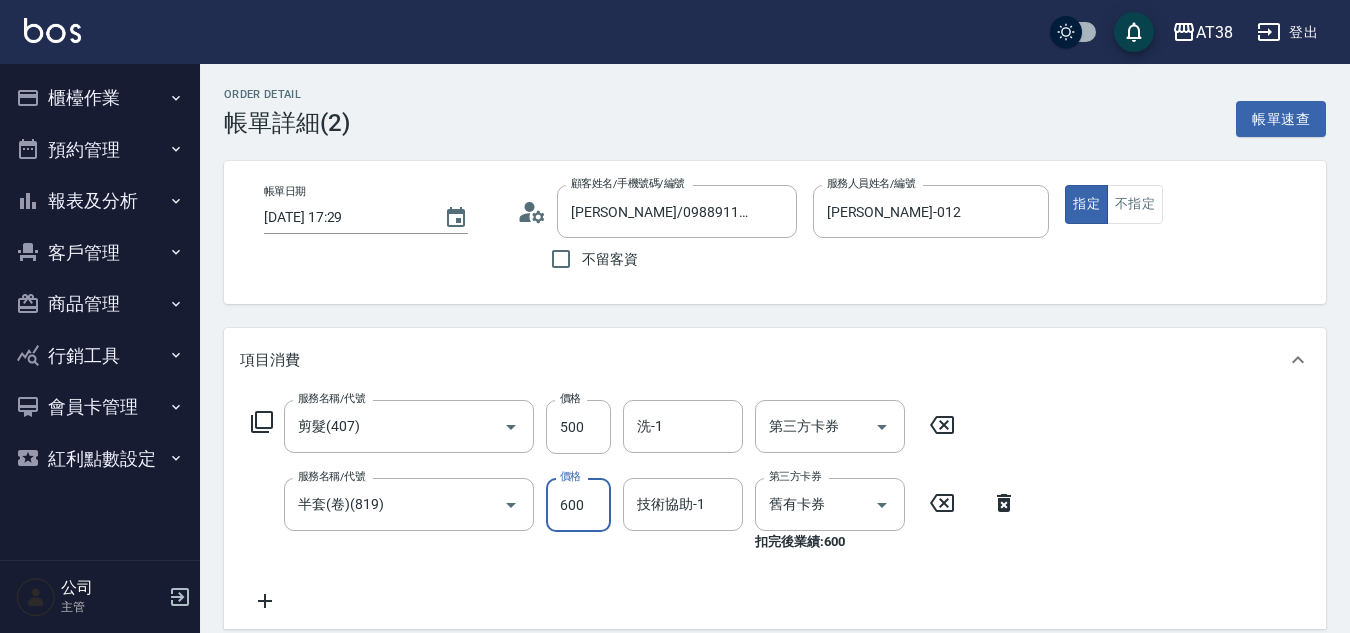 type on "600" 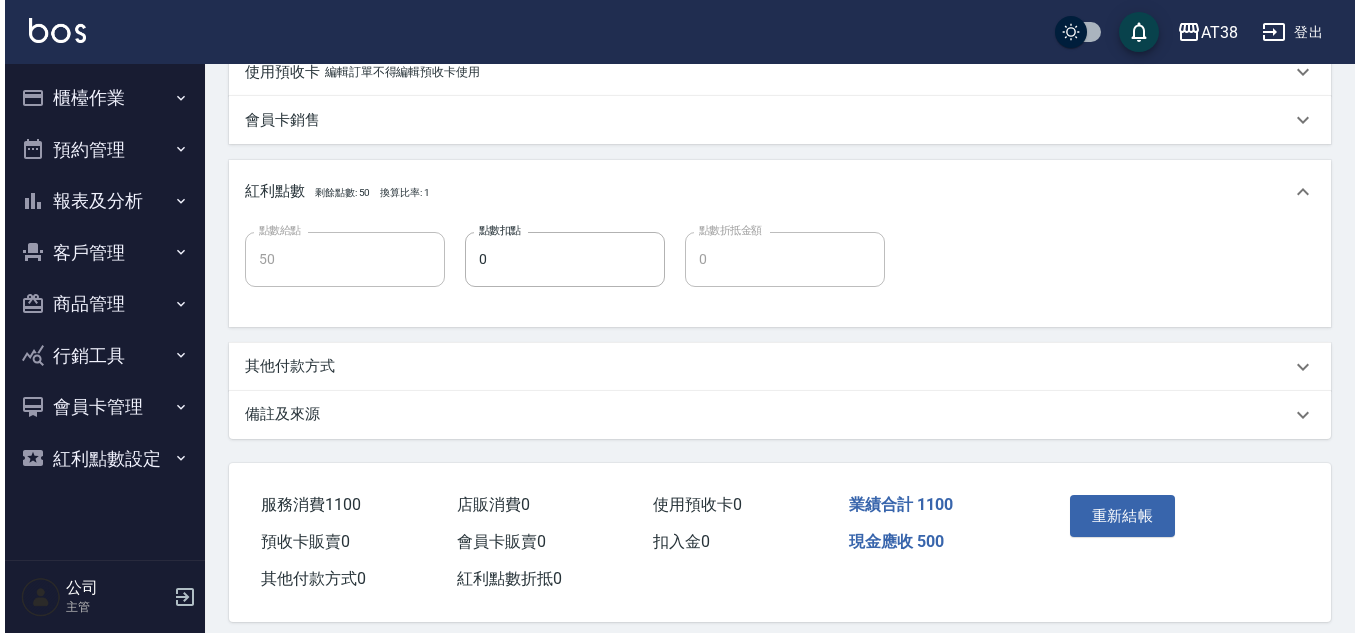 scroll, scrollTop: 700, scrollLeft: 0, axis: vertical 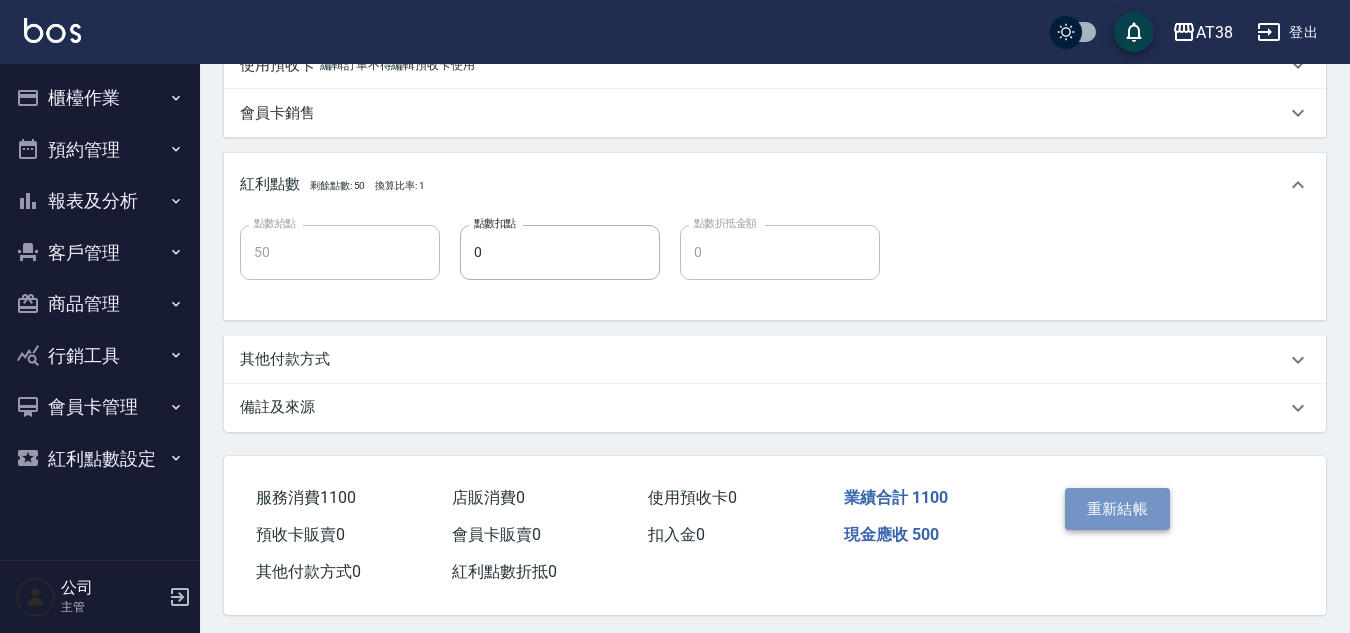 click on "重新結帳" at bounding box center (1118, 509) 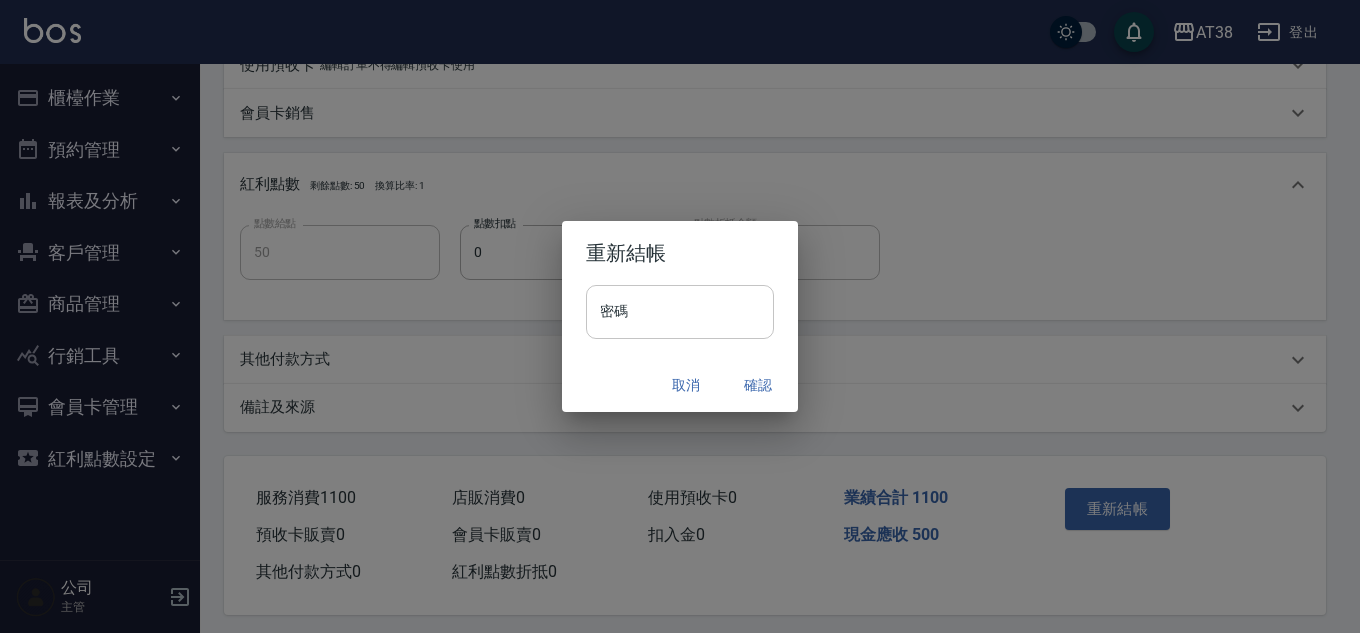 click on "密碼" at bounding box center [680, 312] 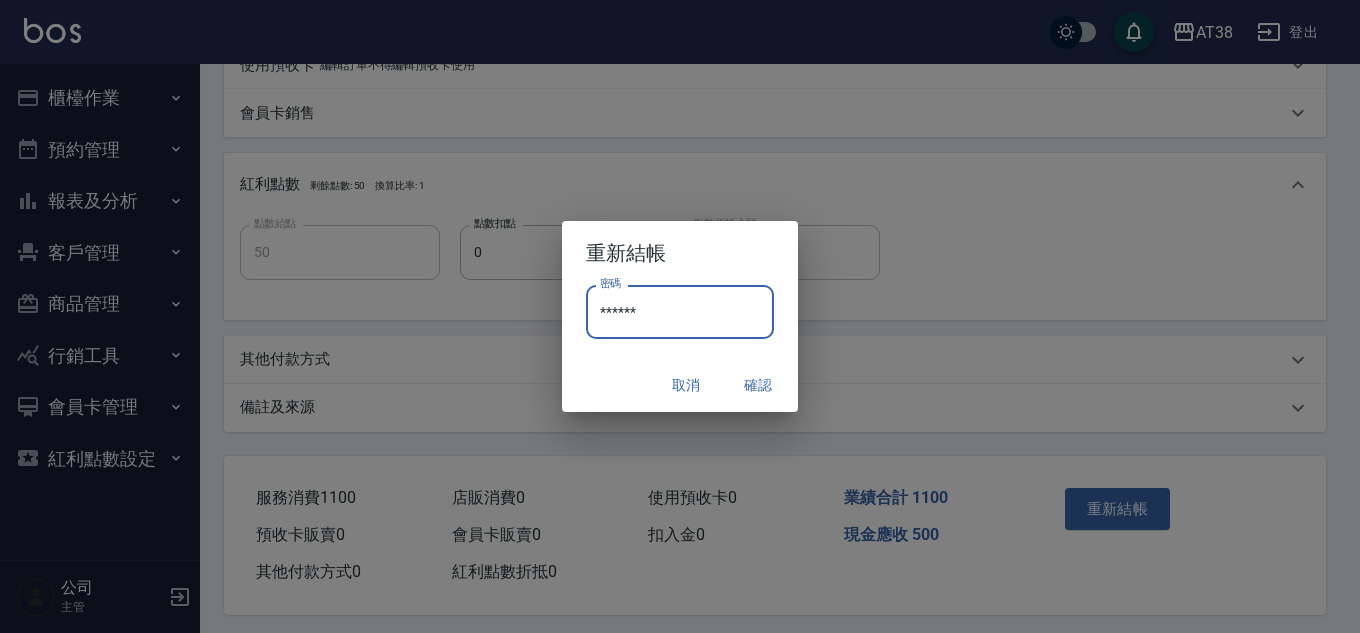 type on "******" 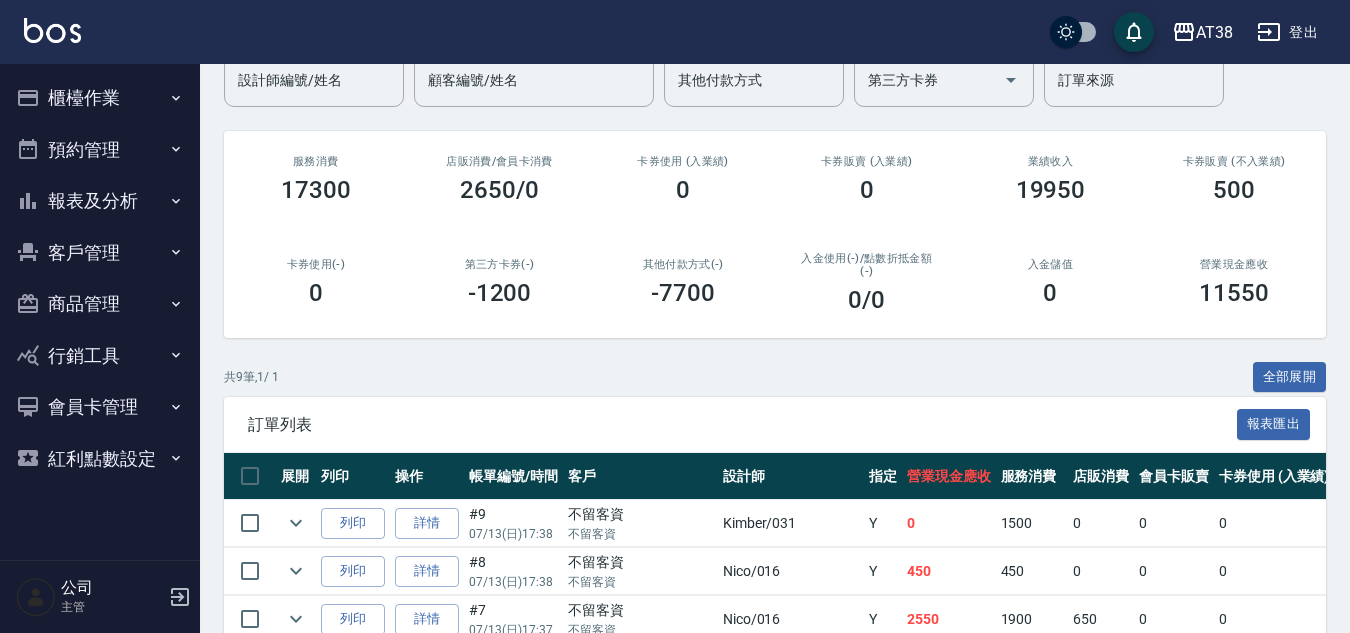 scroll, scrollTop: 170, scrollLeft: 0, axis: vertical 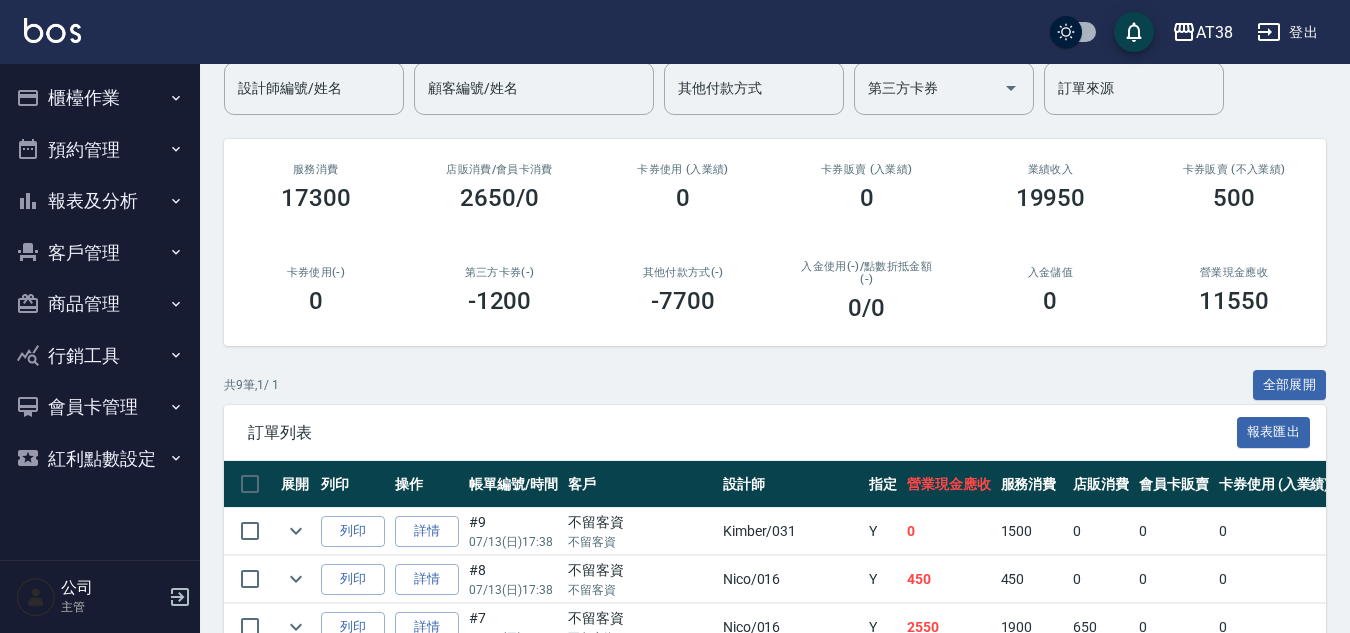 click on "櫃檯作業" at bounding box center [100, 98] 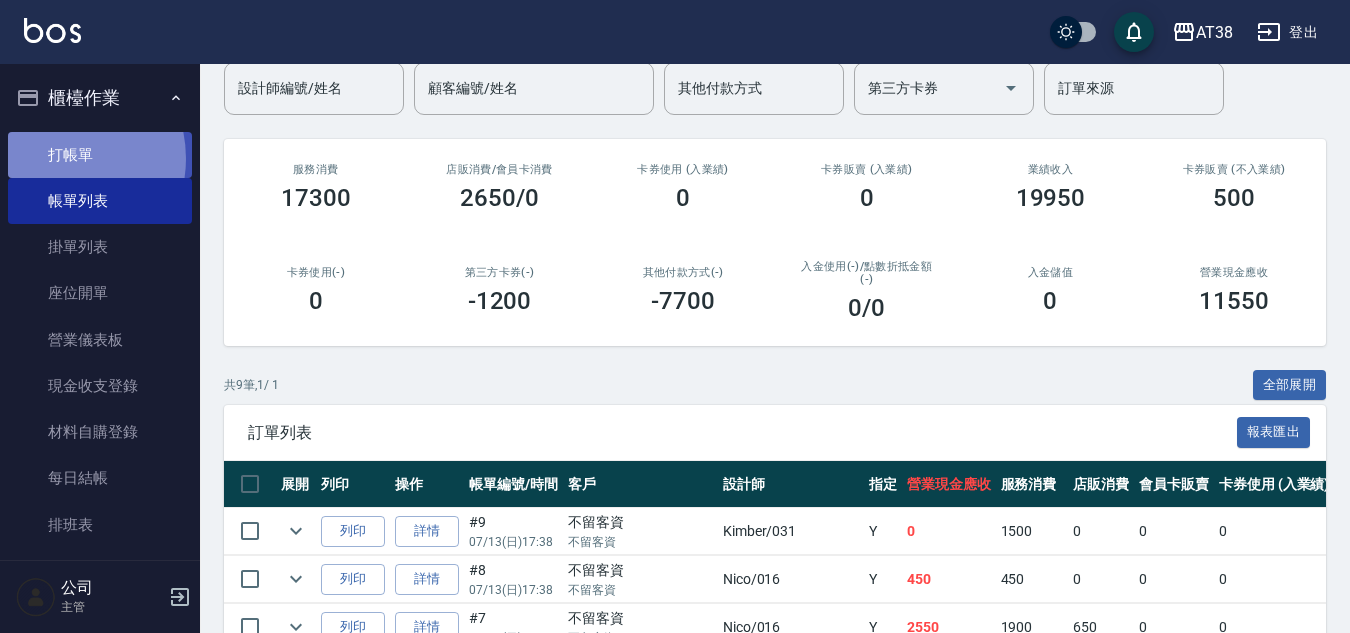 click on "打帳單" at bounding box center (100, 155) 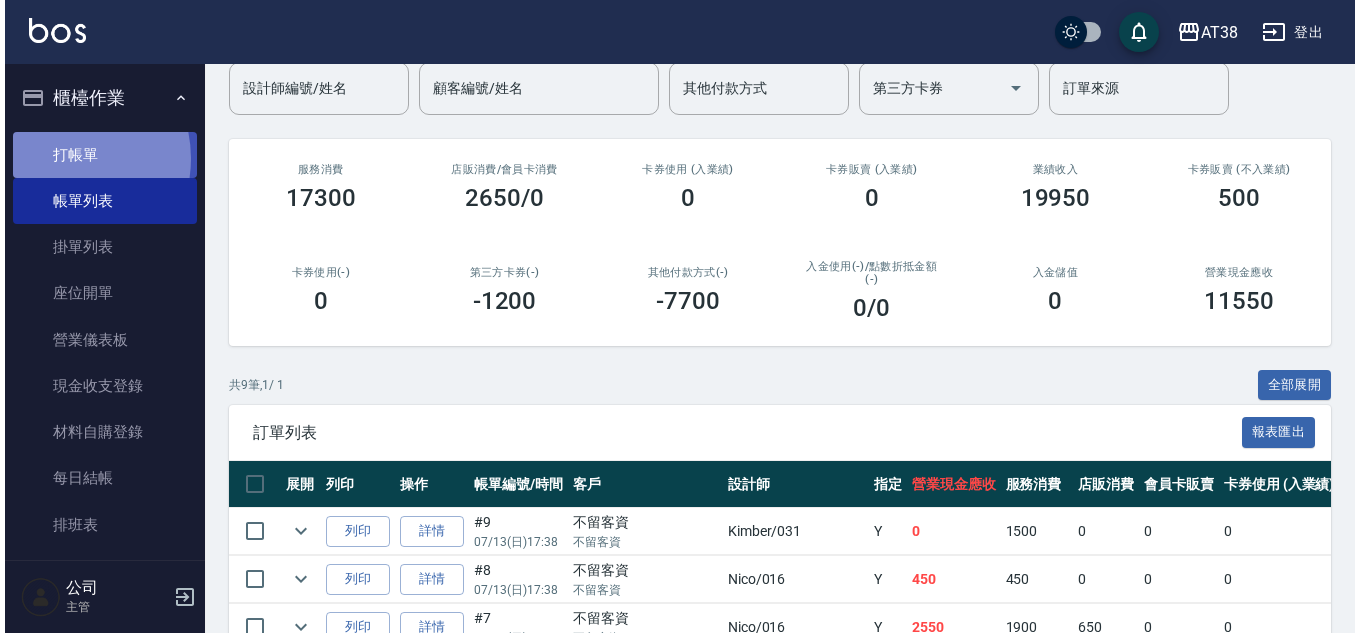 scroll, scrollTop: 0, scrollLeft: 0, axis: both 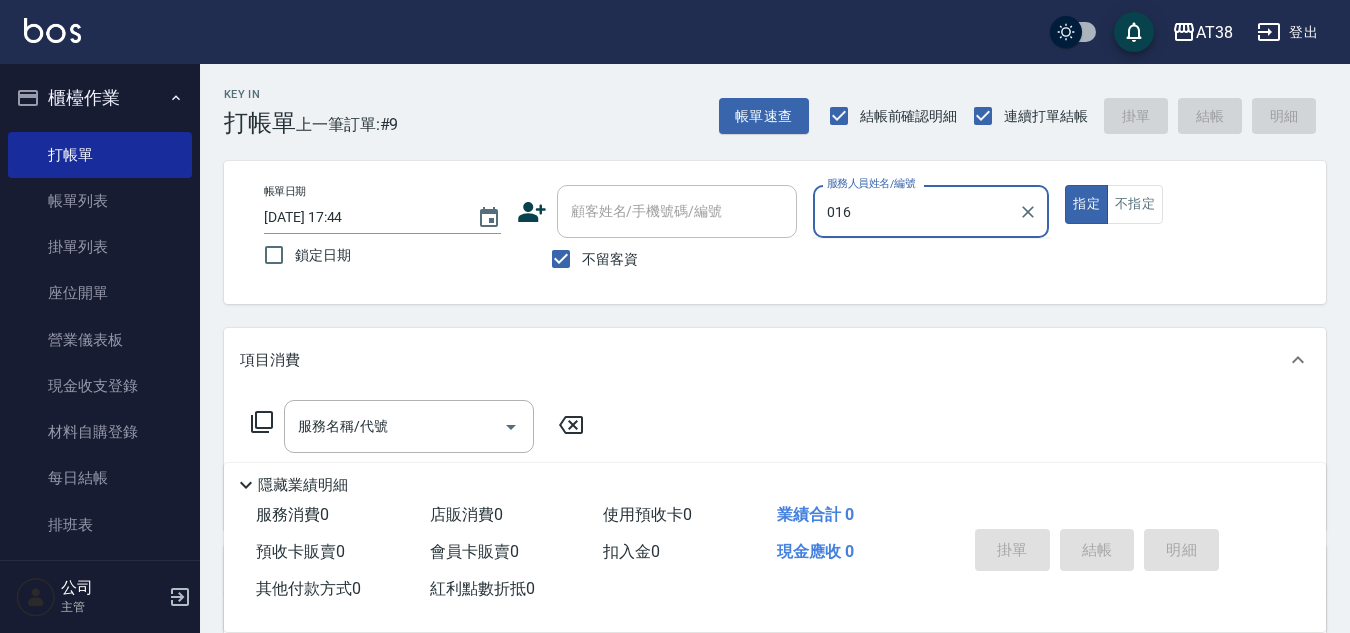 type on "Nico-016" 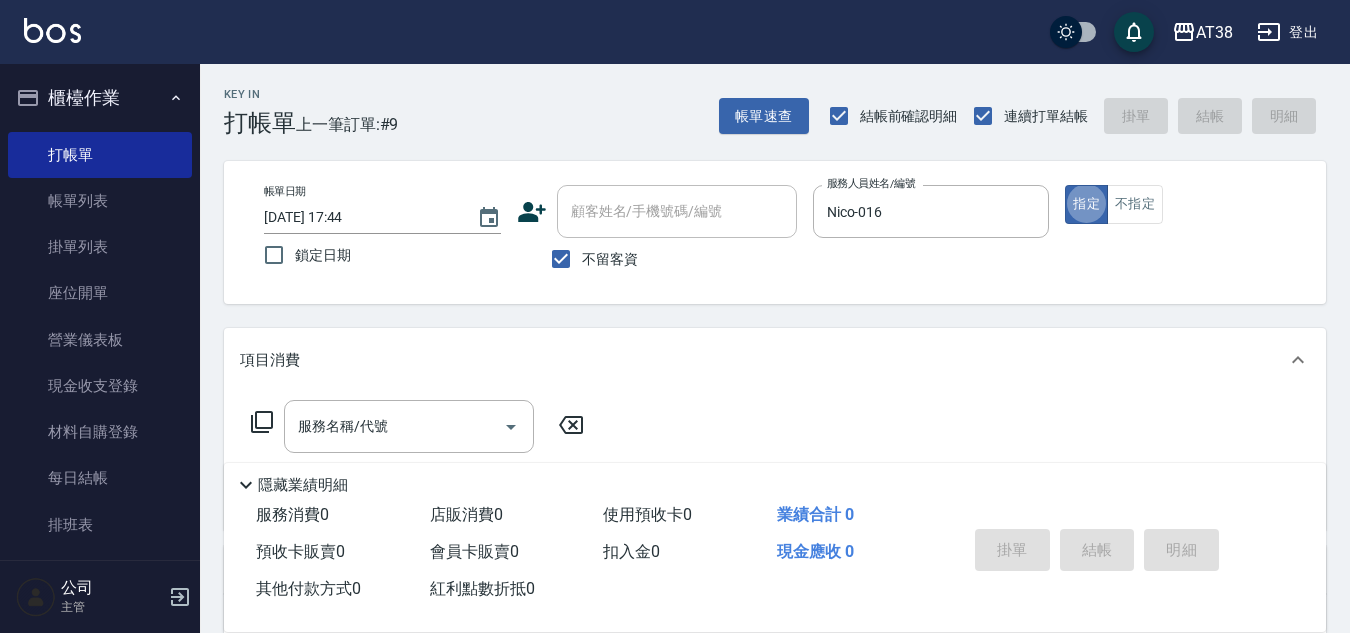 type on "true" 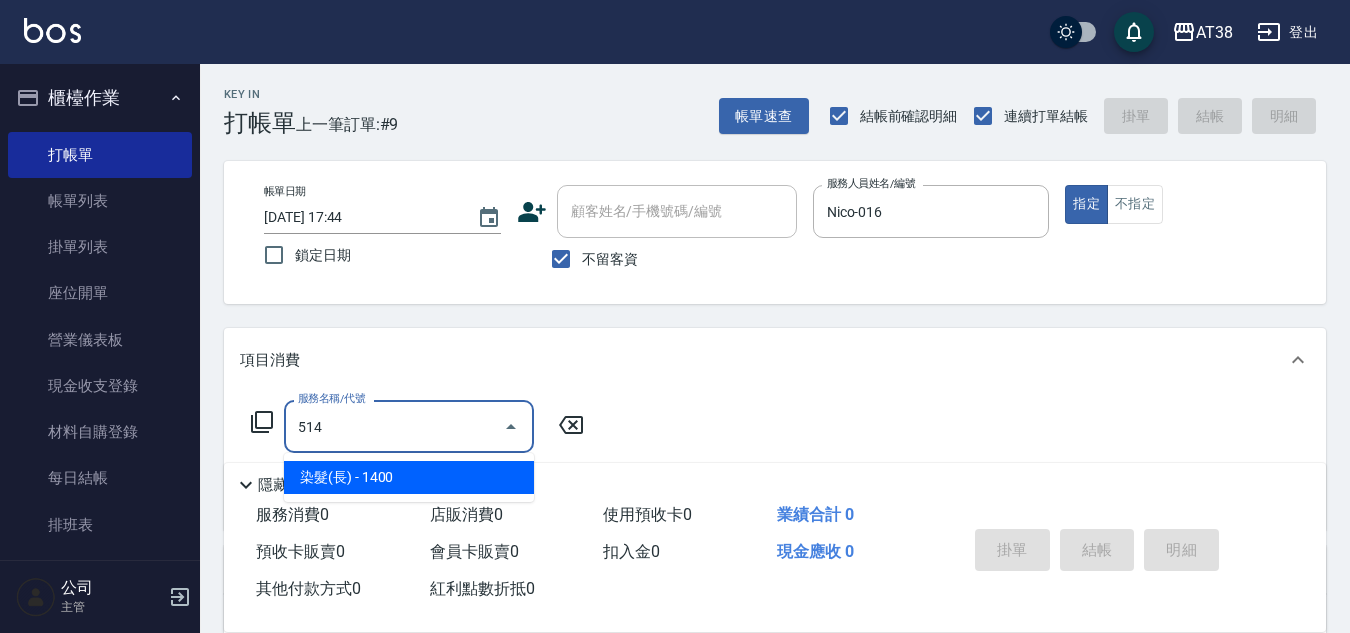 type on "染髮(長)(514)" 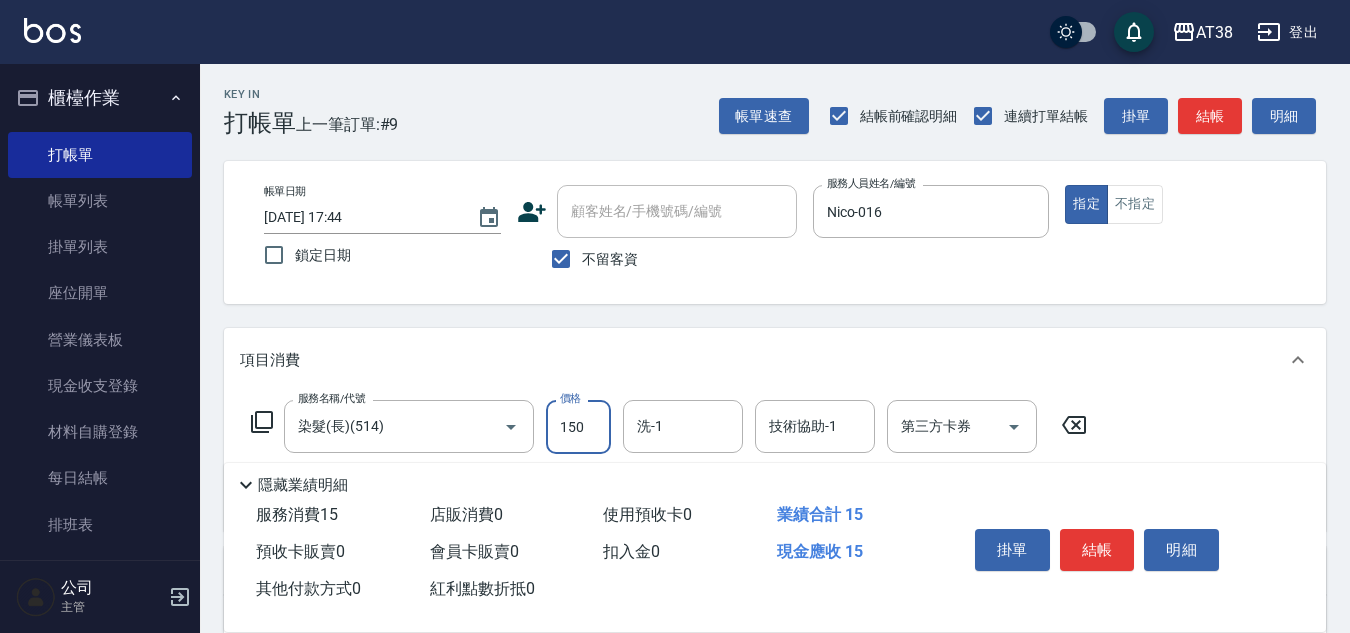 type on "1500" 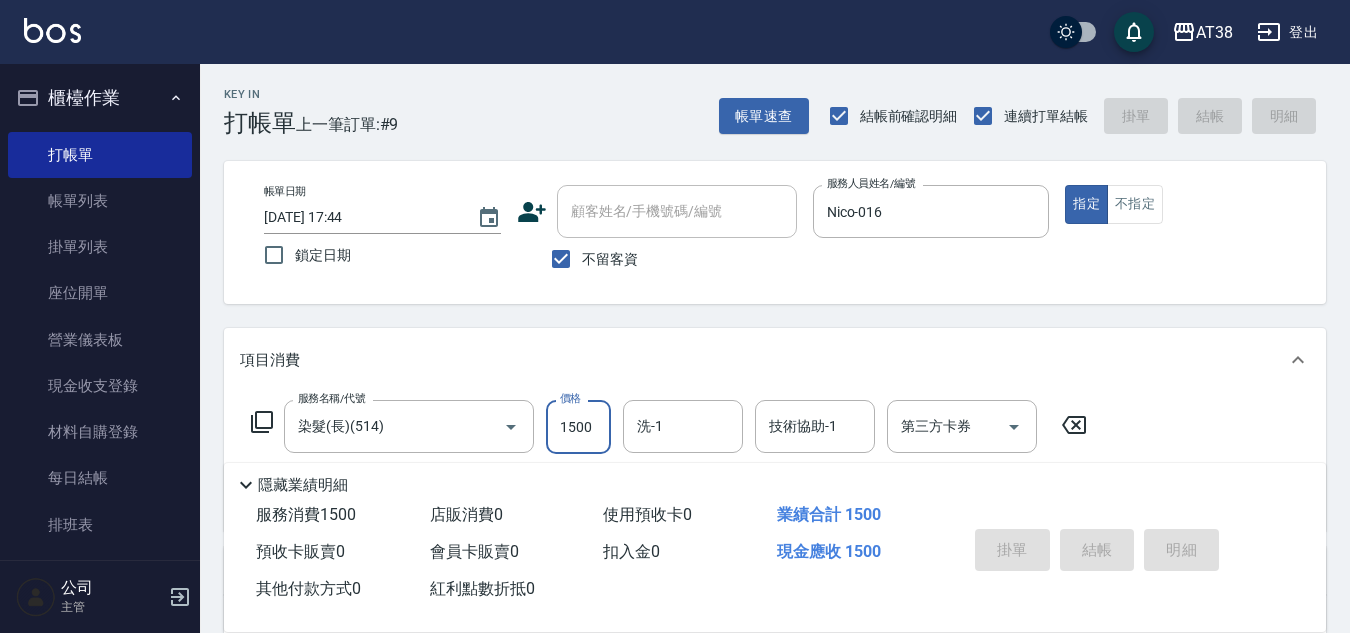type 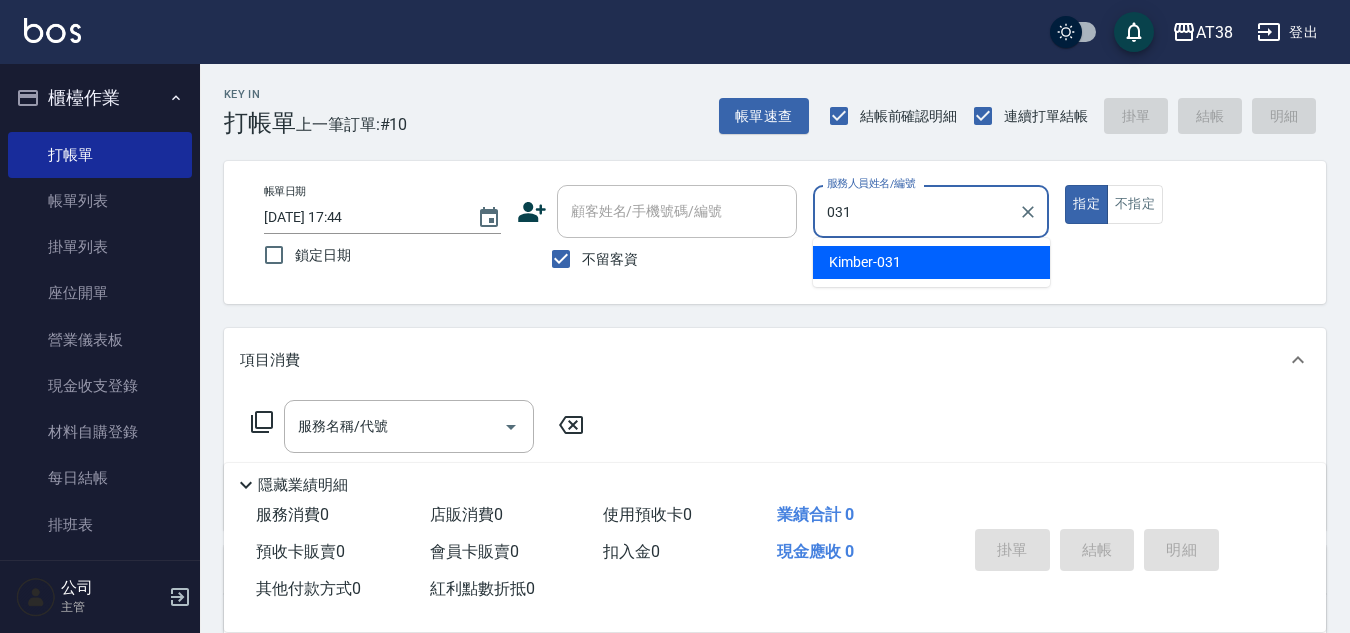 type on "Kimber-031" 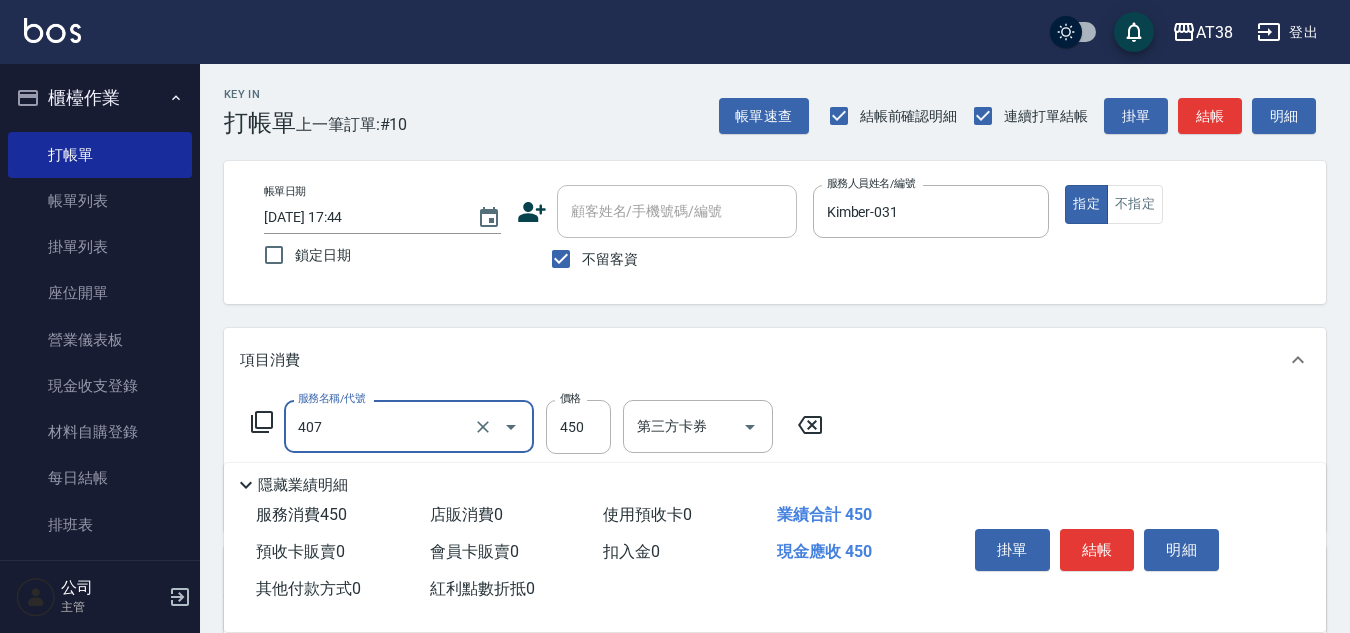 type on "剪髮(407)" 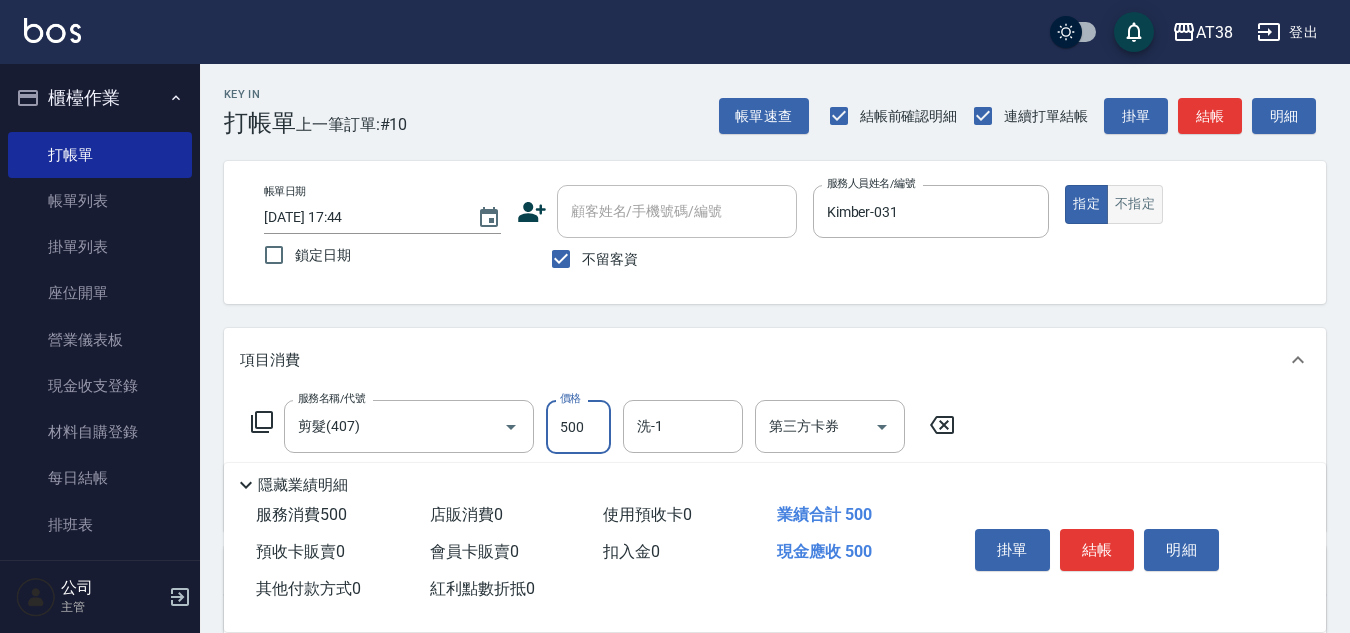 type on "500" 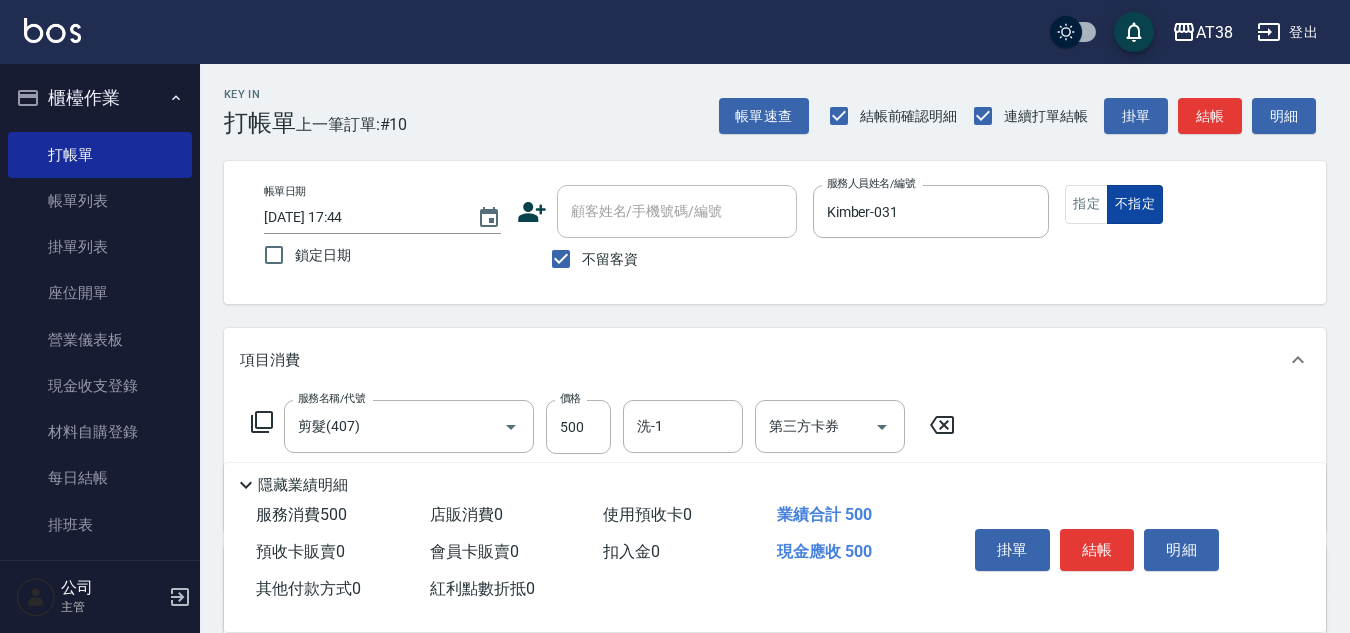 type on "false" 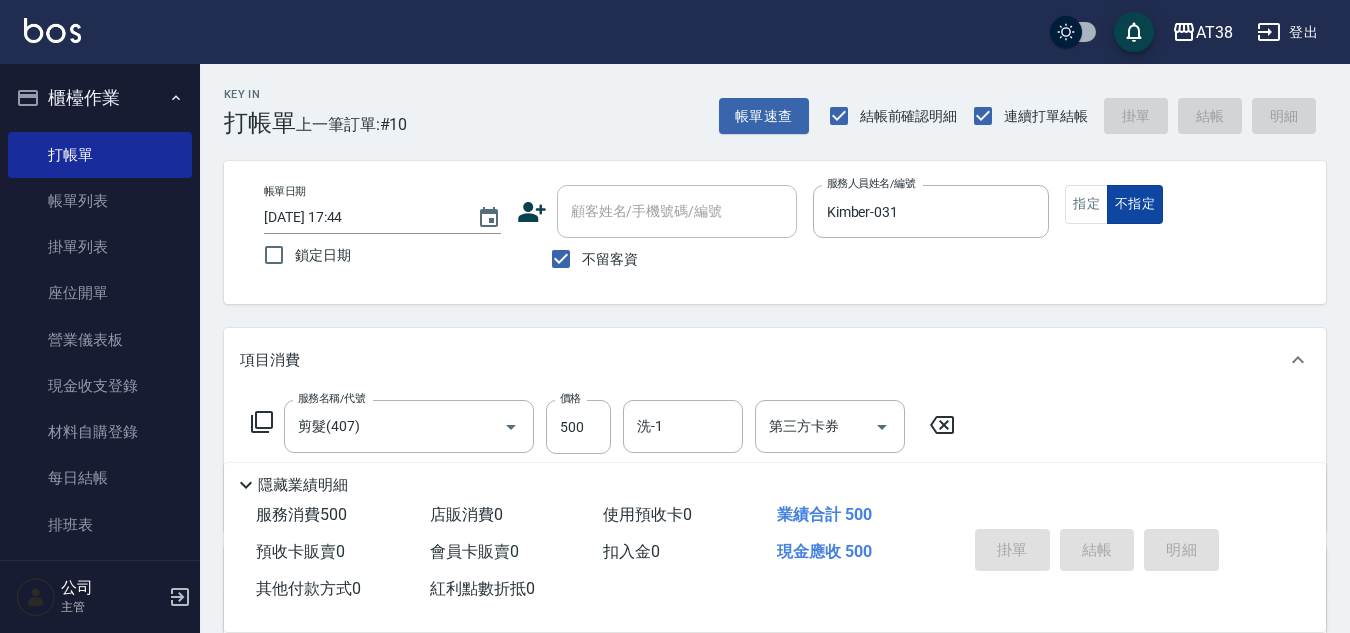 type on "2025/07/13 17:50" 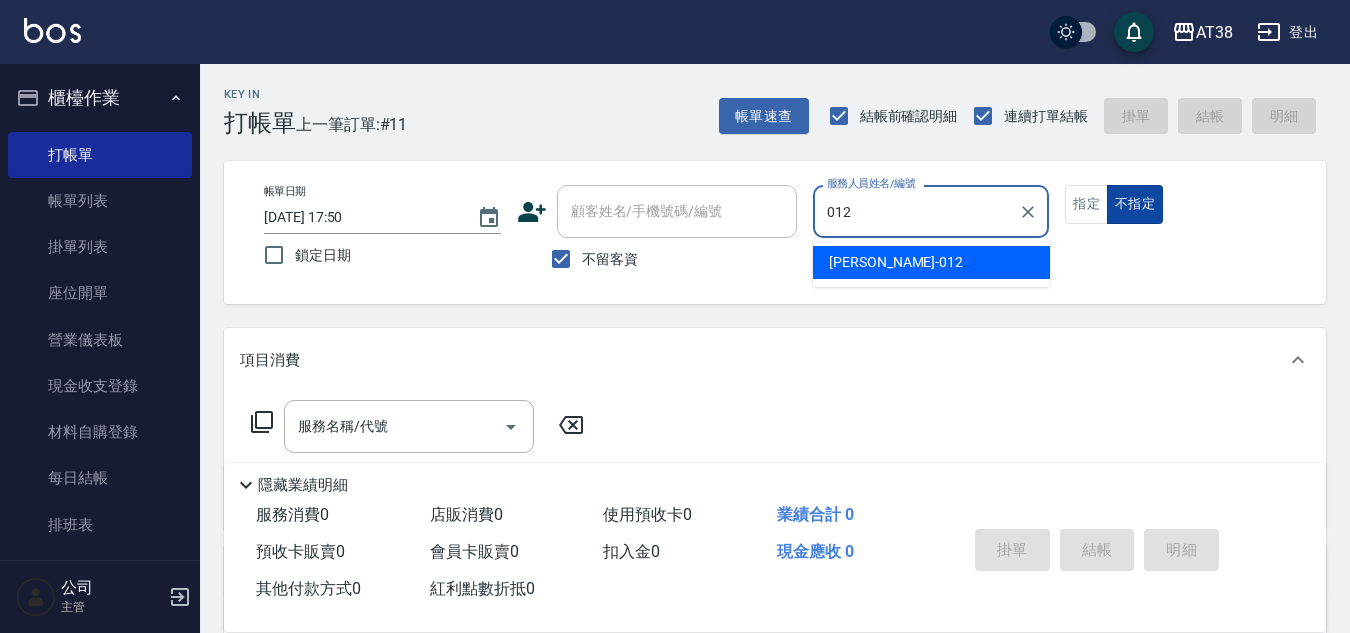type on "[PERSON_NAME]-012" 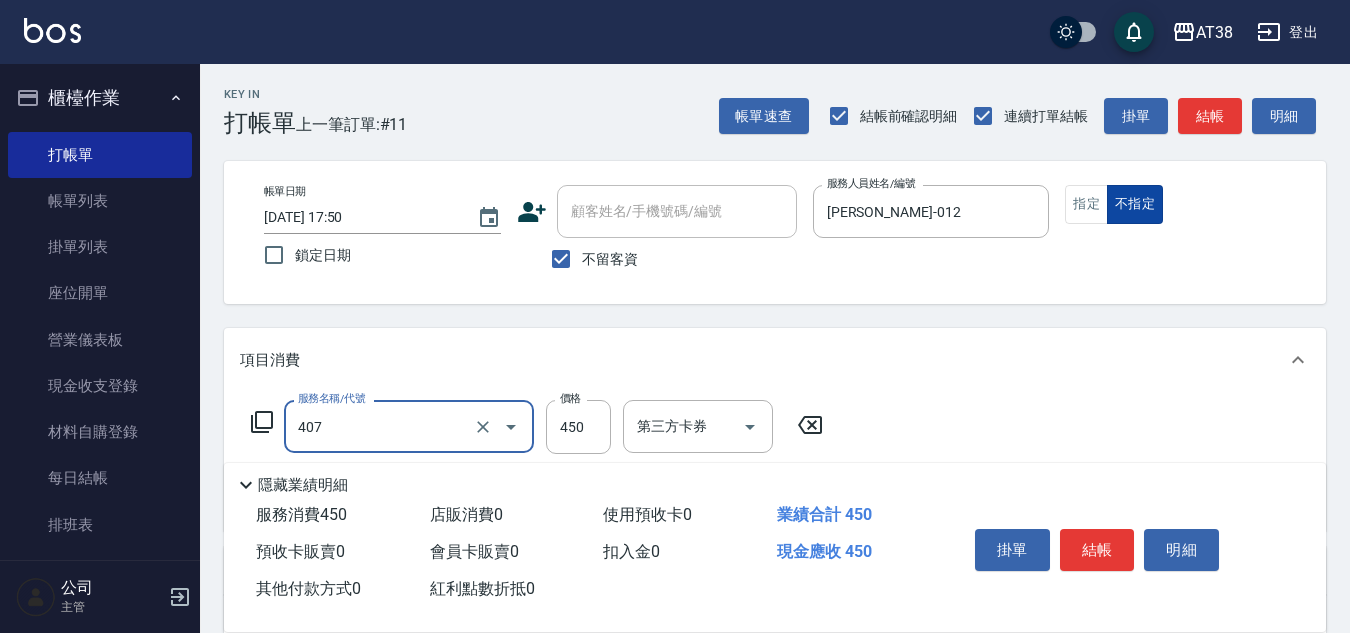 type on "剪髮(407)" 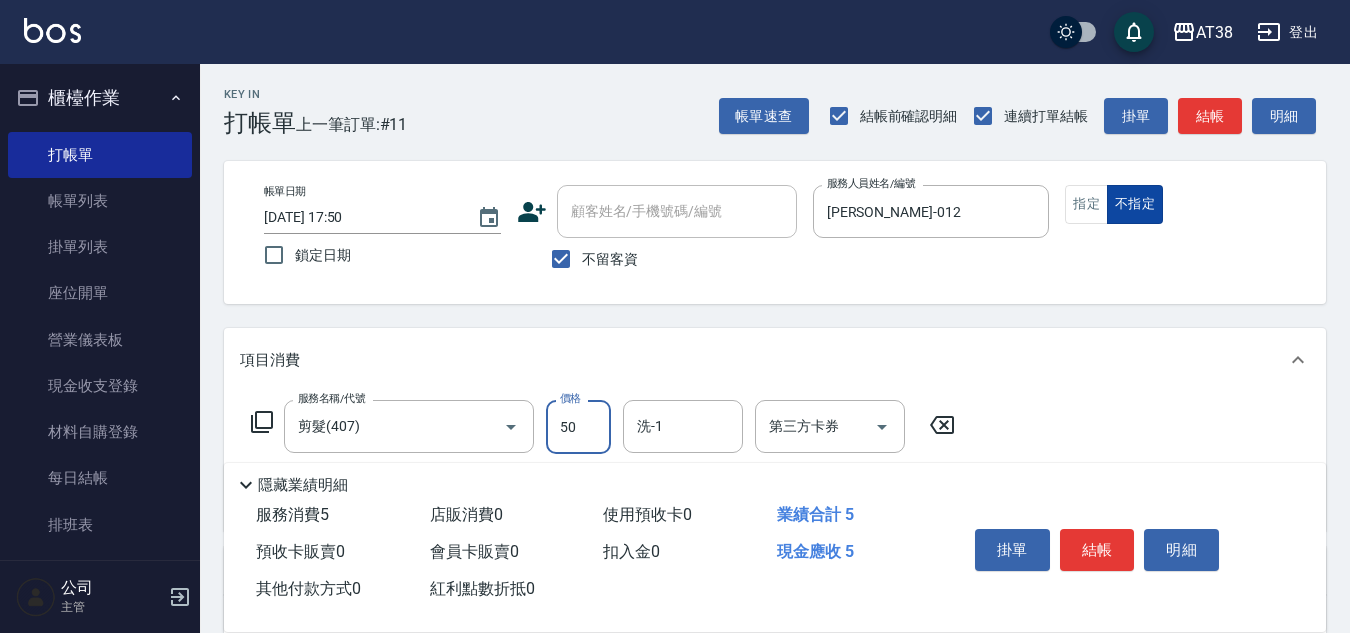 type on "500" 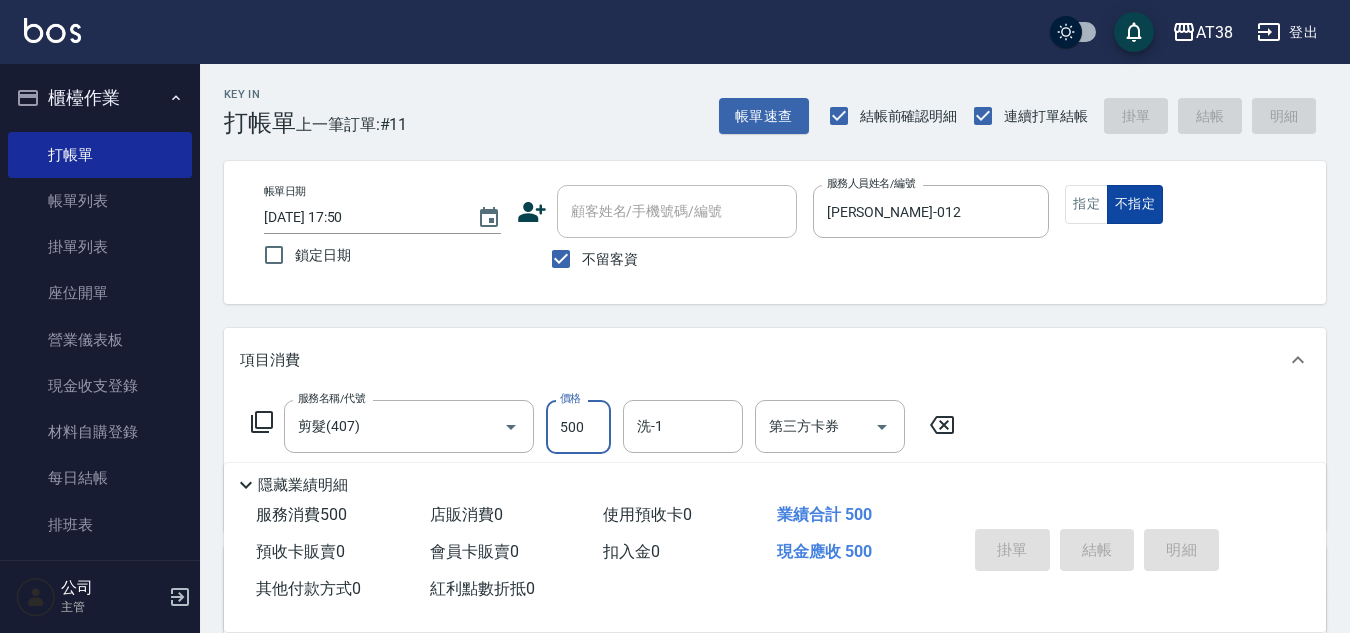 type 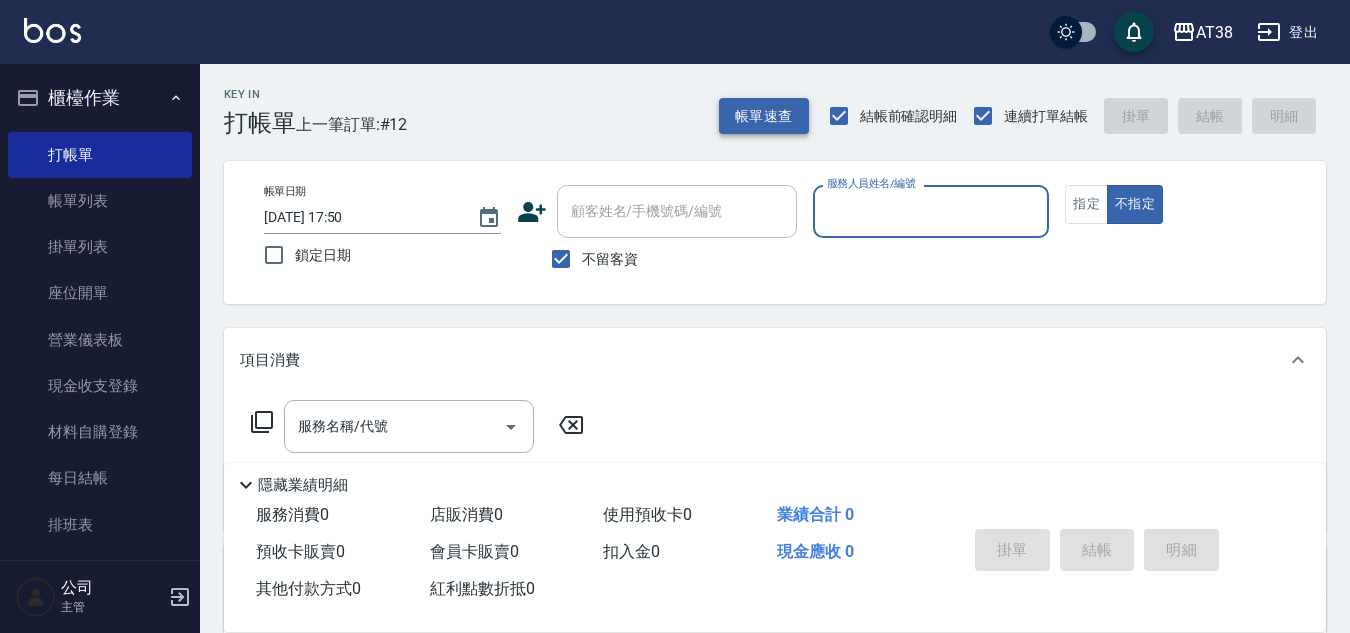 click on "帳單速查" at bounding box center [764, 116] 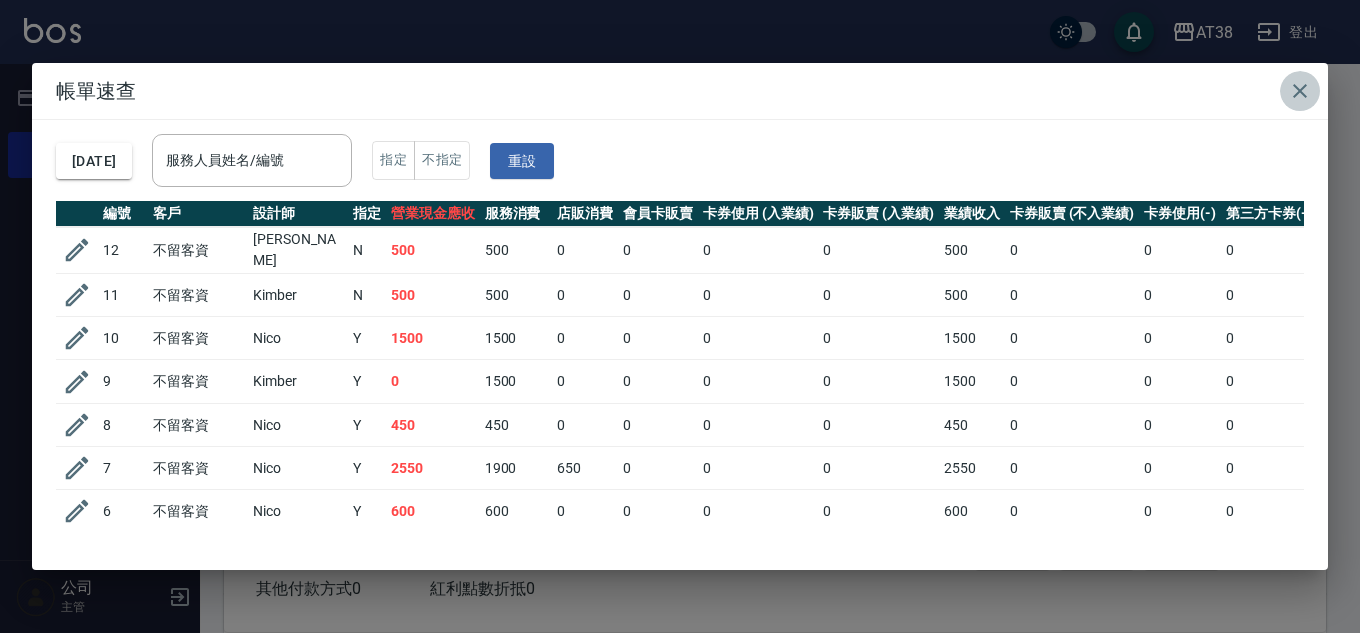 click 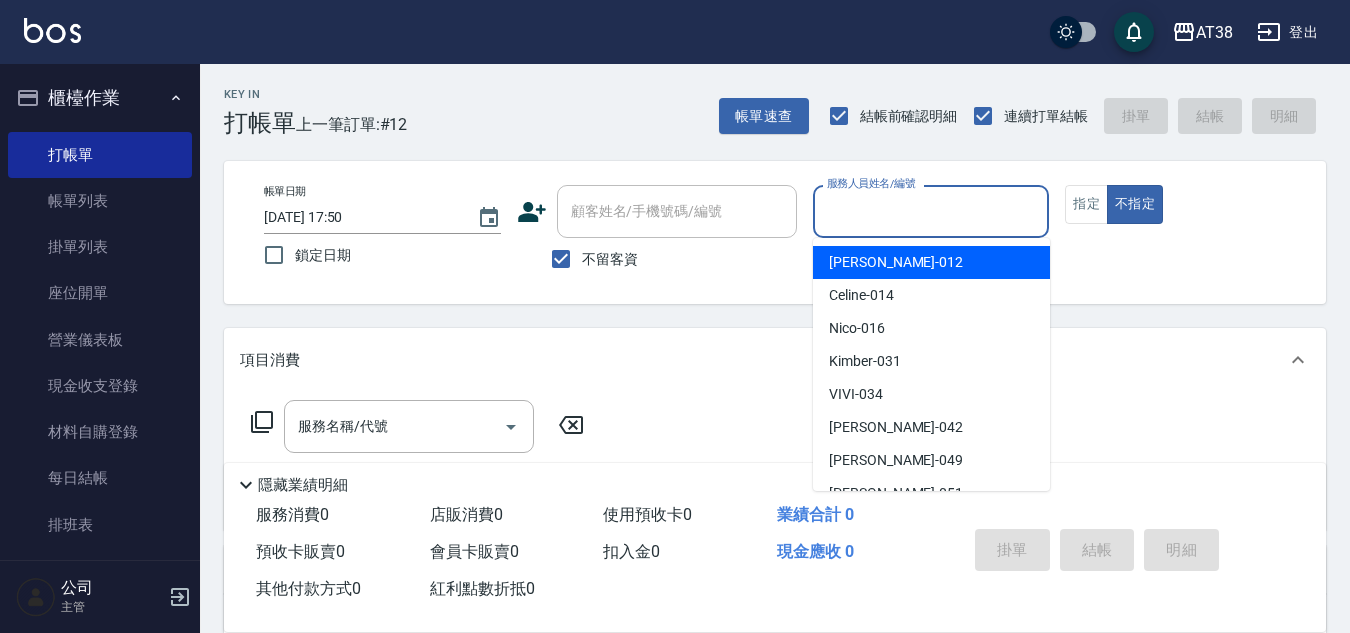 click on "服務人員姓名/編號 服務人員姓名/編號" at bounding box center [931, 211] 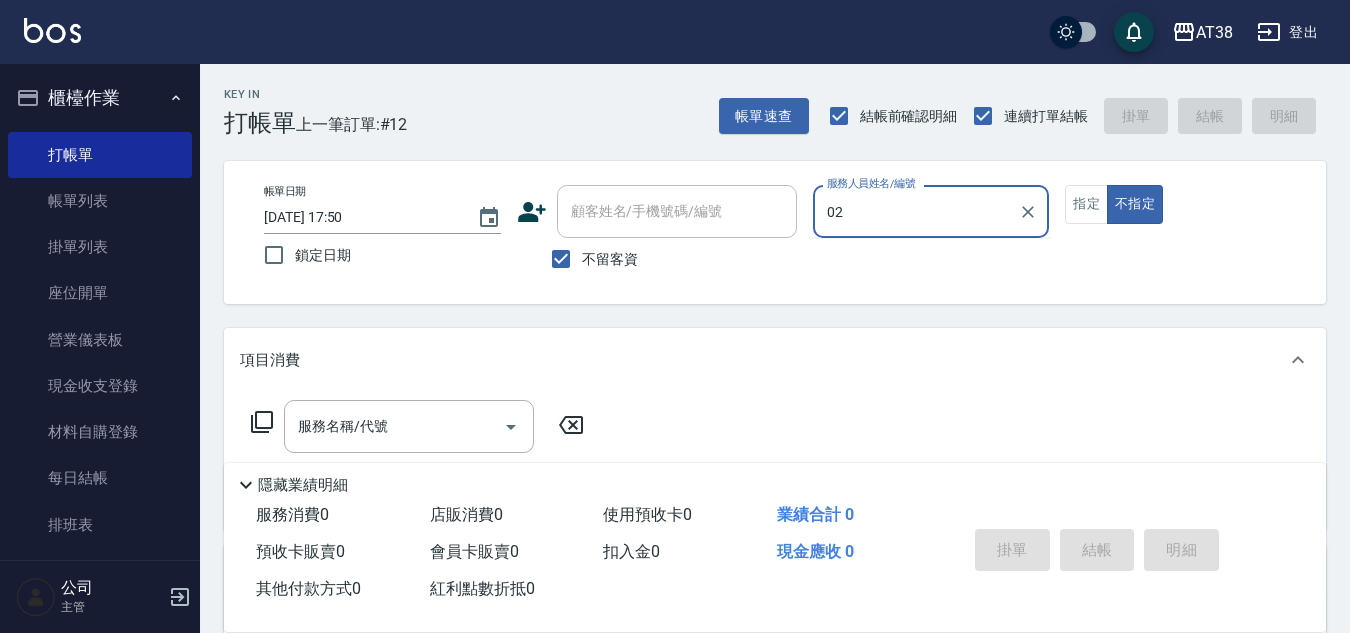 type on "02" 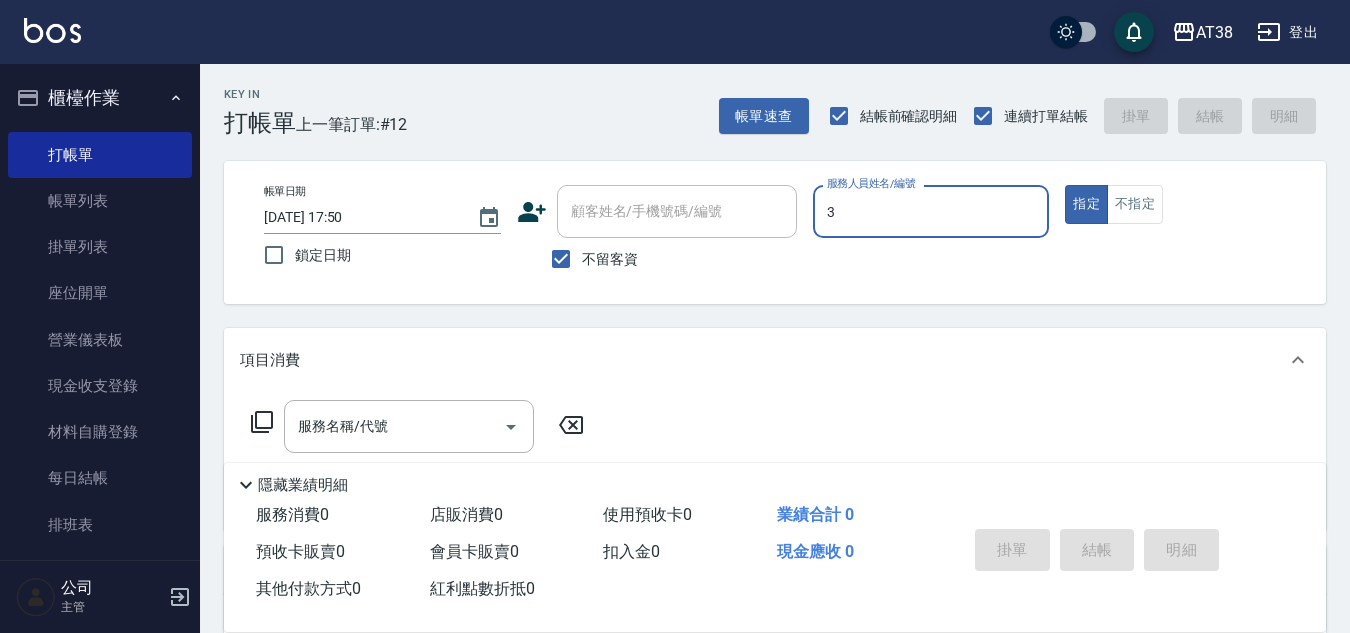 type on "3" 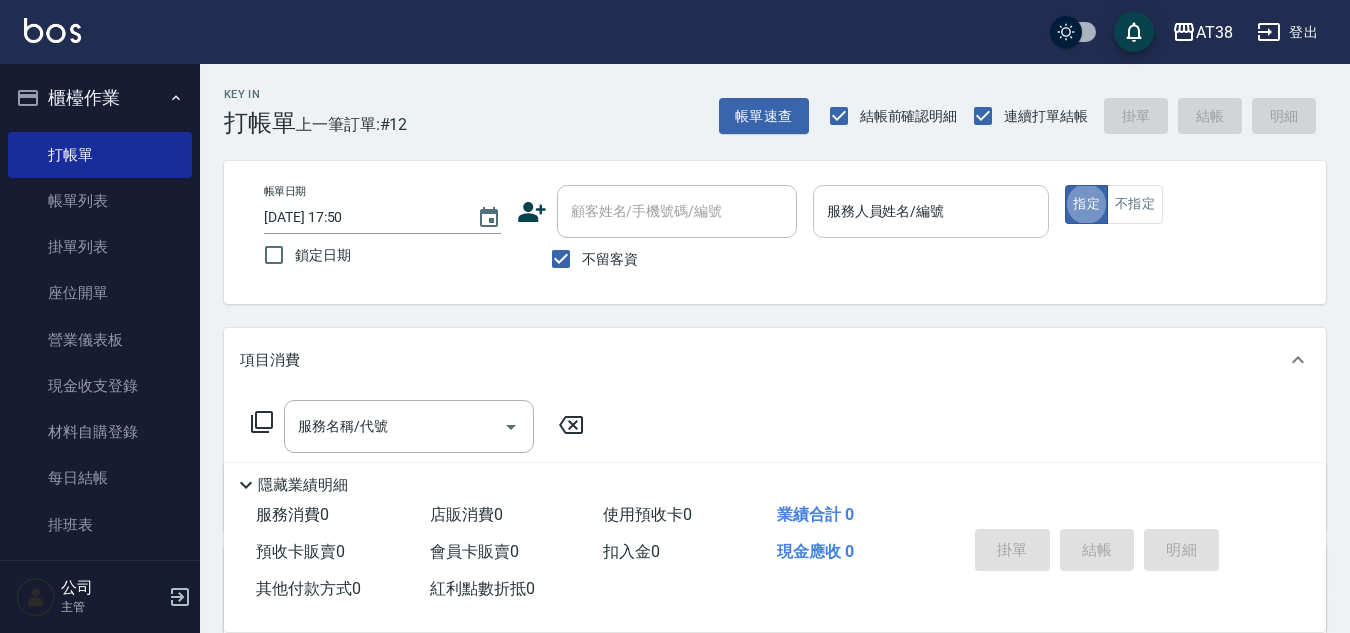 click on "服務人員姓名/編號 服務人員姓名/編號" at bounding box center (931, 211) 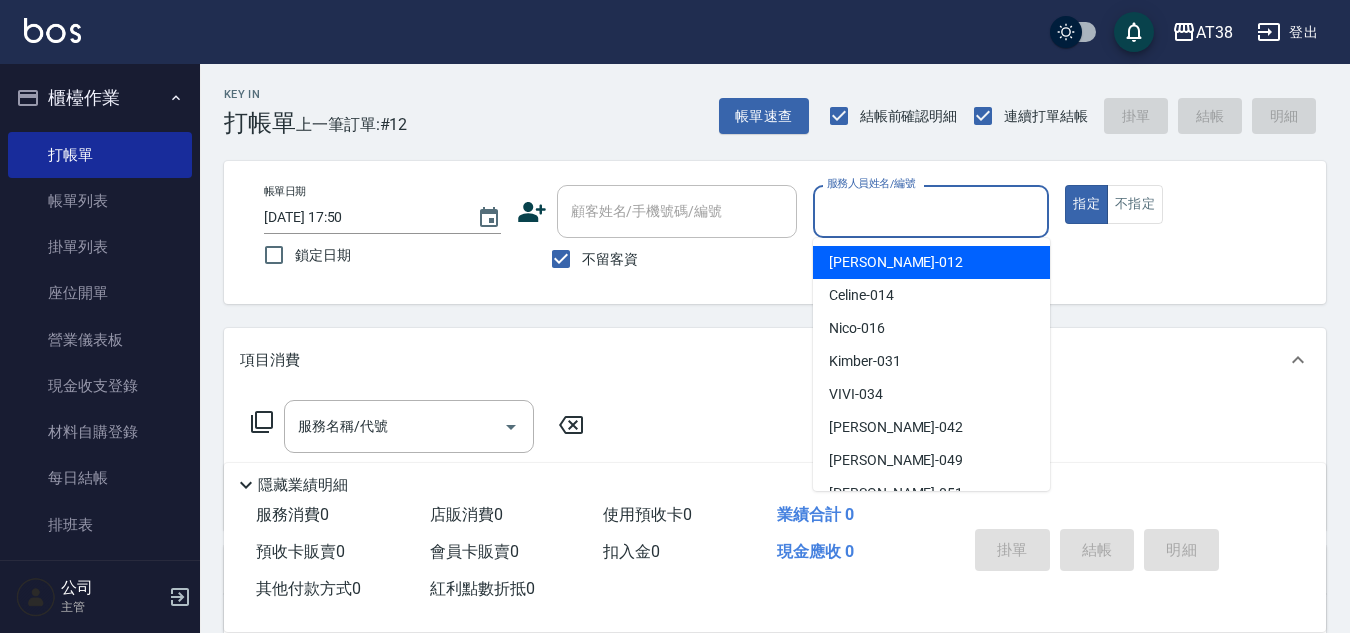 click on "[PERSON_NAME] -012" at bounding box center [931, 262] 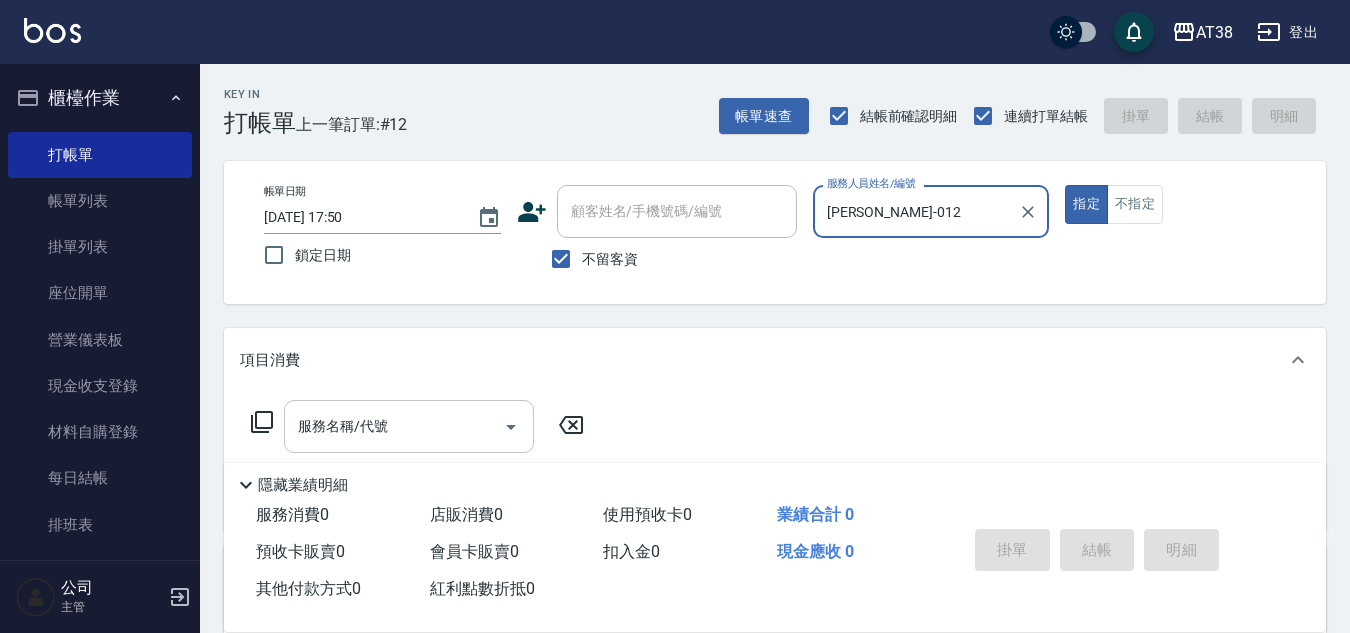 click on "服務名稱/代號" at bounding box center (409, 426) 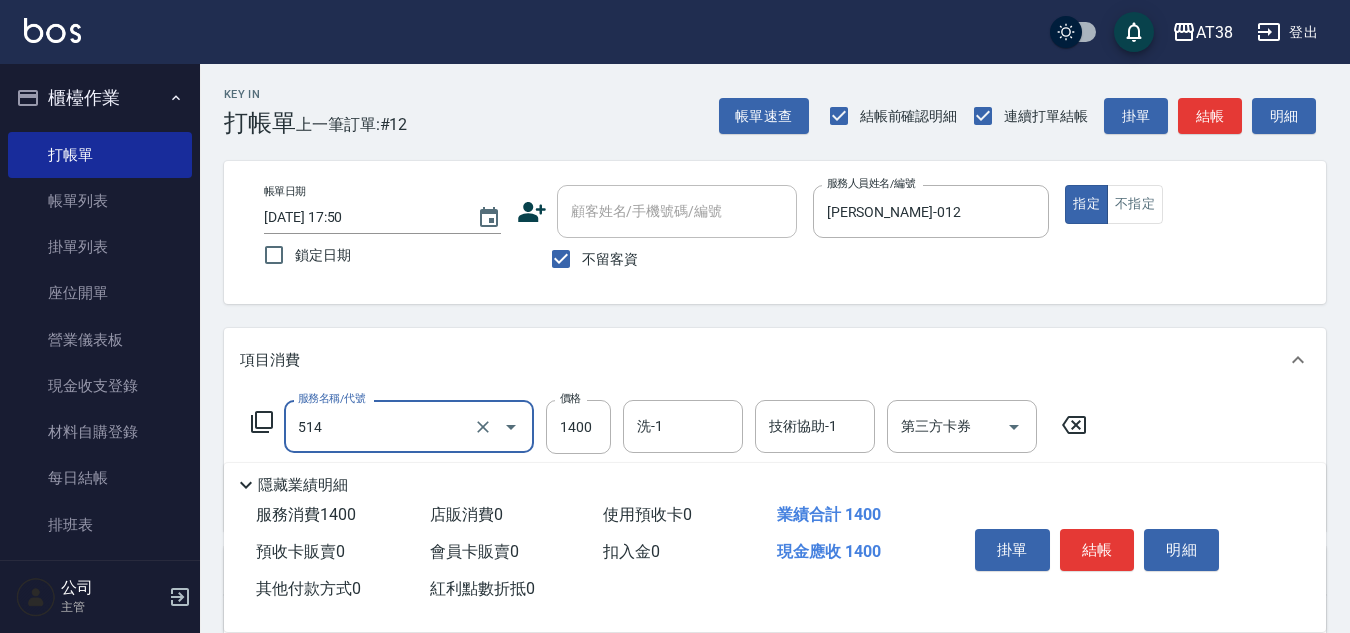 type on "染髮(長)(514)" 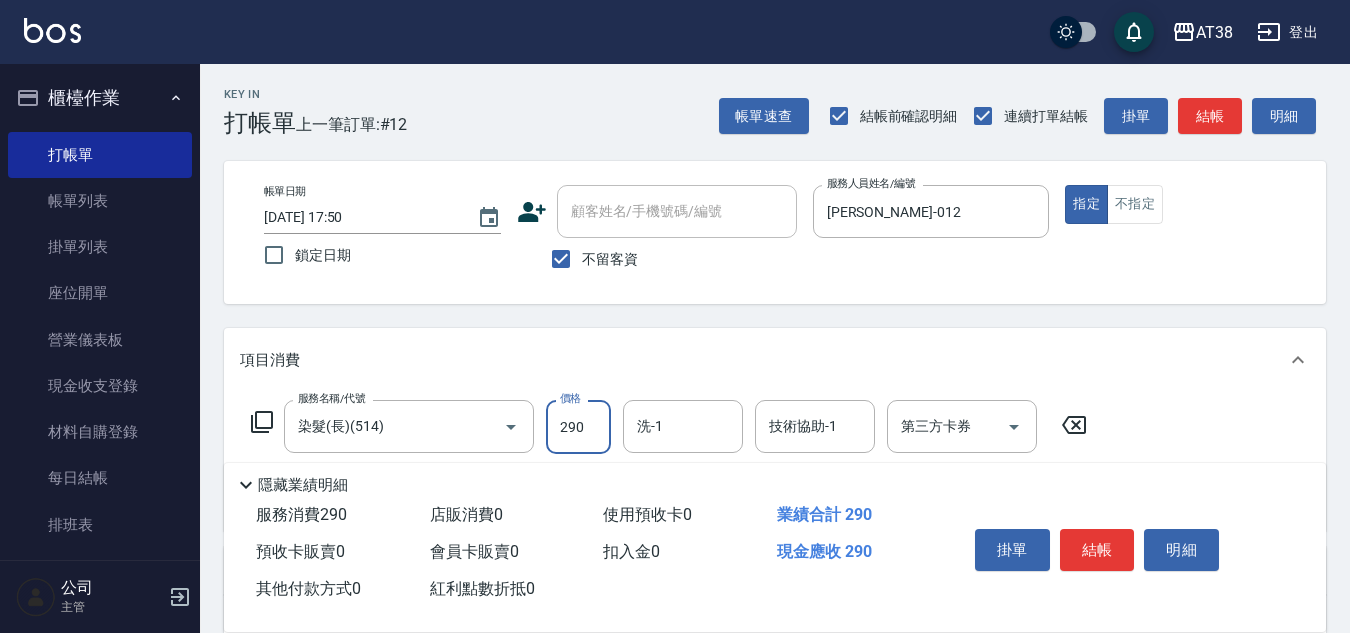 type on "2900" 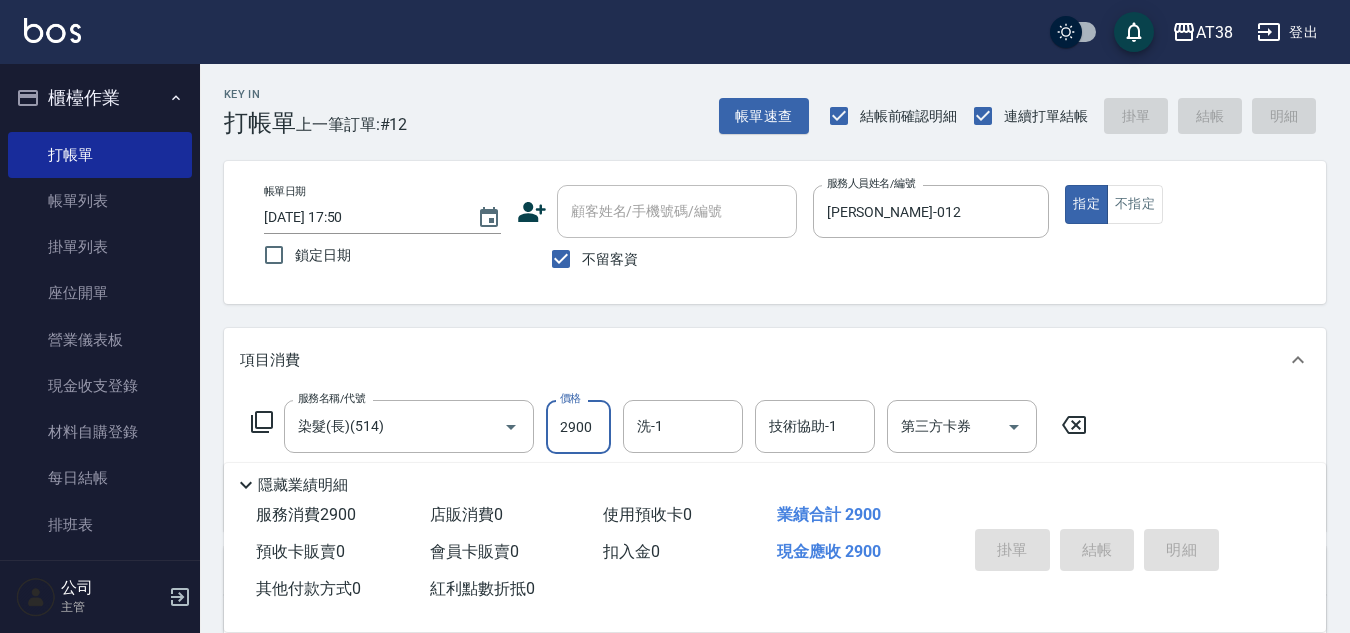 type on "2025/07/13 17:51" 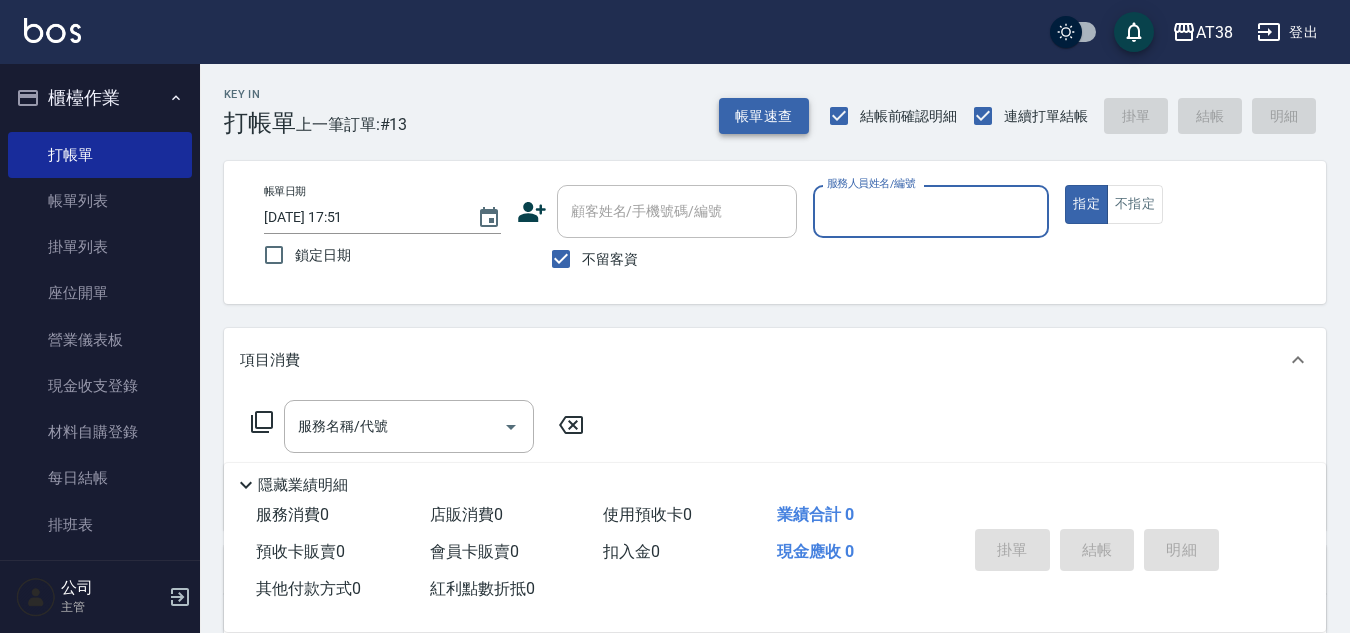 click on "帳單速查" at bounding box center (764, 116) 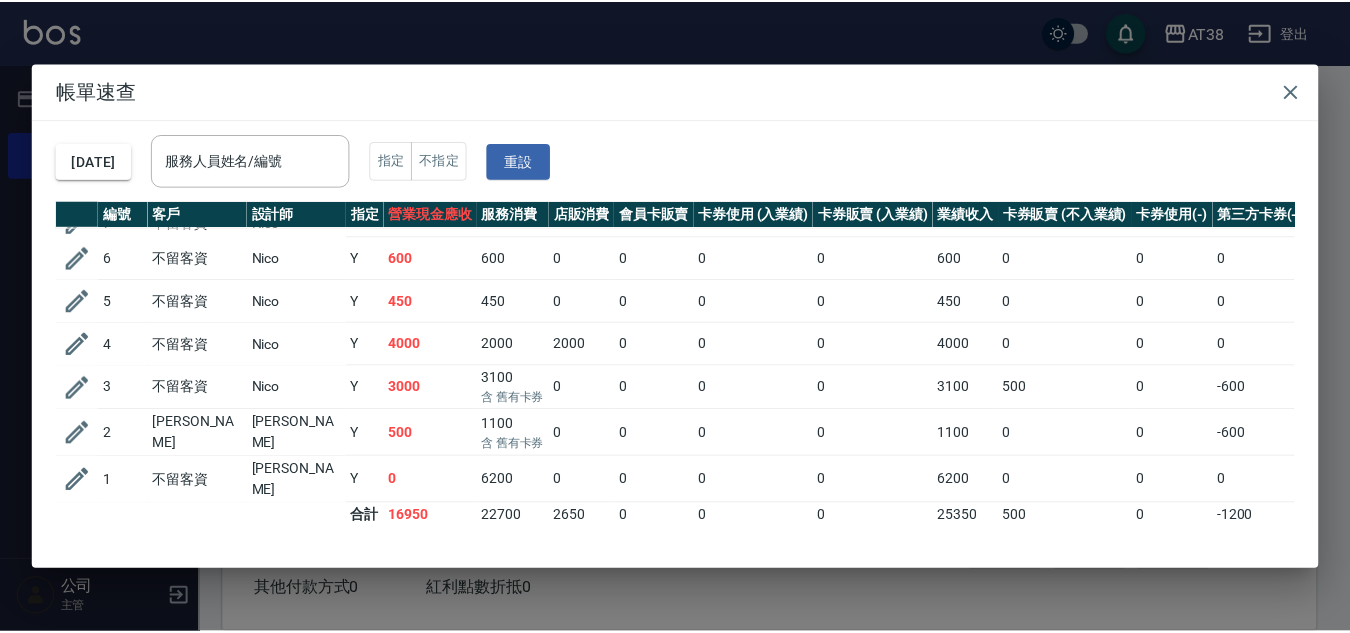 scroll, scrollTop: 304, scrollLeft: 0, axis: vertical 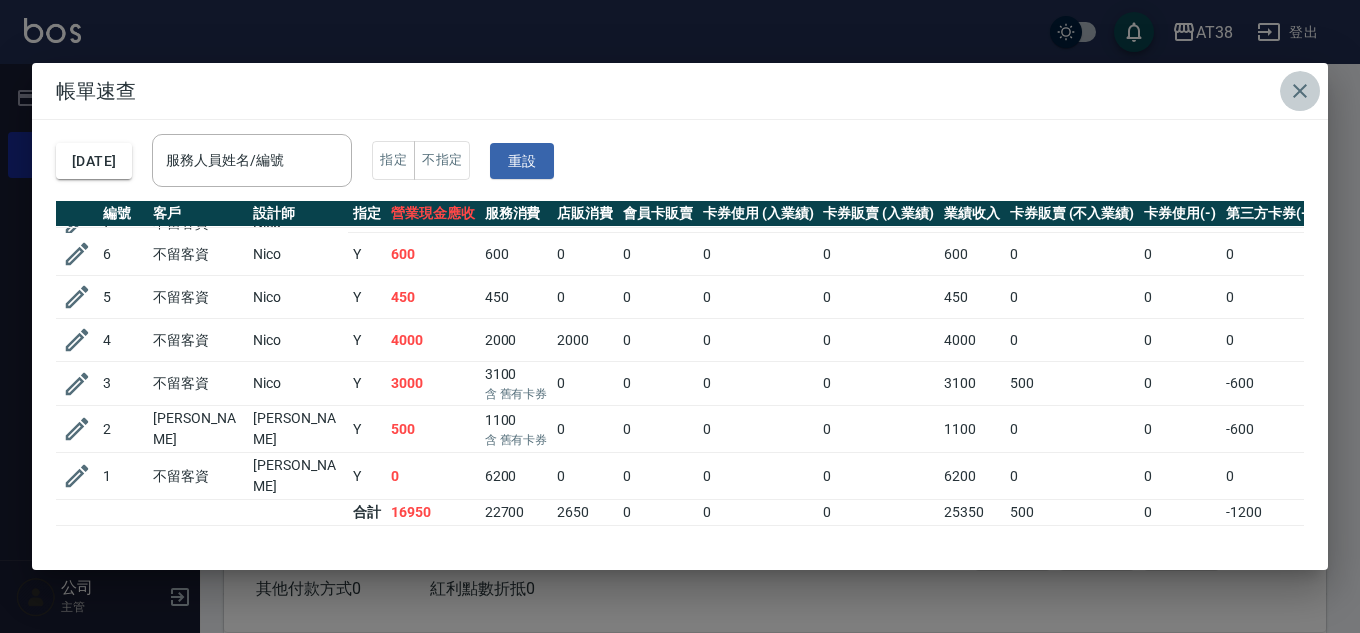 click 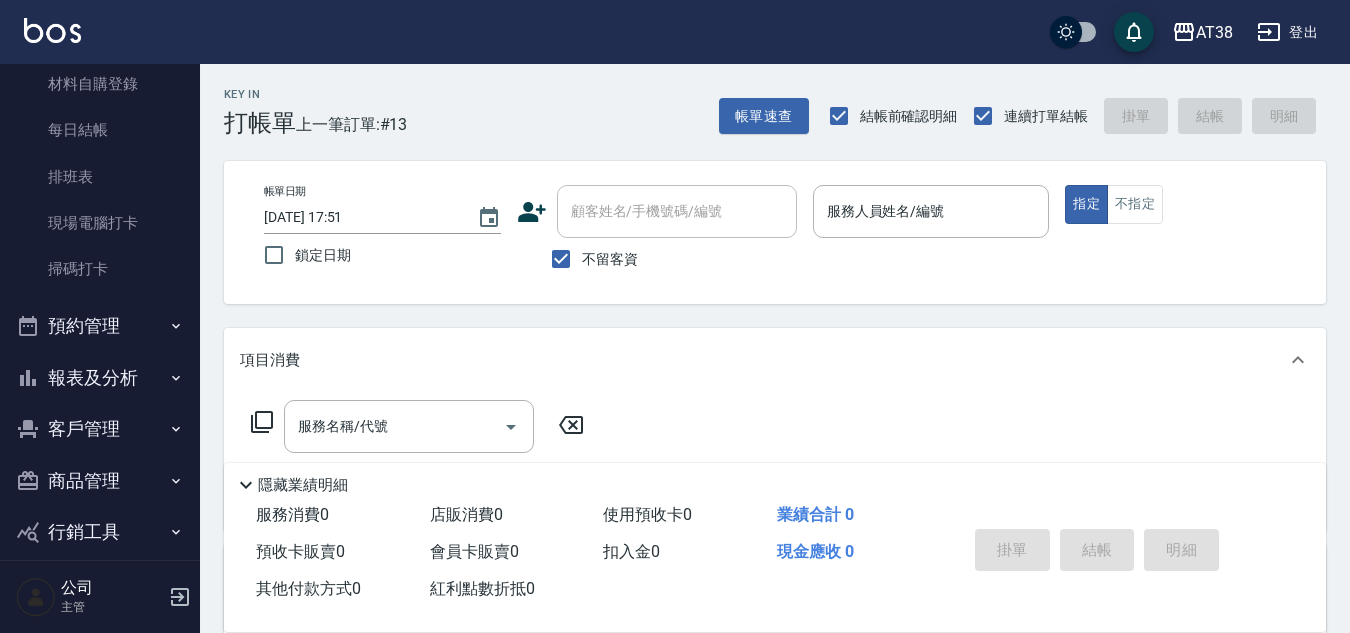 scroll, scrollTop: 400, scrollLeft: 0, axis: vertical 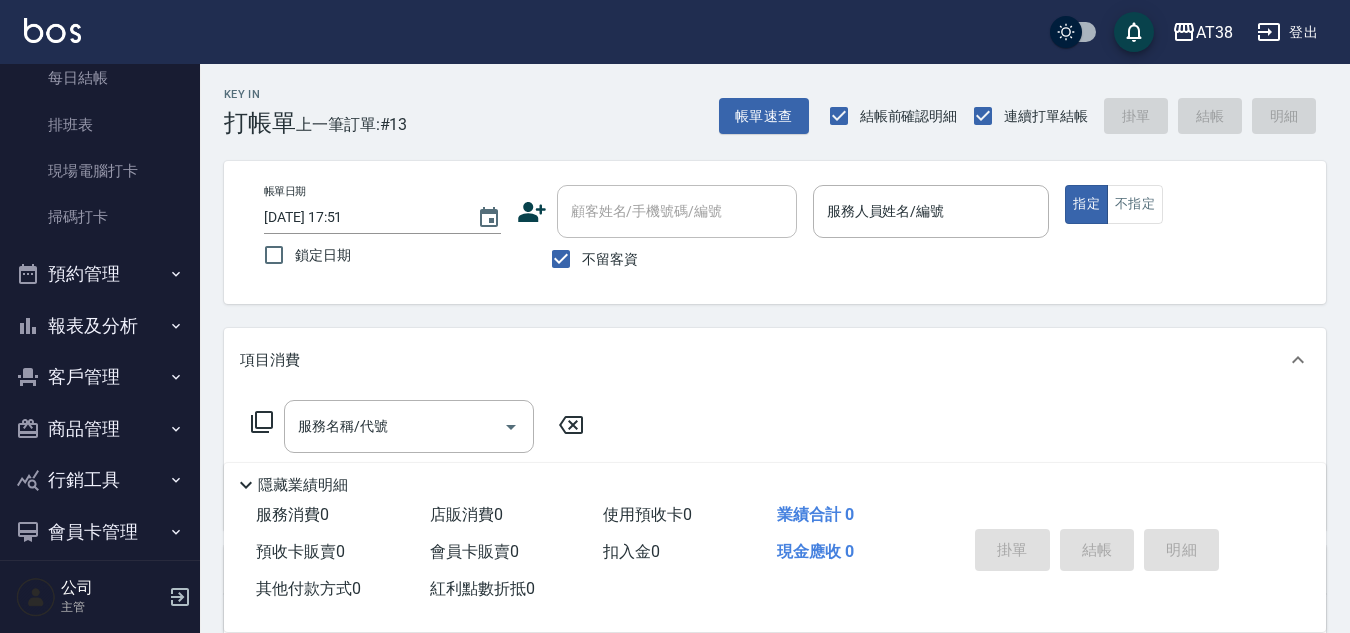 click on "報表及分析" at bounding box center [100, 326] 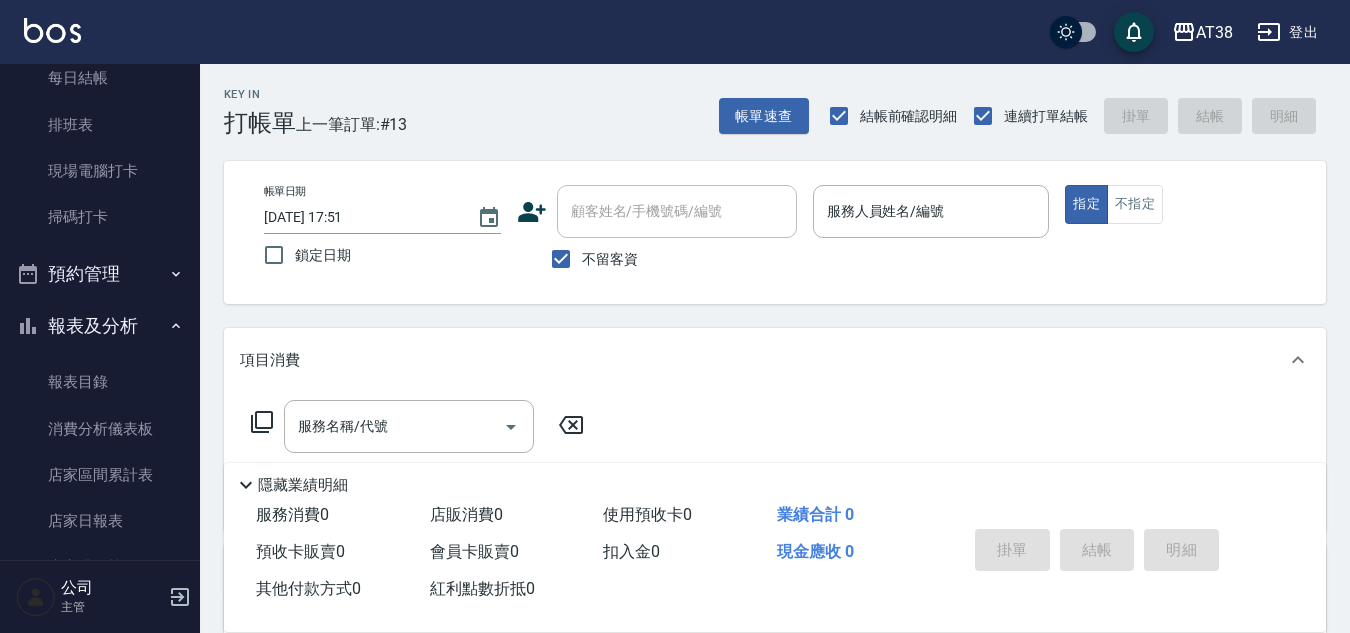 click on "報表及分析" at bounding box center (100, 326) 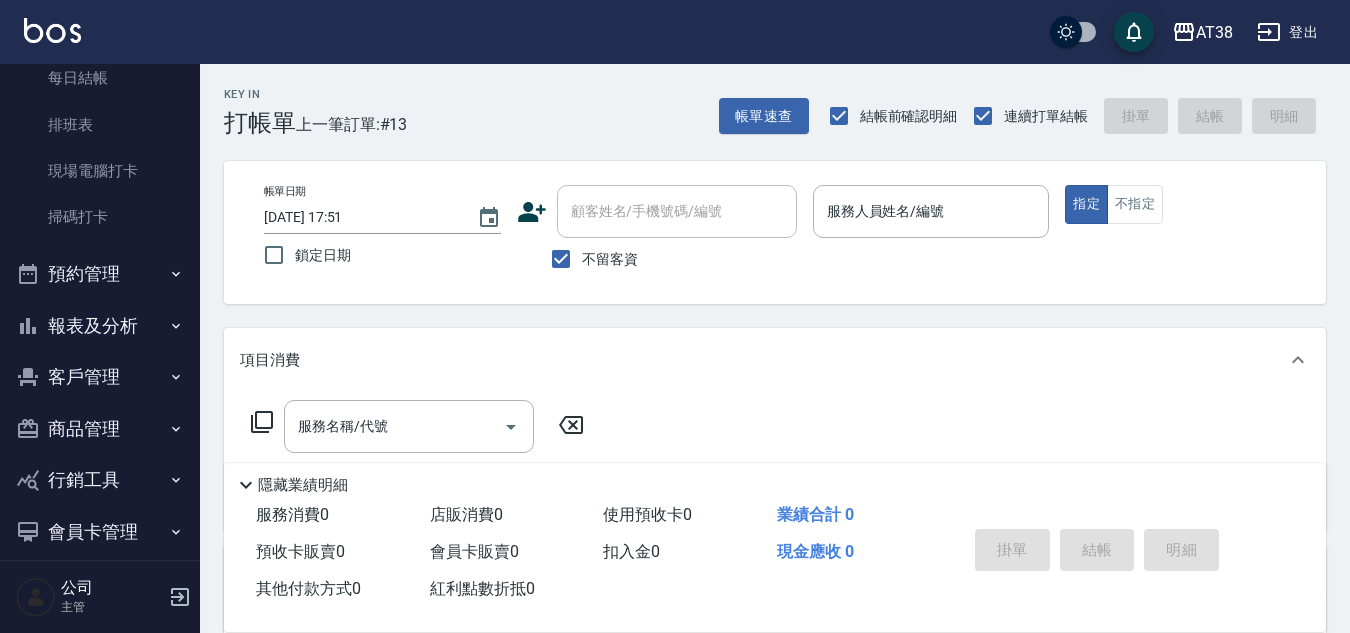 click on "報表及分析" at bounding box center [100, 326] 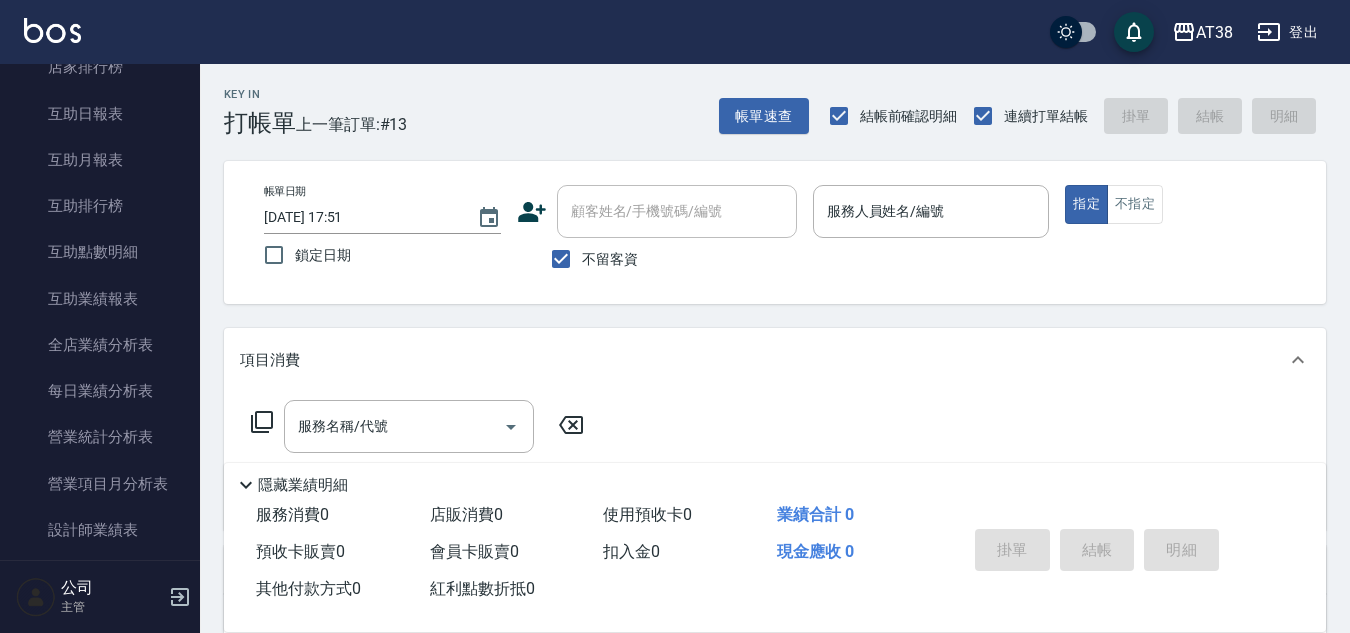 scroll, scrollTop: 1100, scrollLeft: 0, axis: vertical 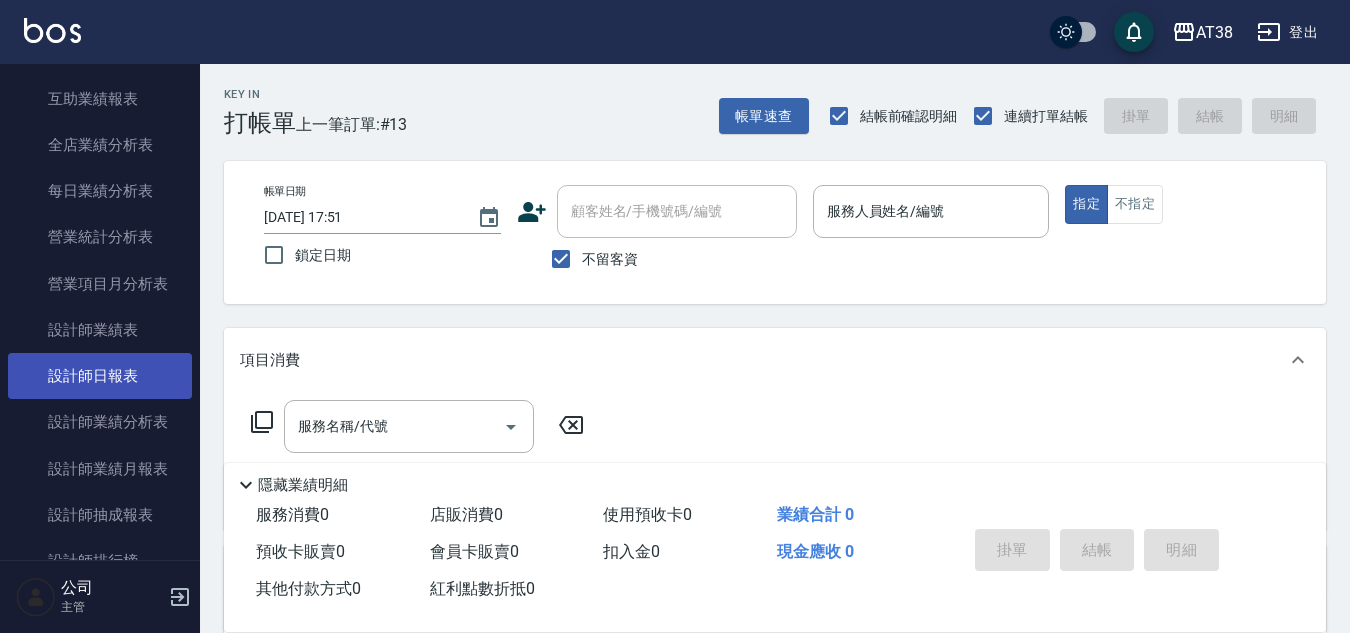 click on "設計師日報表" at bounding box center (100, 376) 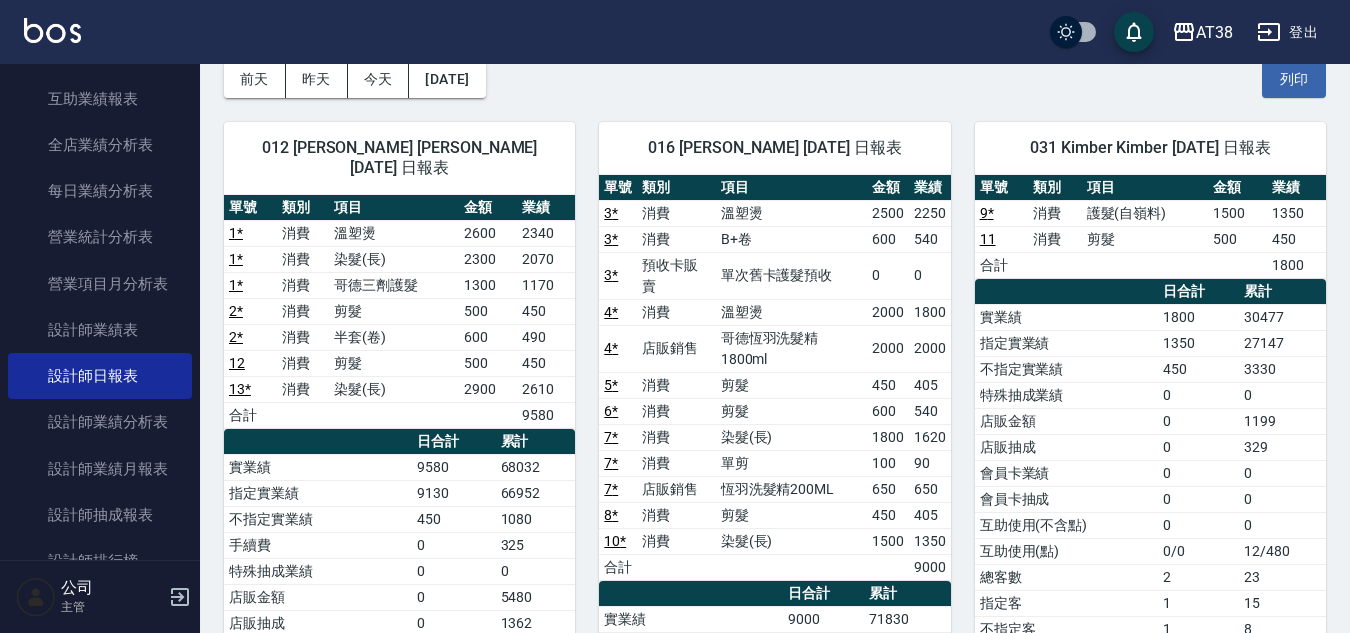 scroll, scrollTop: 0, scrollLeft: 0, axis: both 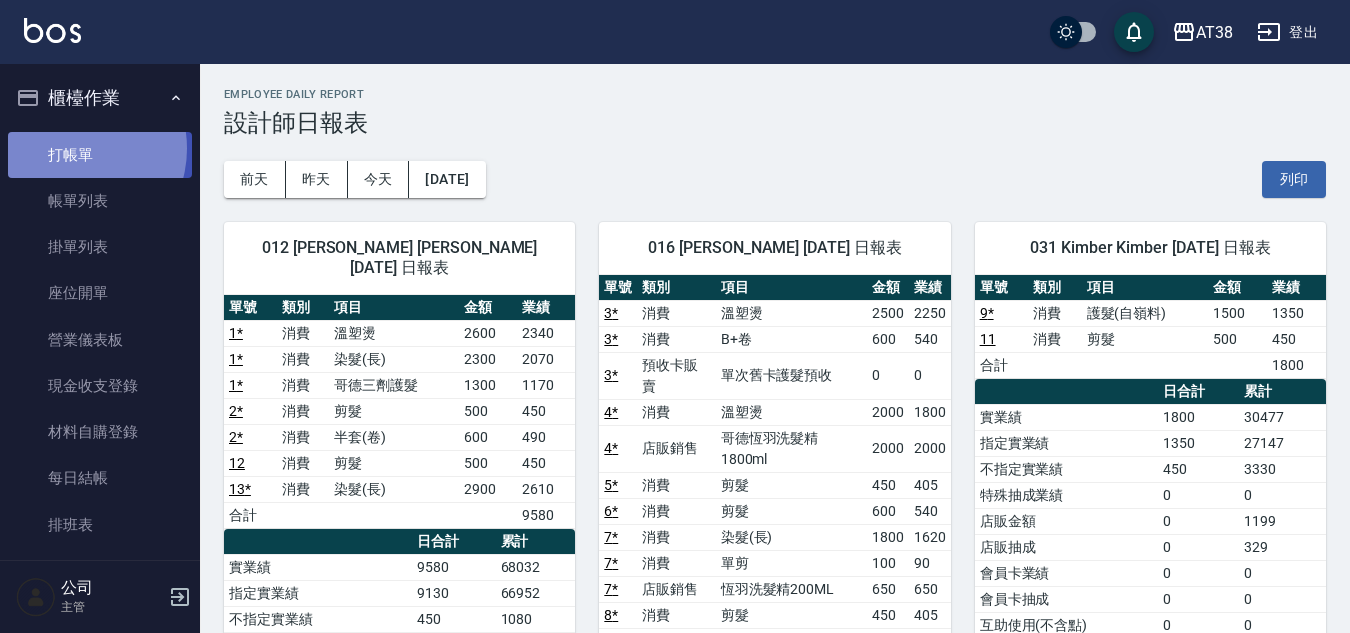 click on "打帳單" at bounding box center (100, 155) 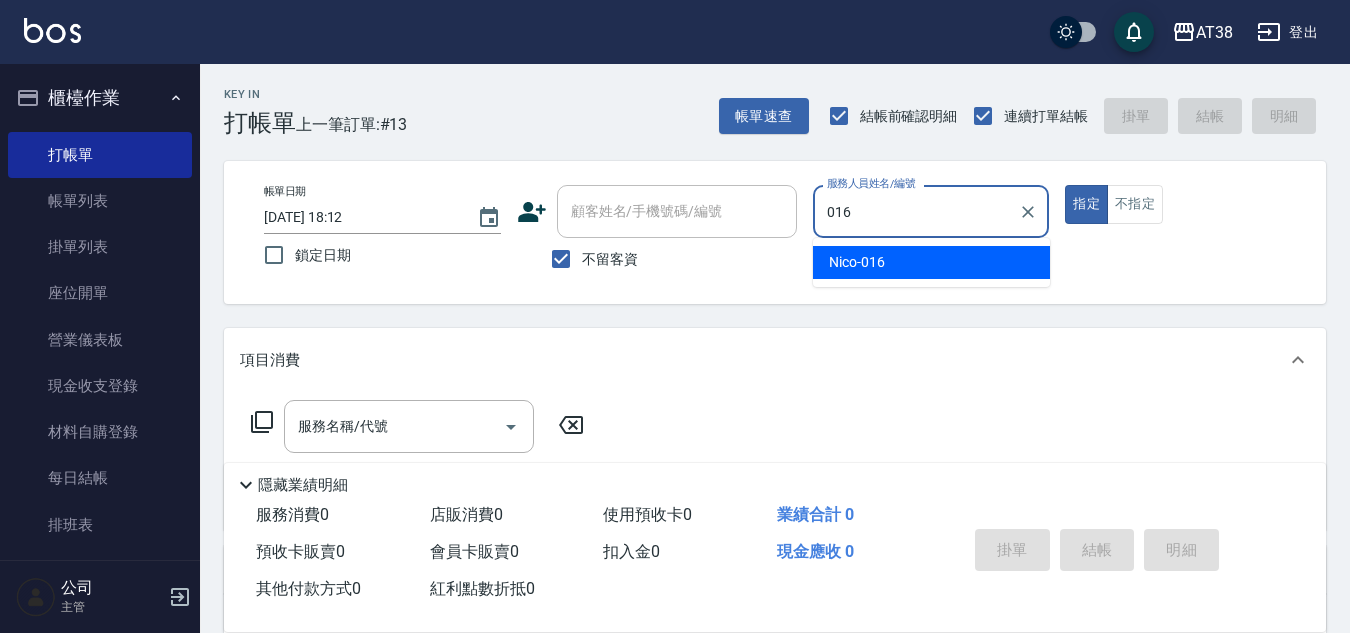 type on "Nico-016" 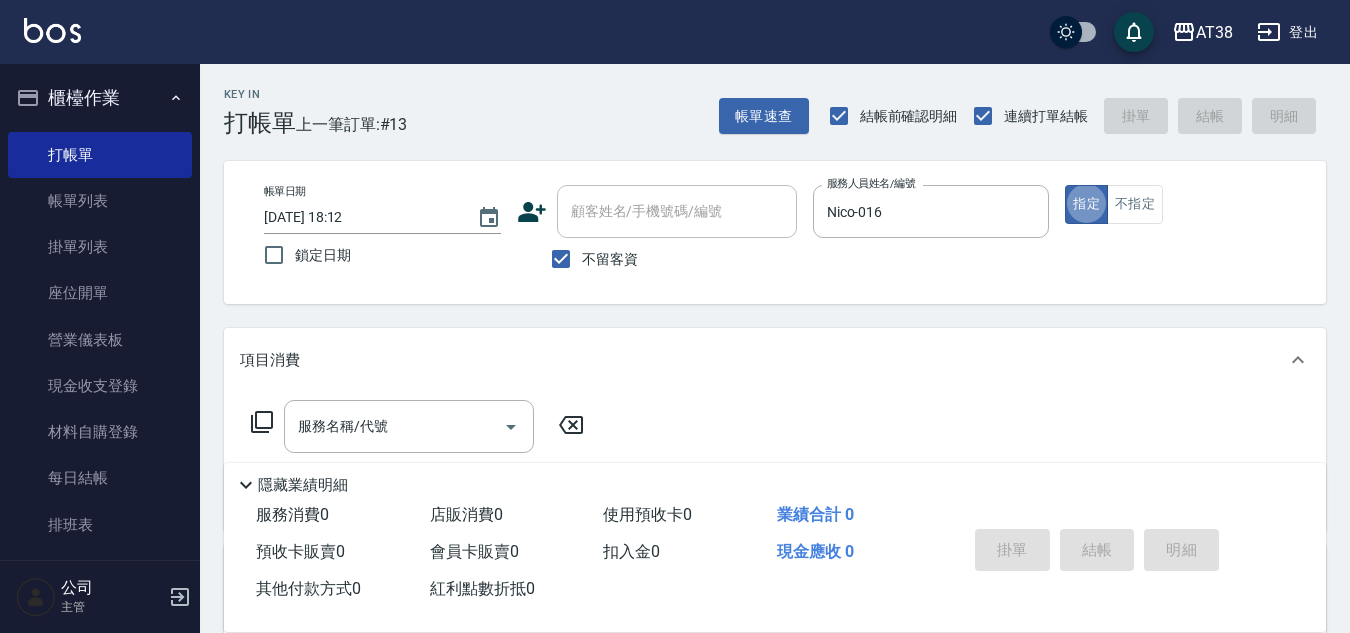 type on "true" 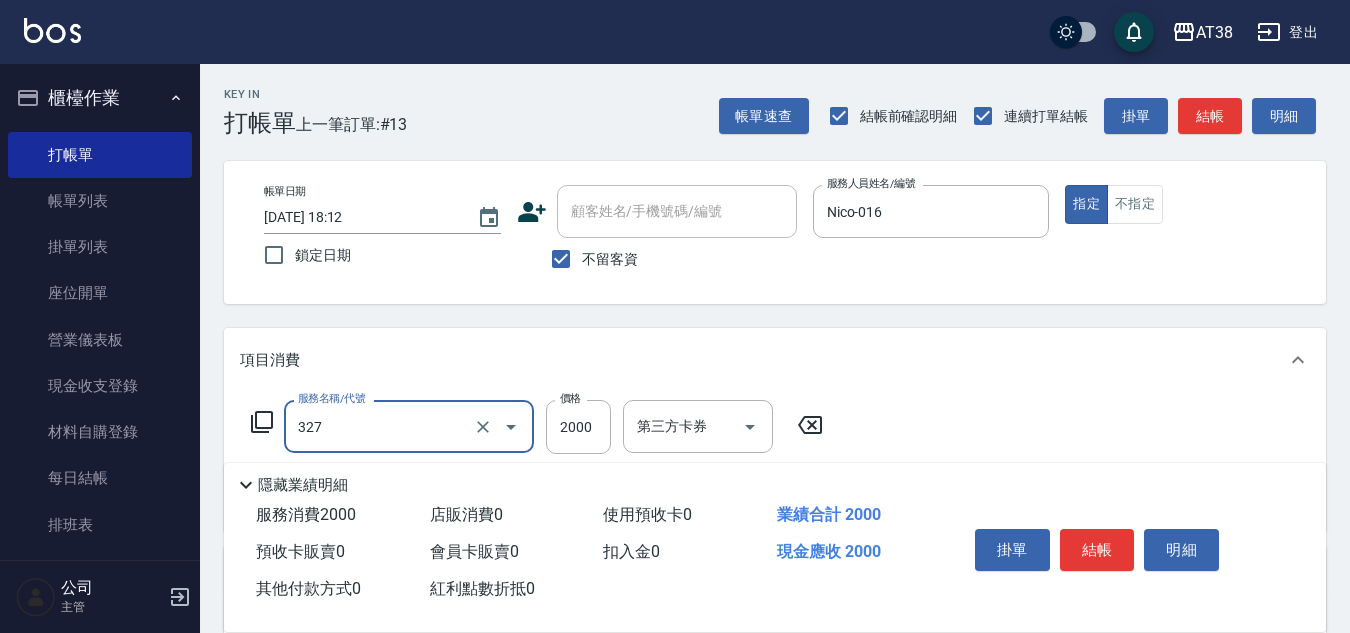 type on "溫塑燙(327)" 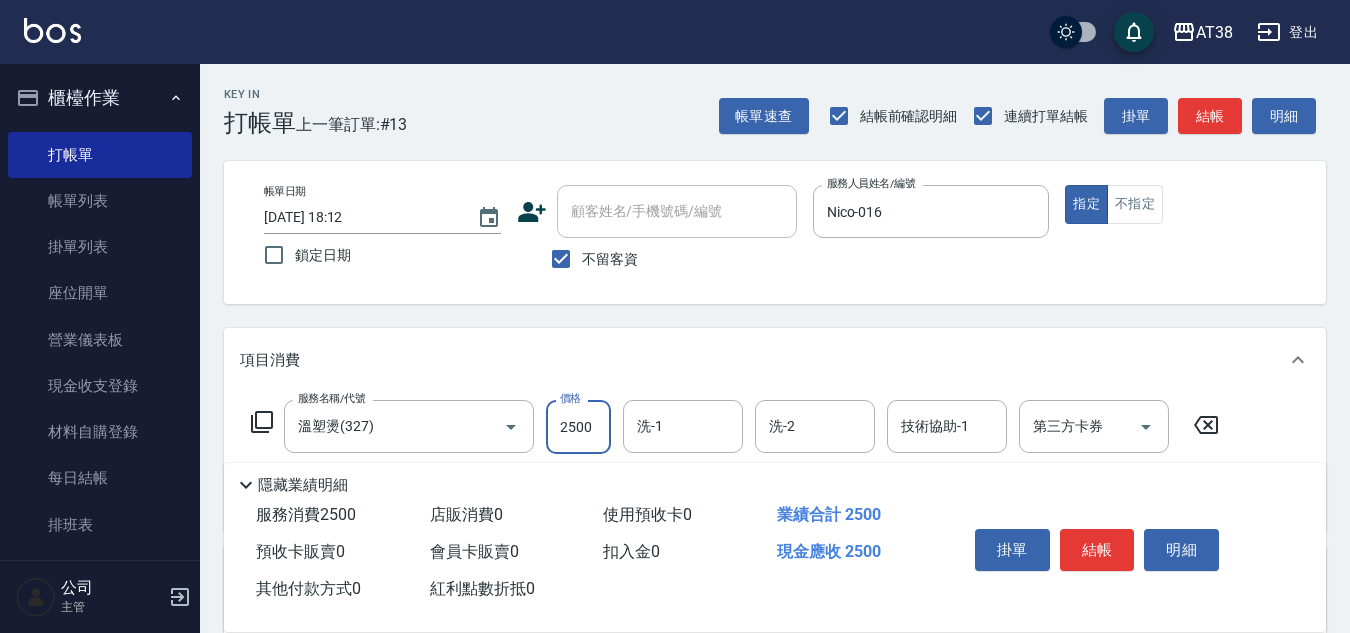 type on "2500" 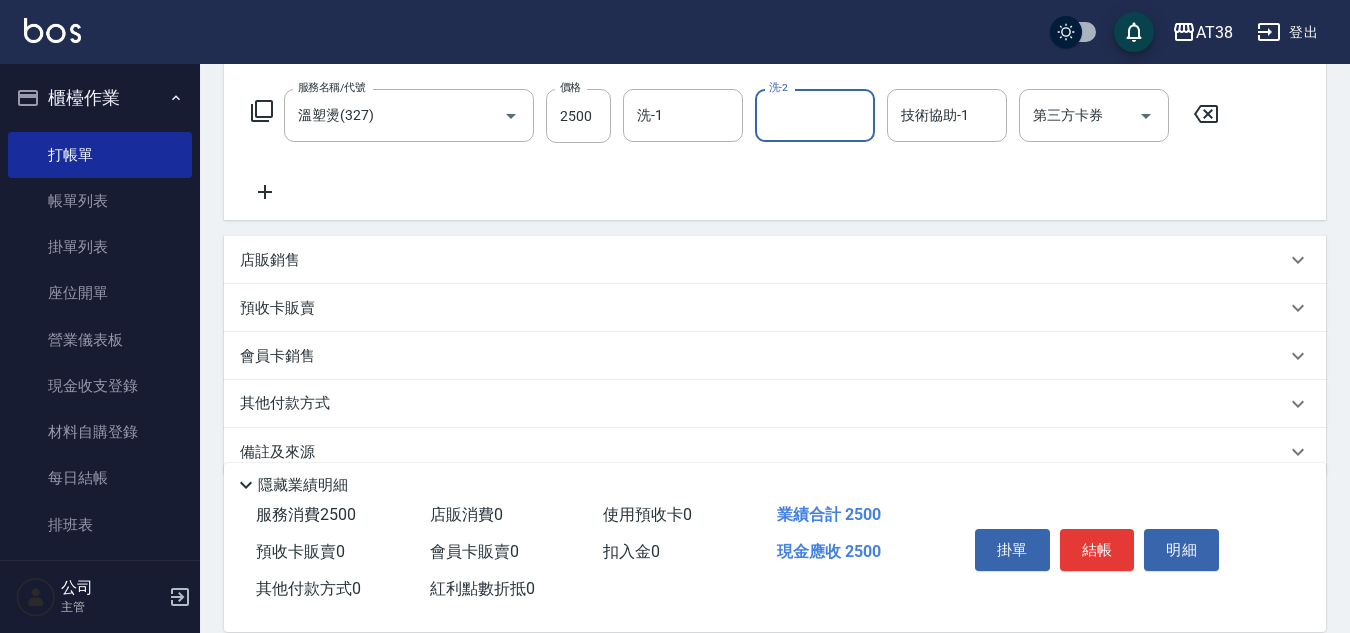 scroll, scrollTop: 346, scrollLeft: 0, axis: vertical 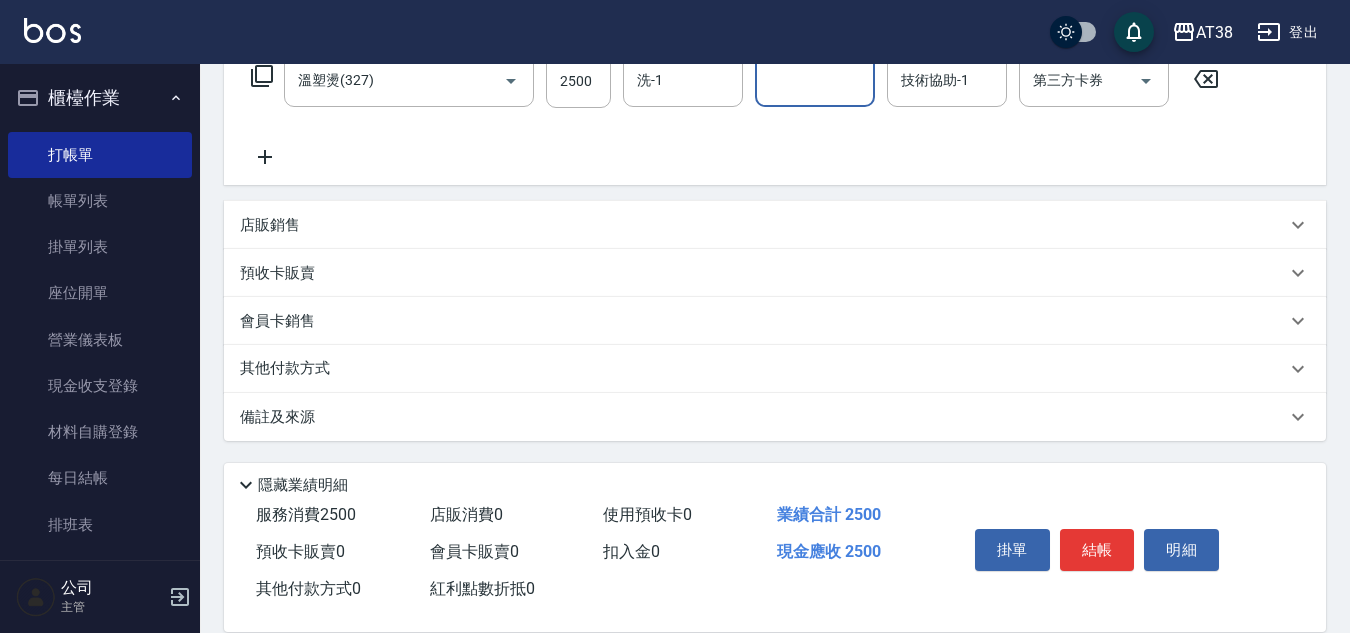 click on "店販銷售" at bounding box center [270, 225] 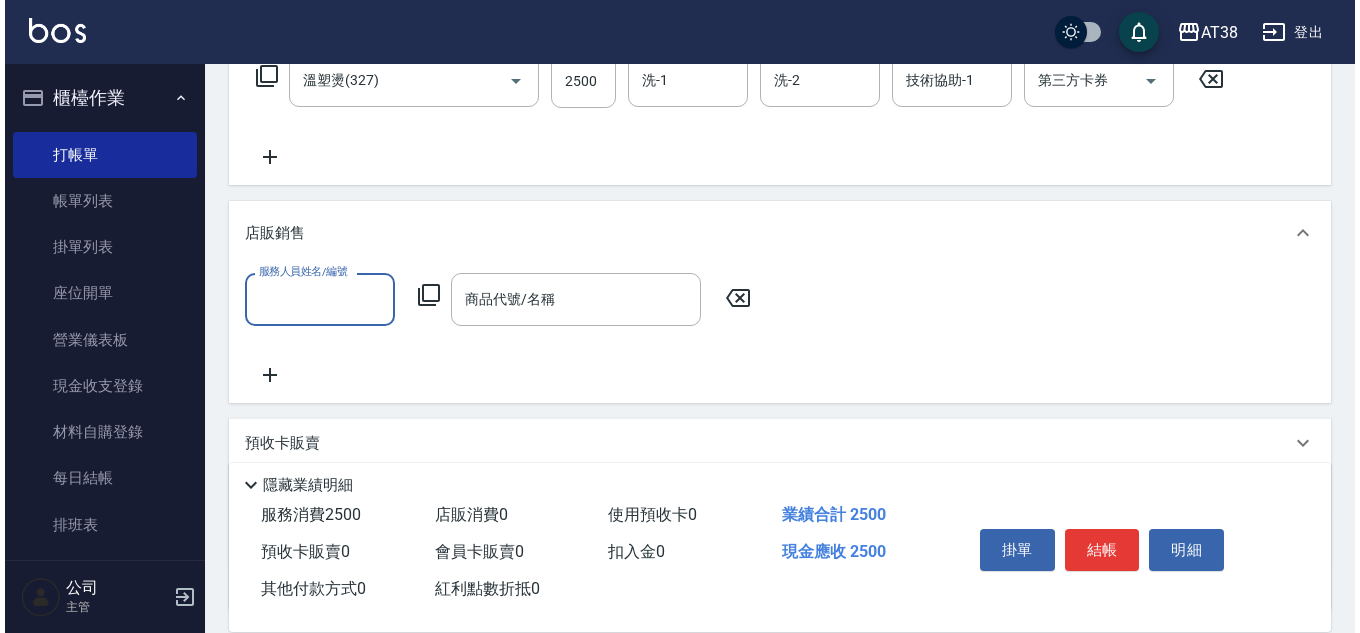 scroll, scrollTop: 0, scrollLeft: 0, axis: both 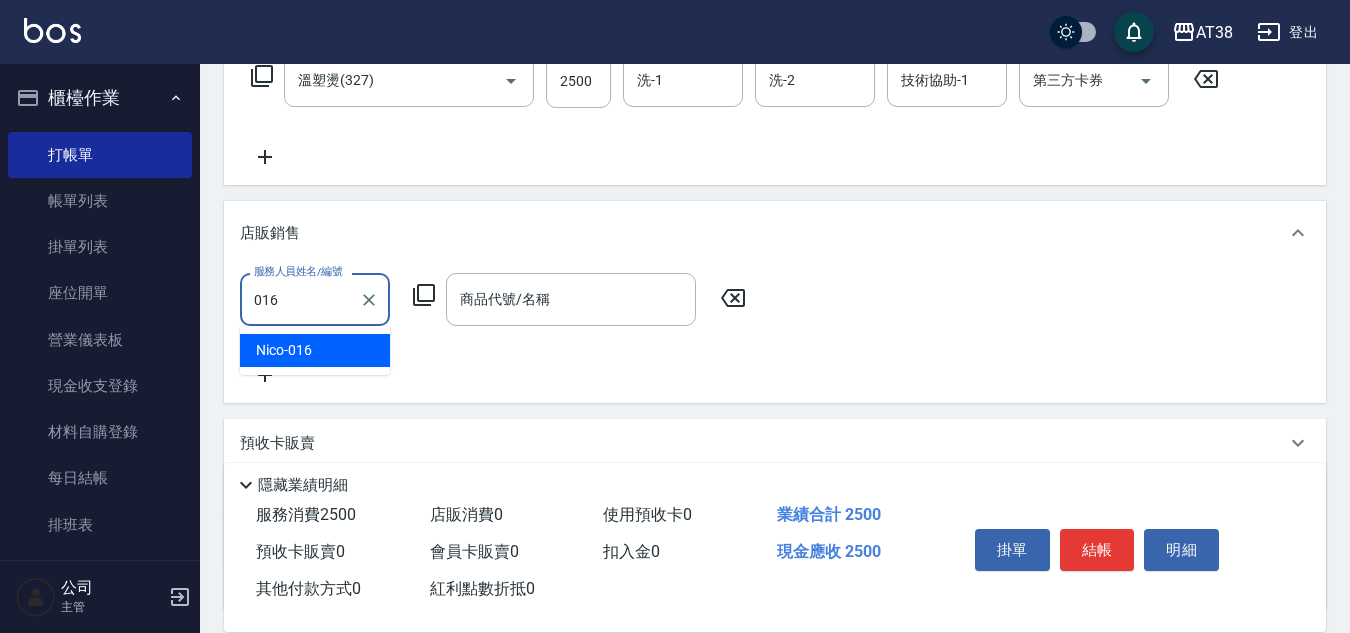 type on "Nico-016" 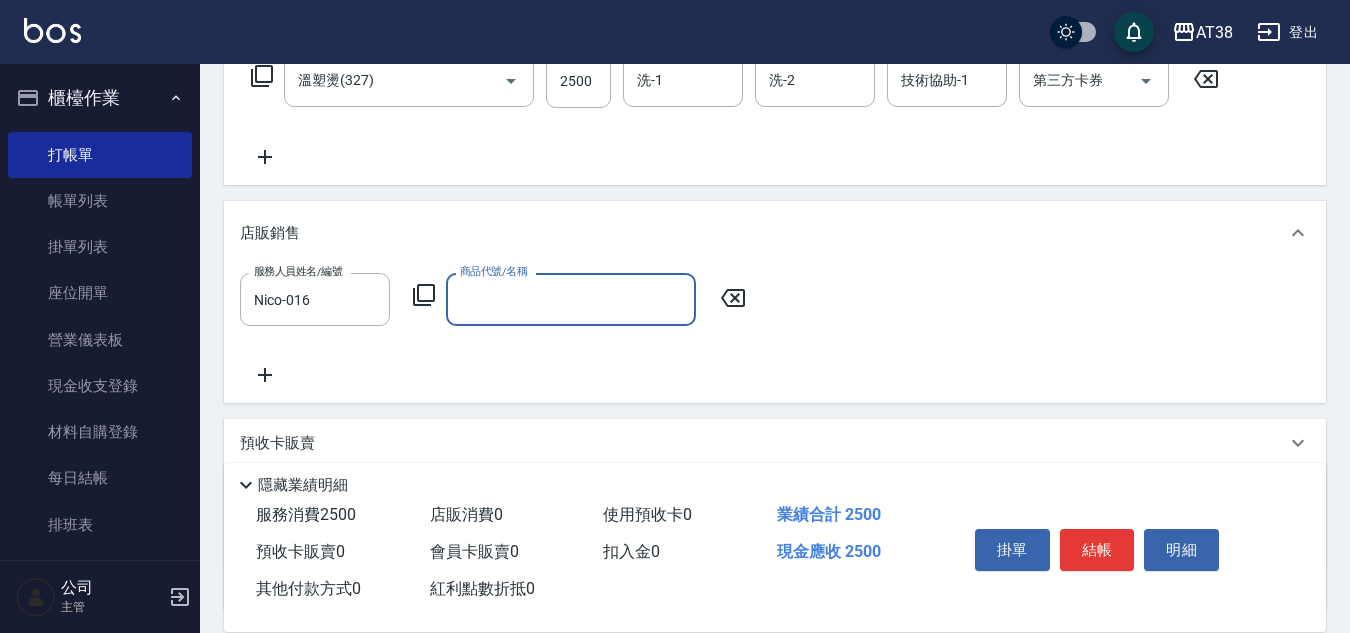 click 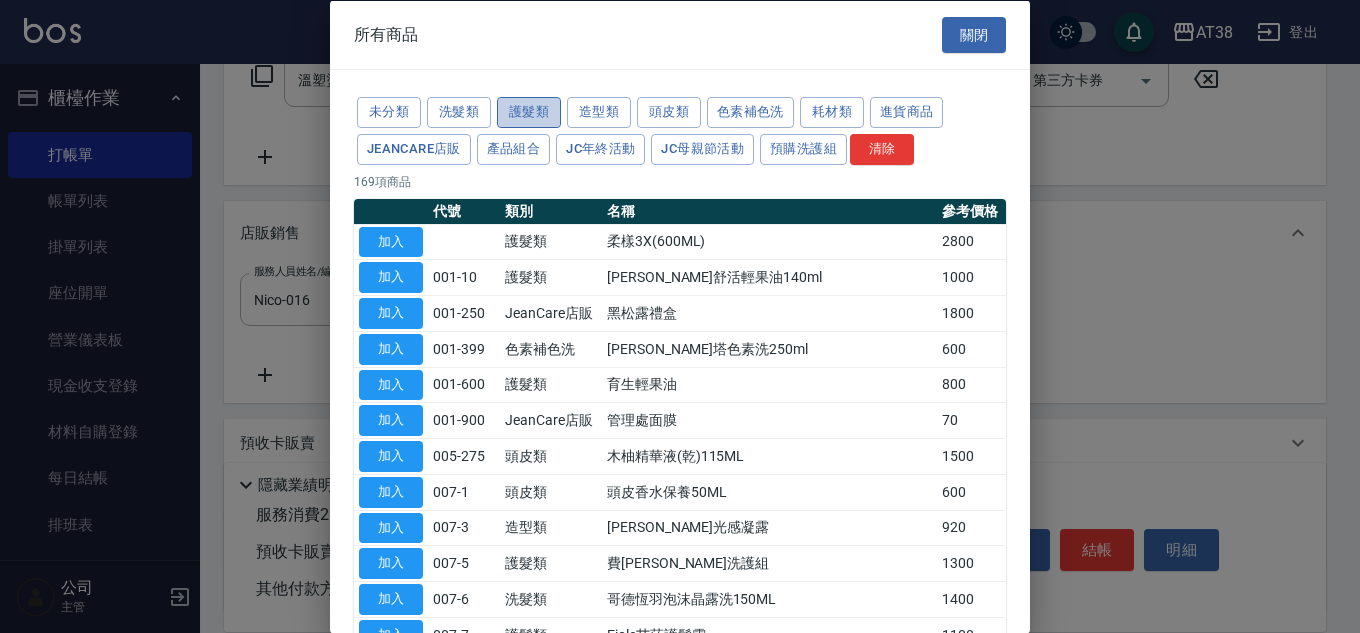 click on "護髮類" at bounding box center [529, 112] 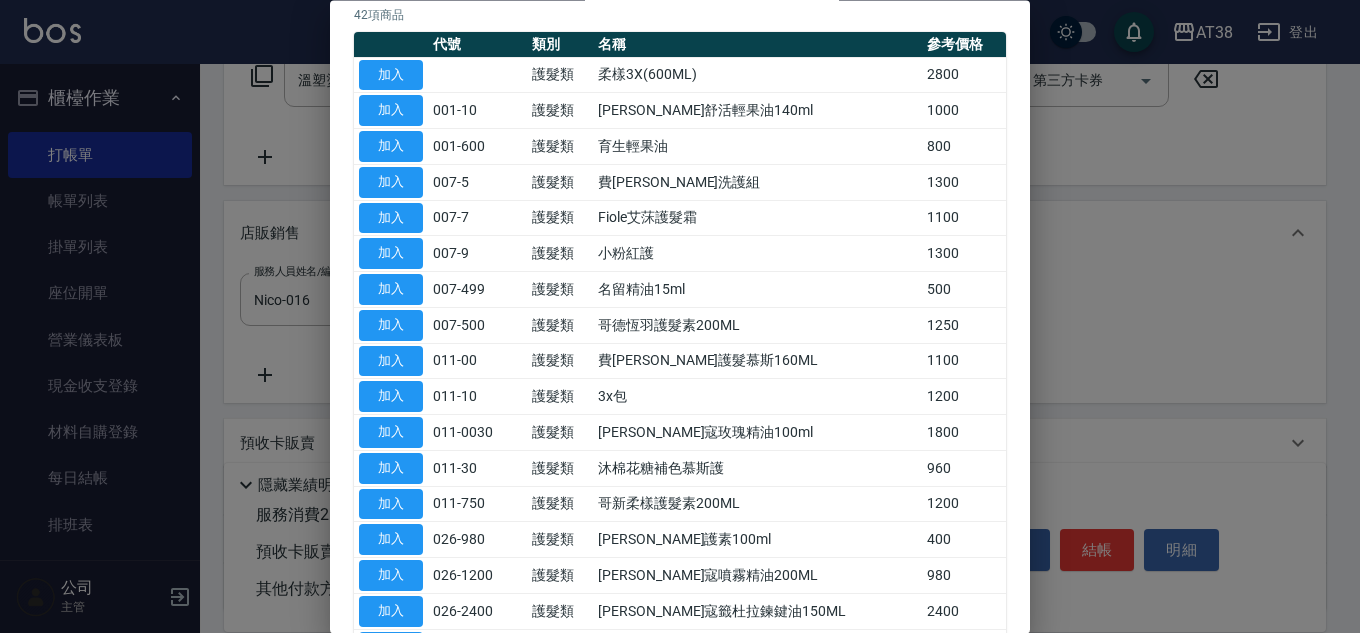 scroll, scrollTop: 500, scrollLeft: 0, axis: vertical 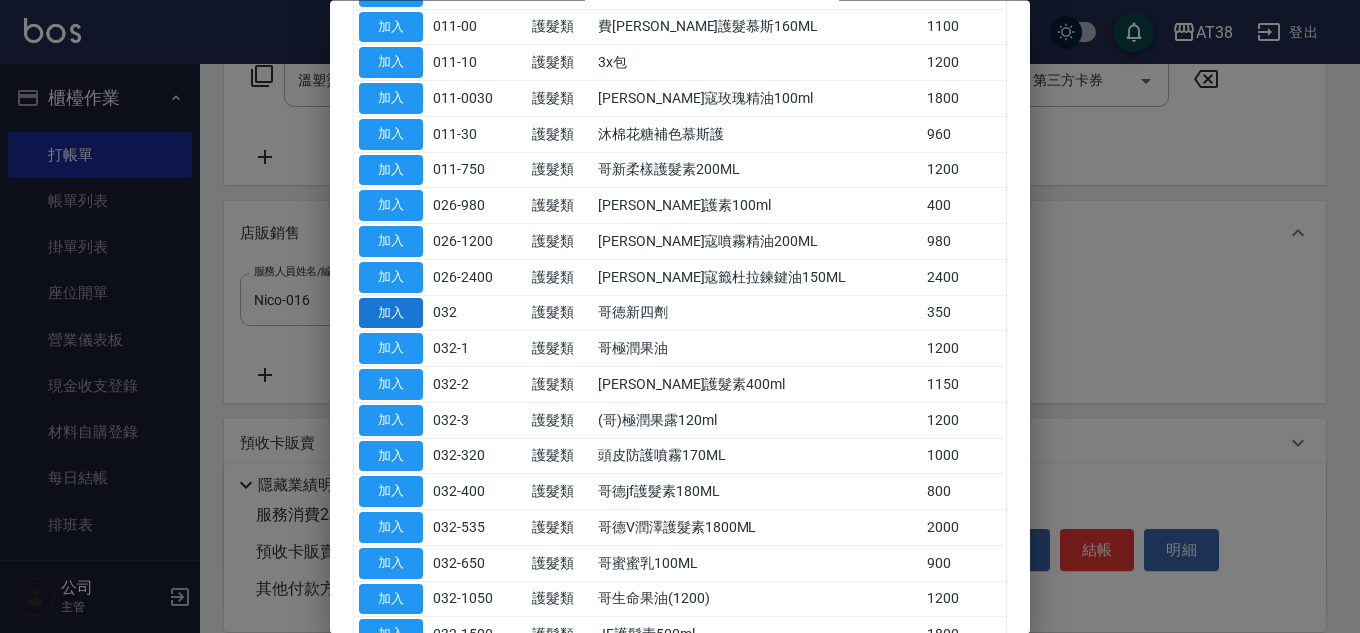 click on "加入" at bounding box center [391, 313] 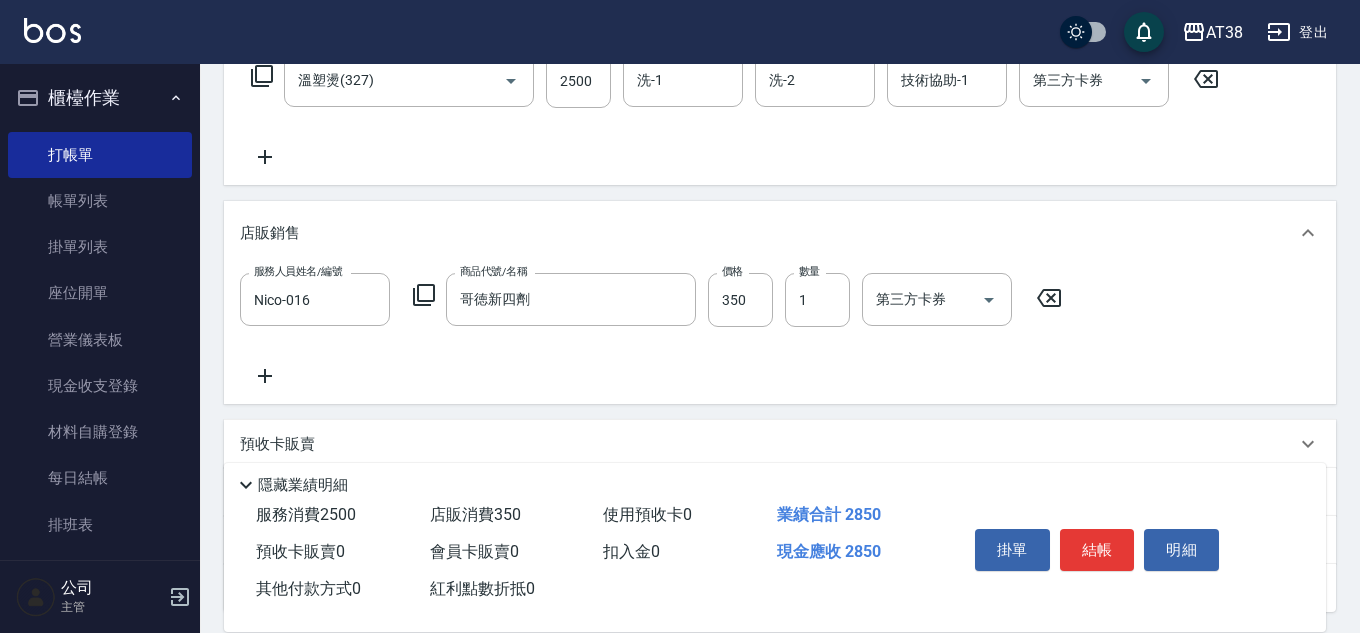 type on "哥徳新四劑" 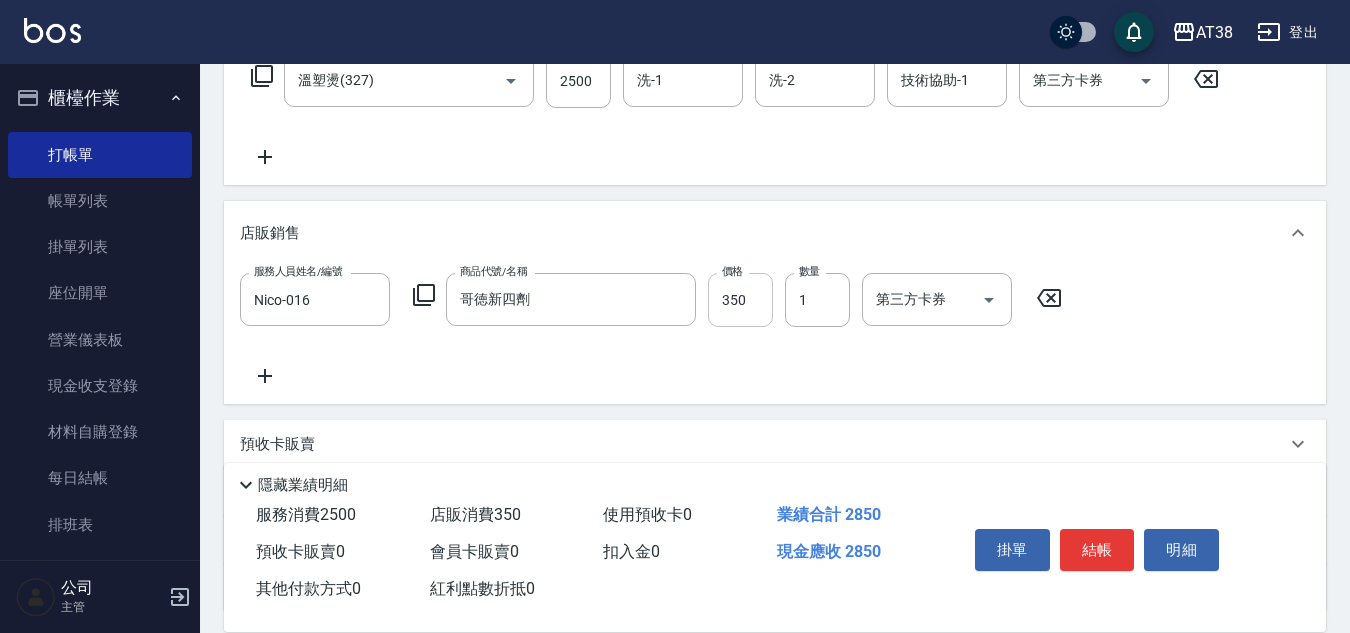 click on "350" at bounding box center (740, 300) 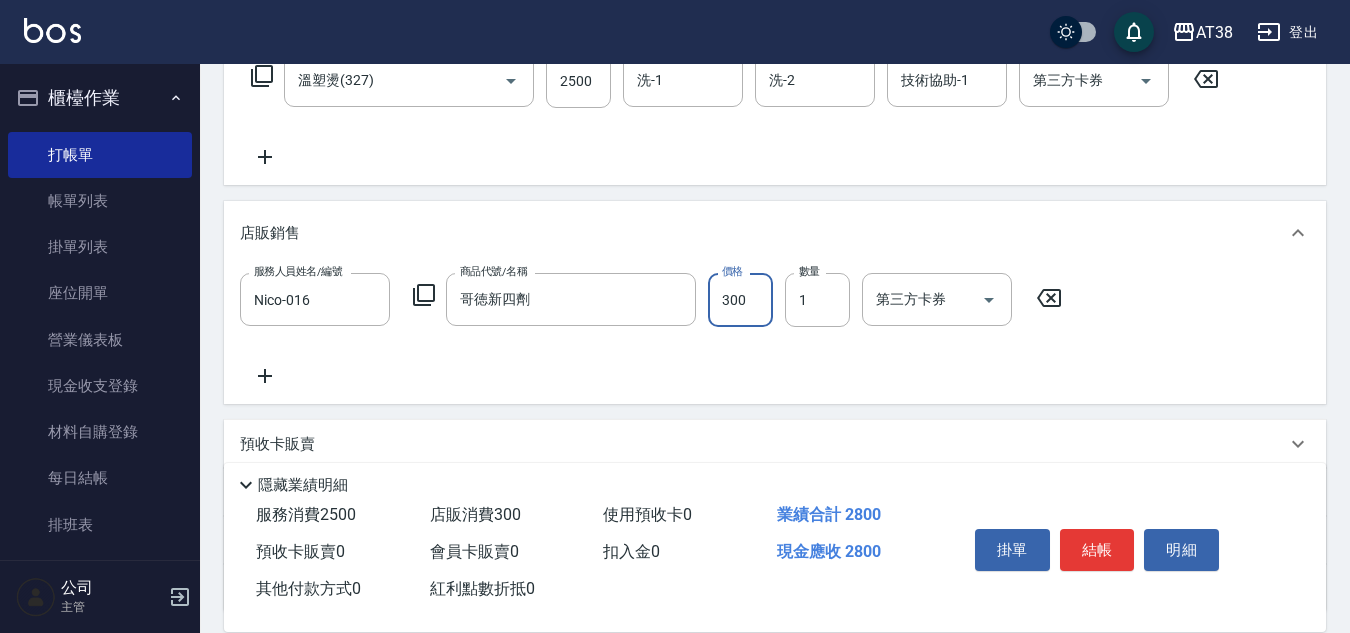 type on "300" 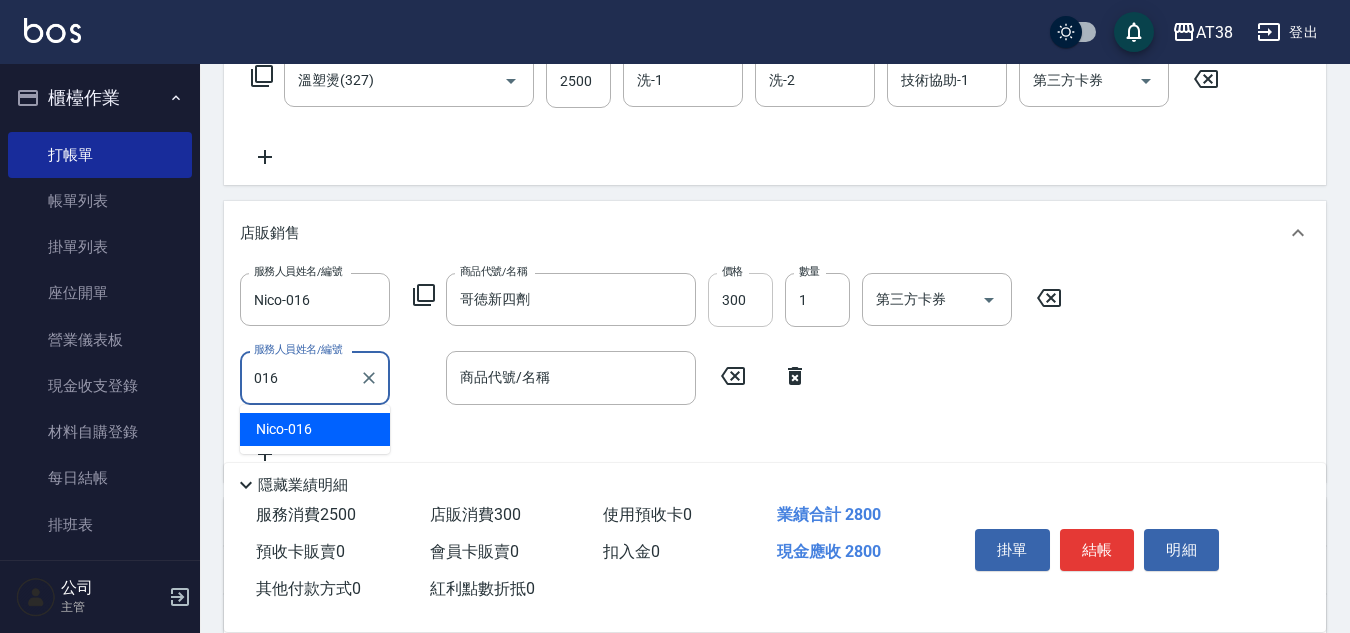 type on "Nico-016" 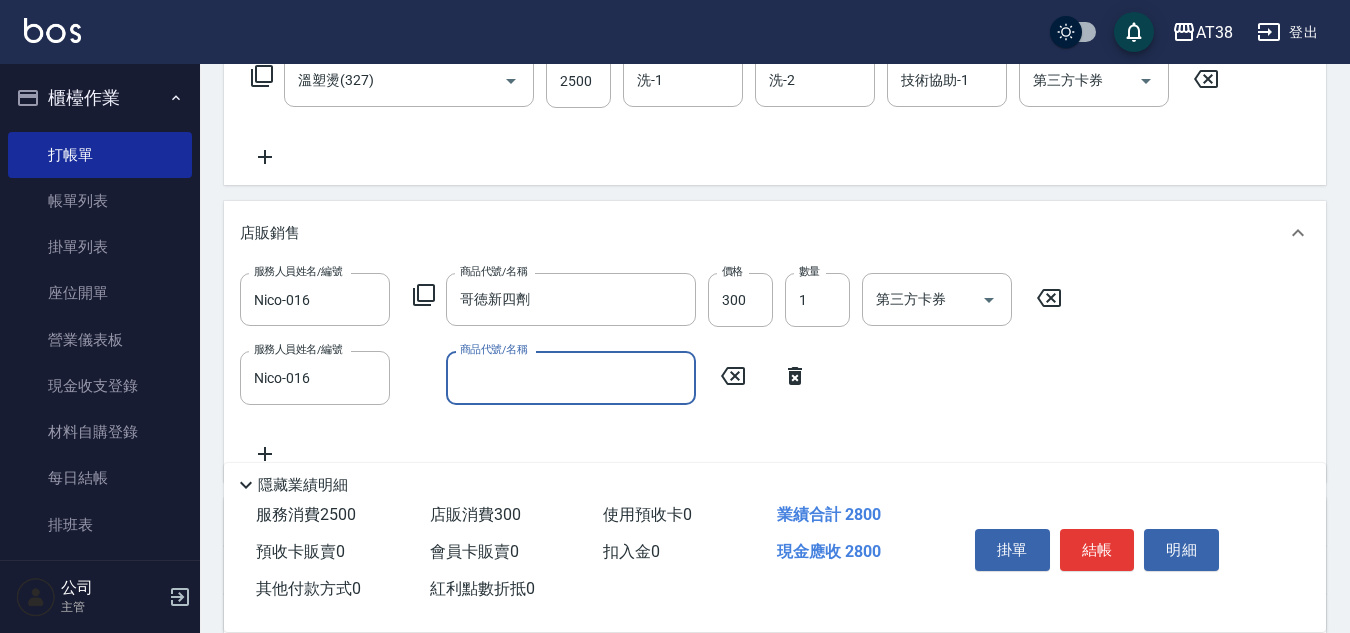 click 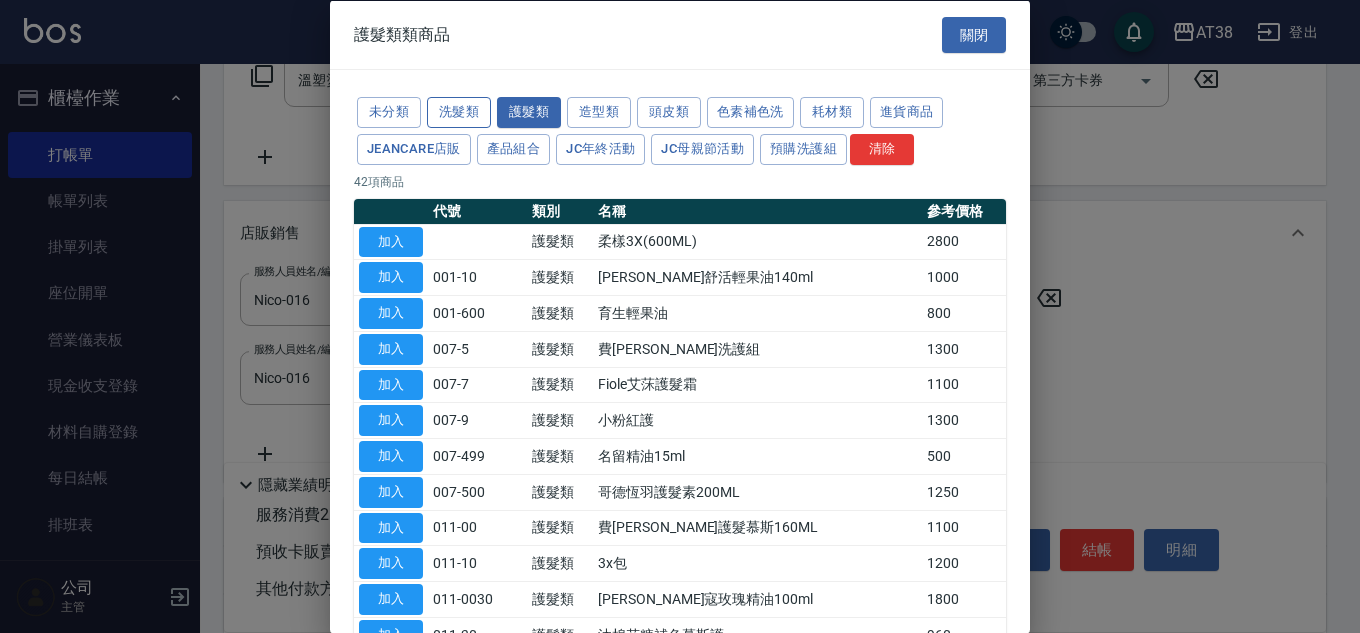 click on "洗髮類" at bounding box center (459, 112) 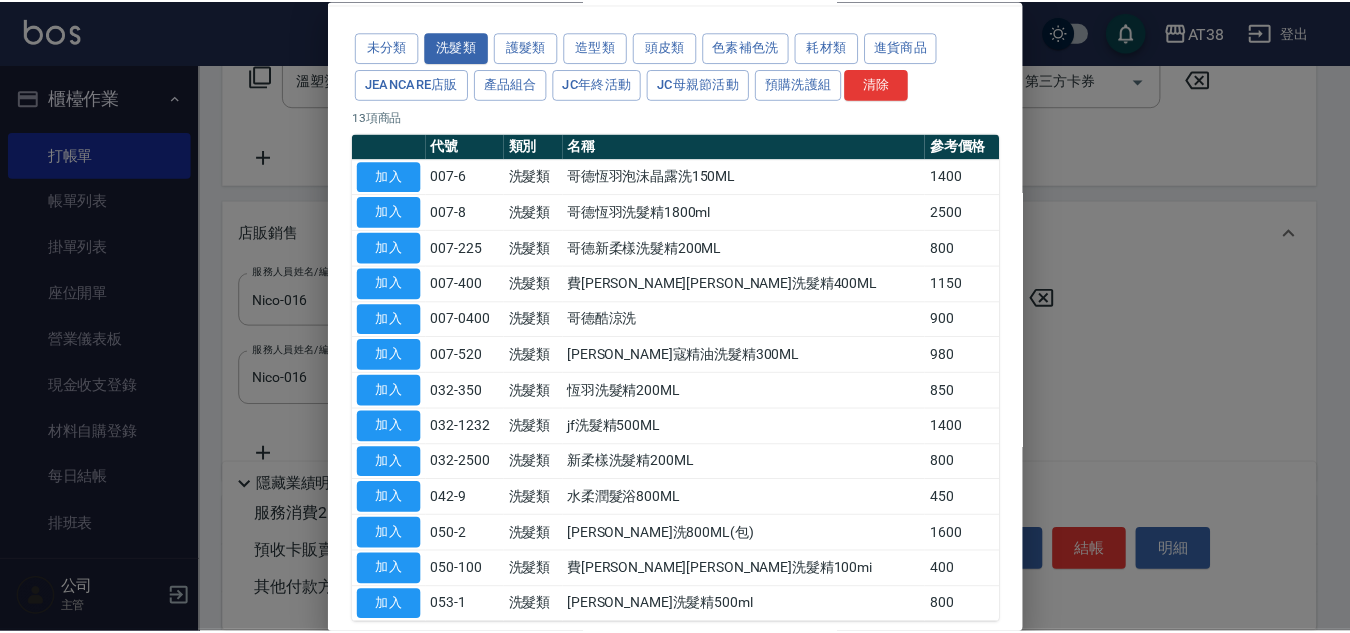 scroll, scrollTop: 100, scrollLeft: 0, axis: vertical 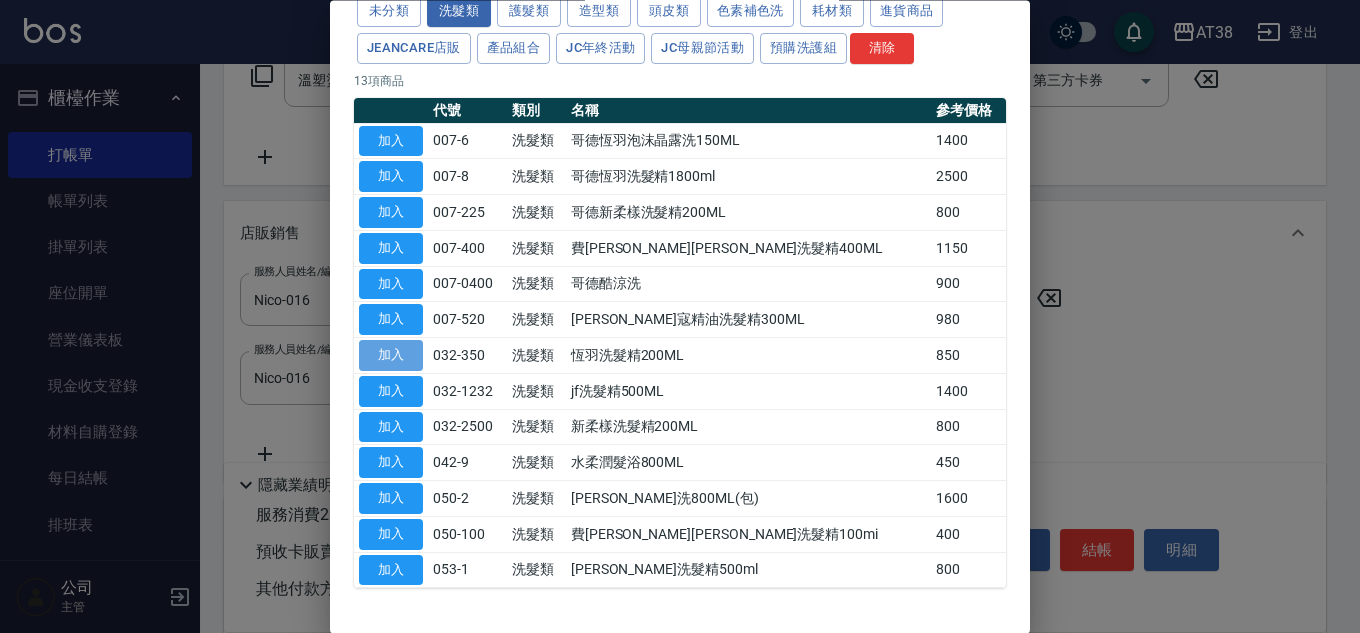 click on "加入" at bounding box center [391, 356] 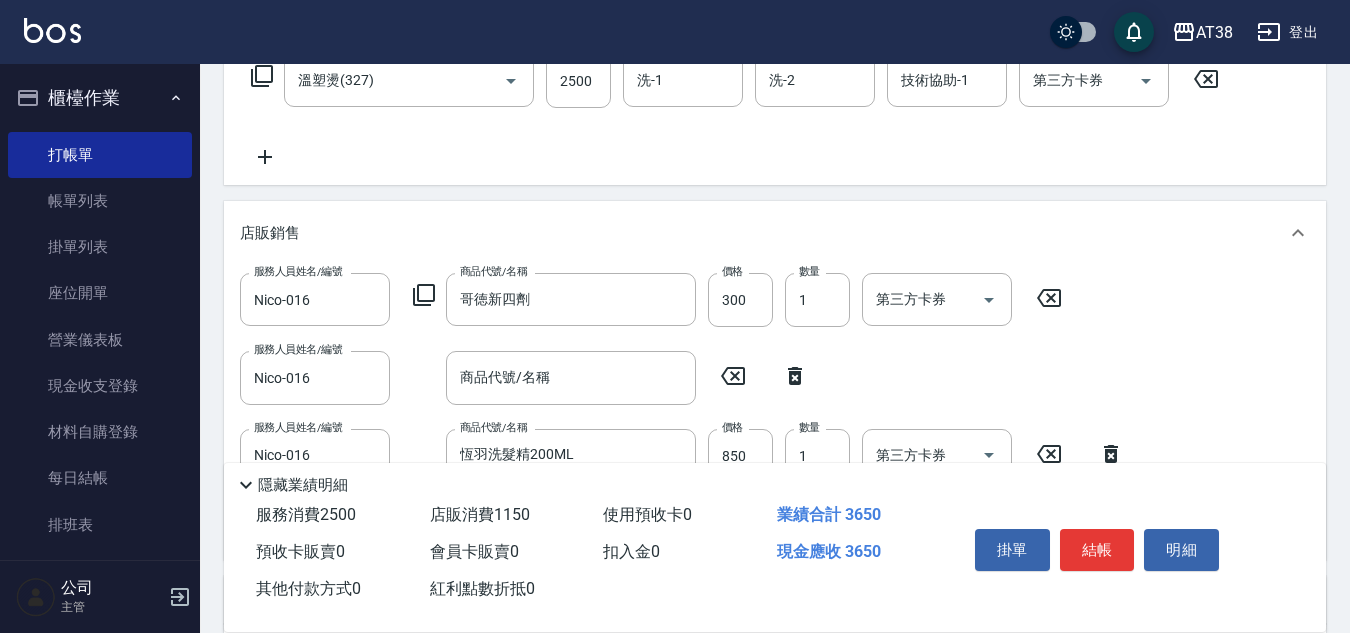 click 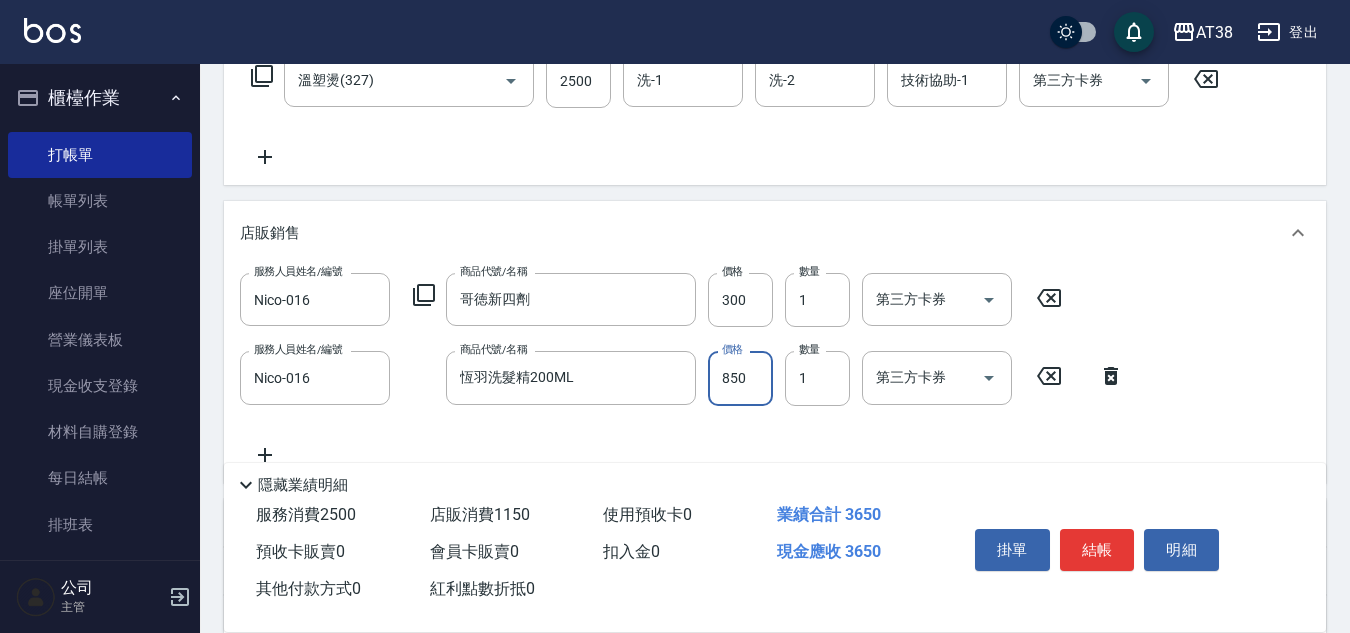 click on "850" at bounding box center (740, 378) 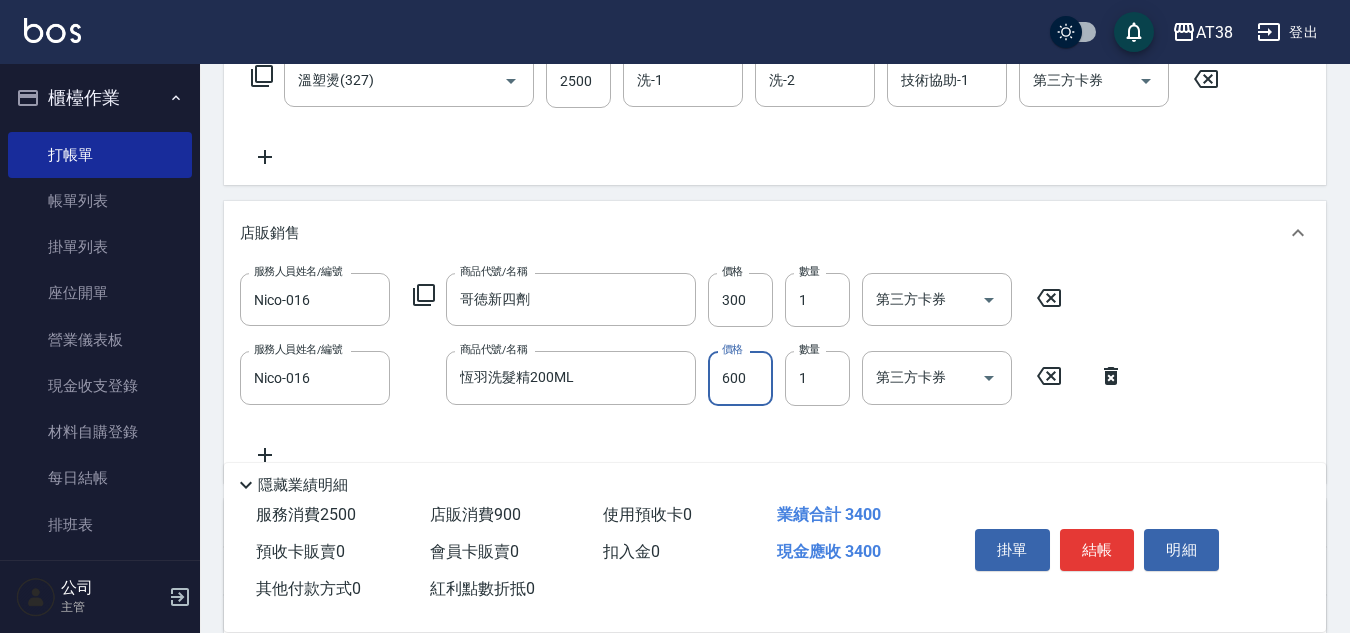 type on "600" 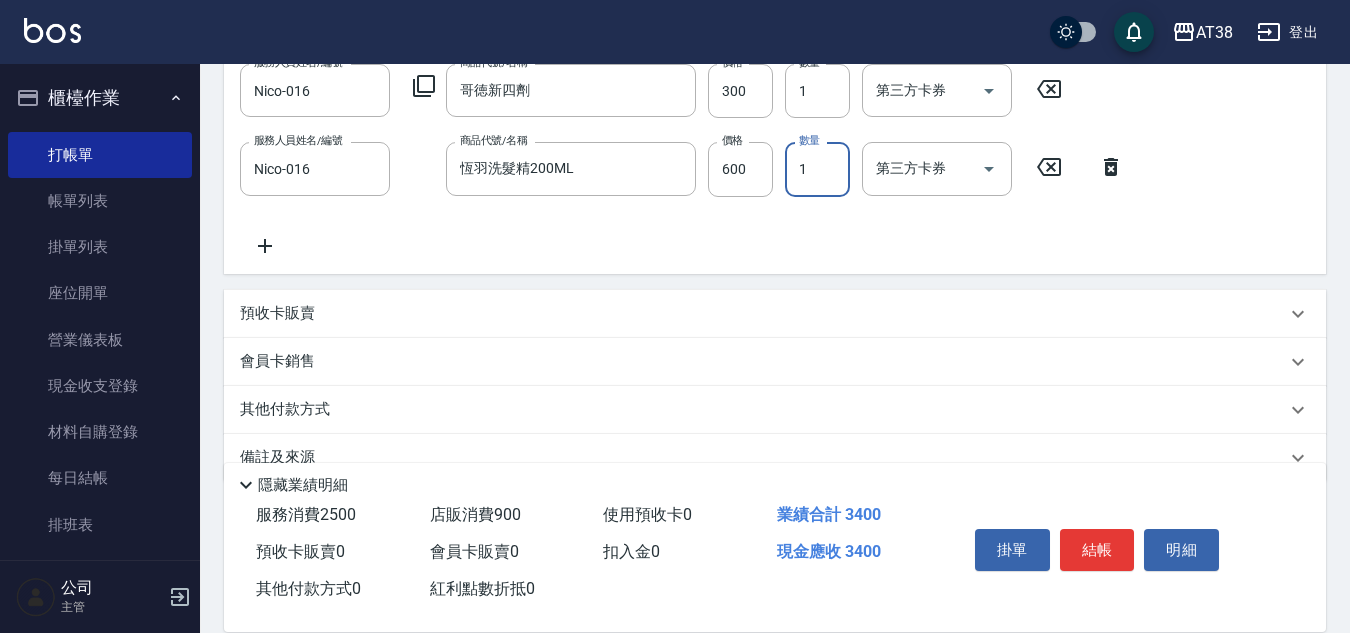 scroll, scrollTop: 596, scrollLeft: 0, axis: vertical 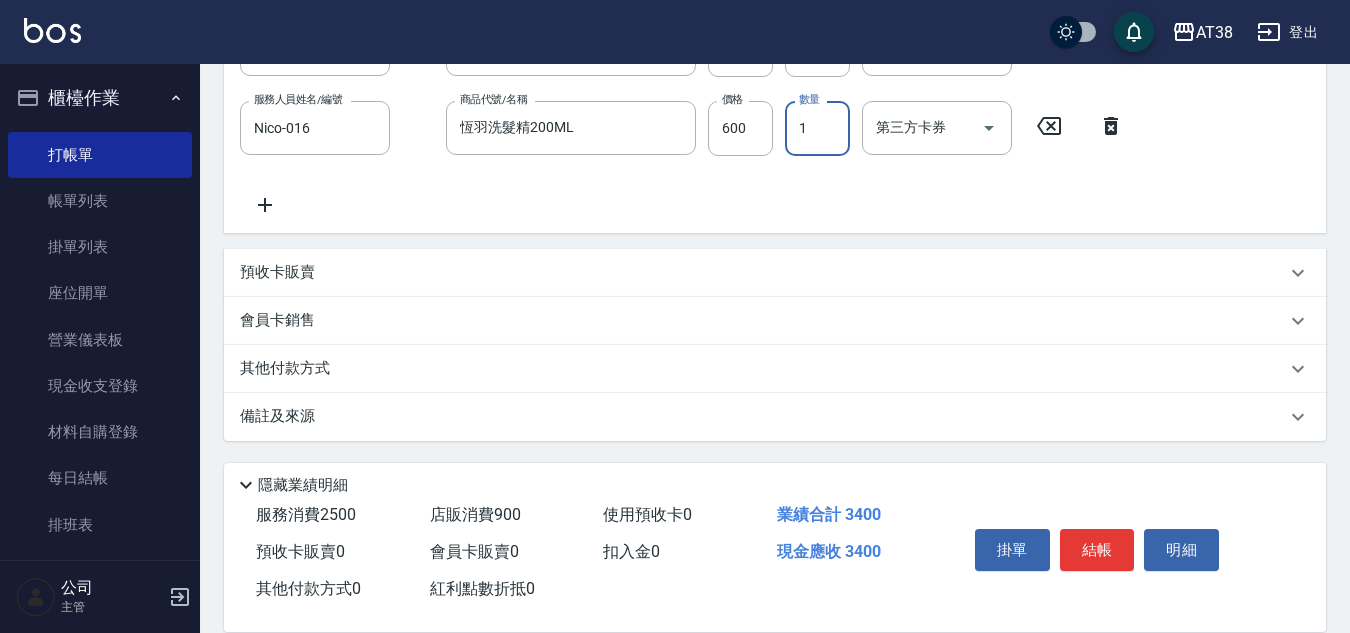 click on "其他付款方式" at bounding box center [290, 369] 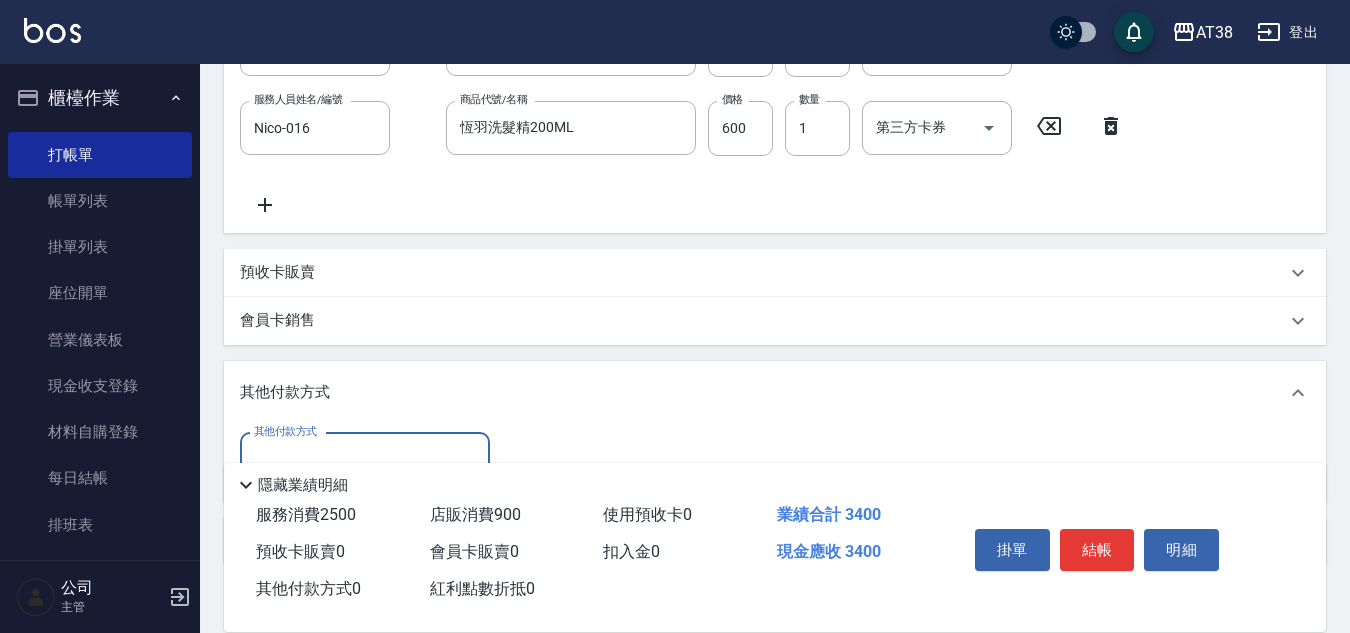 scroll, scrollTop: 0, scrollLeft: 0, axis: both 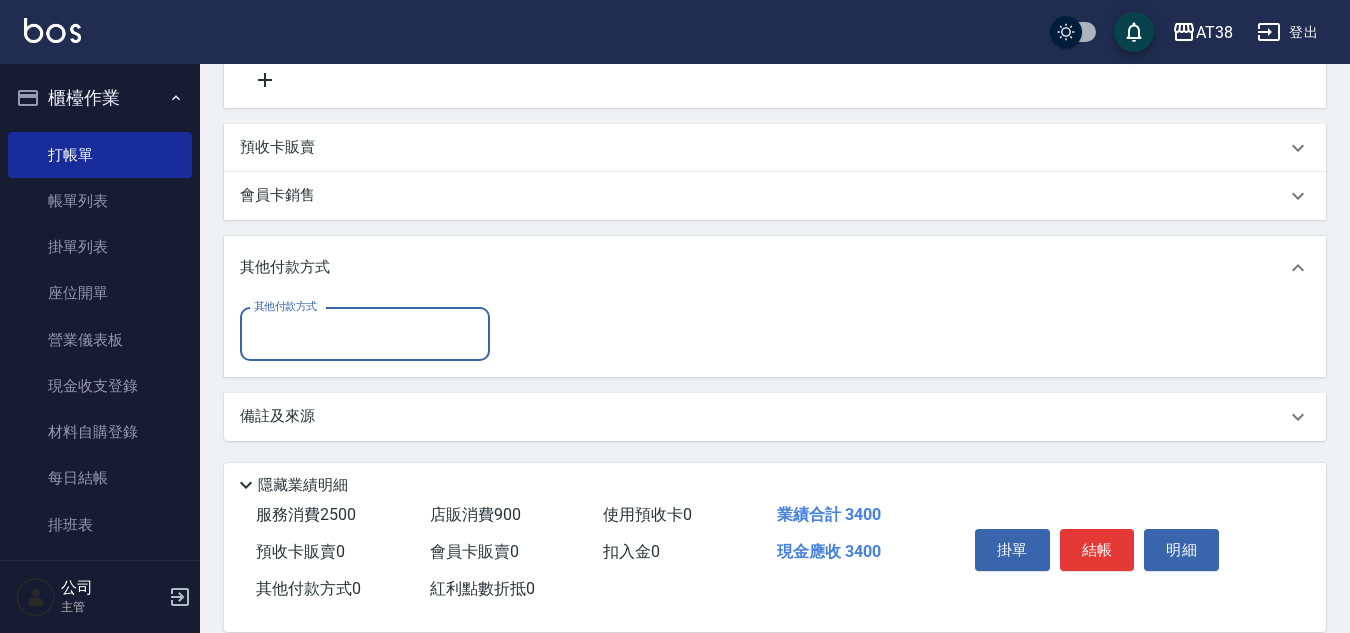 click on "其他付款方式" at bounding box center (365, 334) 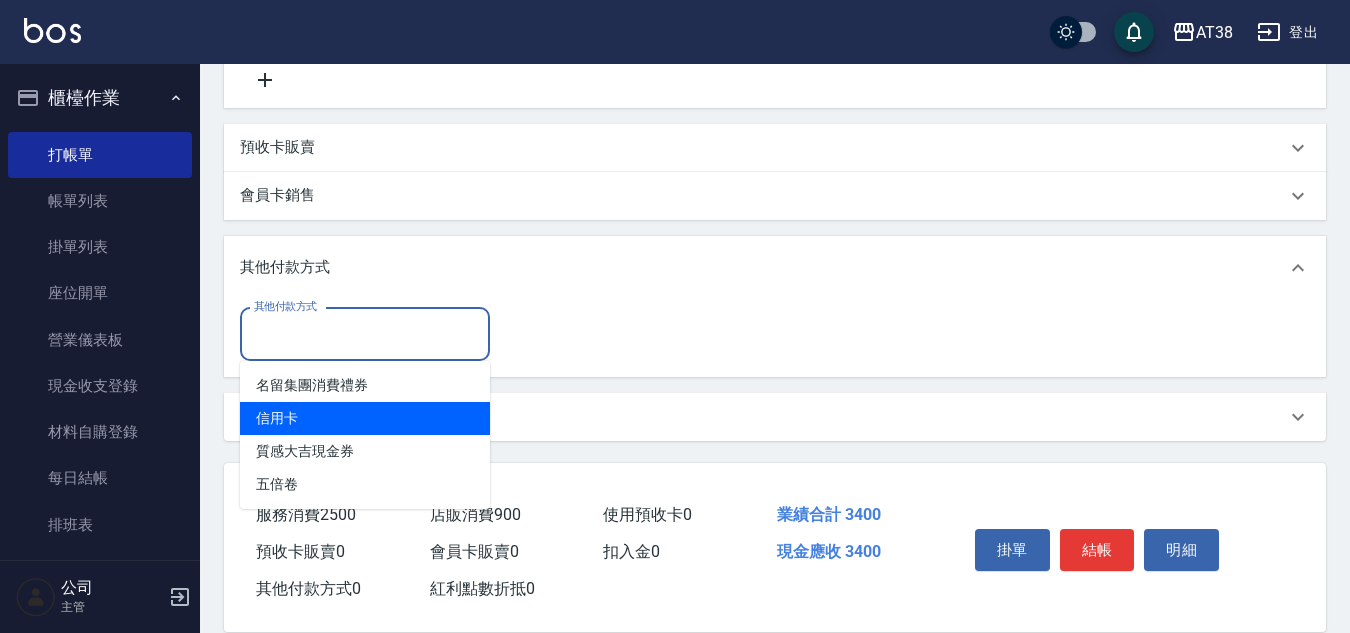 click on "信用卡" at bounding box center [365, 418] 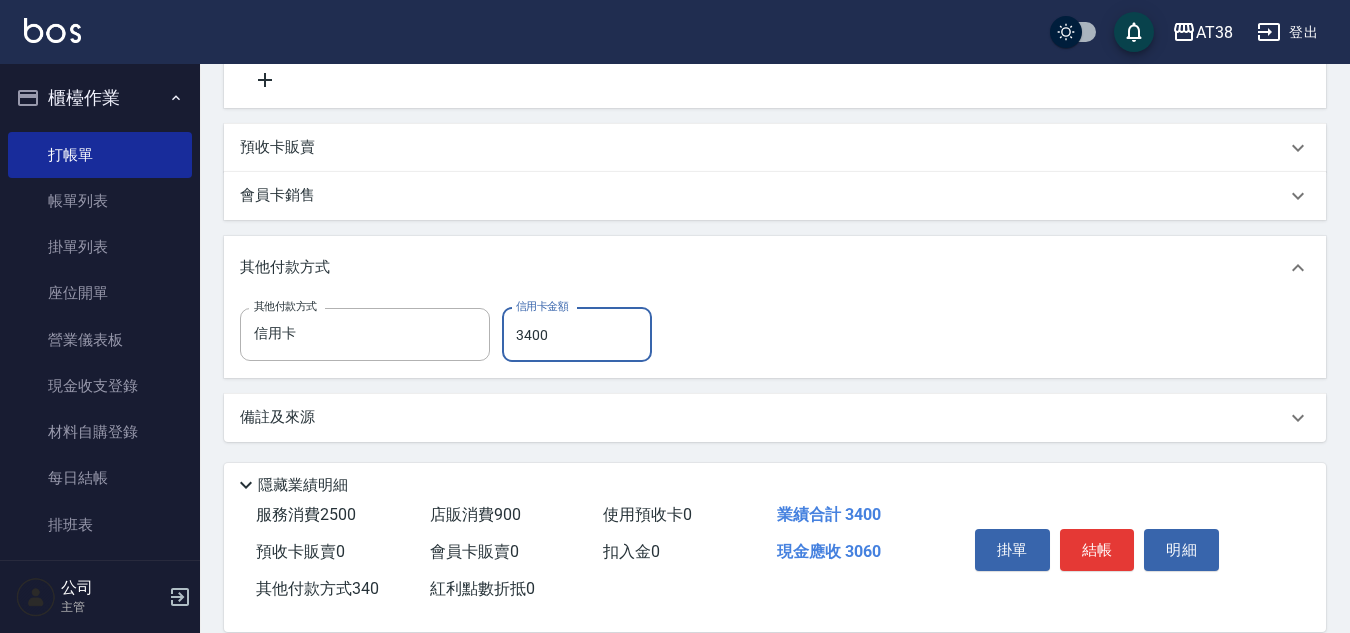 type on "3400" 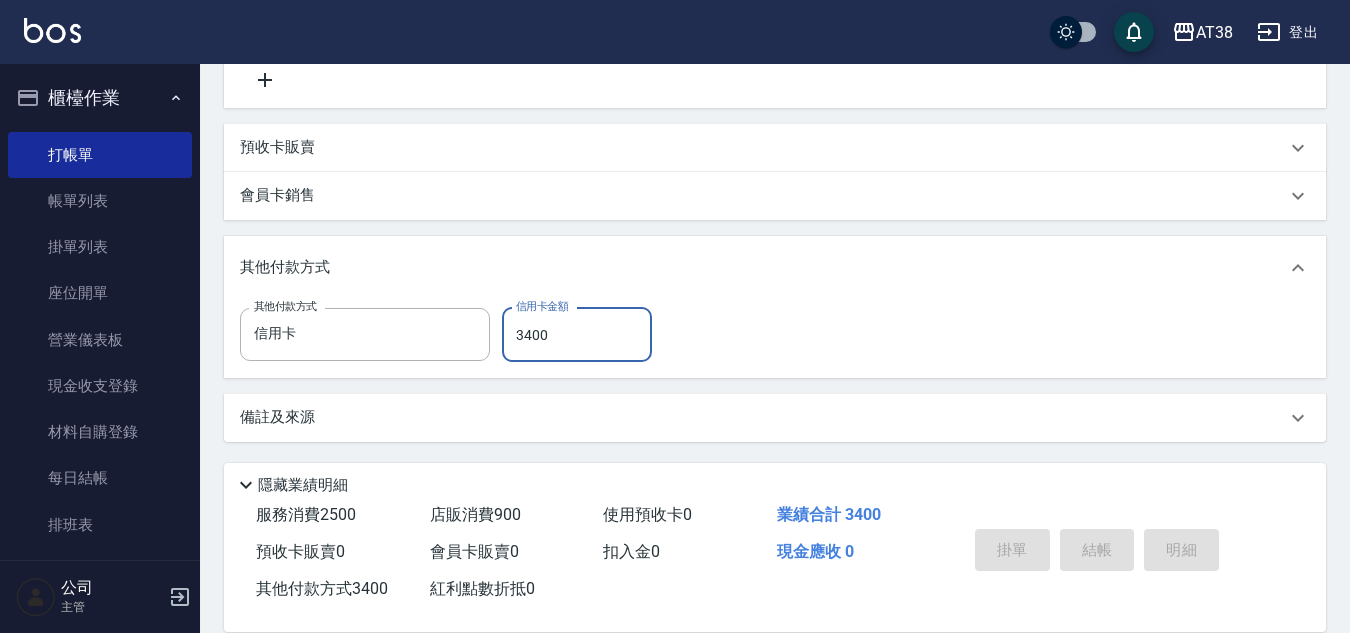 type on "2025/07/13 18:13" 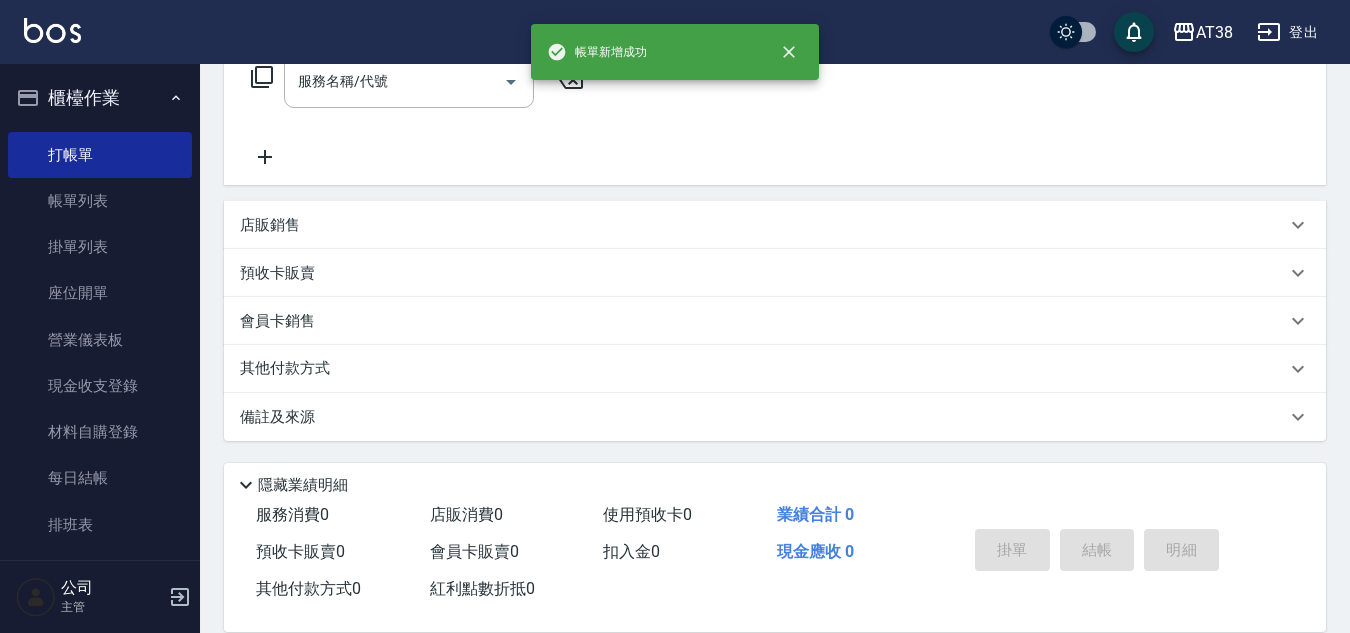 scroll, scrollTop: 0, scrollLeft: 0, axis: both 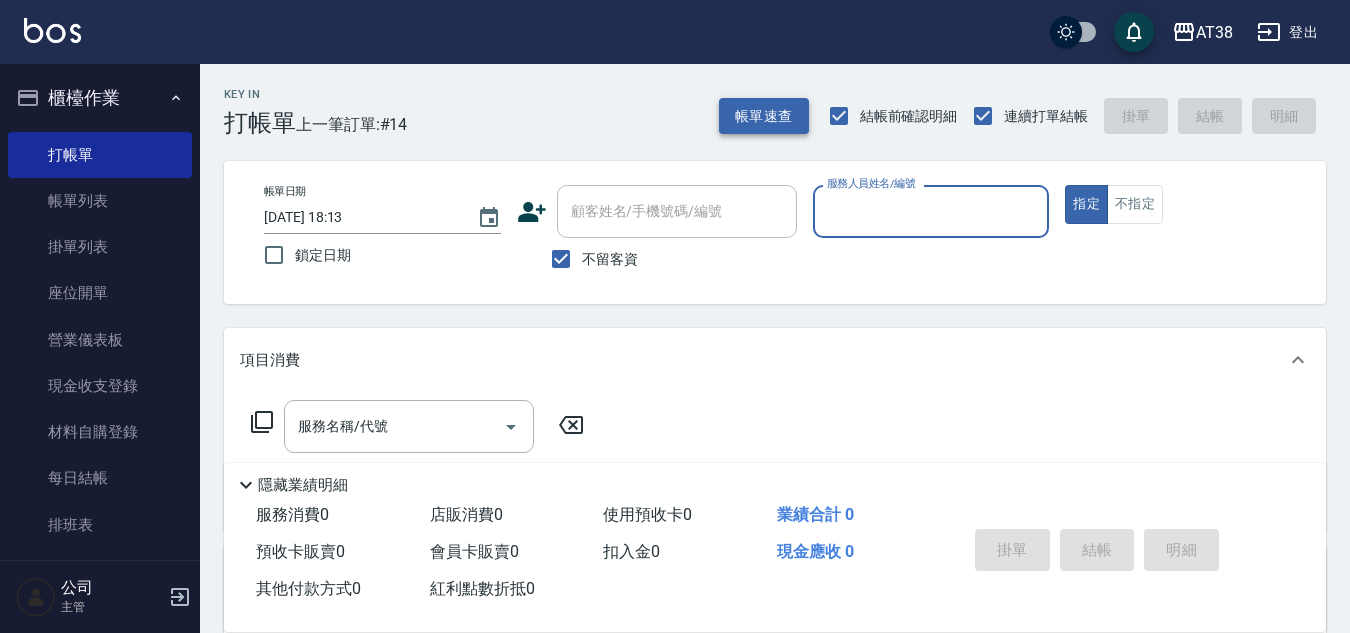 click on "帳單速查" at bounding box center (764, 116) 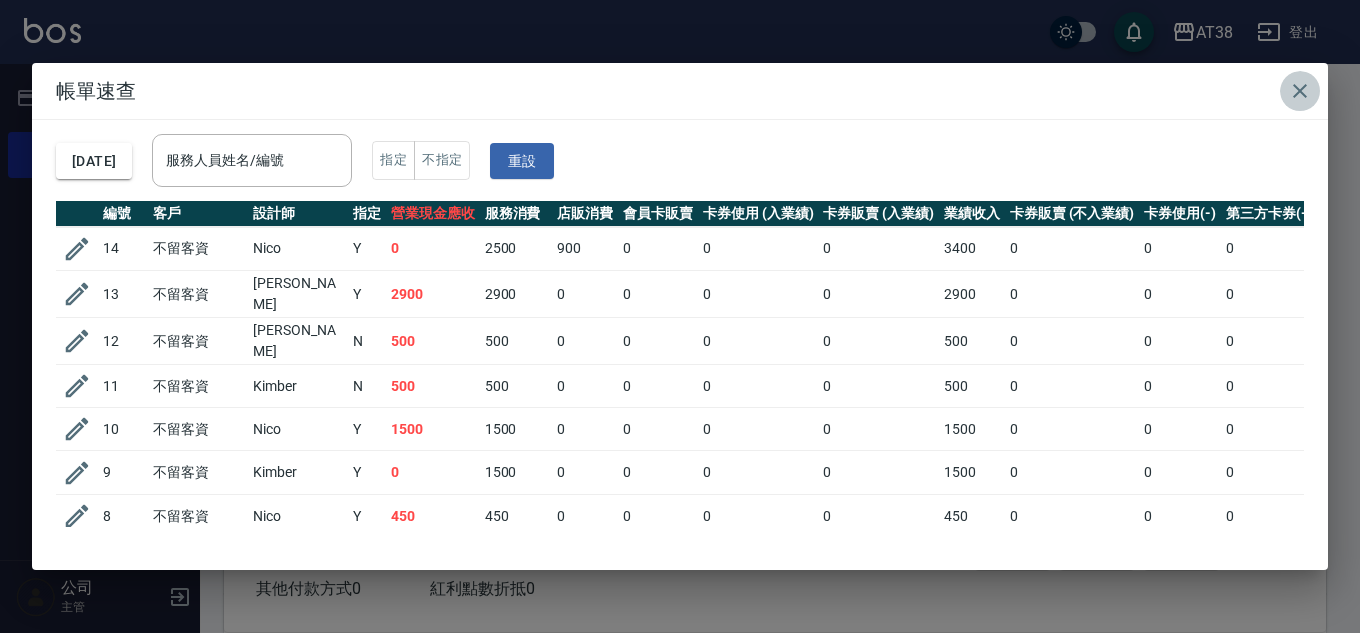 click 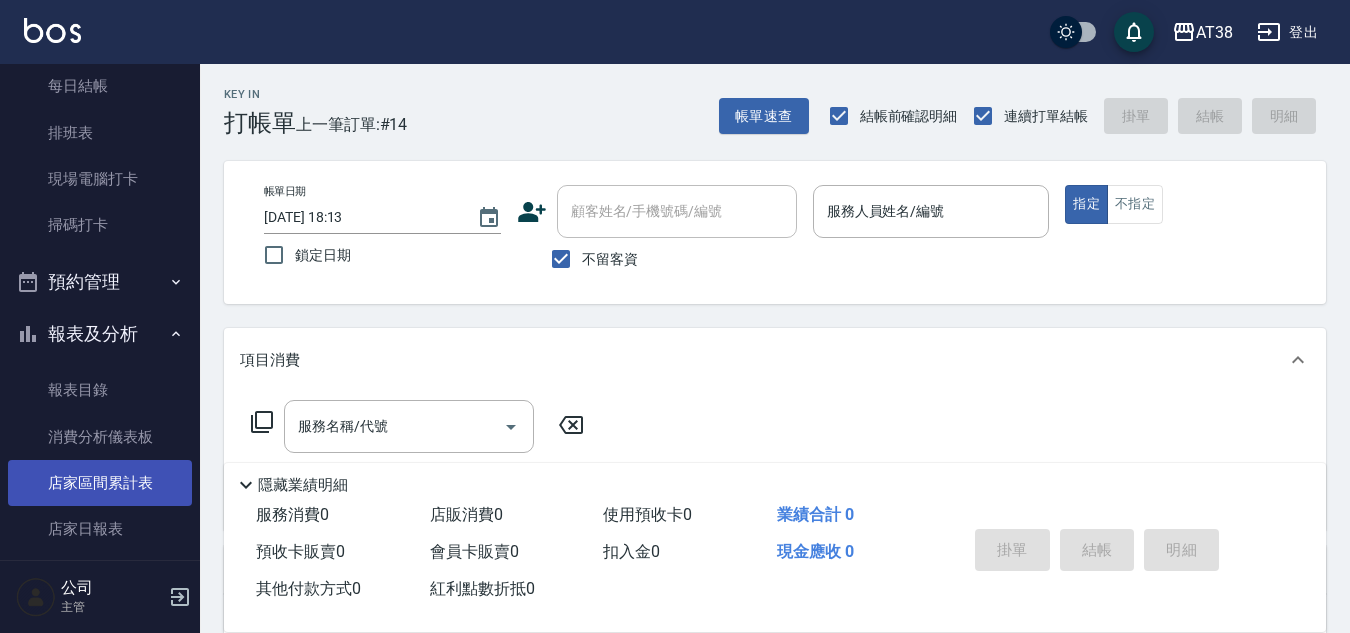 scroll, scrollTop: 400, scrollLeft: 0, axis: vertical 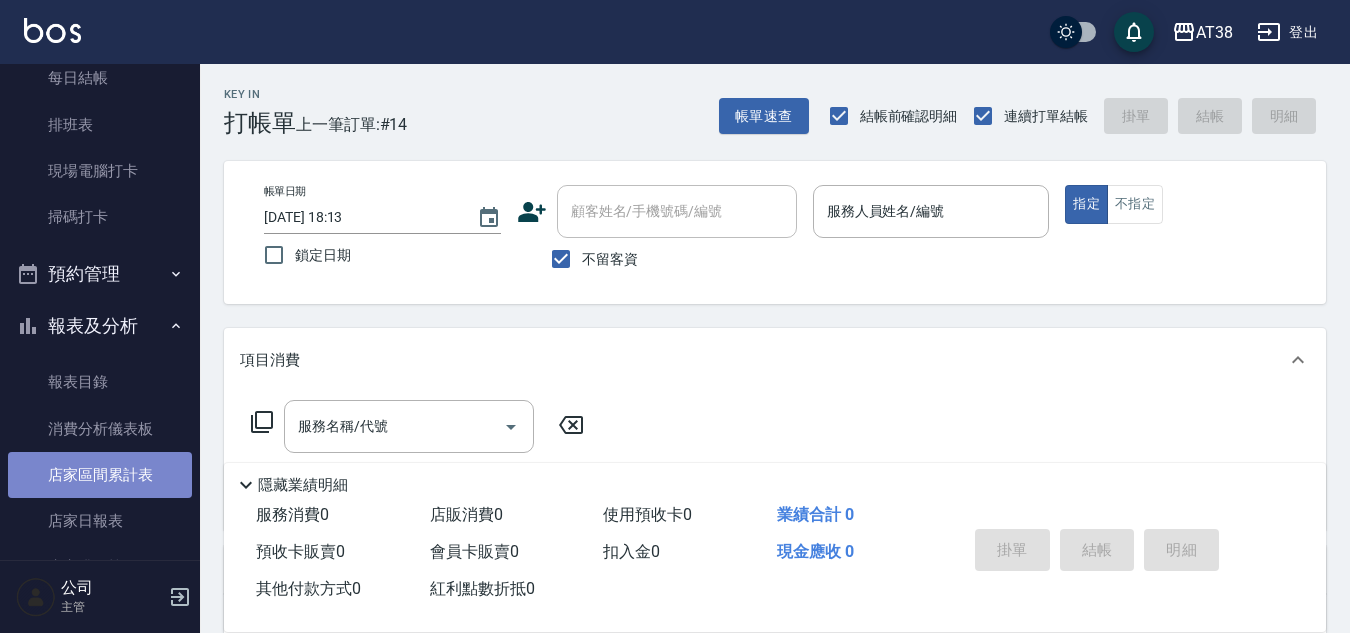 click on "店家區間累計表" at bounding box center [100, 475] 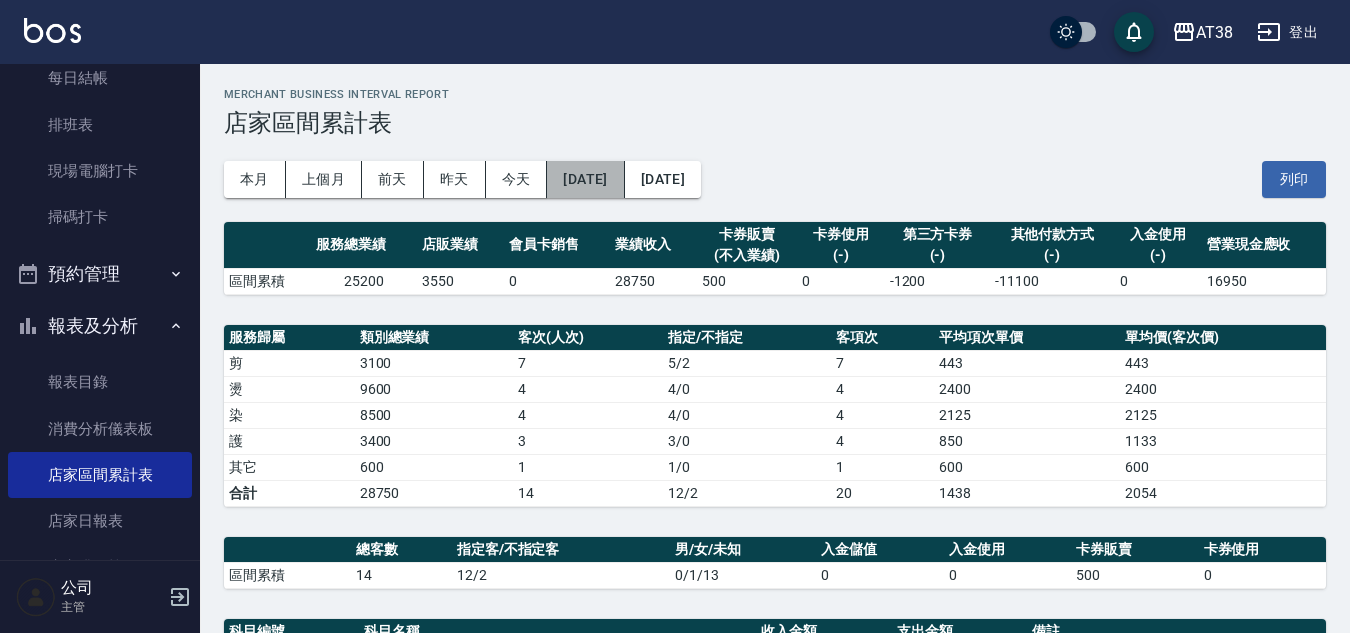 click on "[DATE]" at bounding box center [585, 179] 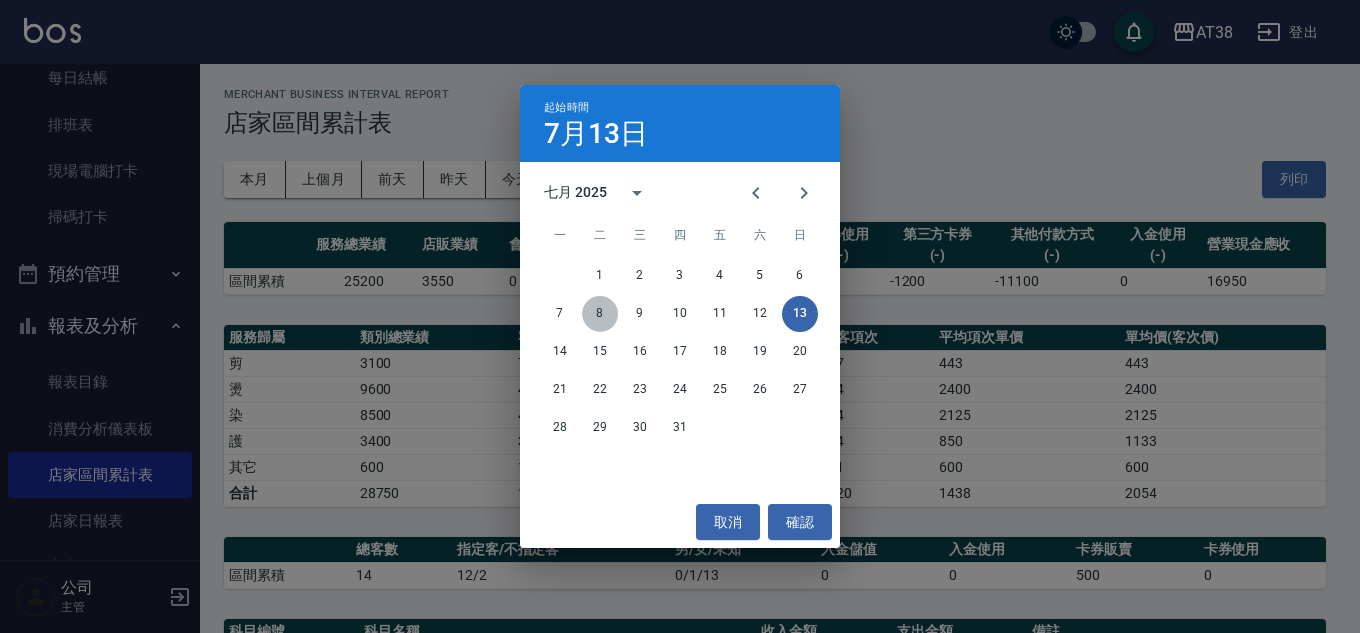 click on "8" at bounding box center [600, 314] 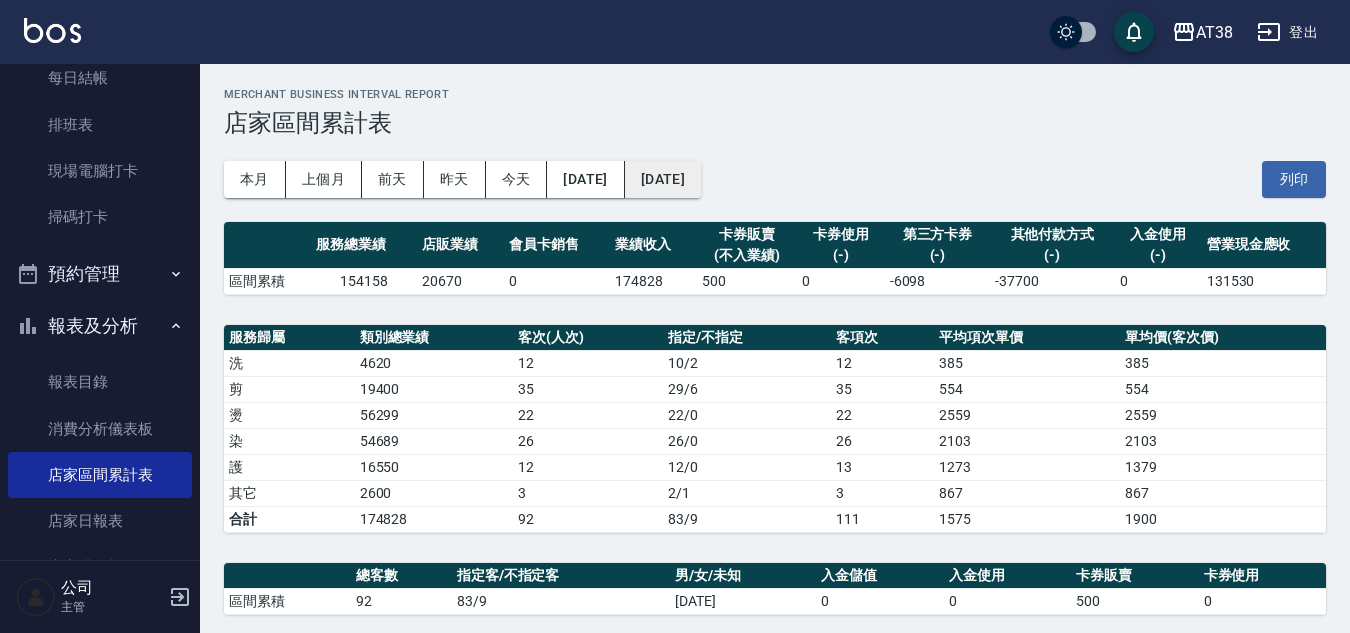 click on "[DATE]" at bounding box center [663, 179] 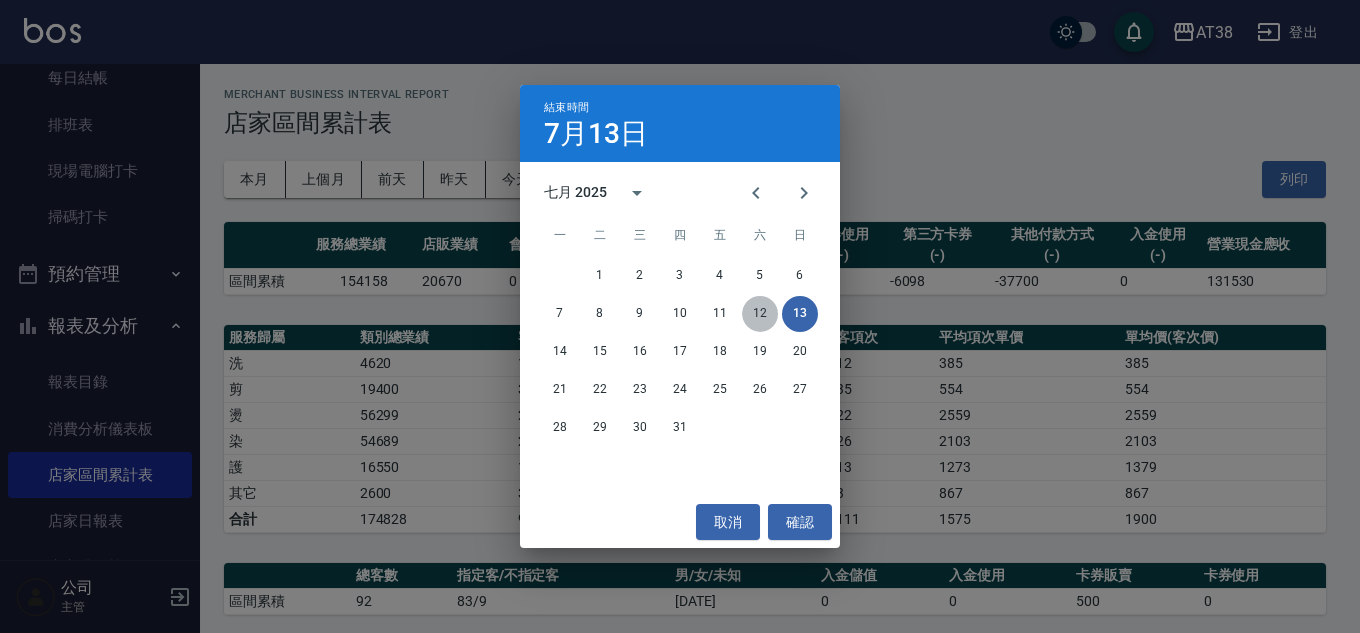 click on "12" at bounding box center (760, 314) 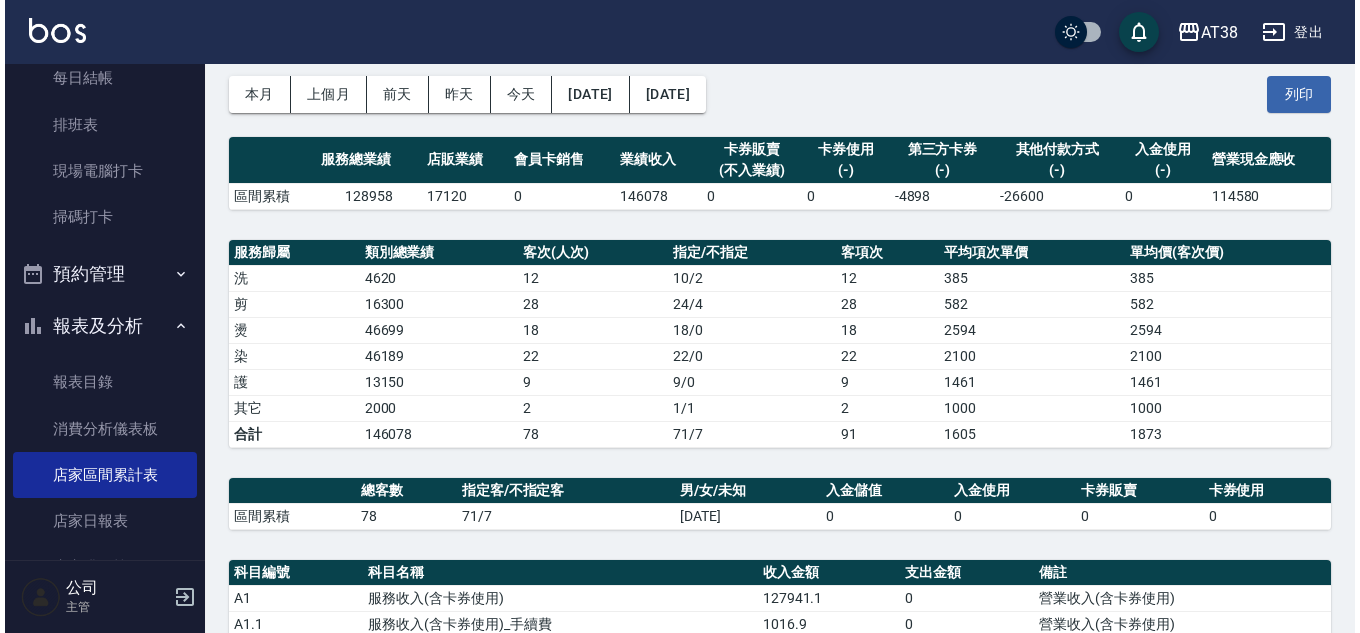 scroll, scrollTop: 0, scrollLeft: 0, axis: both 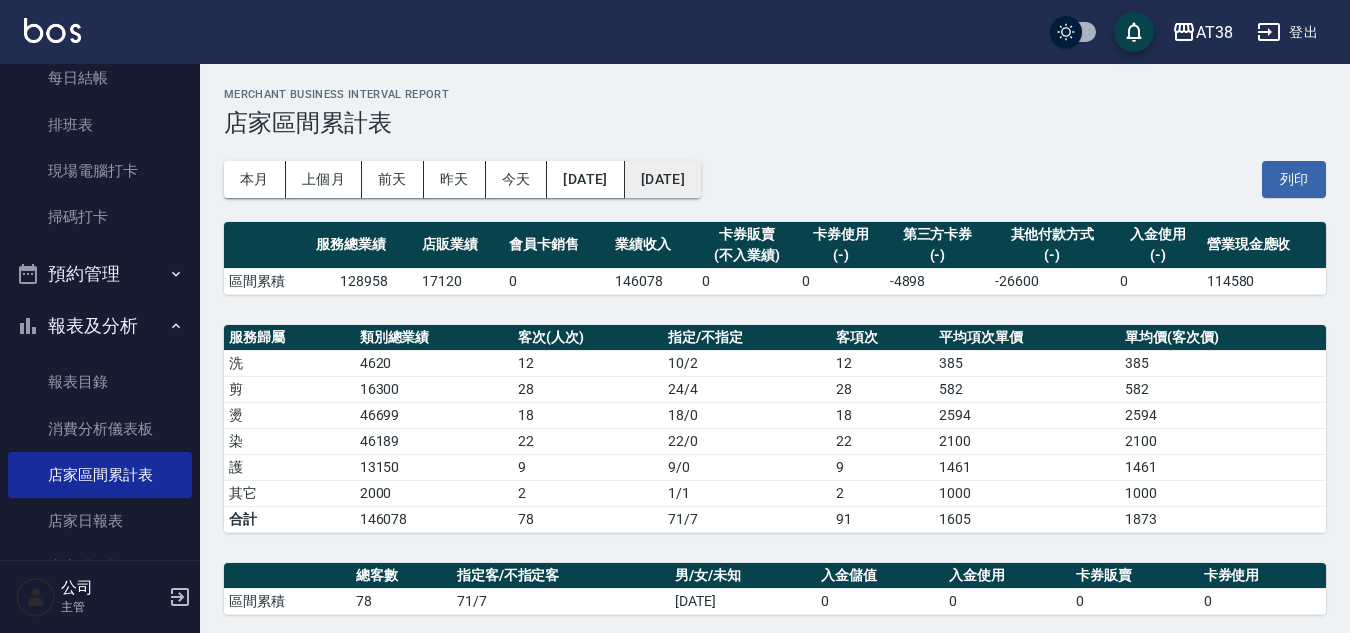 click on "2025/07/12" at bounding box center [663, 179] 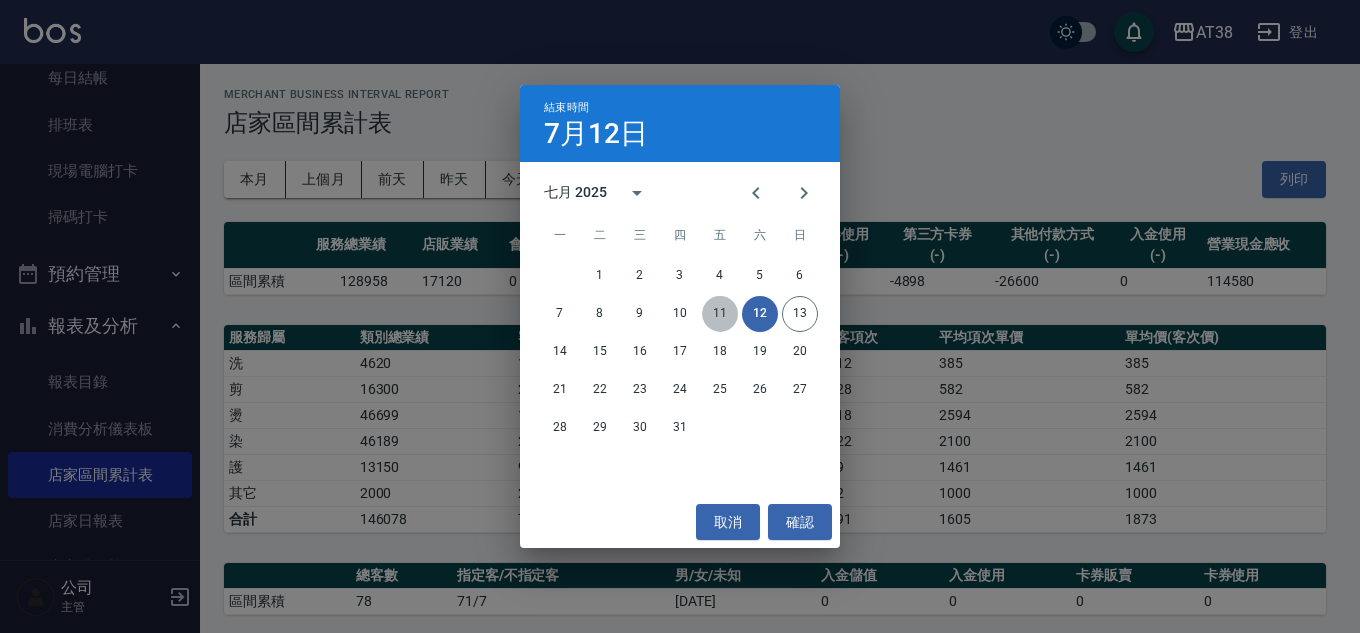 click on "11" at bounding box center (720, 314) 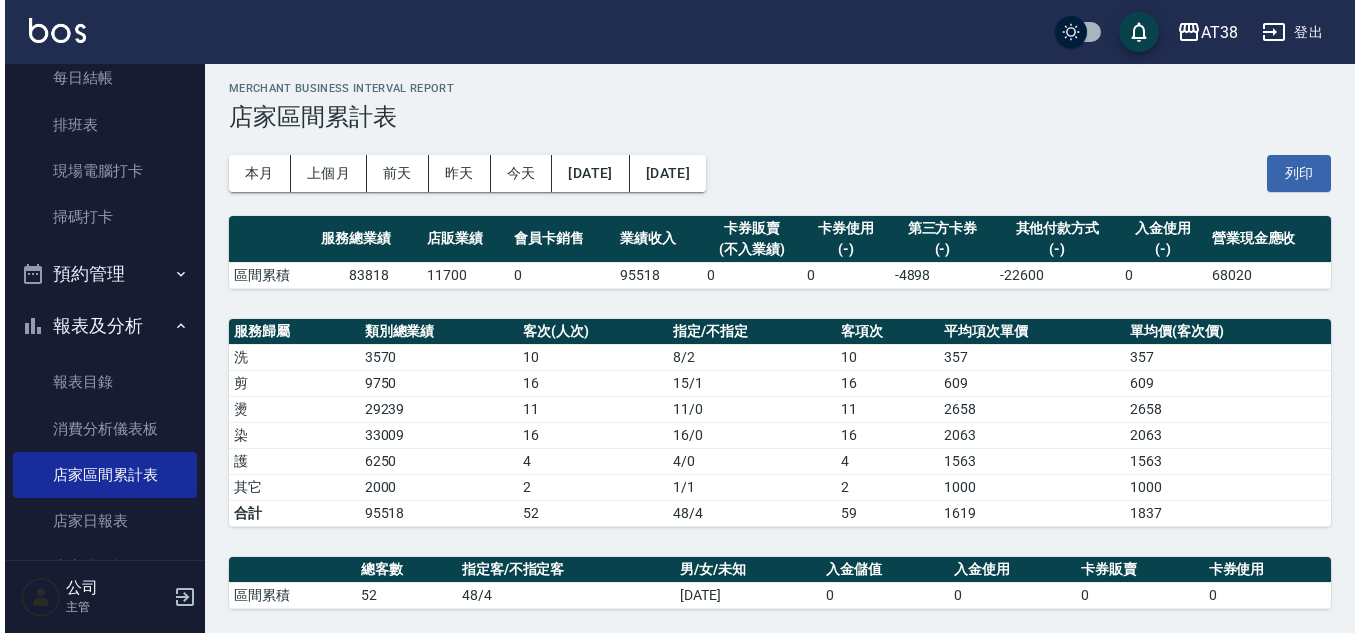 scroll, scrollTop: 4, scrollLeft: 0, axis: vertical 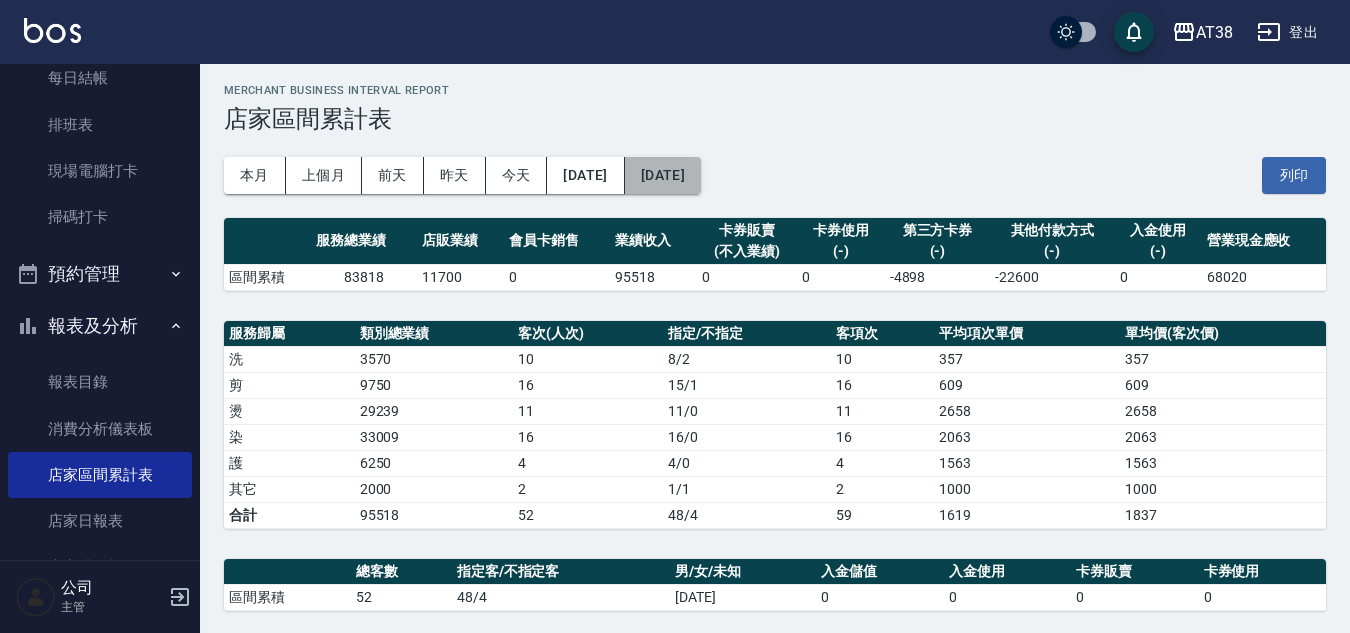 click on "2025/07/11" at bounding box center [663, 175] 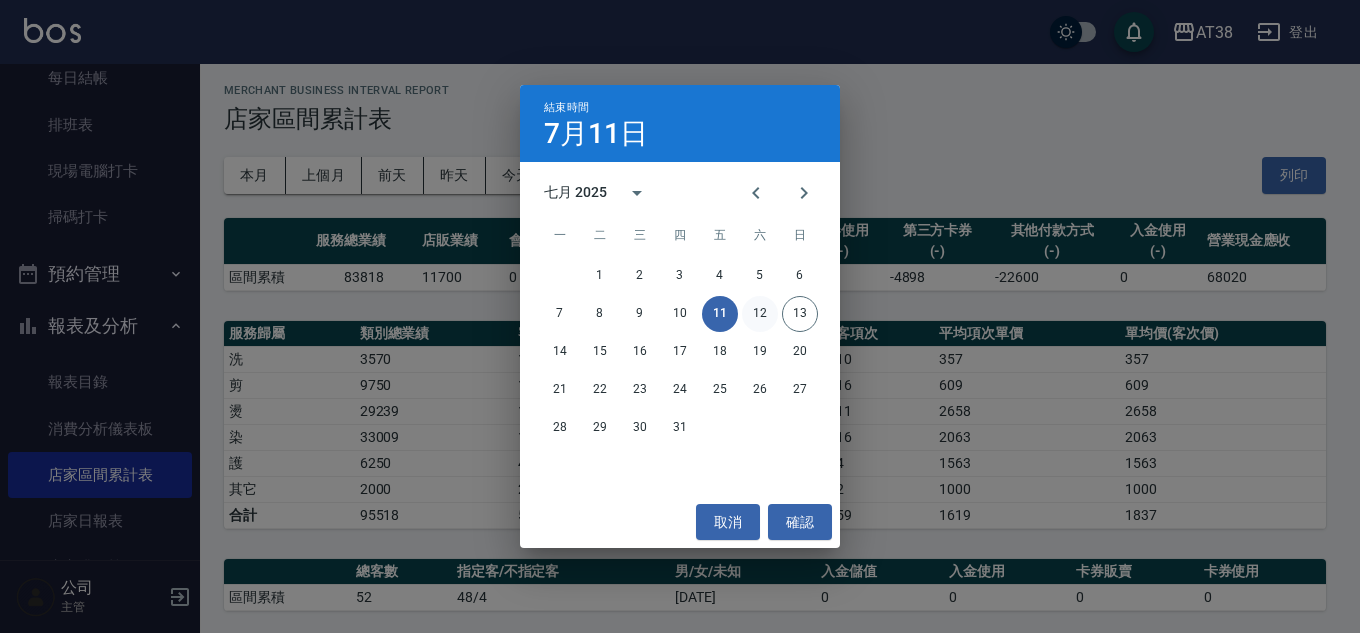 click on "12" at bounding box center (760, 314) 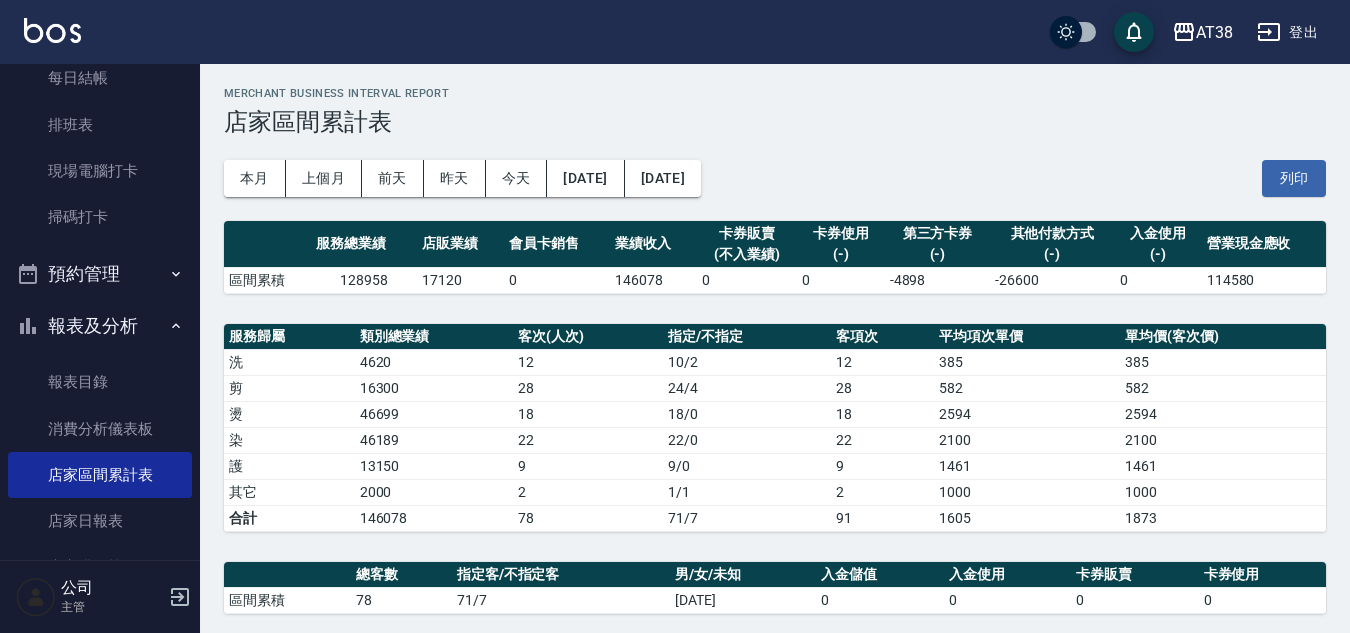 scroll, scrollTop: 0, scrollLeft: 0, axis: both 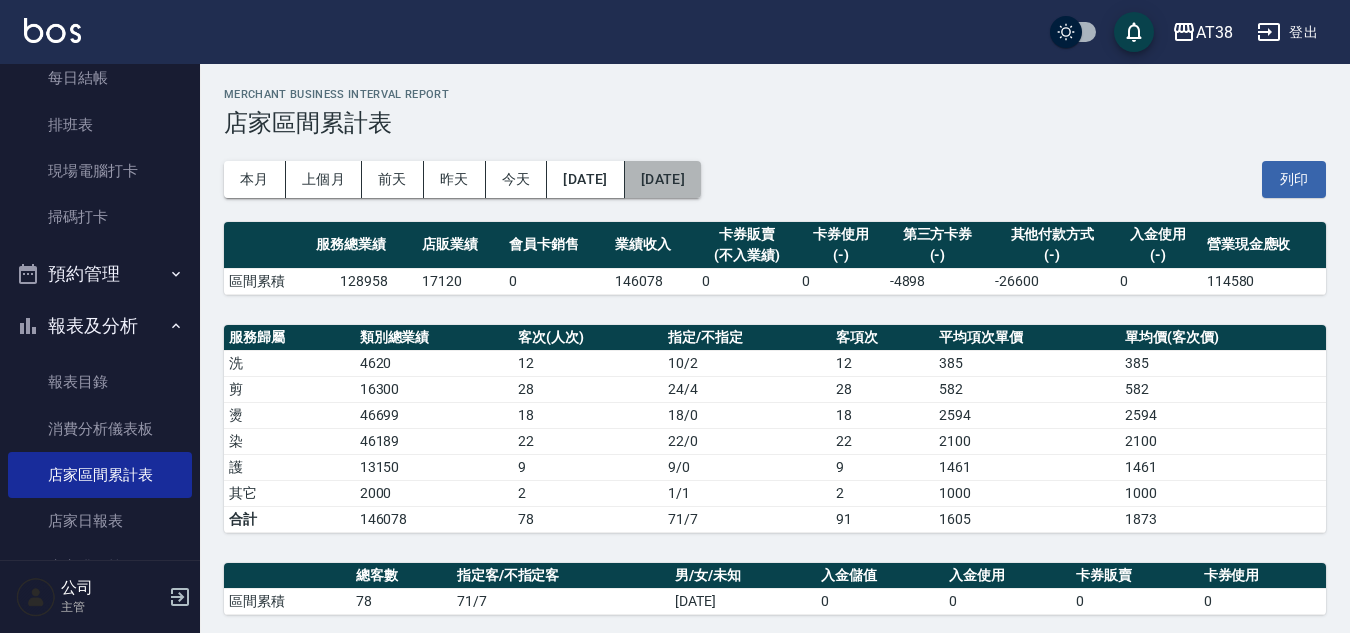 click on "2025/07/12" at bounding box center (663, 179) 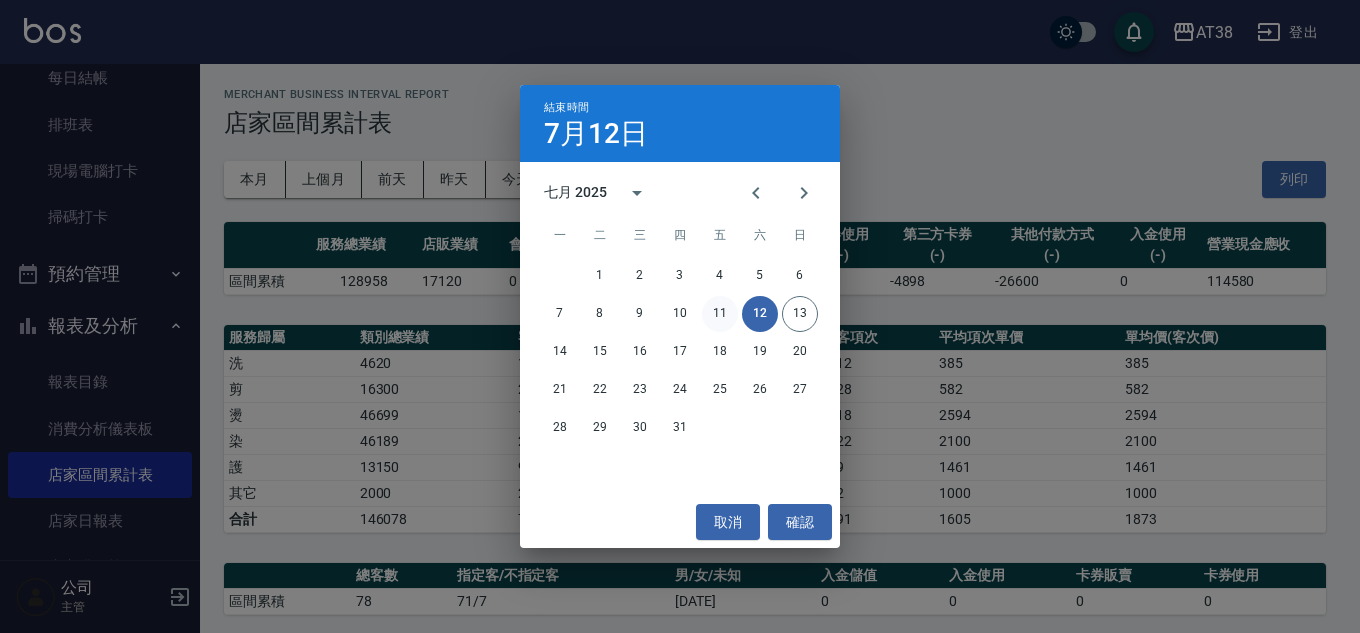 click on "11" at bounding box center (720, 314) 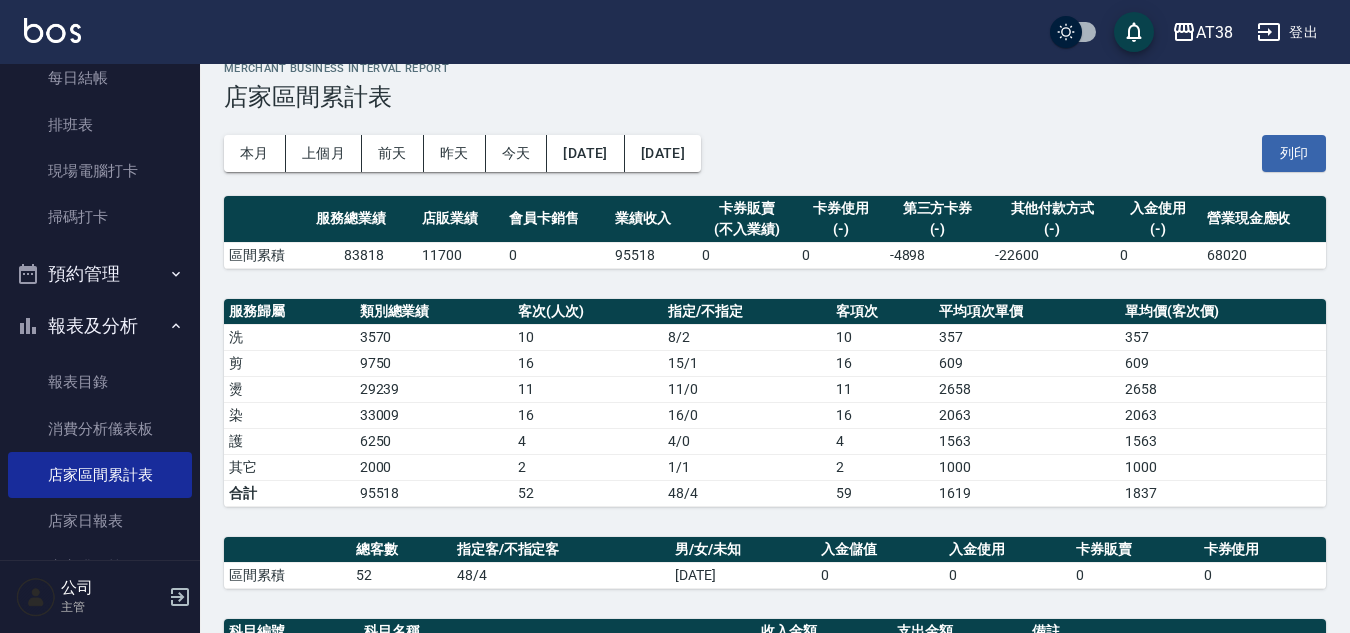 scroll, scrollTop: 0, scrollLeft: 0, axis: both 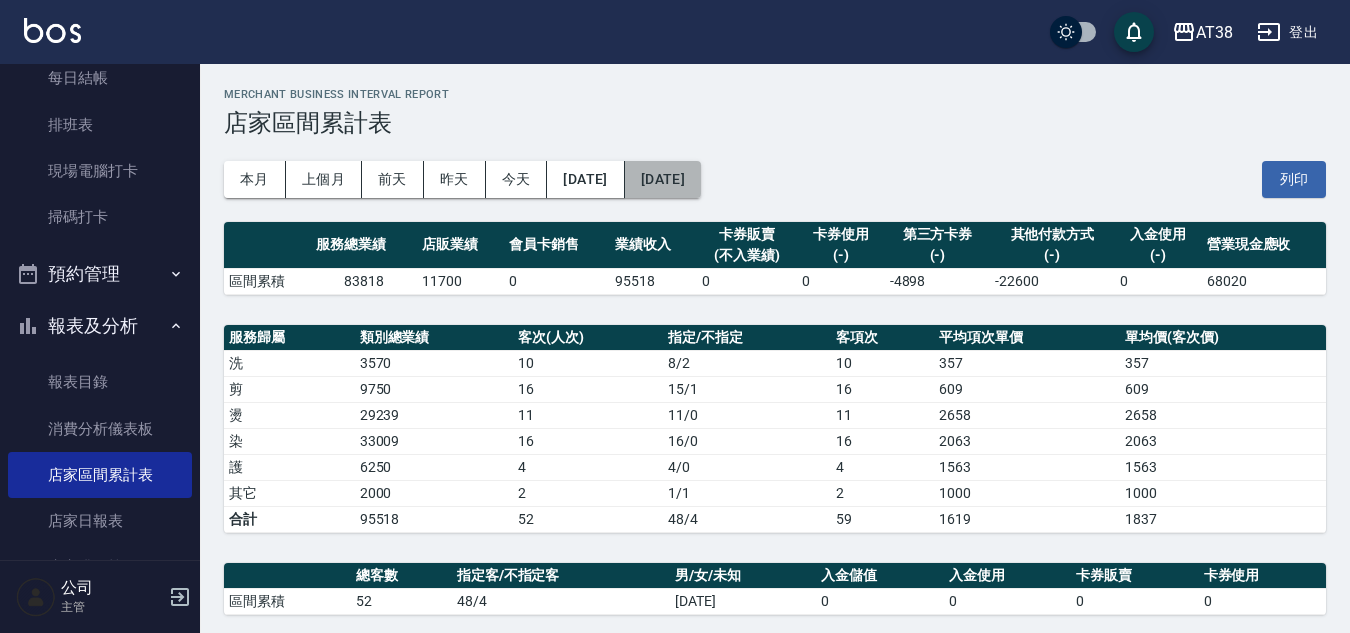 click on "2025/07/11" at bounding box center (663, 179) 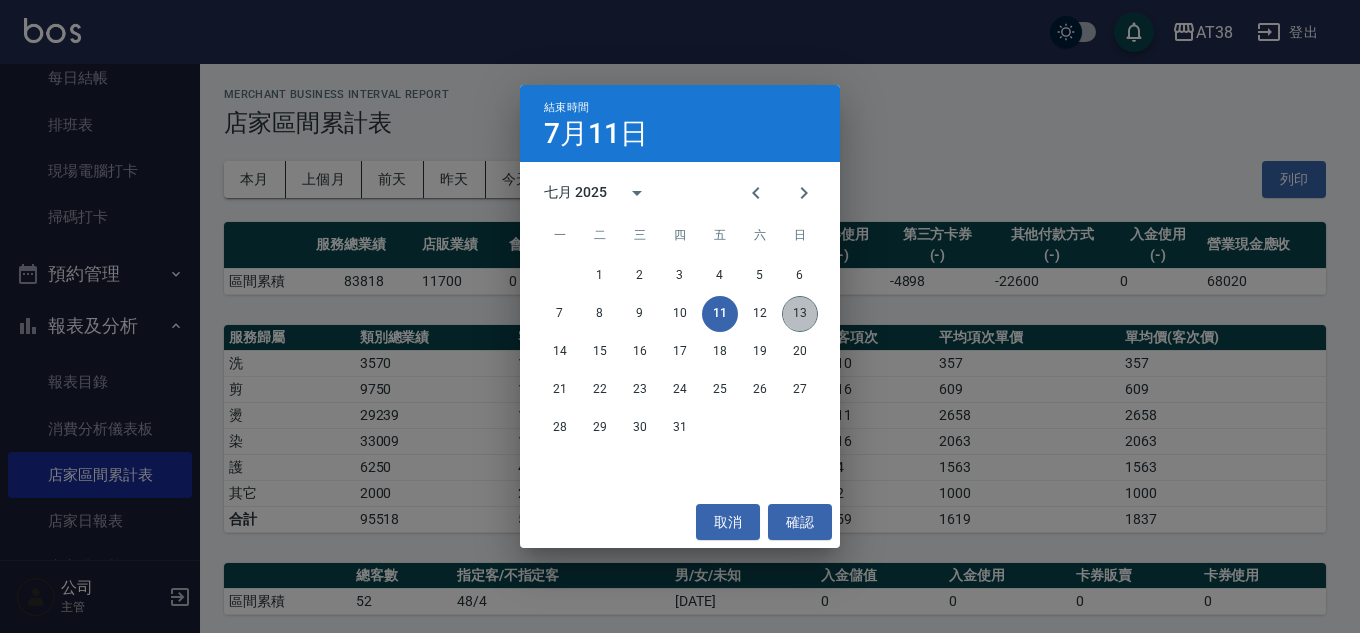 click on "13" at bounding box center (800, 314) 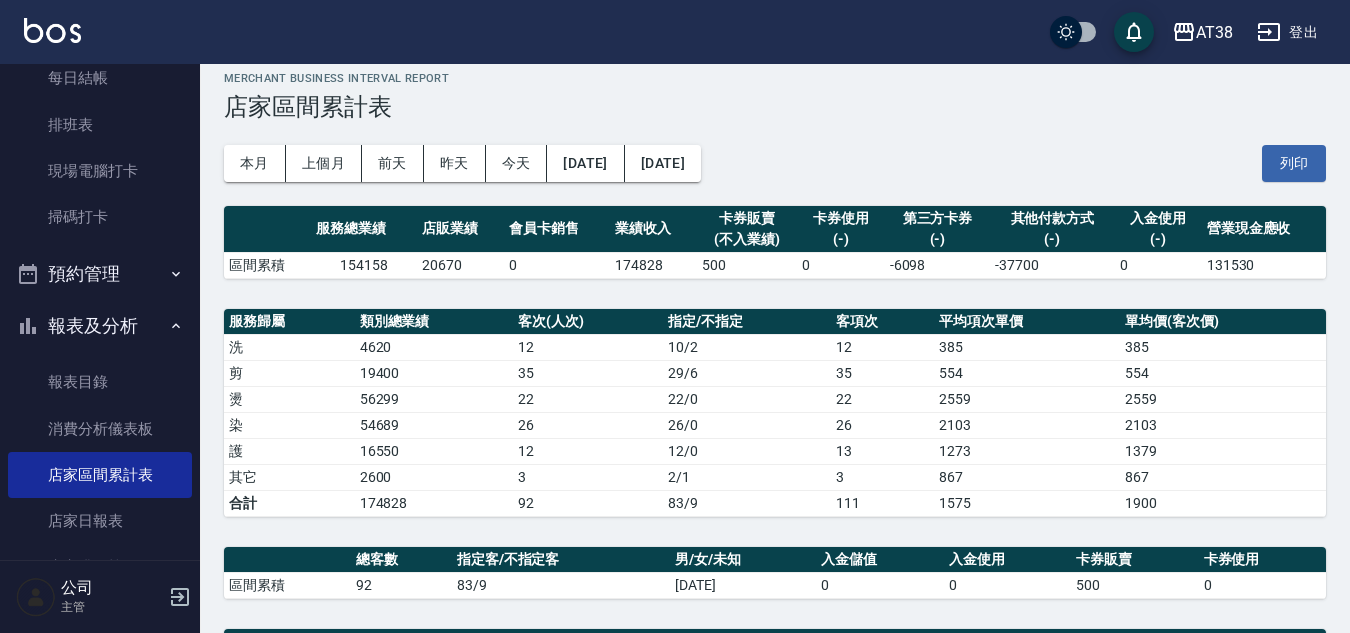 scroll, scrollTop: 0, scrollLeft: 0, axis: both 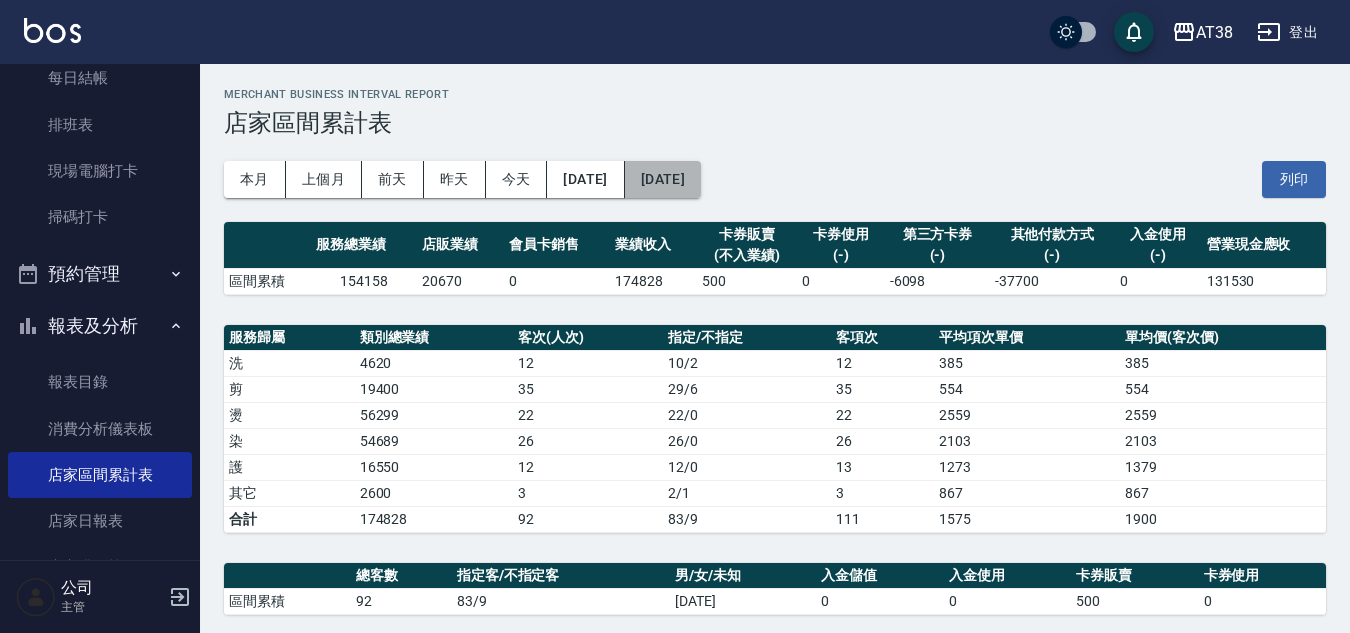click on "[DATE]" at bounding box center (663, 179) 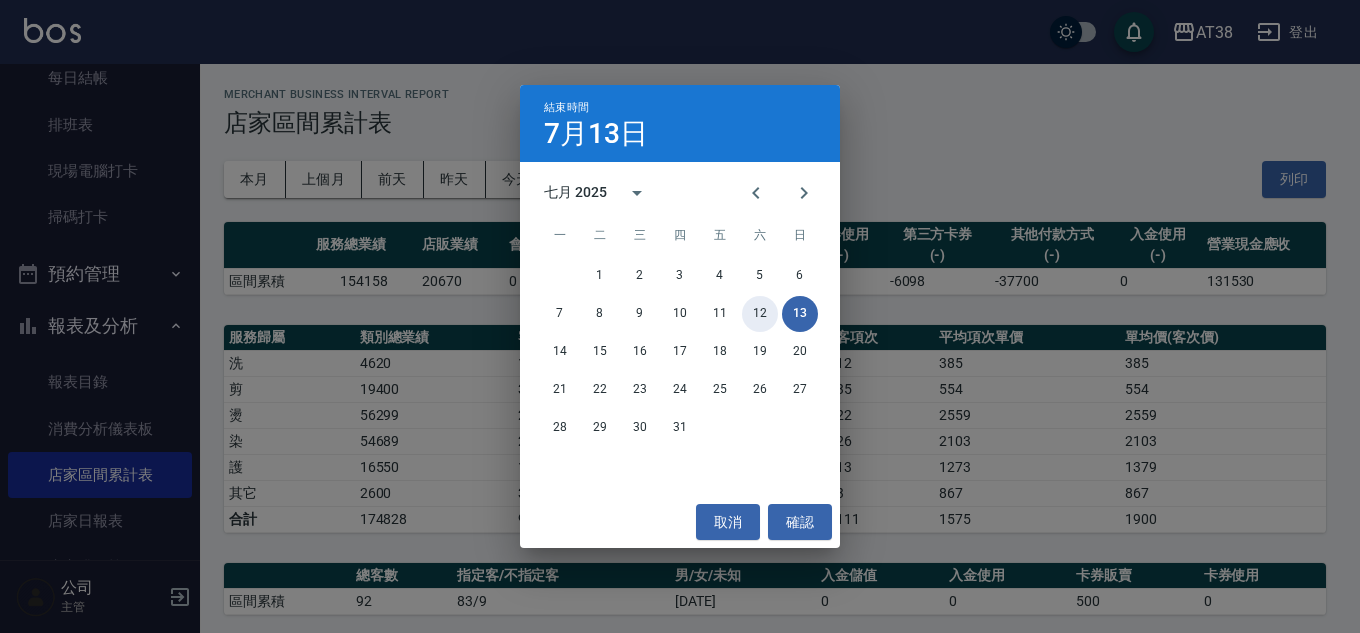 click on "12" at bounding box center (760, 314) 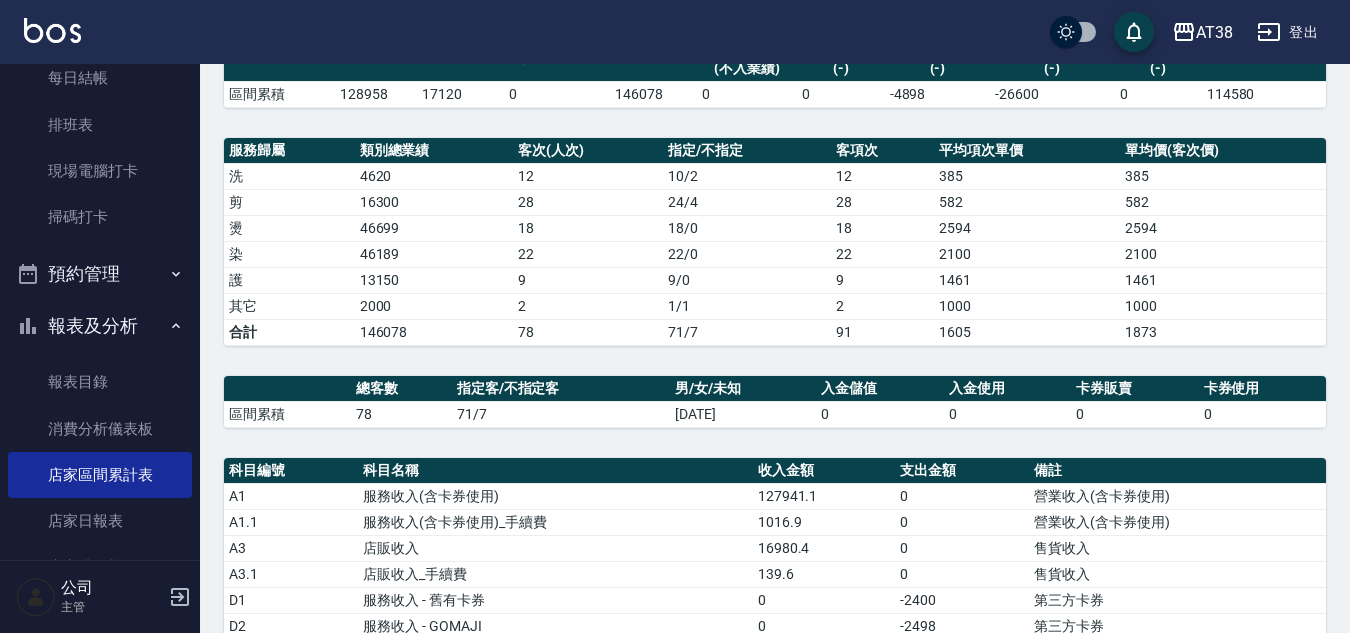 scroll, scrollTop: 0, scrollLeft: 0, axis: both 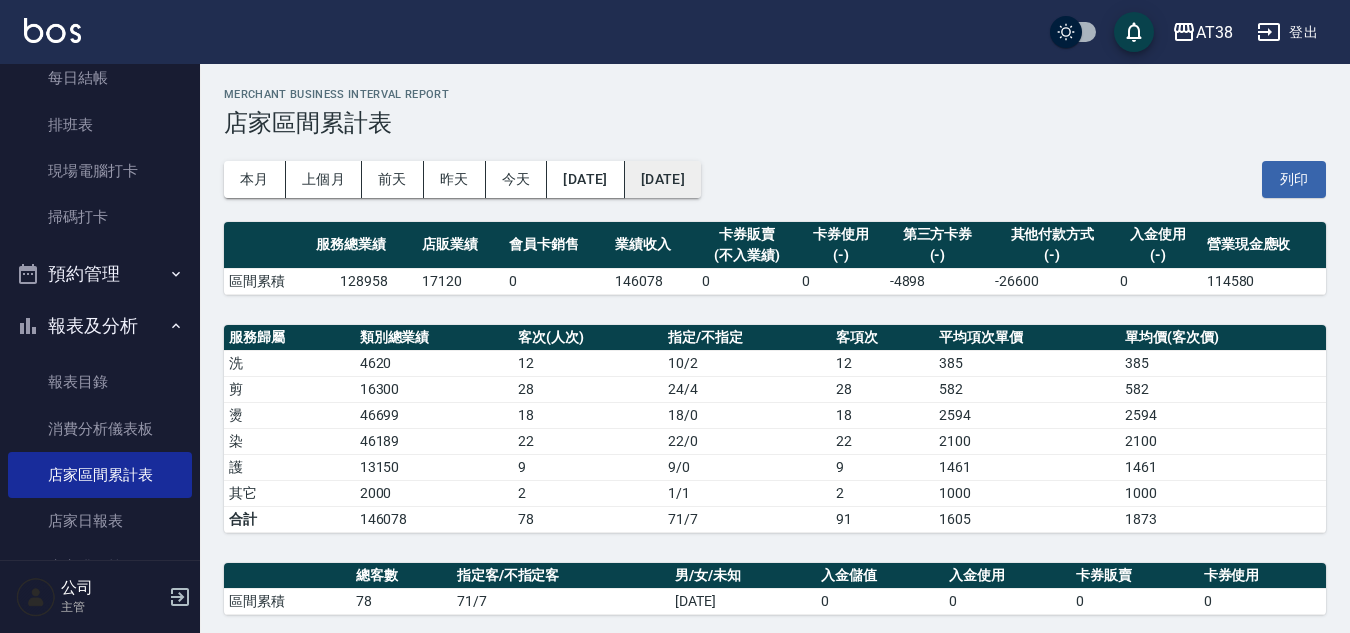 click on "2025/07/12" at bounding box center (663, 179) 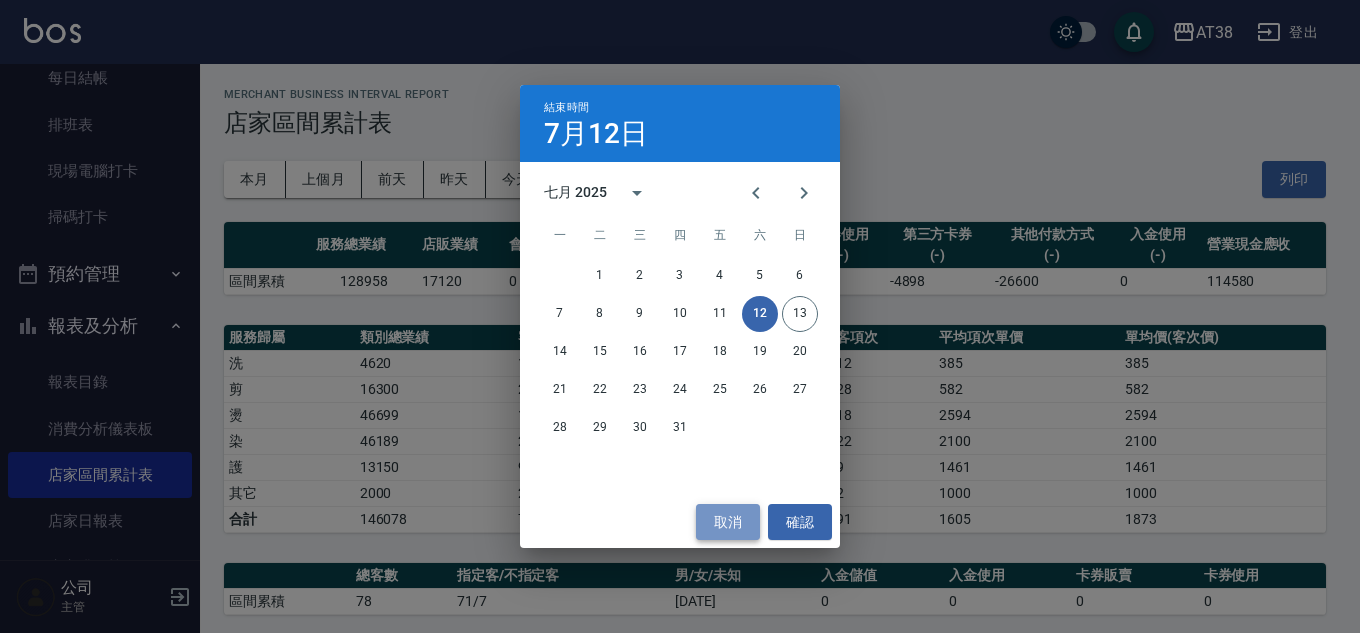click on "取消" at bounding box center (728, 522) 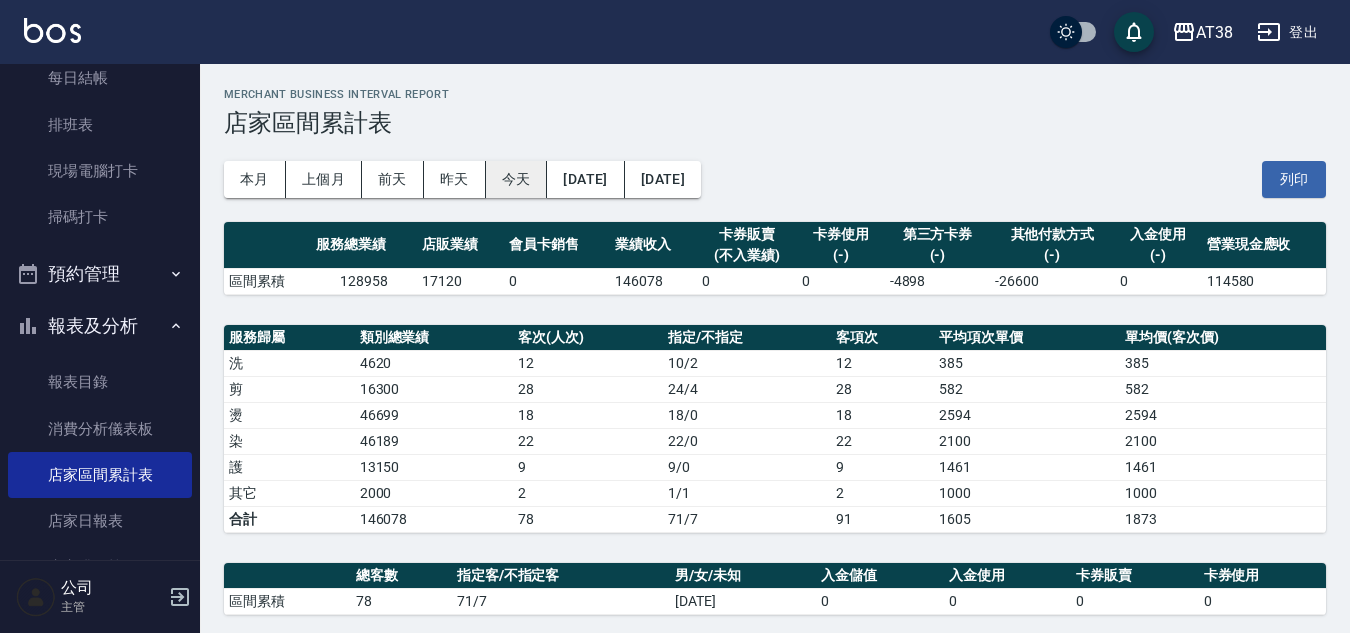 click on "今天" at bounding box center [517, 179] 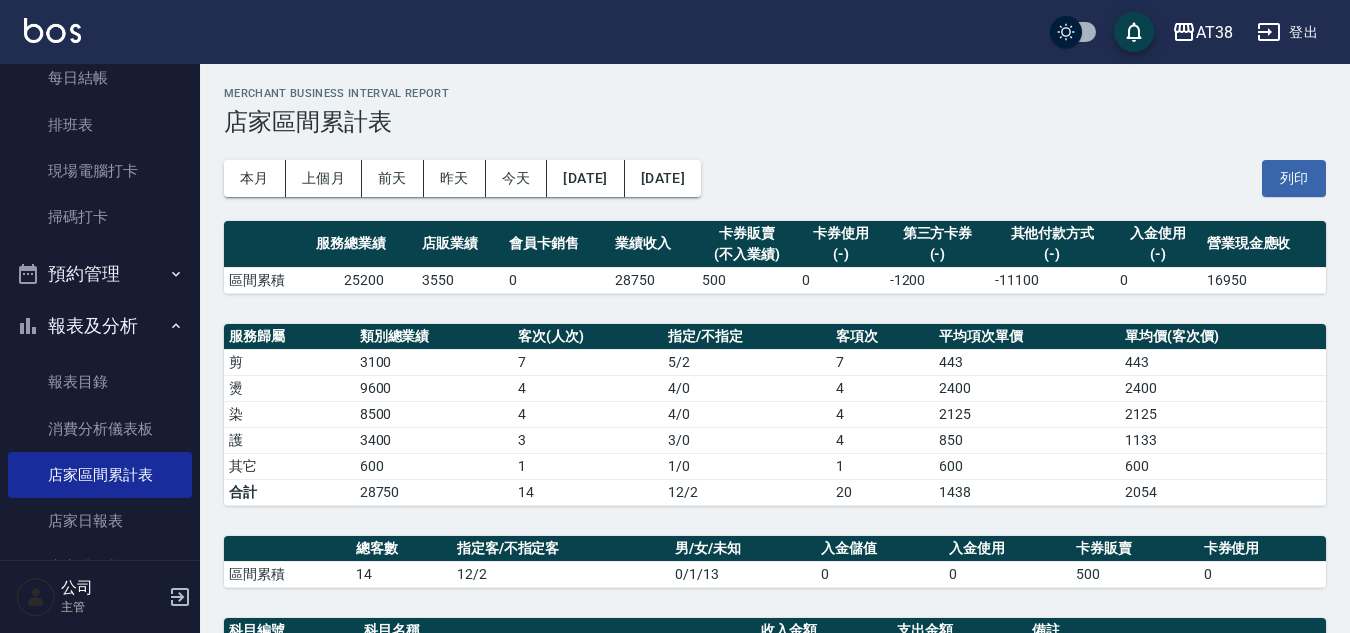 scroll, scrollTop: 0, scrollLeft: 0, axis: both 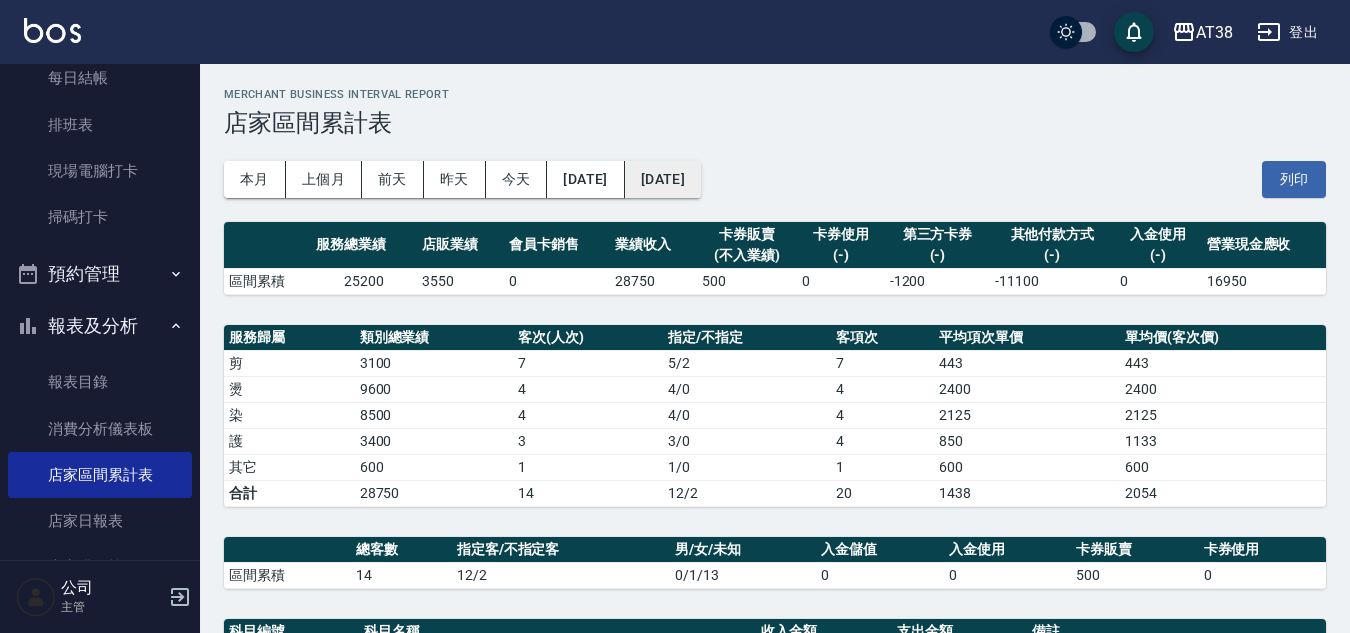 click on "[DATE]" at bounding box center [663, 179] 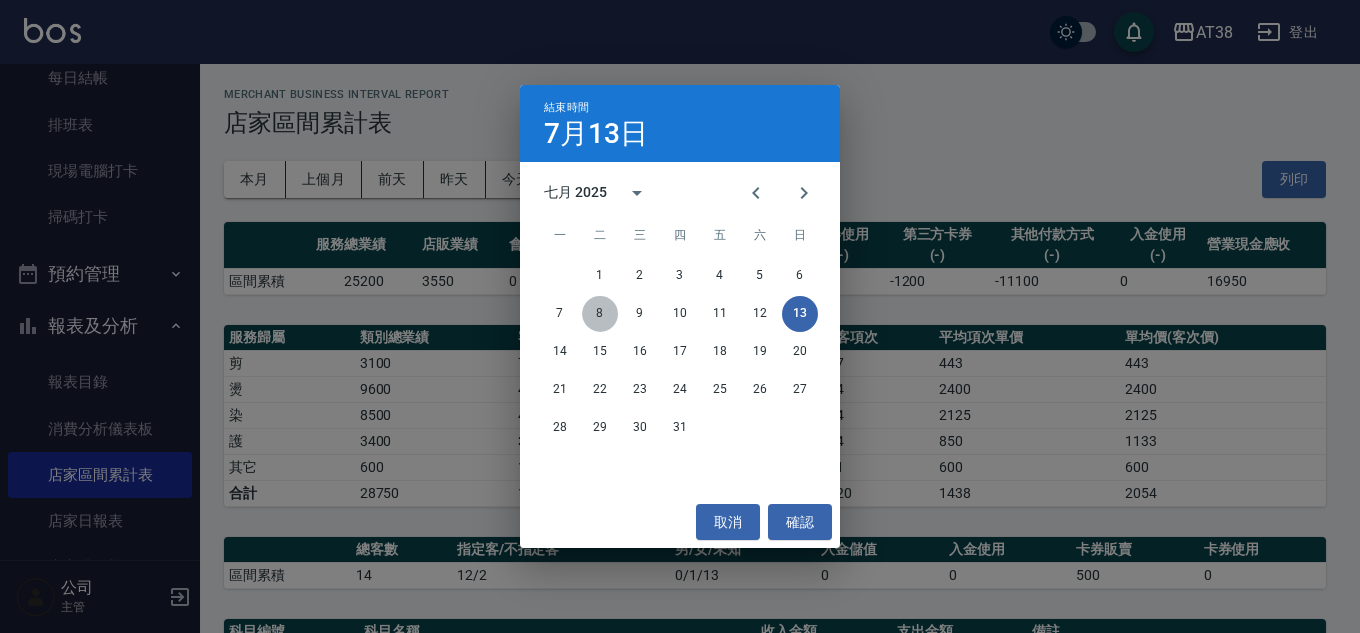 click on "8" at bounding box center (600, 314) 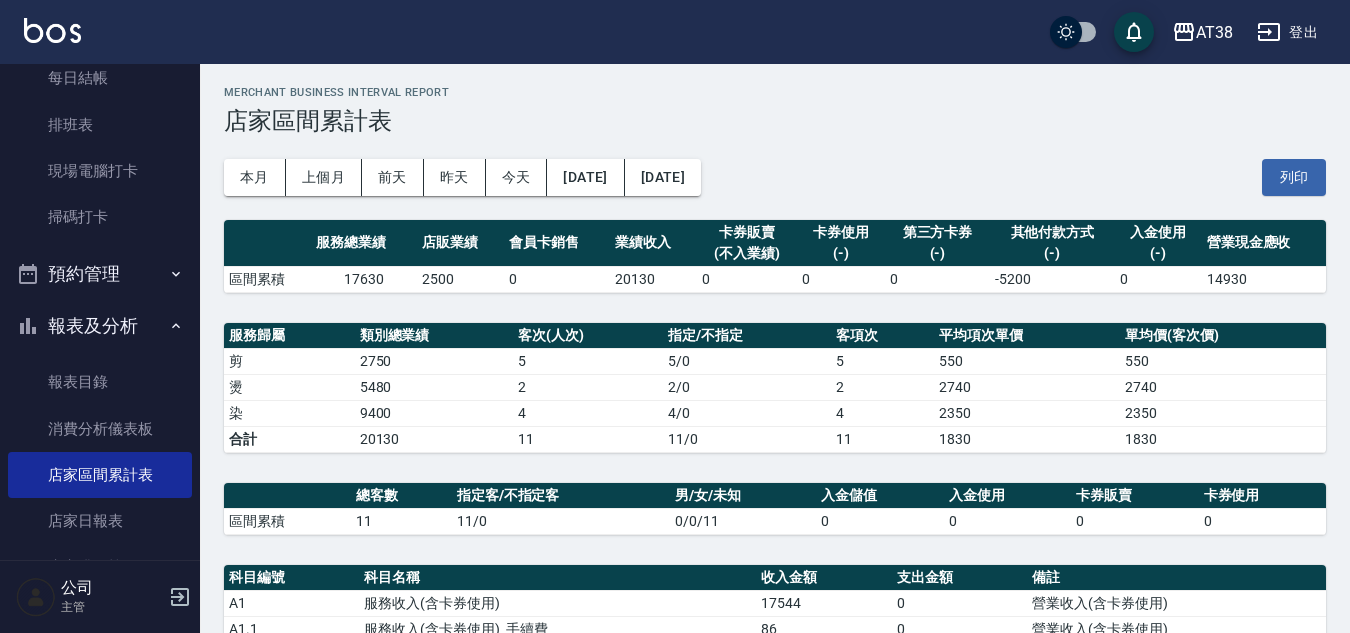 scroll, scrollTop: 0, scrollLeft: 0, axis: both 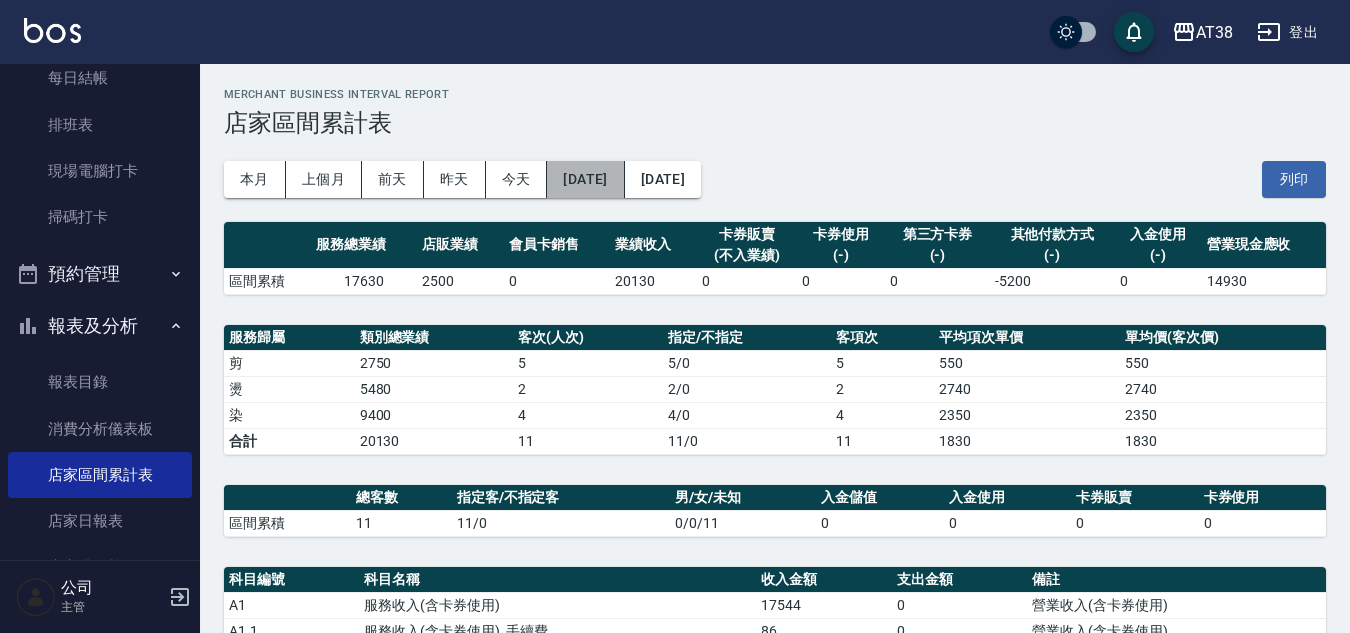 click on "2025/07/08" at bounding box center (585, 179) 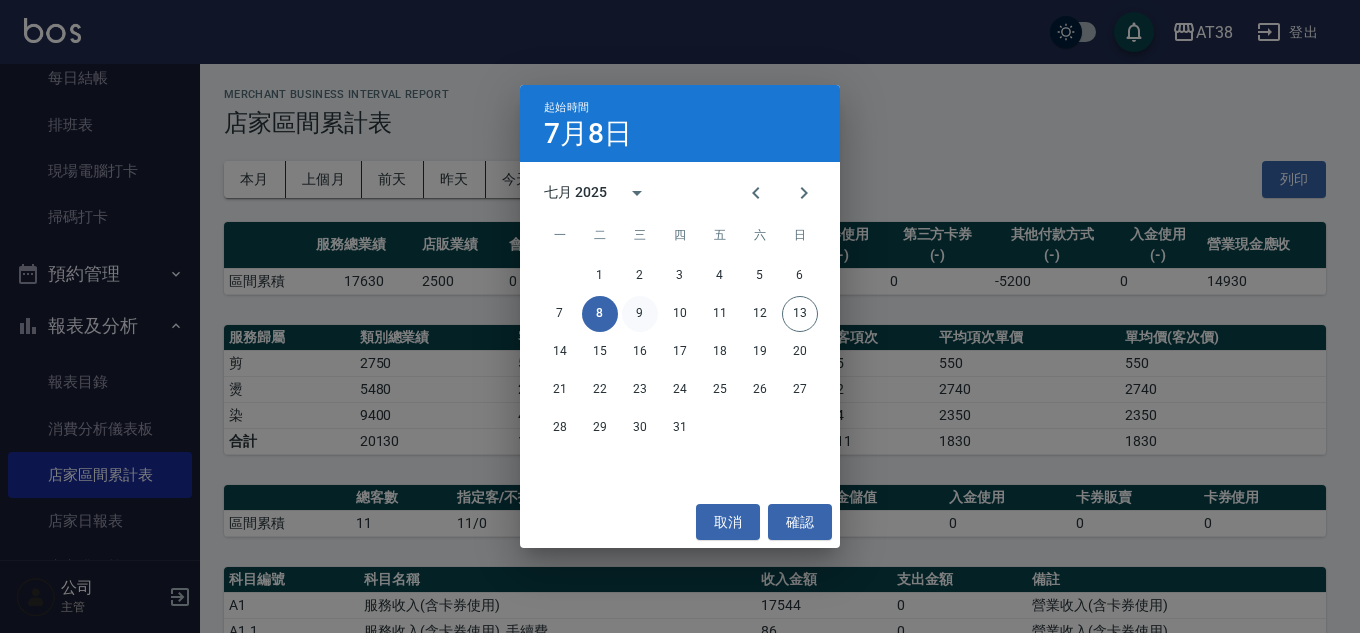 click on "9" at bounding box center (640, 314) 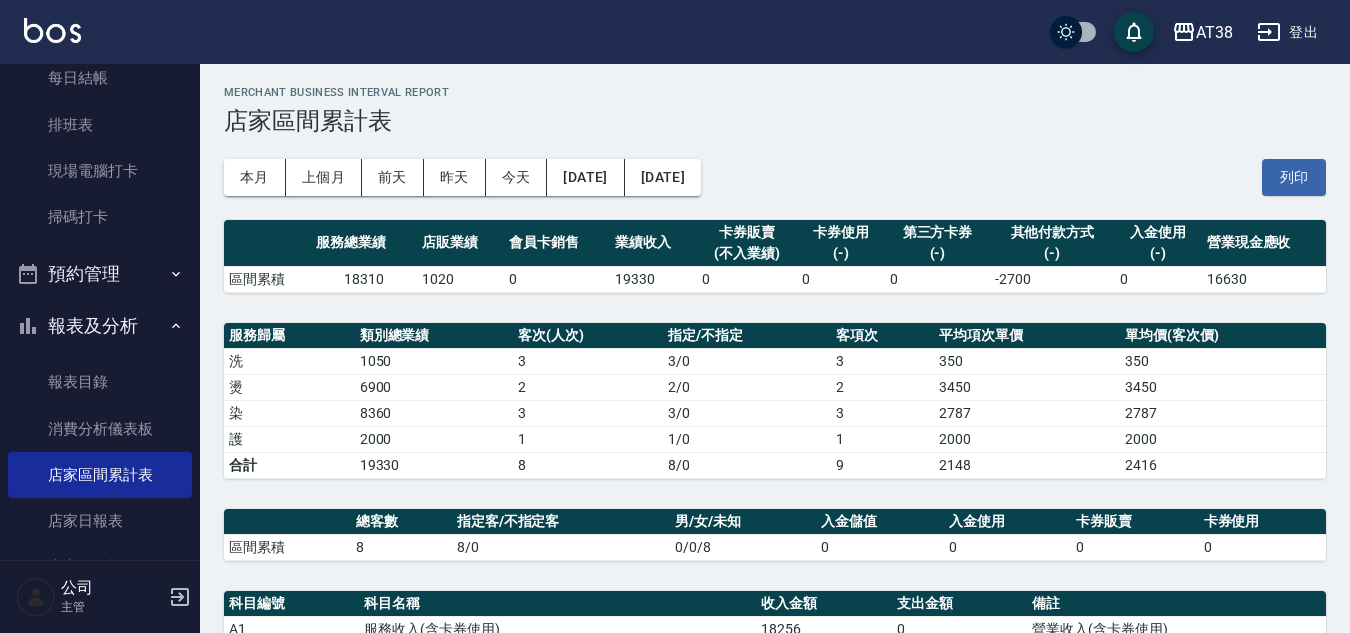 scroll, scrollTop: 0, scrollLeft: 0, axis: both 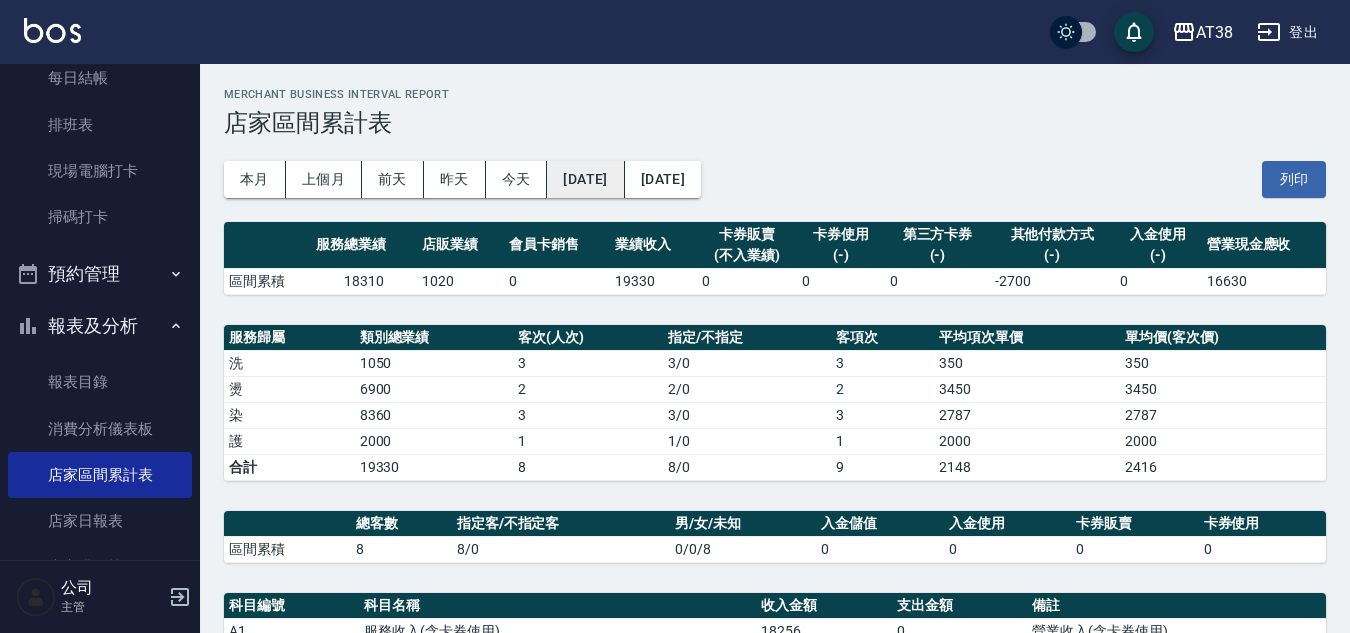 click on "2025/07/09" at bounding box center [585, 179] 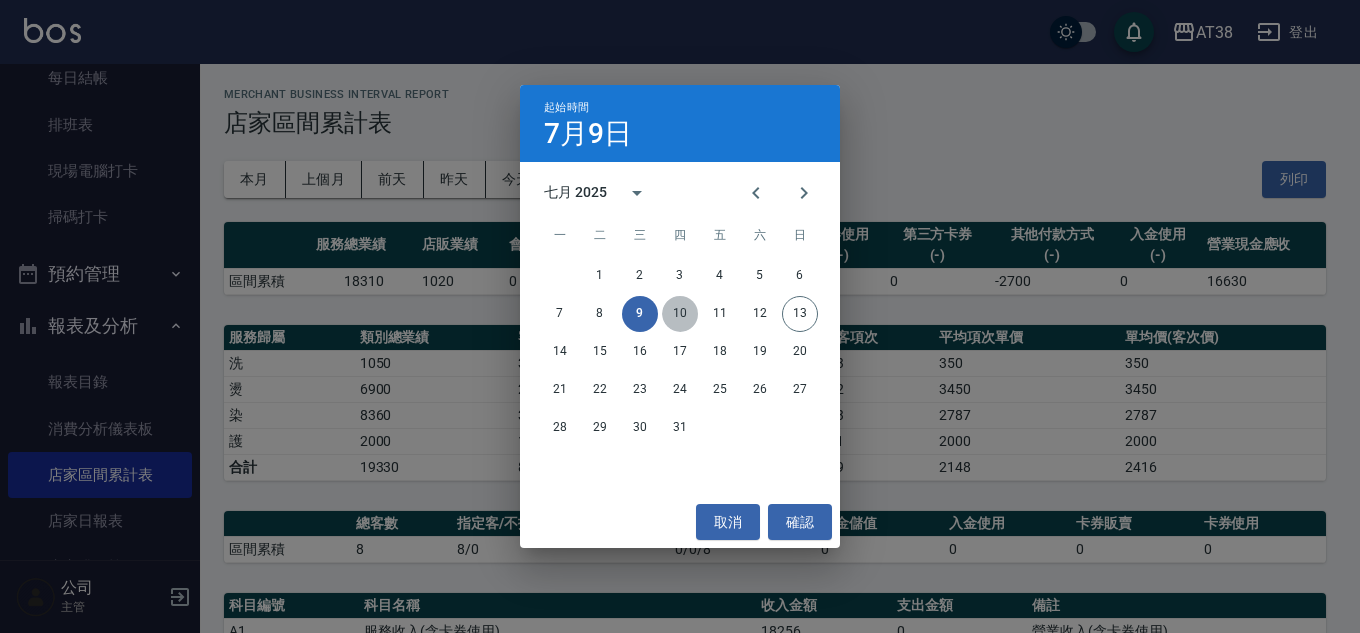 click on "10" at bounding box center [680, 314] 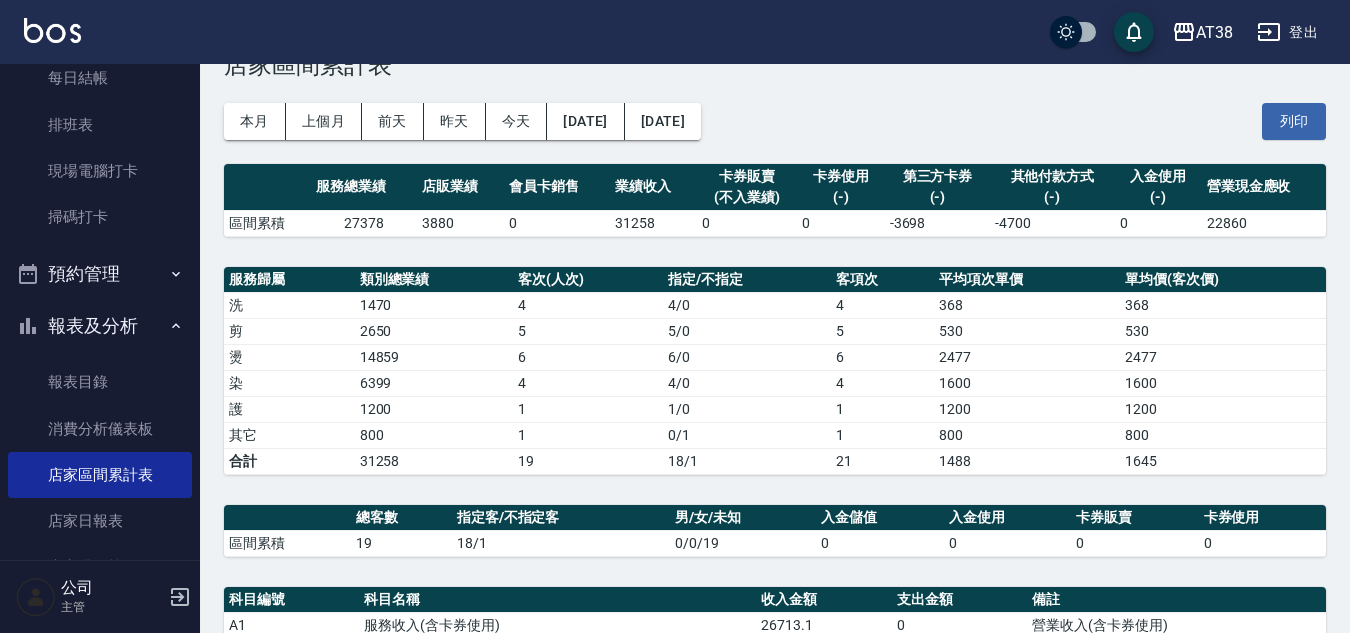 scroll, scrollTop: 0, scrollLeft: 0, axis: both 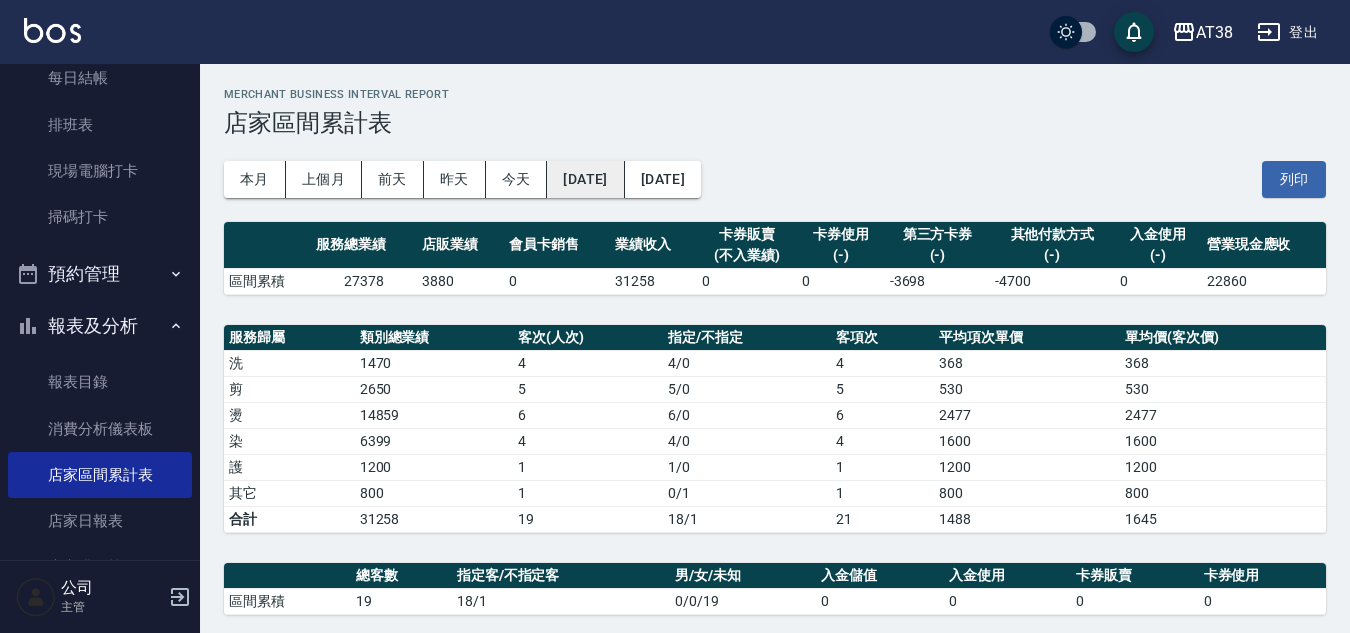 click on "2025/07/10" at bounding box center (585, 179) 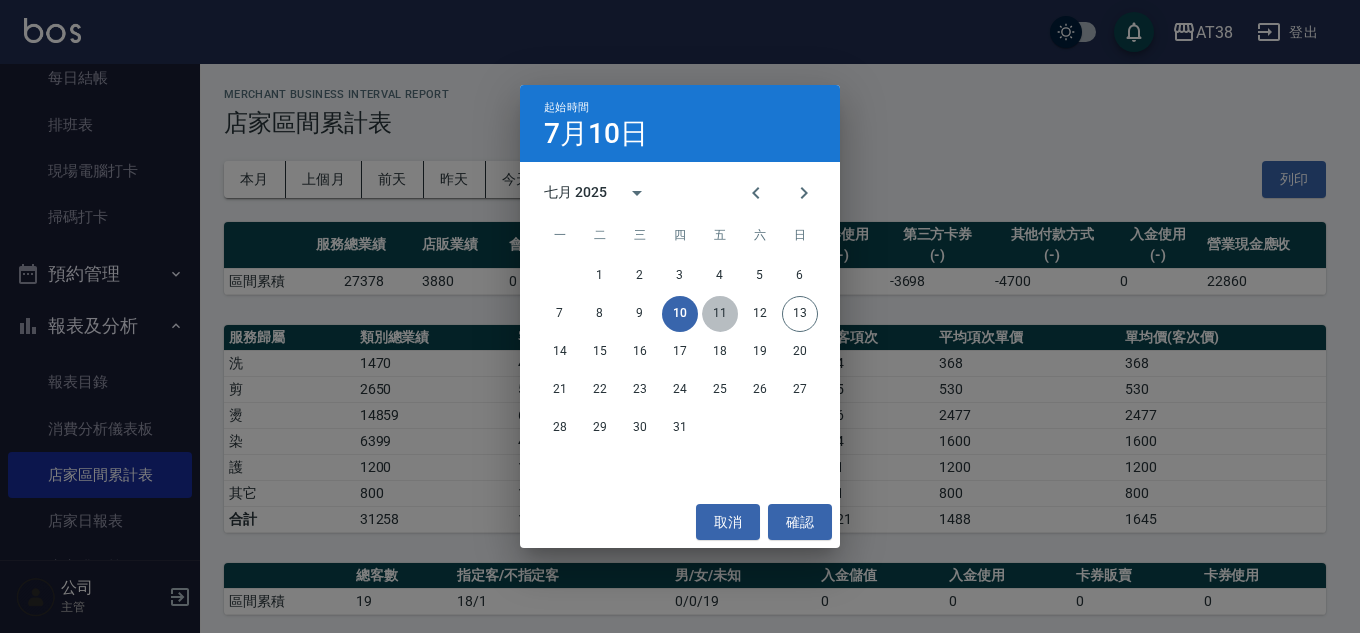 click on "11" at bounding box center (720, 314) 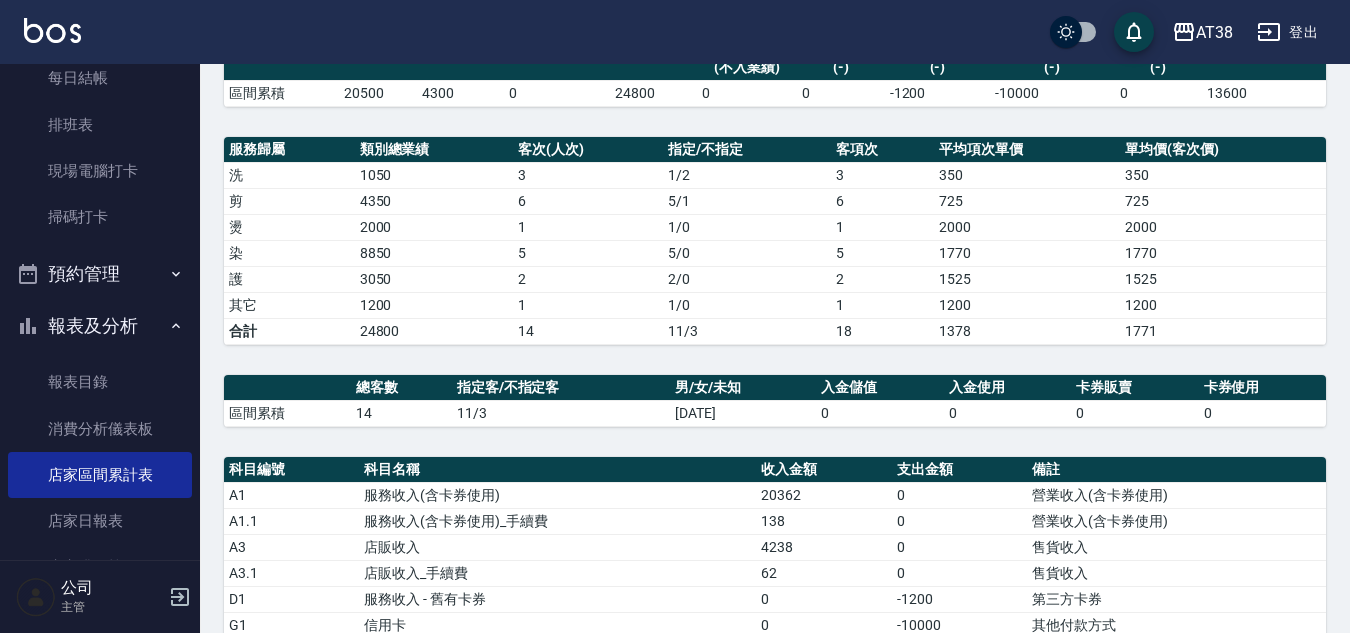 scroll, scrollTop: 0, scrollLeft: 0, axis: both 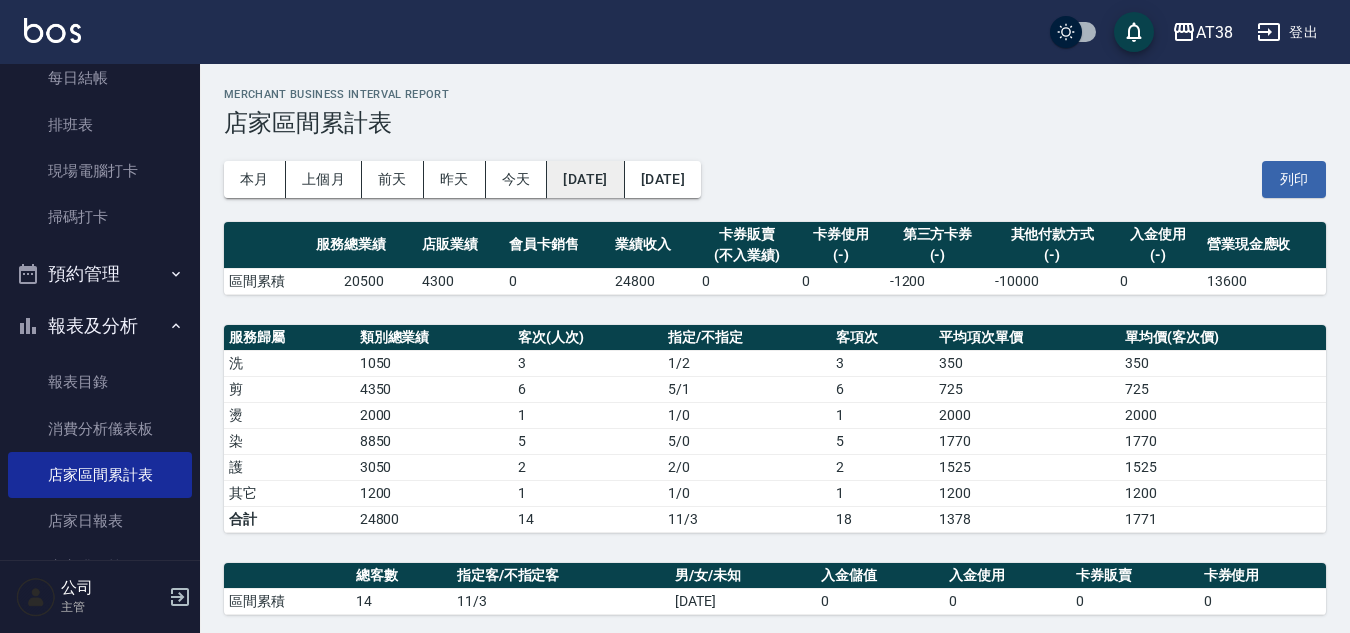 click on "2025/07/11" at bounding box center (585, 179) 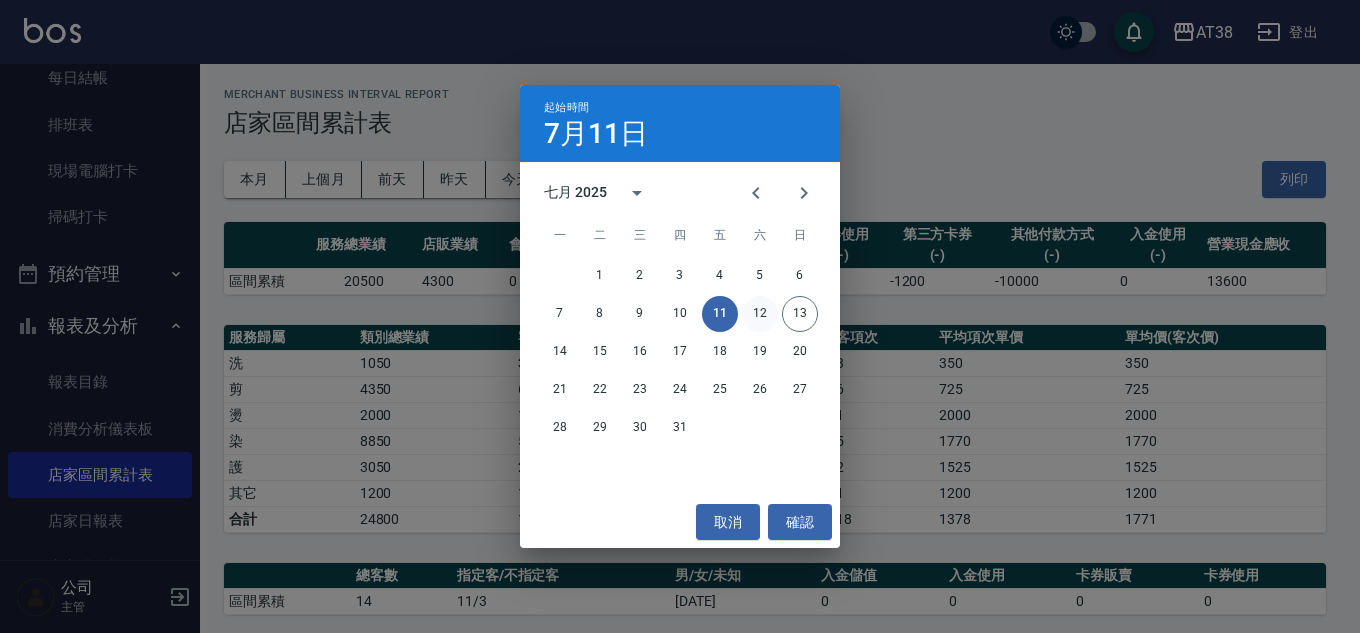 click on "12" at bounding box center (760, 314) 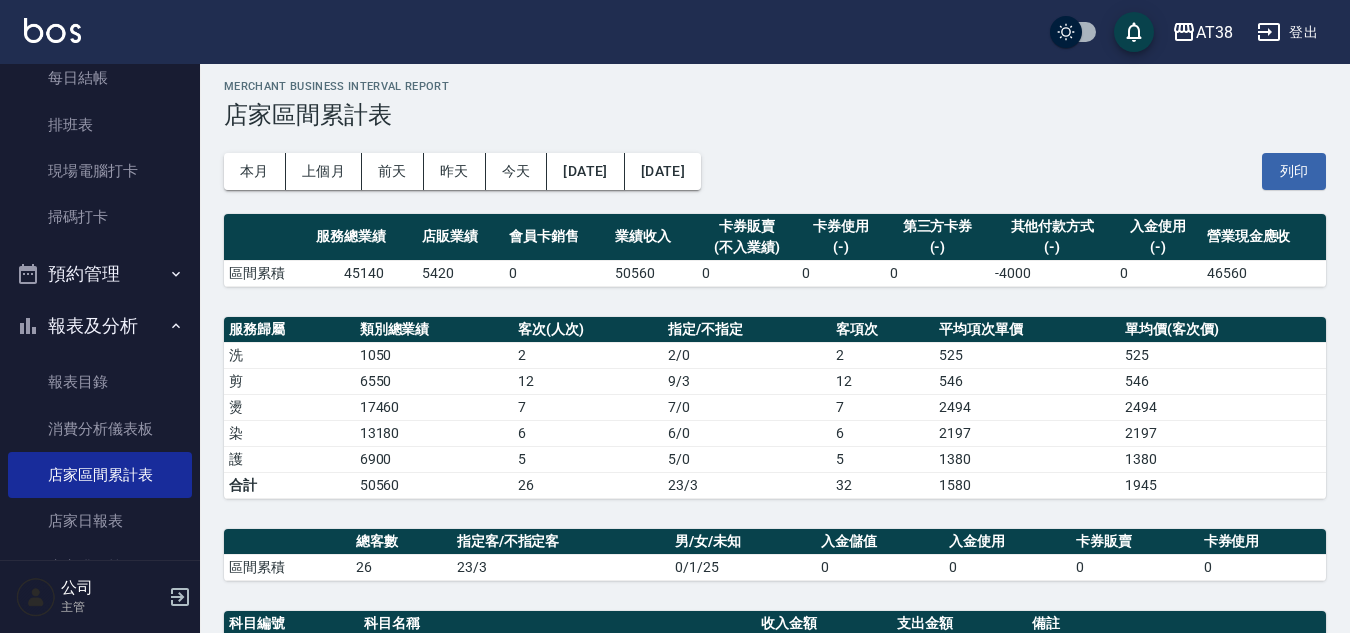 scroll, scrollTop: 0, scrollLeft: 0, axis: both 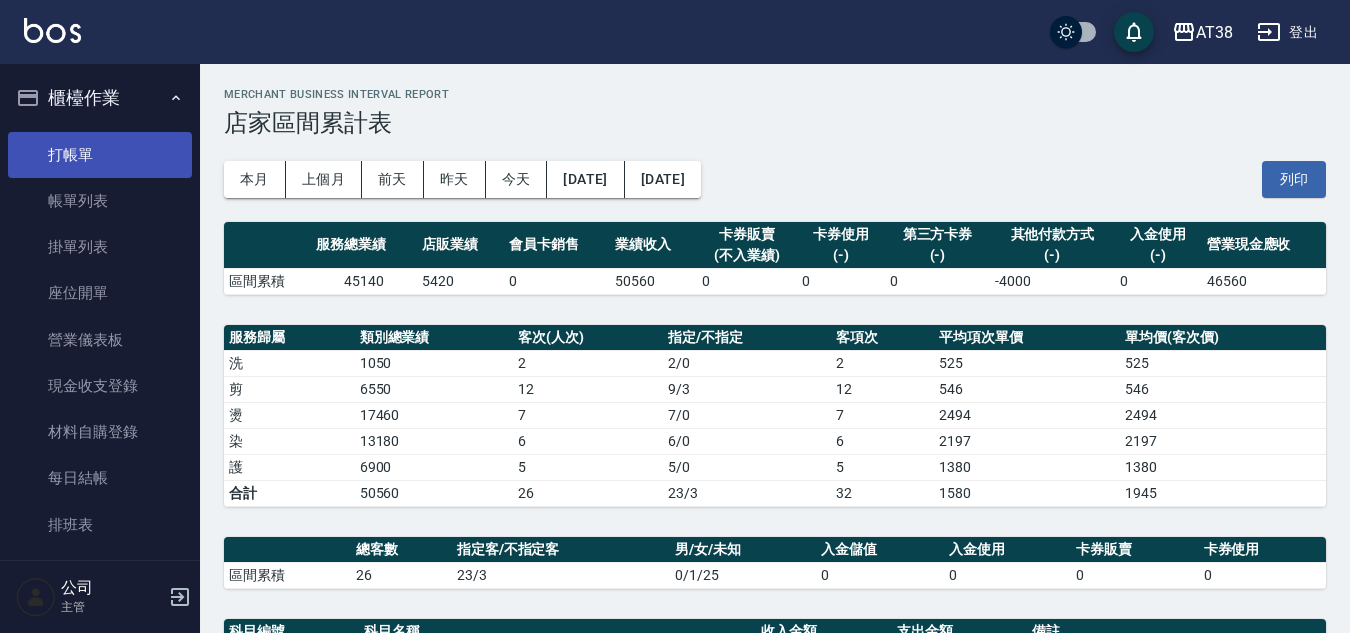 click on "打帳單" at bounding box center (100, 155) 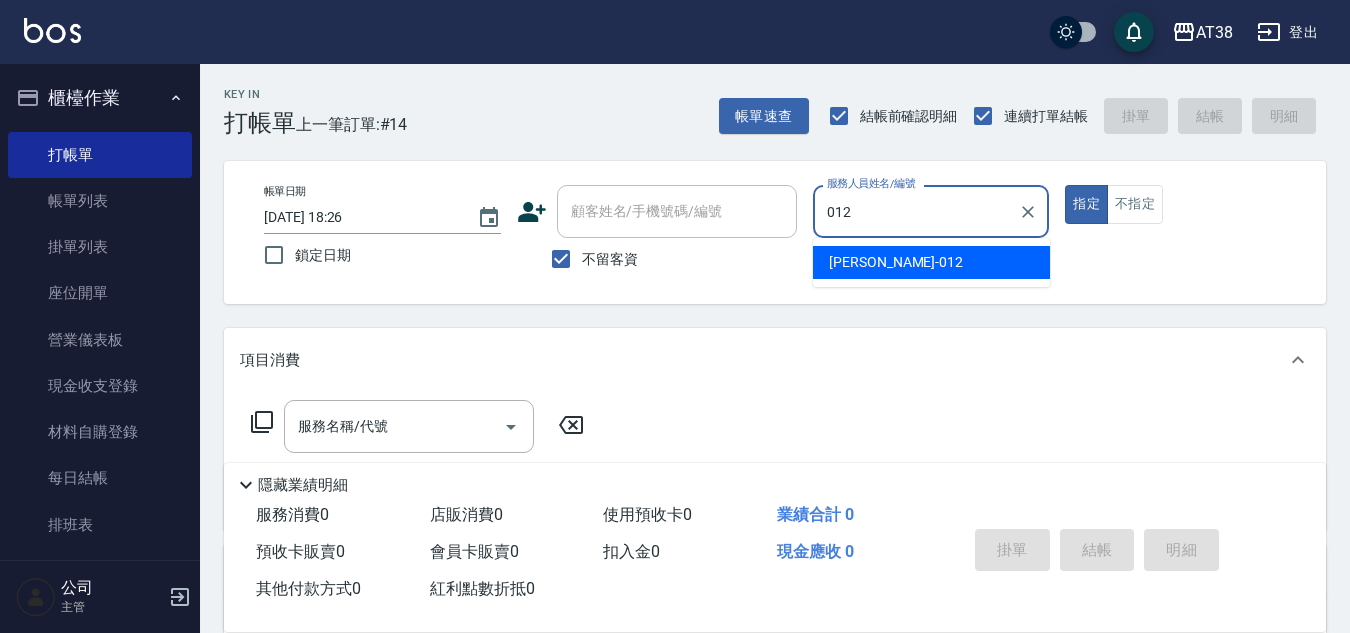 type on "[PERSON_NAME]-012" 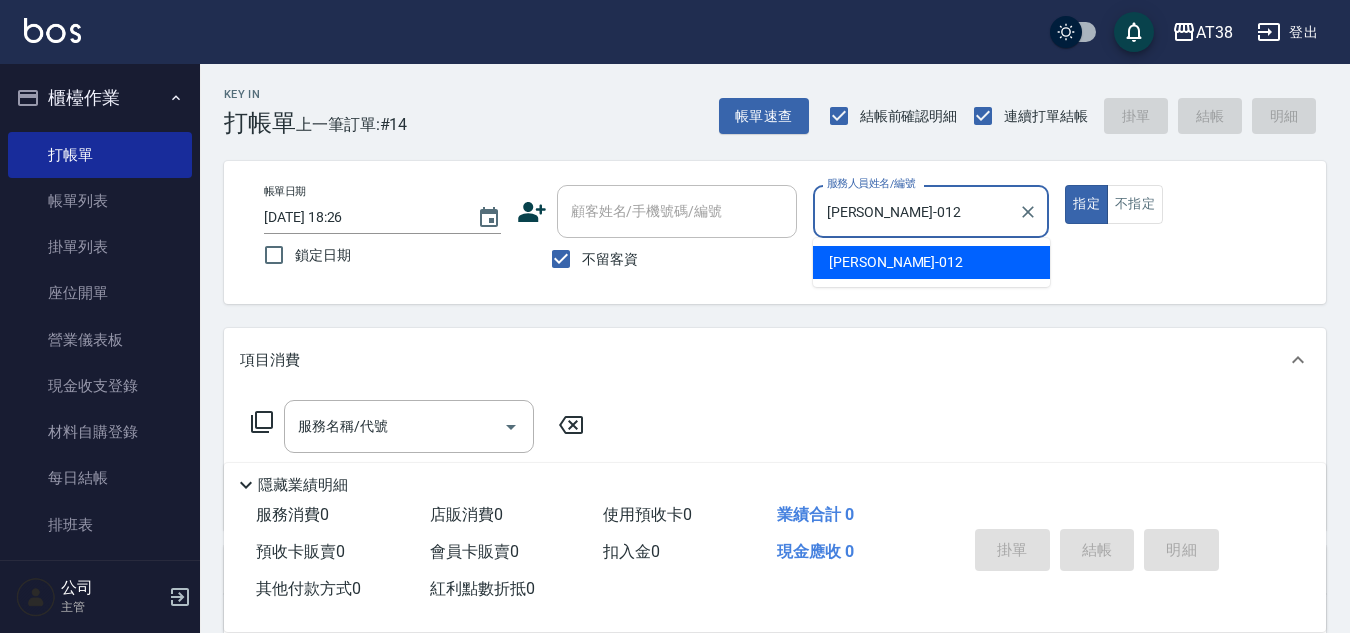 type on "true" 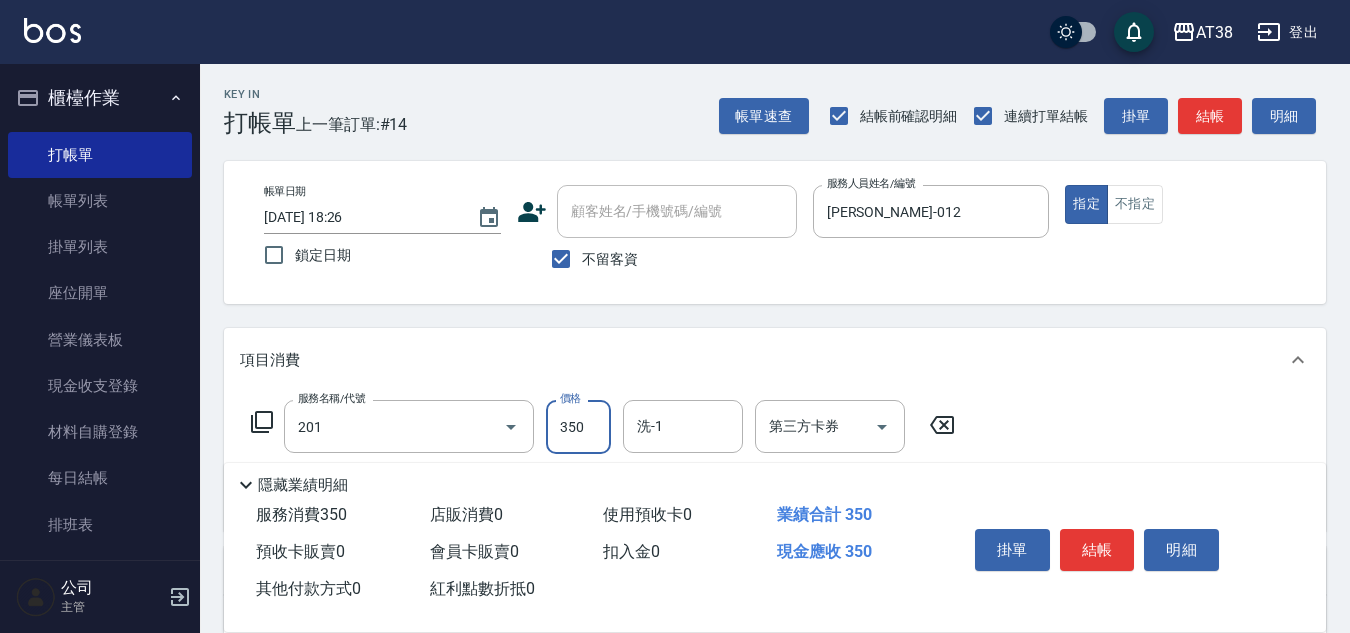 type on "洗髮(201)" 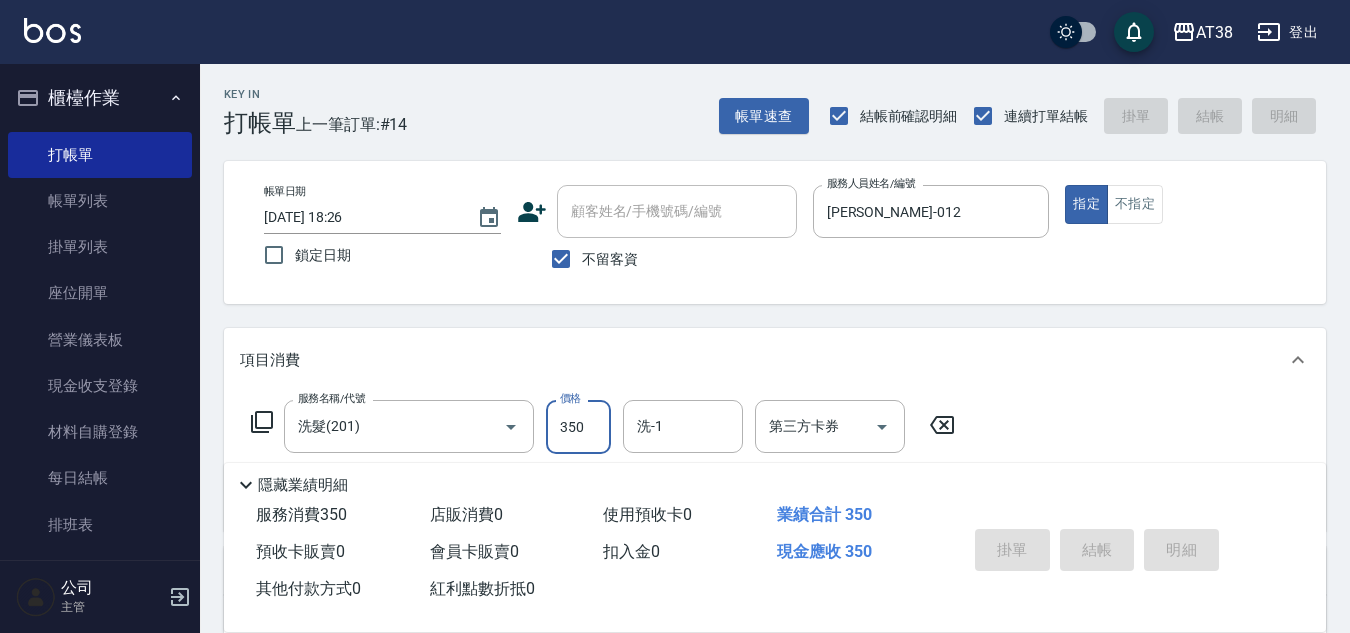type 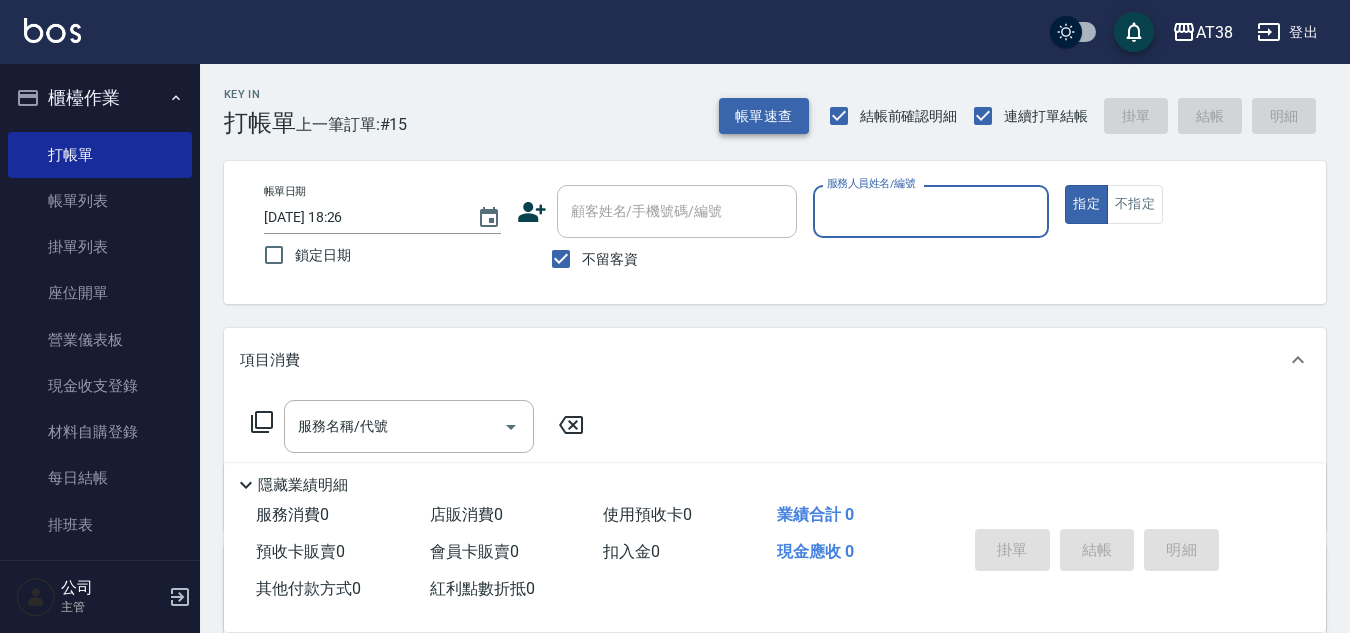 click on "帳單速查" at bounding box center (764, 116) 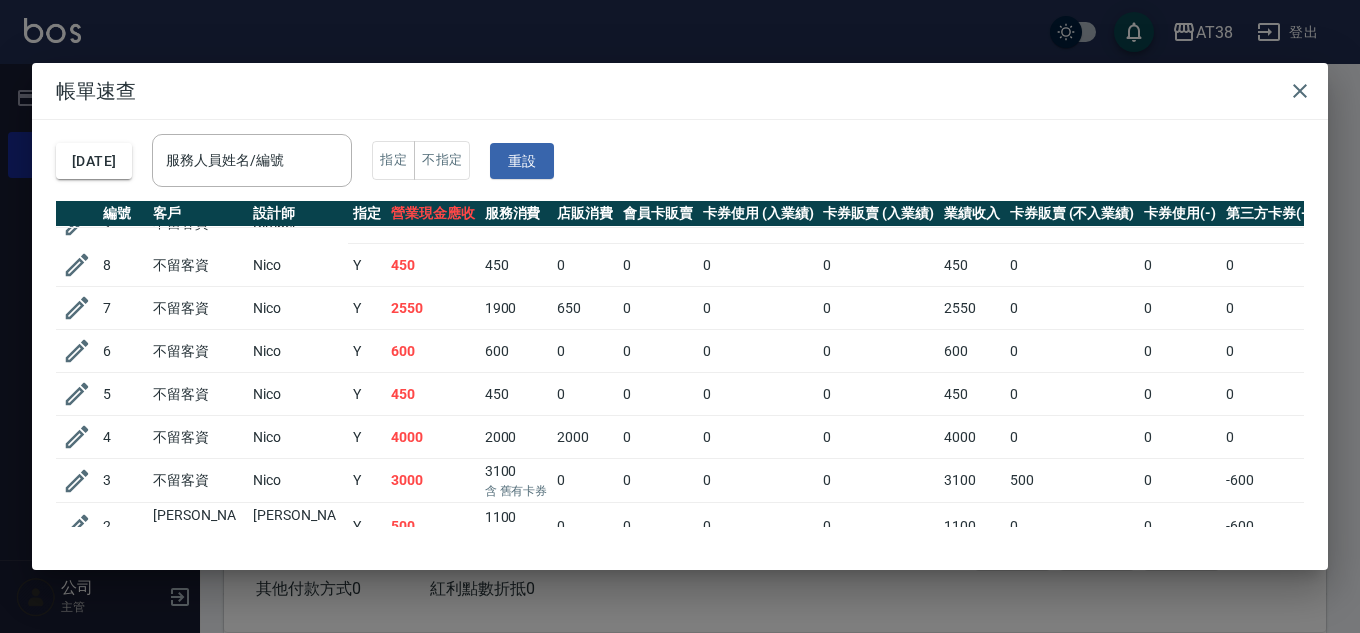 scroll, scrollTop: 300, scrollLeft: 0, axis: vertical 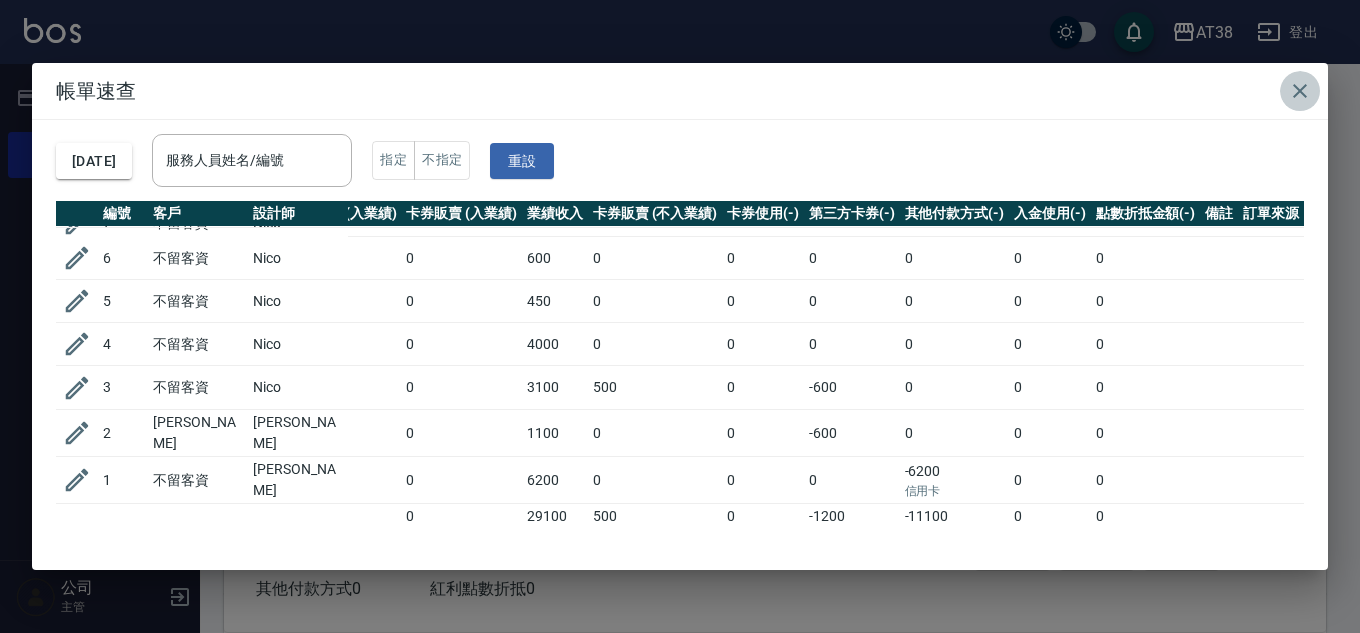 click 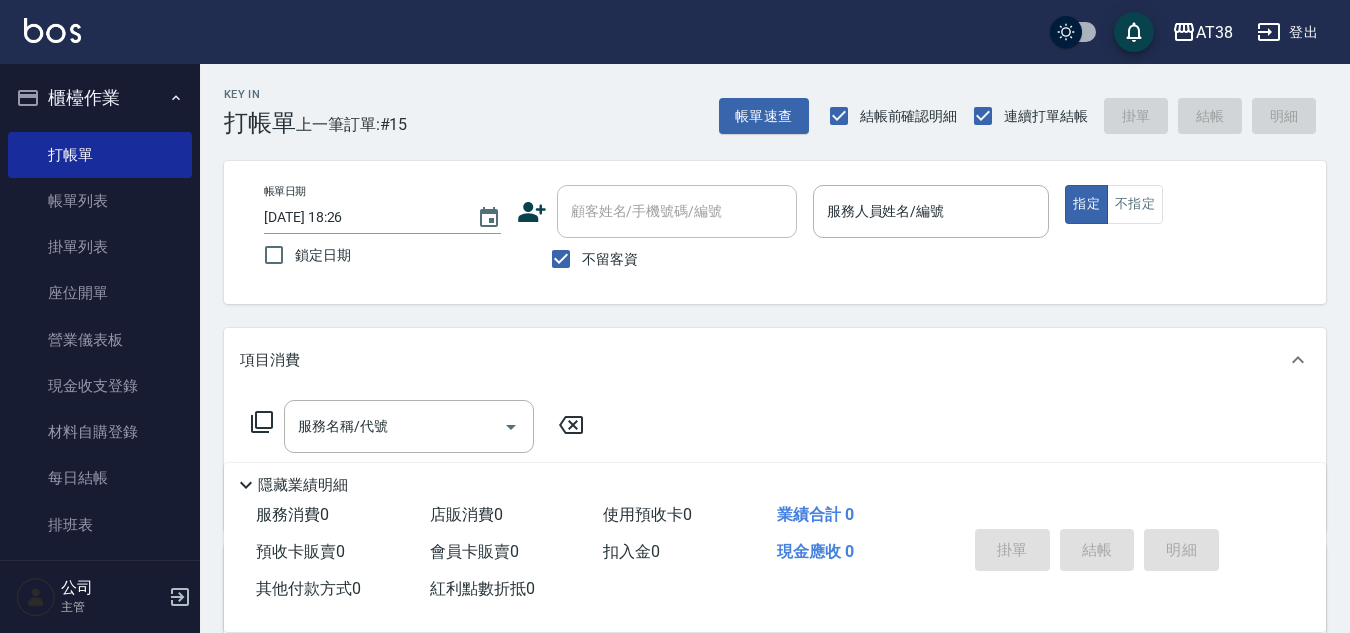 click on "登出" at bounding box center (1287, 32) 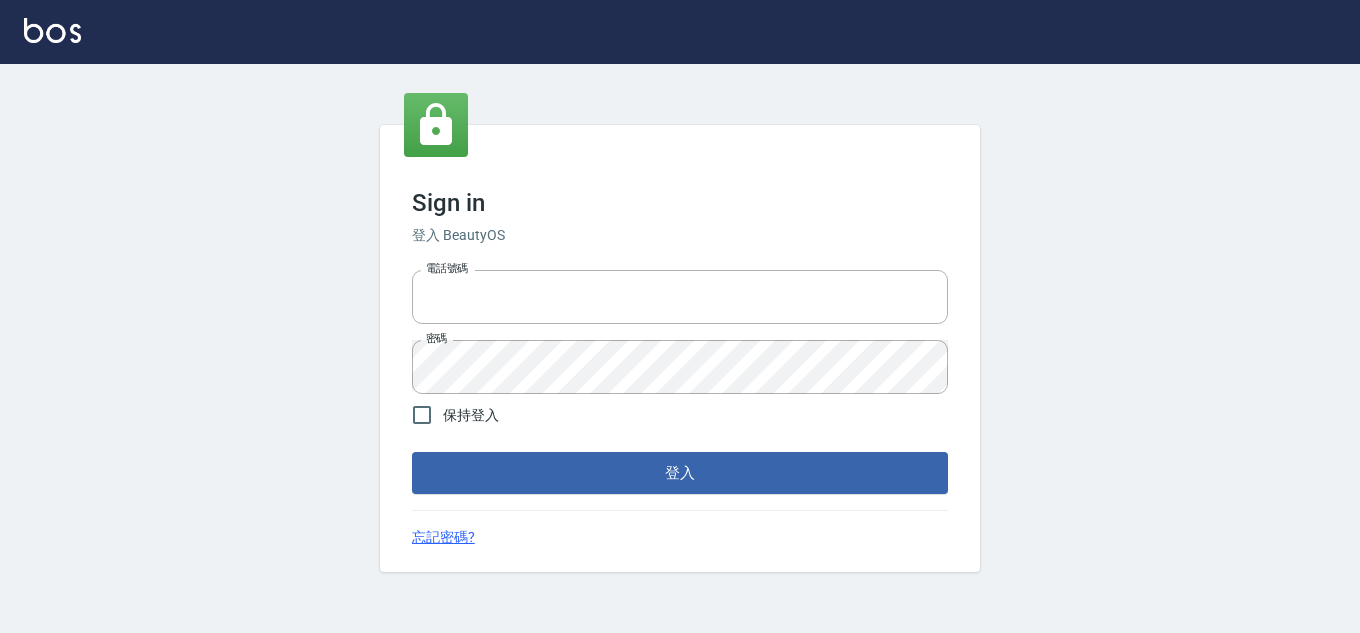 scroll, scrollTop: 0, scrollLeft: 0, axis: both 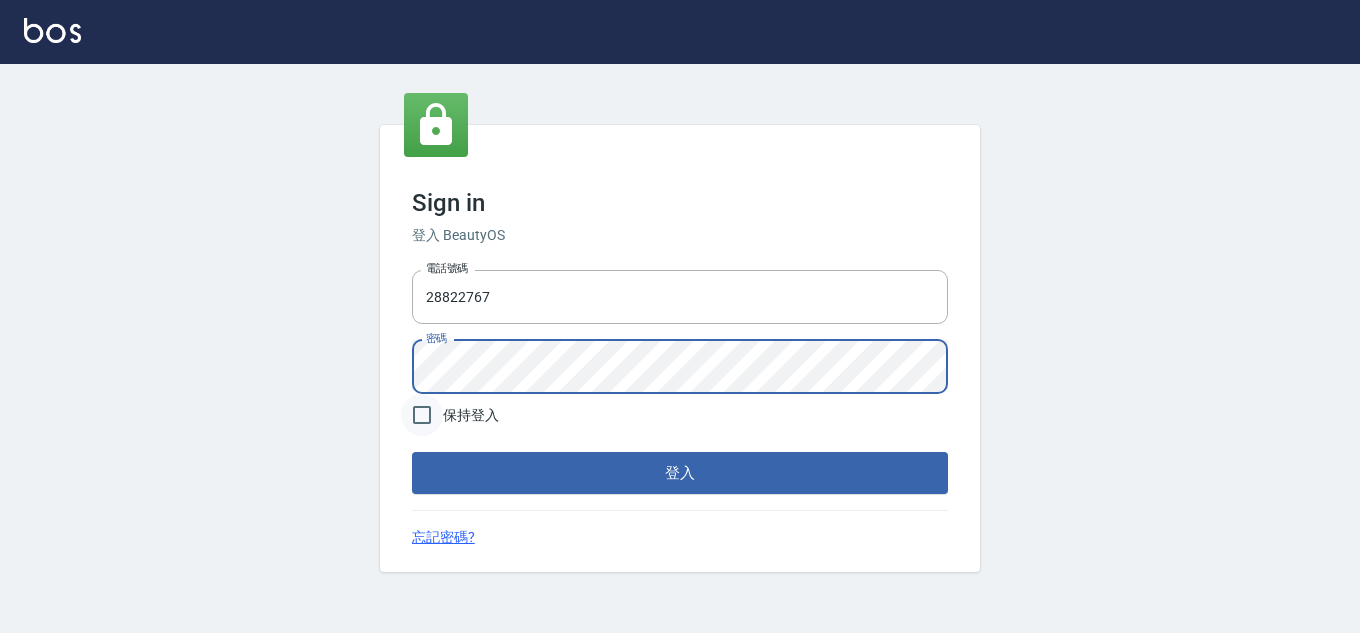 click on "保持登入" at bounding box center (422, 415) 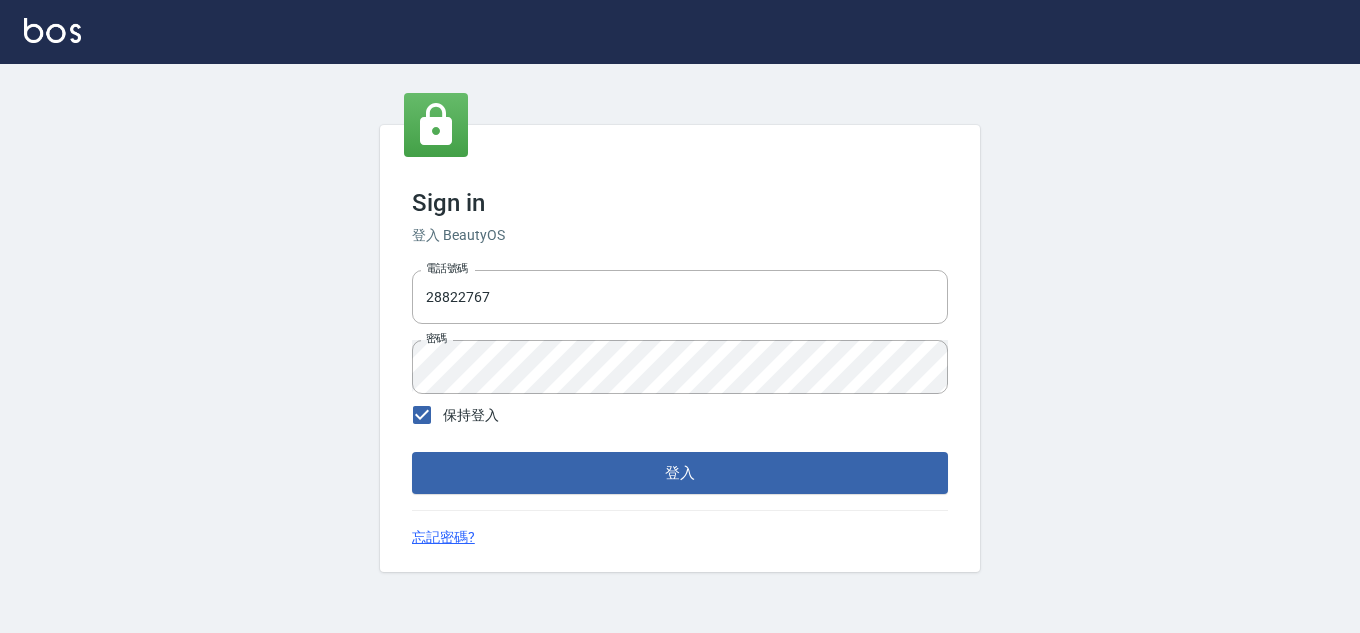 click on "登入" at bounding box center (680, 473) 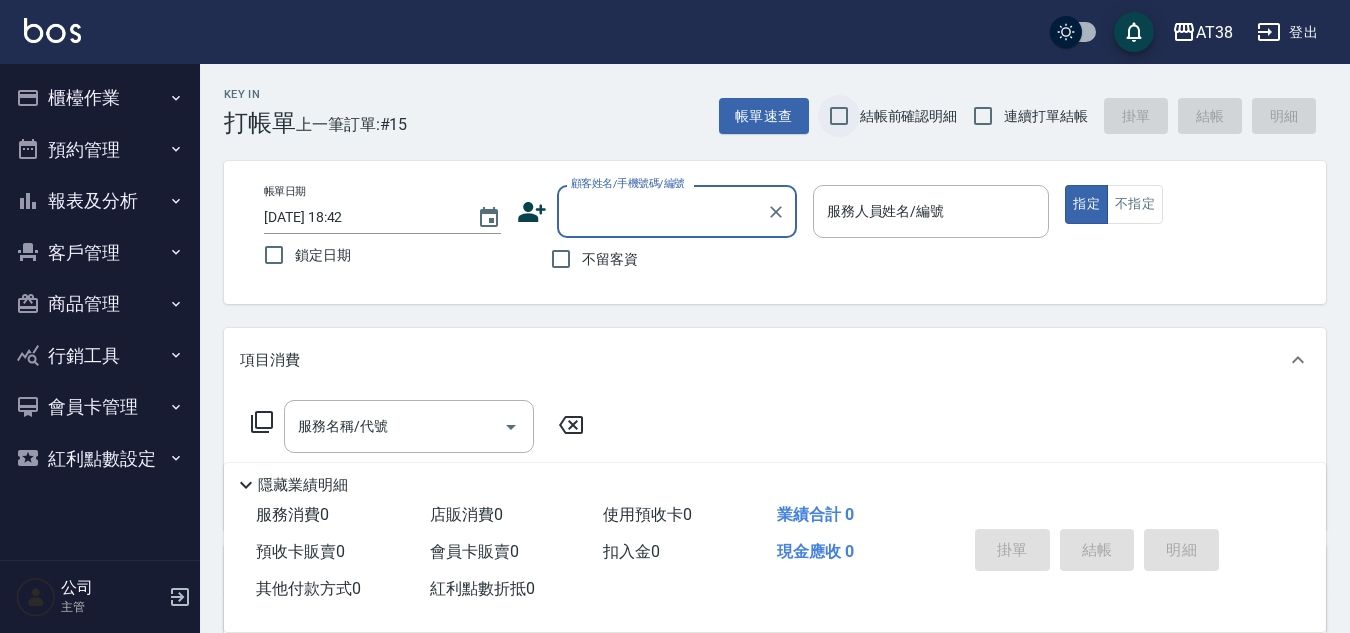 click on "結帳前確認明細" at bounding box center [839, 116] 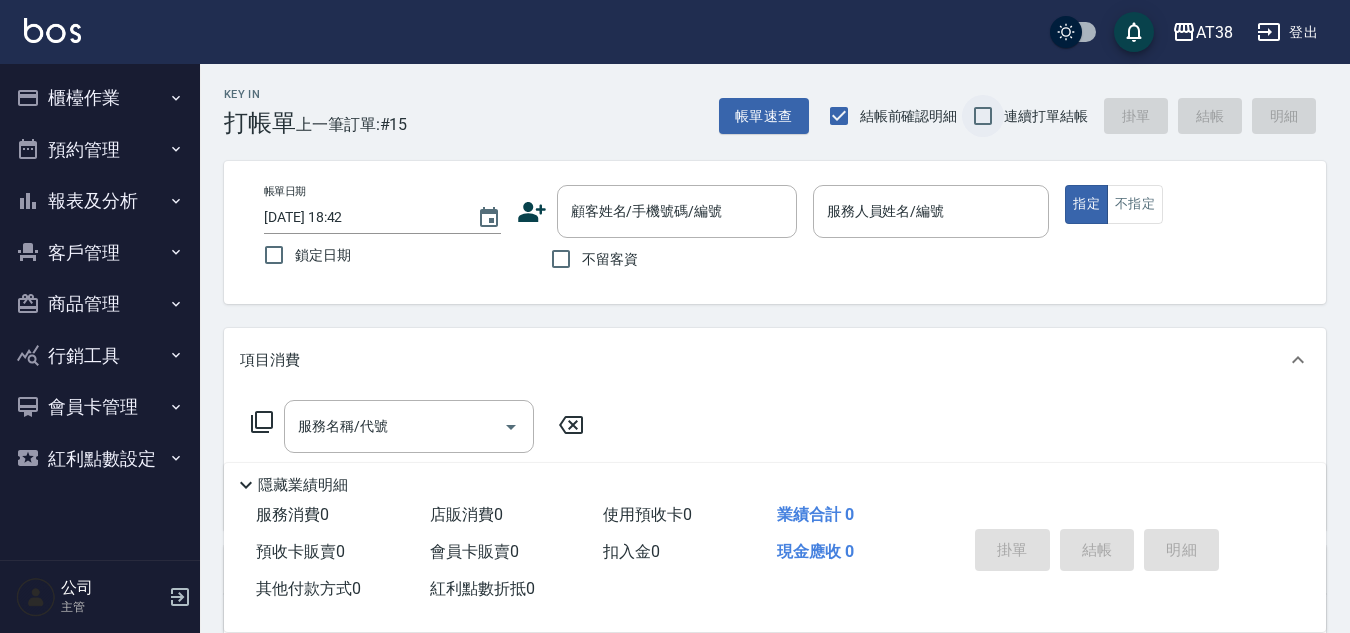 click on "連續打單結帳" at bounding box center (983, 116) 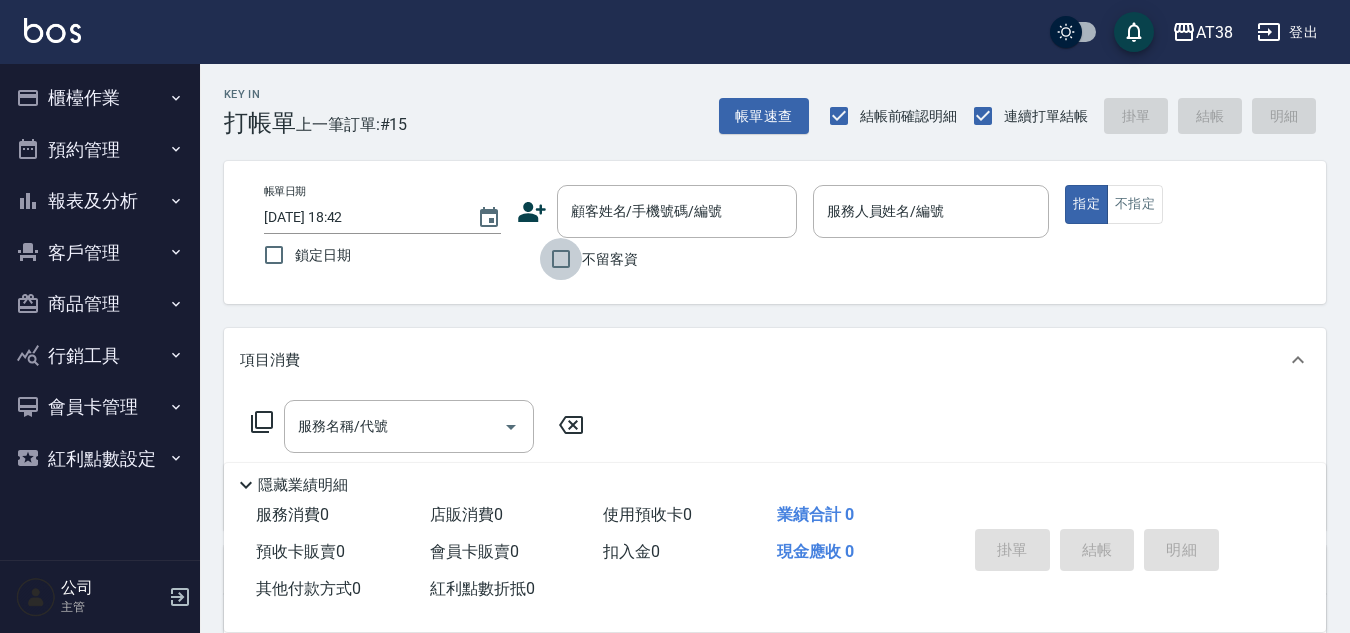 click on "不留客資" at bounding box center (561, 259) 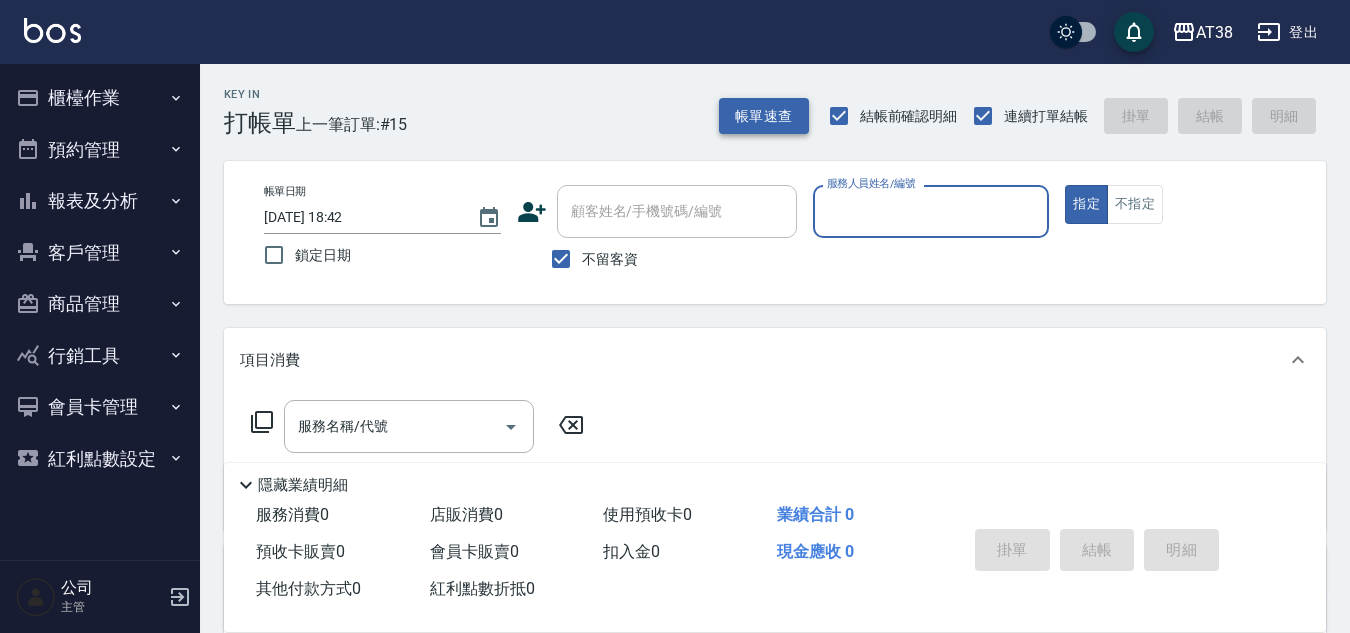 click on "帳單速查" at bounding box center [764, 116] 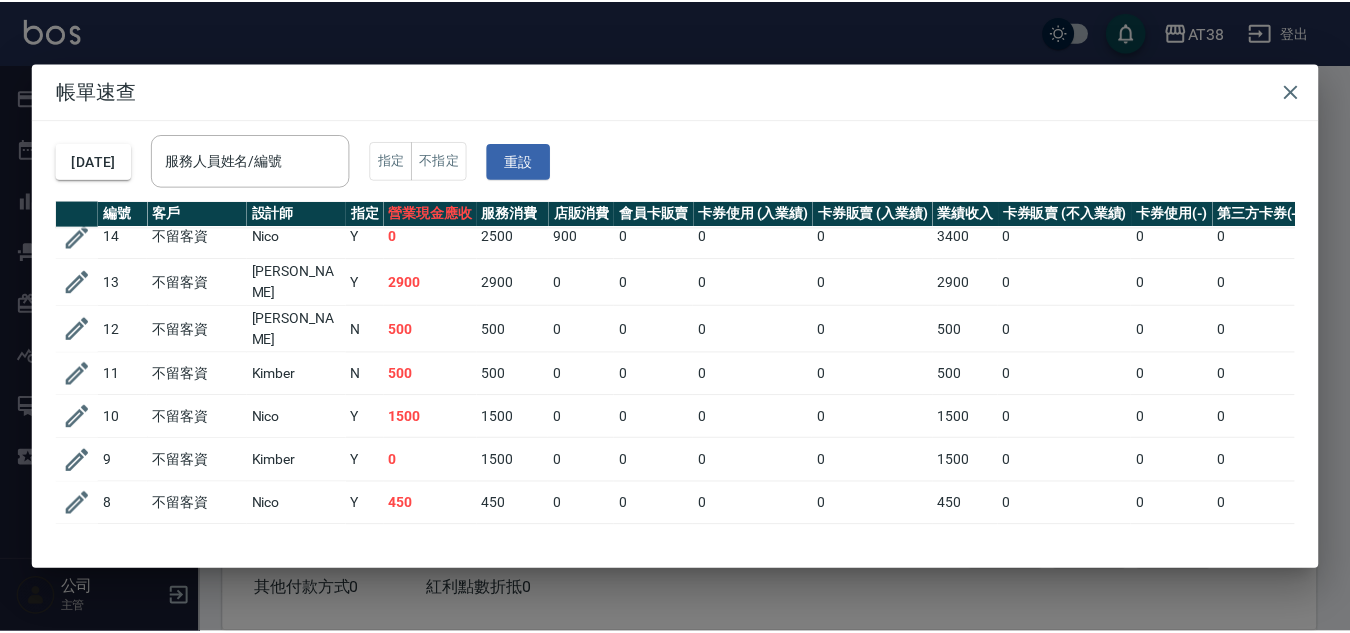 scroll, scrollTop: 391, scrollLeft: 0, axis: vertical 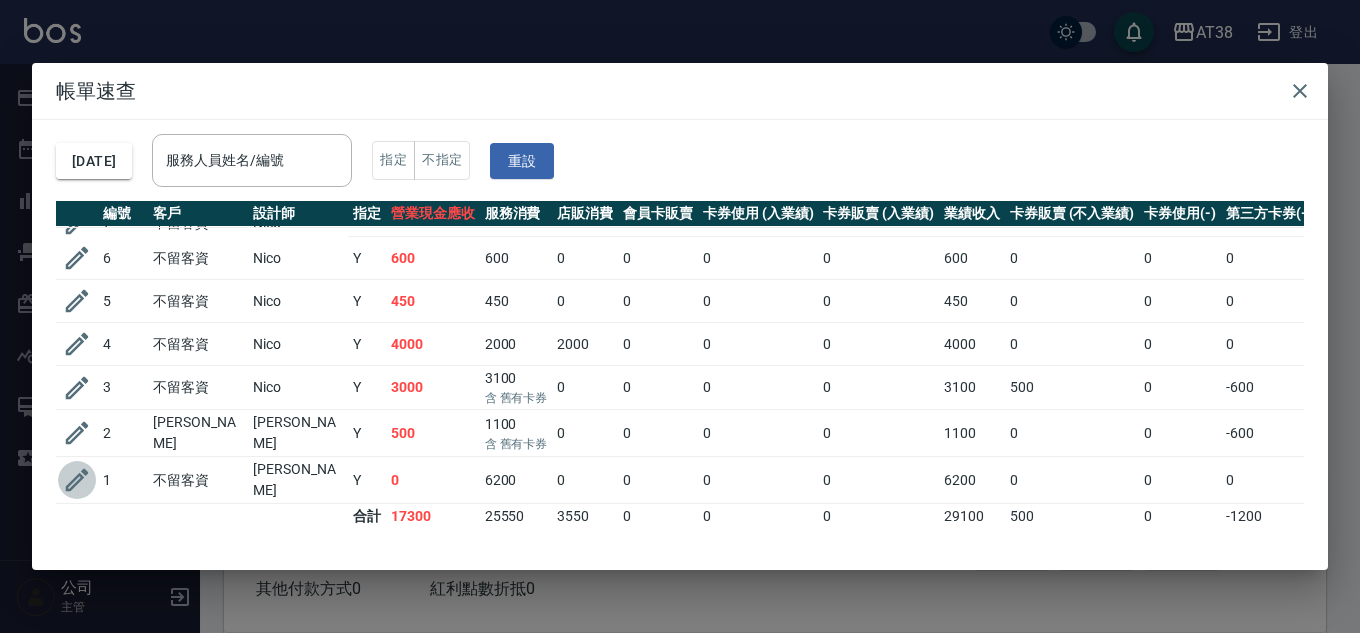 click 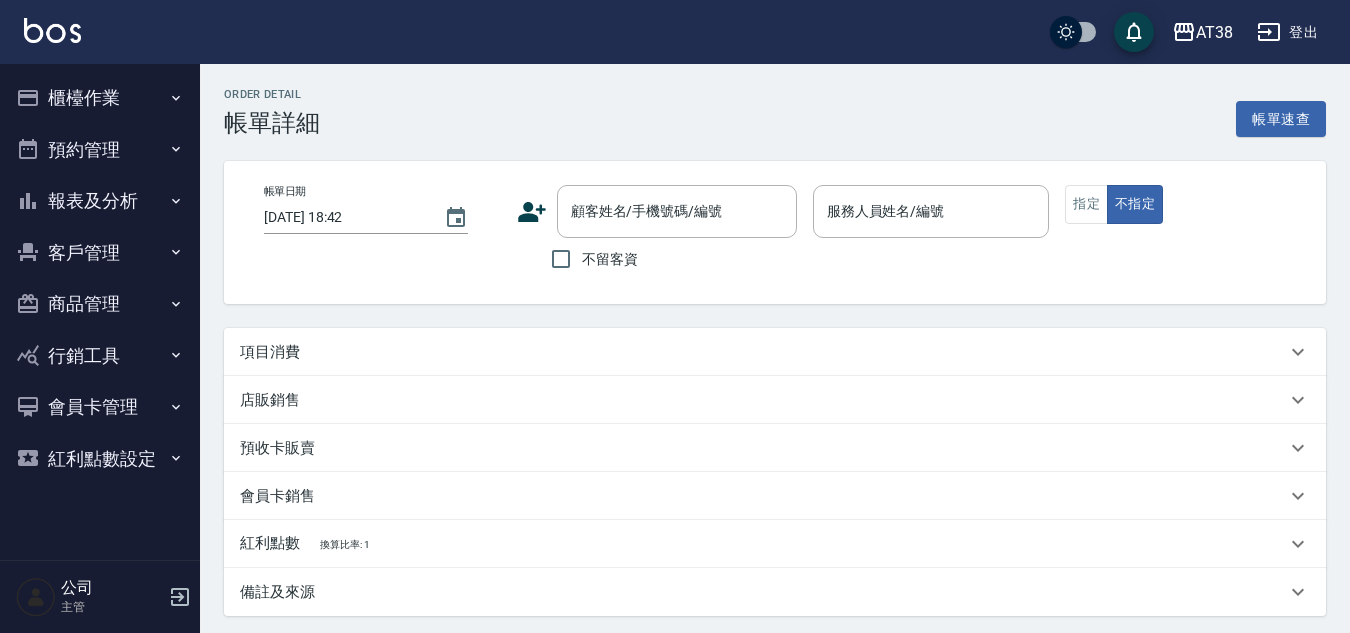 type on "[DATE] 17:25" 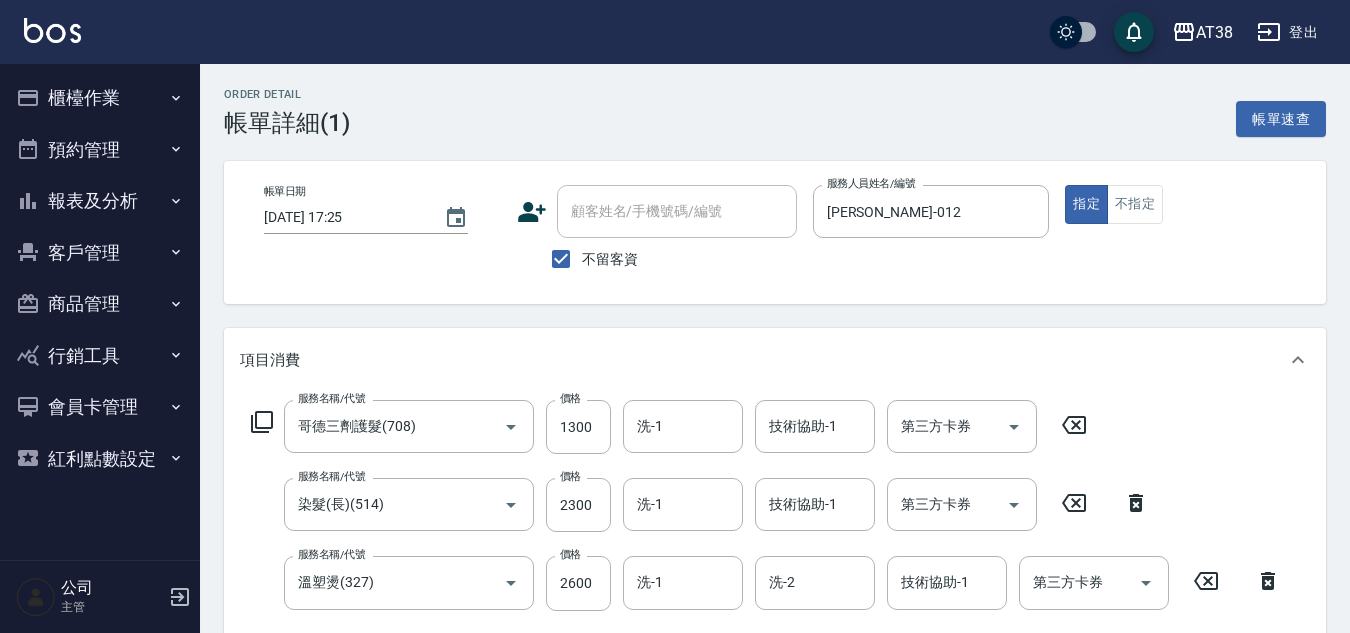 type on "哥德三劑護髮(708)" 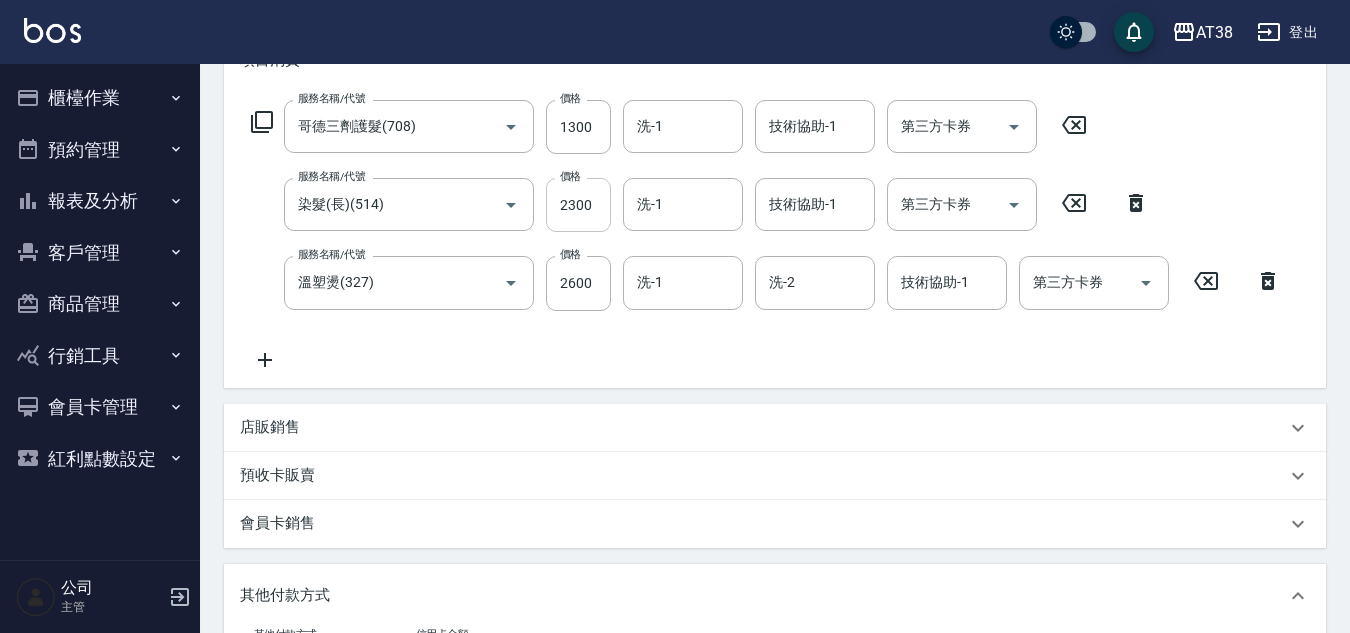 scroll, scrollTop: 400, scrollLeft: 0, axis: vertical 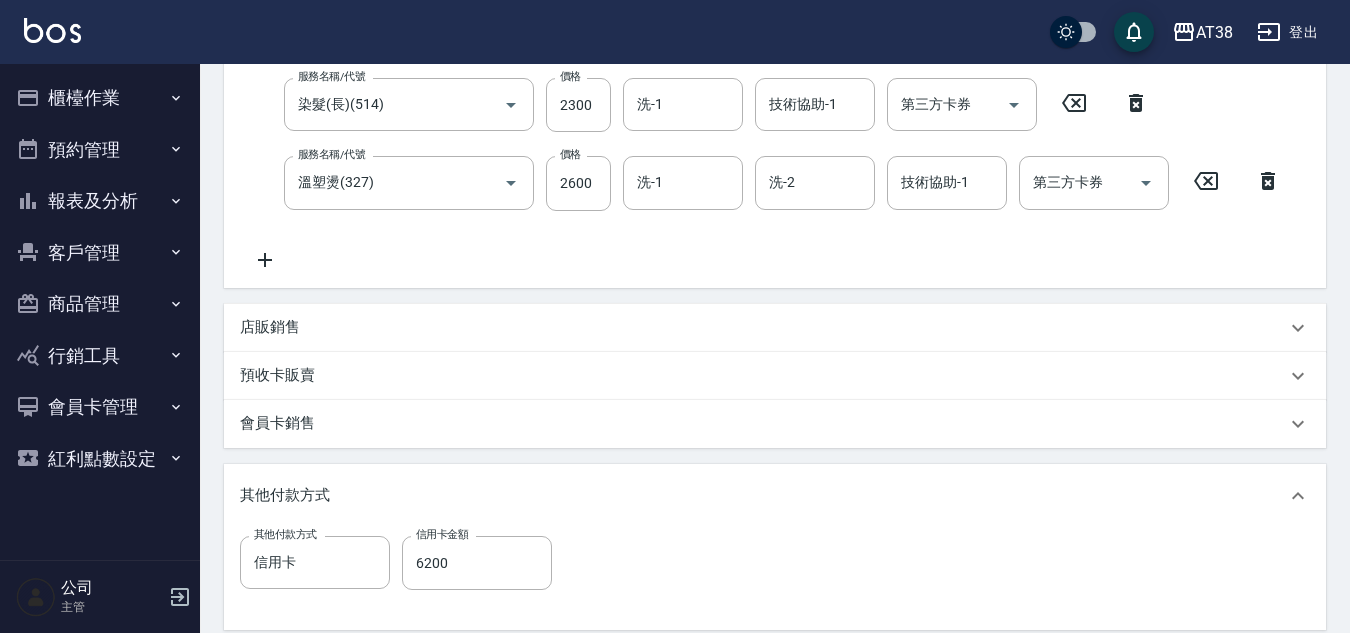 click on "店販銷售" at bounding box center (270, 327) 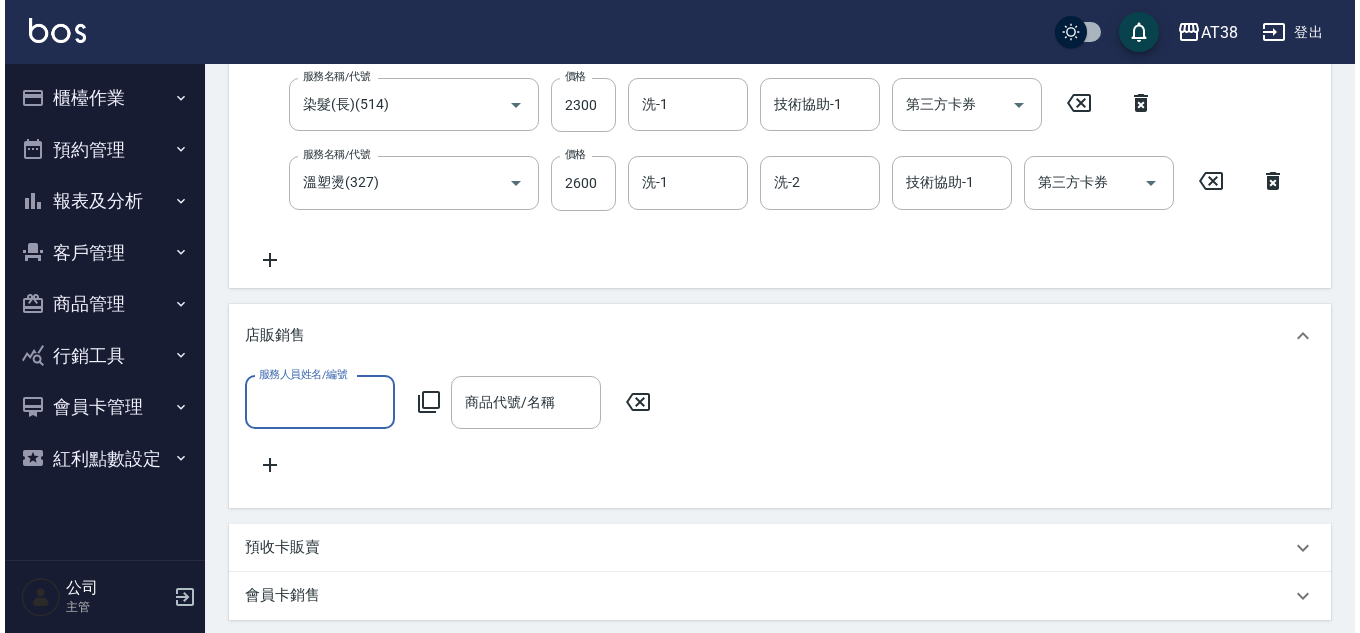 scroll, scrollTop: 0, scrollLeft: 0, axis: both 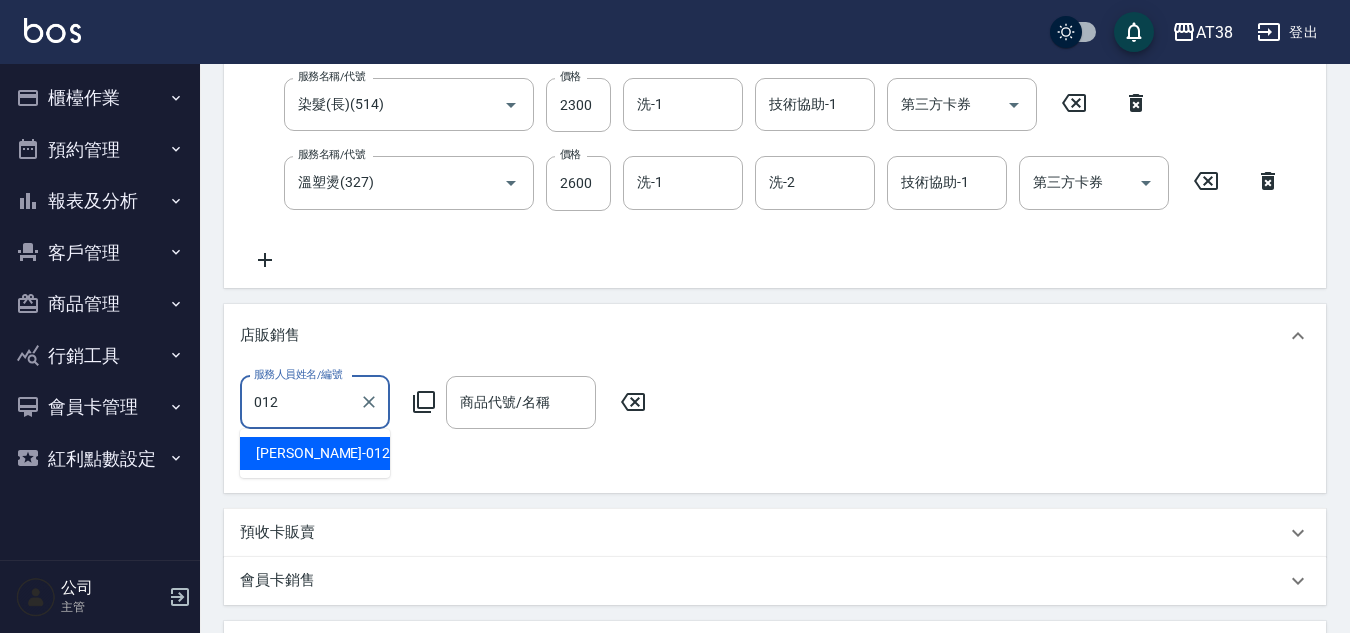 type on "012" 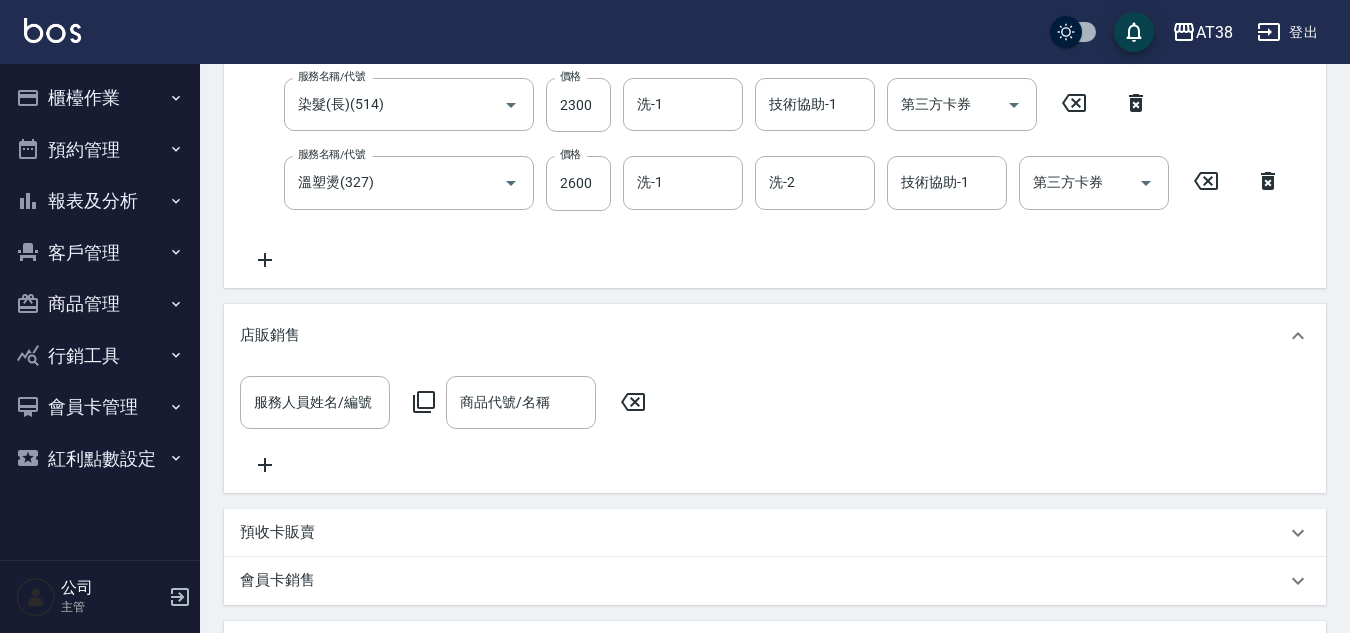 click 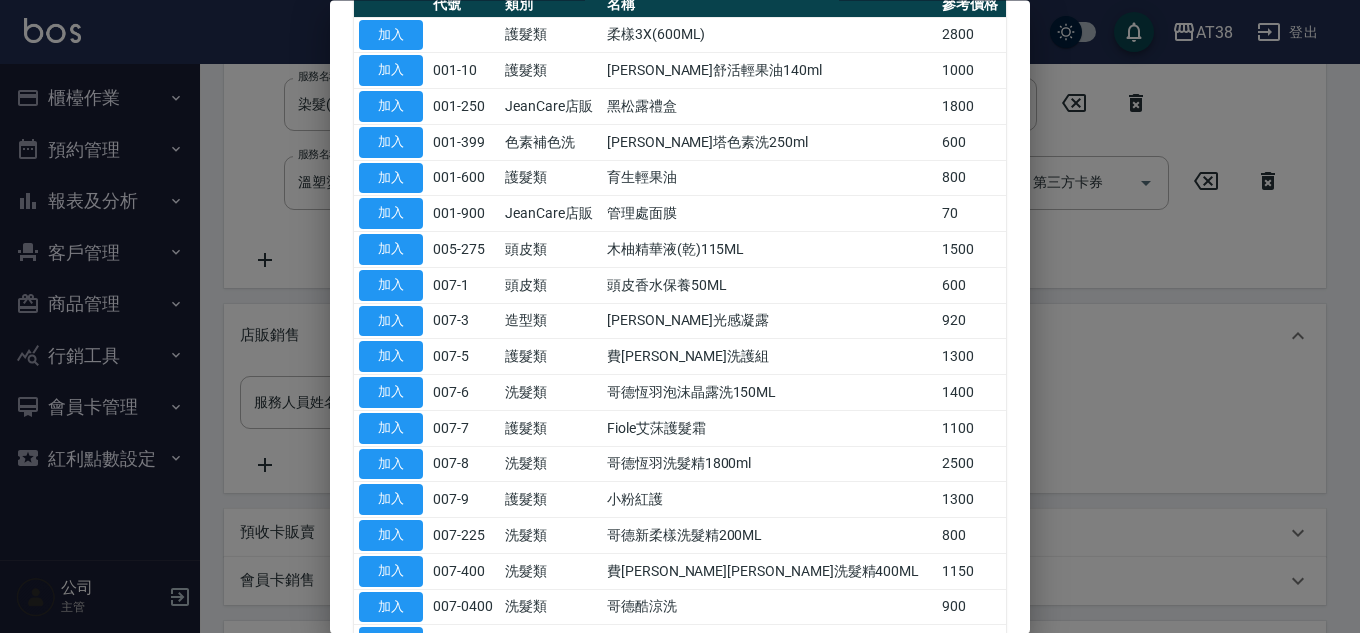 scroll, scrollTop: 0, scrollLeft: 0, axis: both 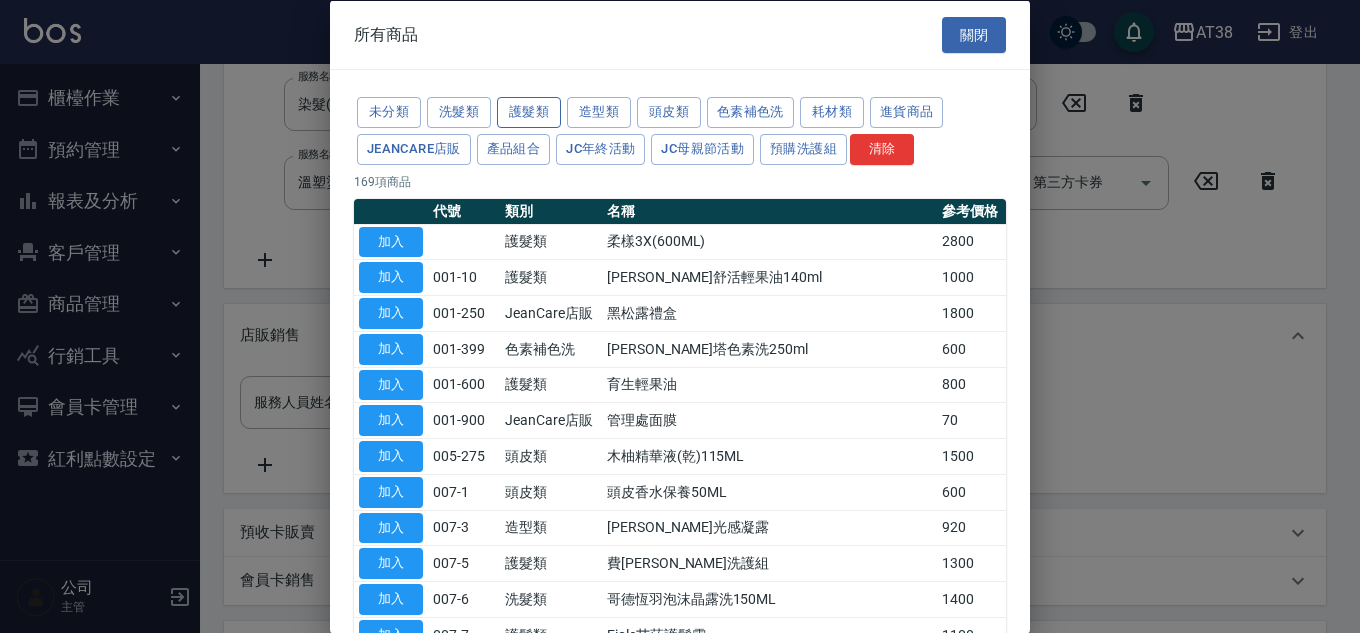 click on "護髮類" at bounding box center (529, 112) 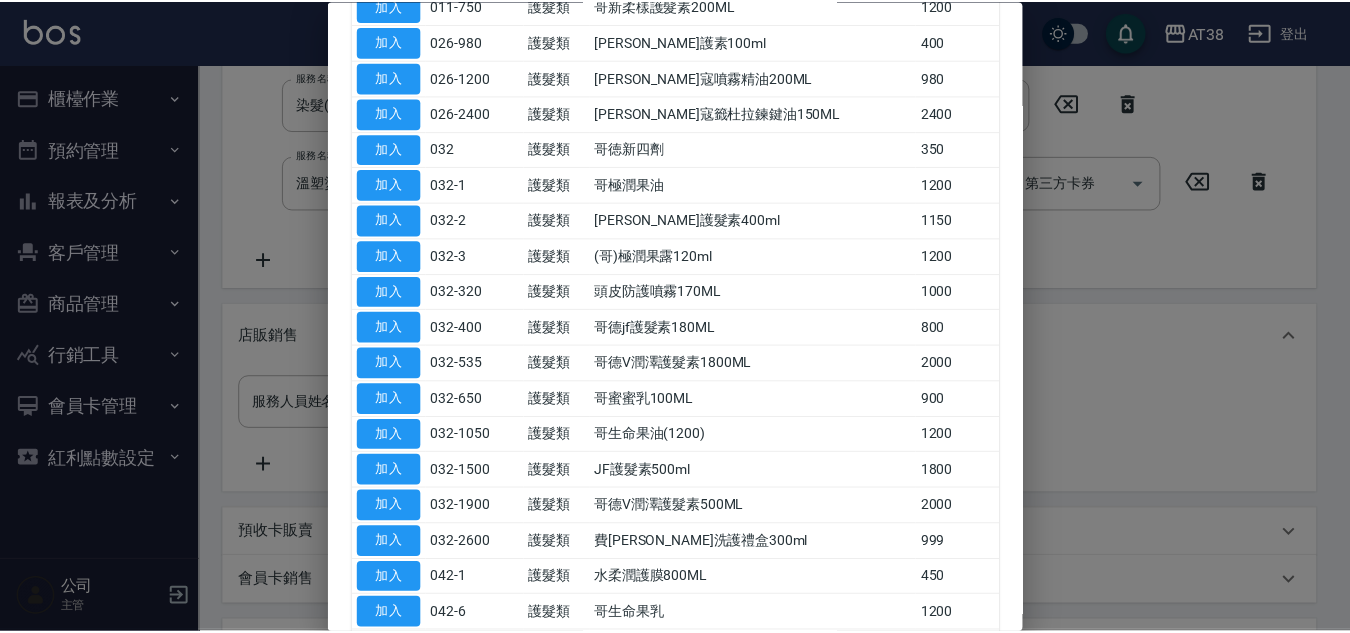 scroll, scrollTop: 700, scrollLeft: 0, axis: vertical 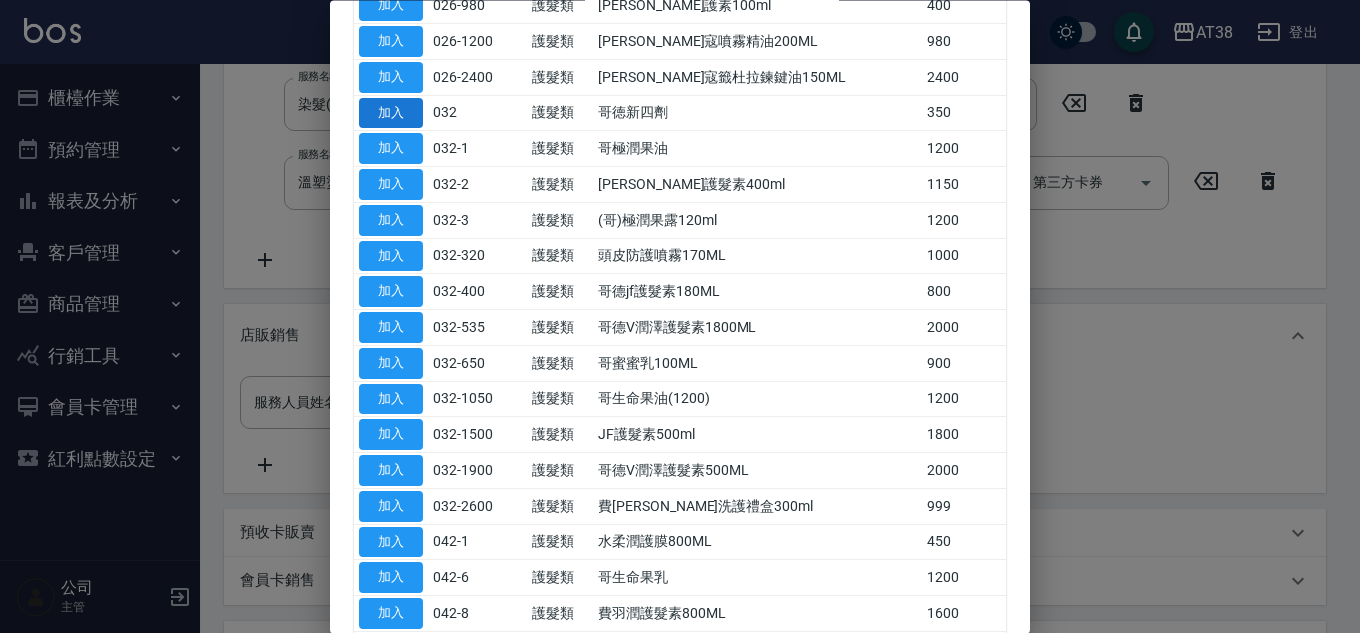 click on "加入" at bounding box center (391, 113) 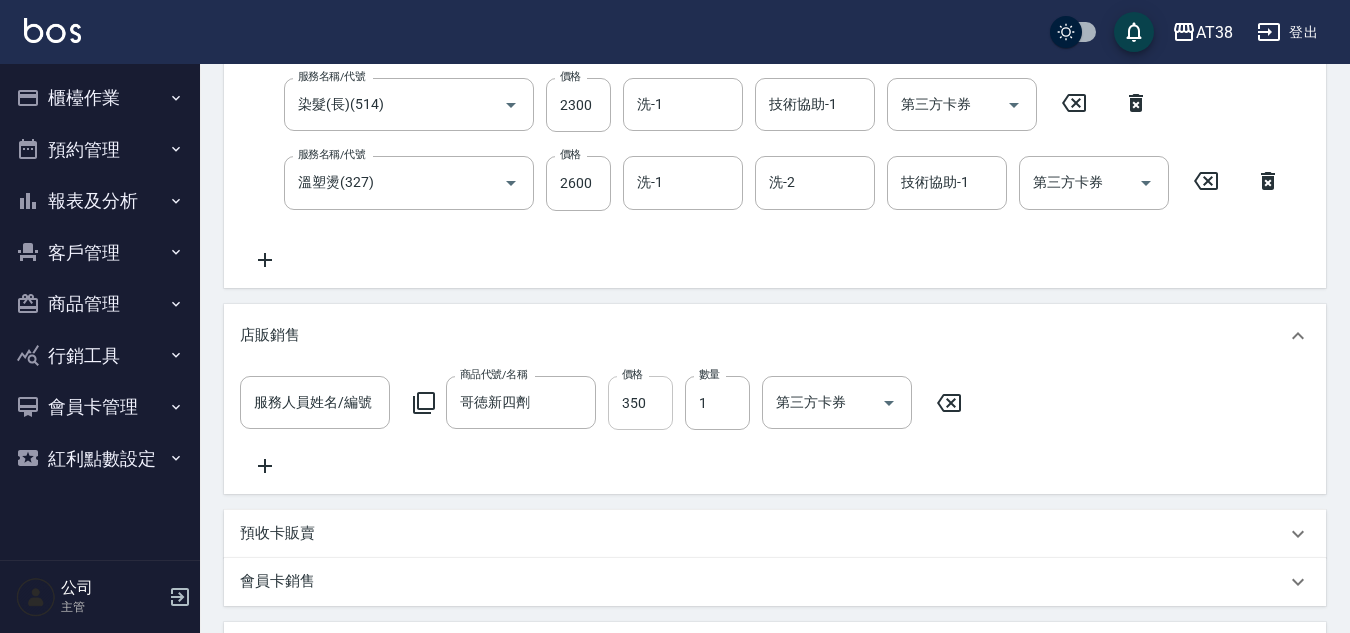 click on "350" at bounding box center [640, 403] 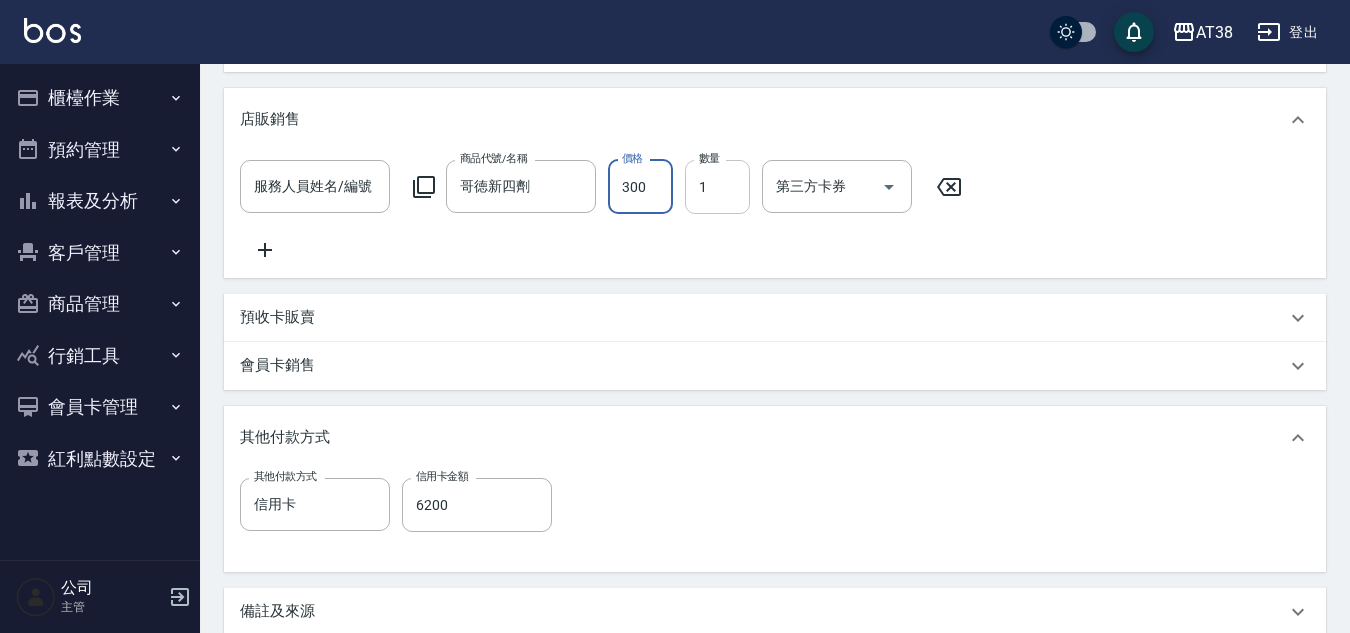 scroll, scrollTop: 850, scrollLeft: 0, axis: vertical 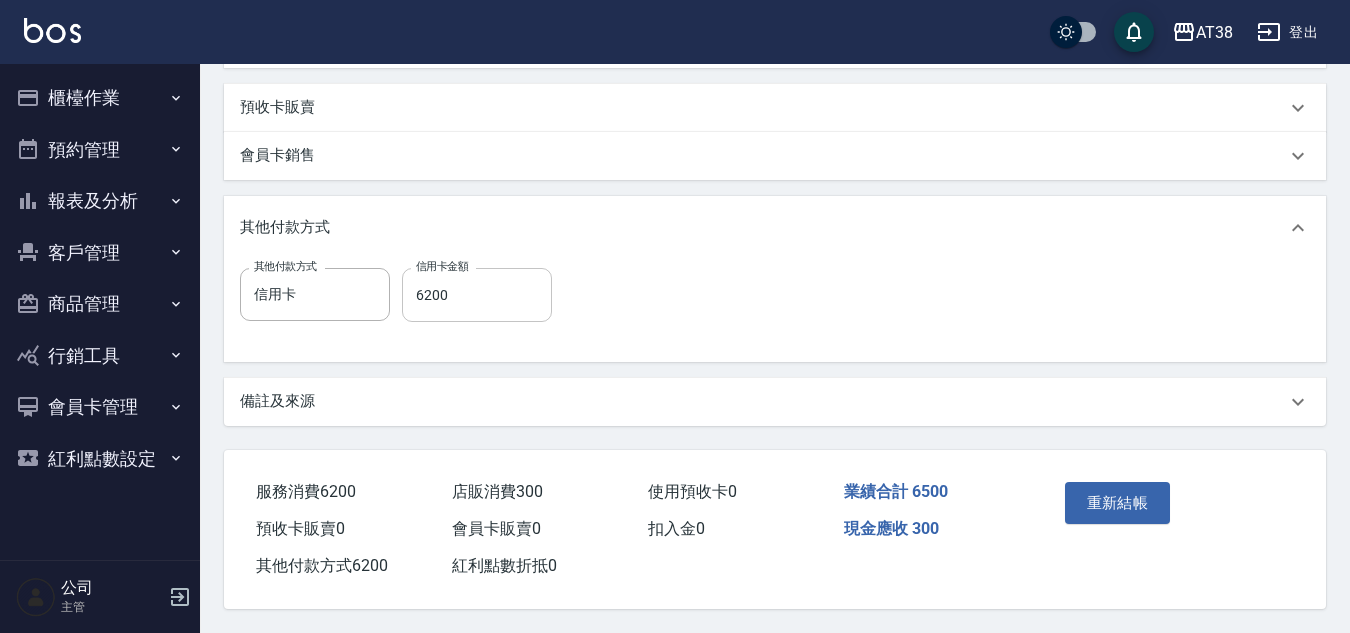 type on "300" 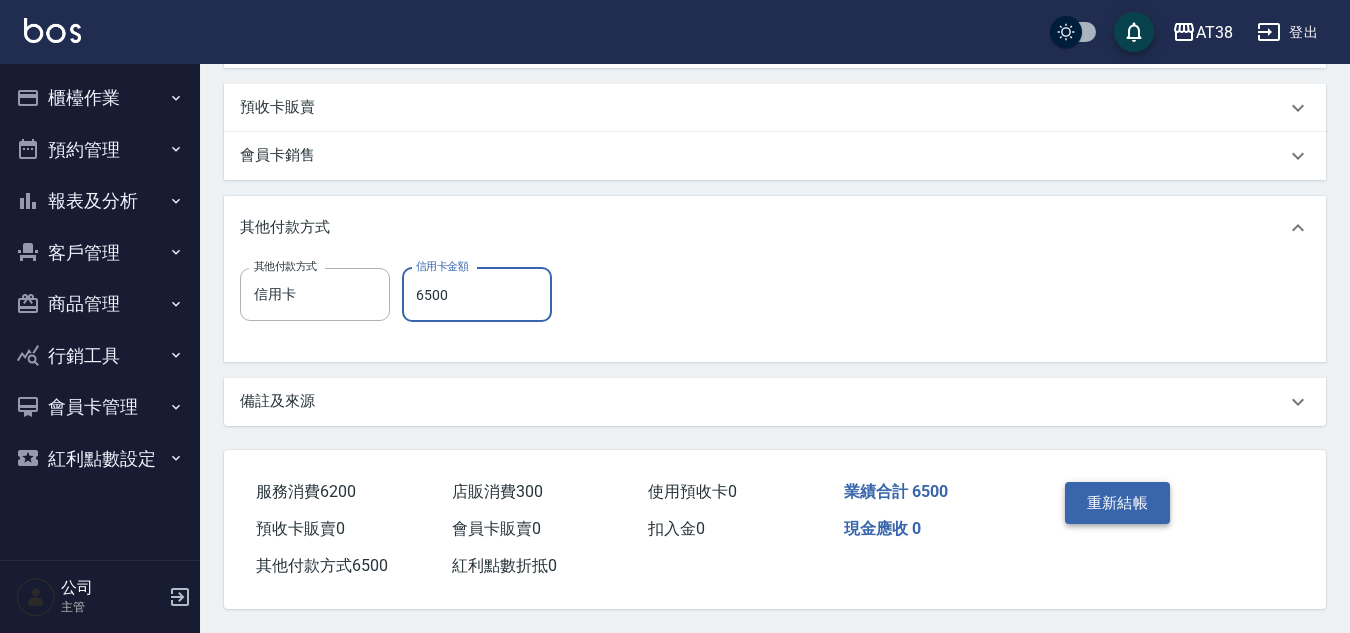 type on "6500" 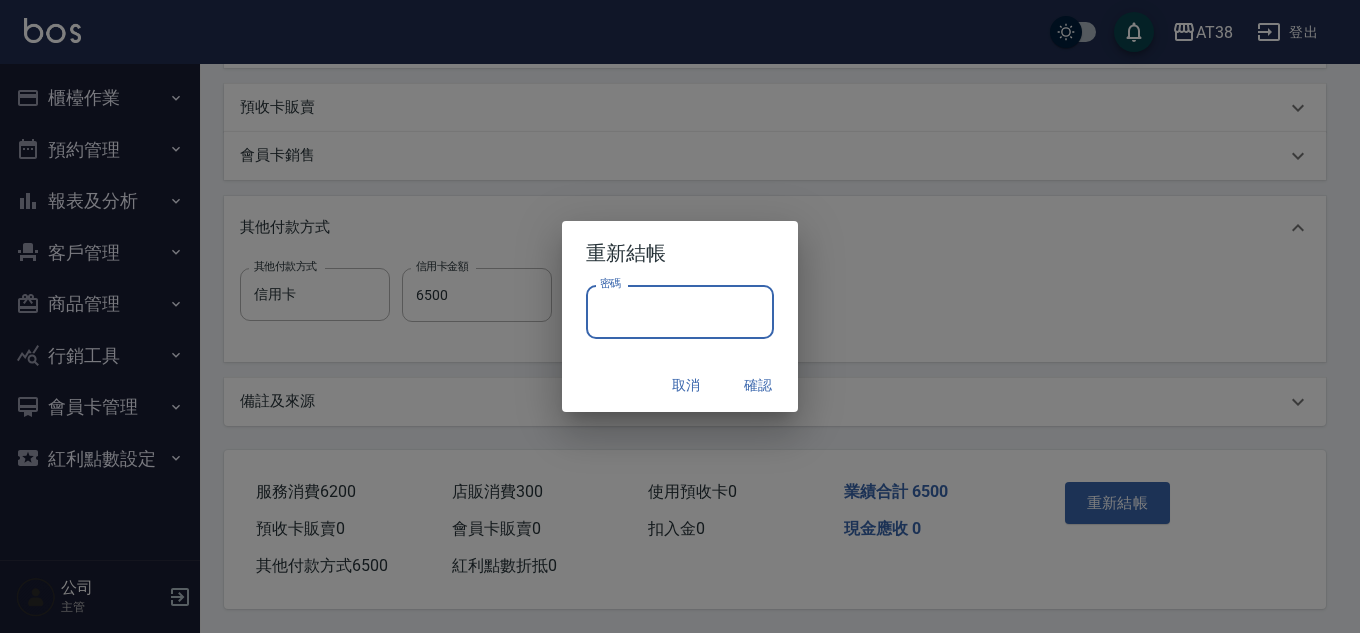 click on "密碼" at bounding box center (680, 312) 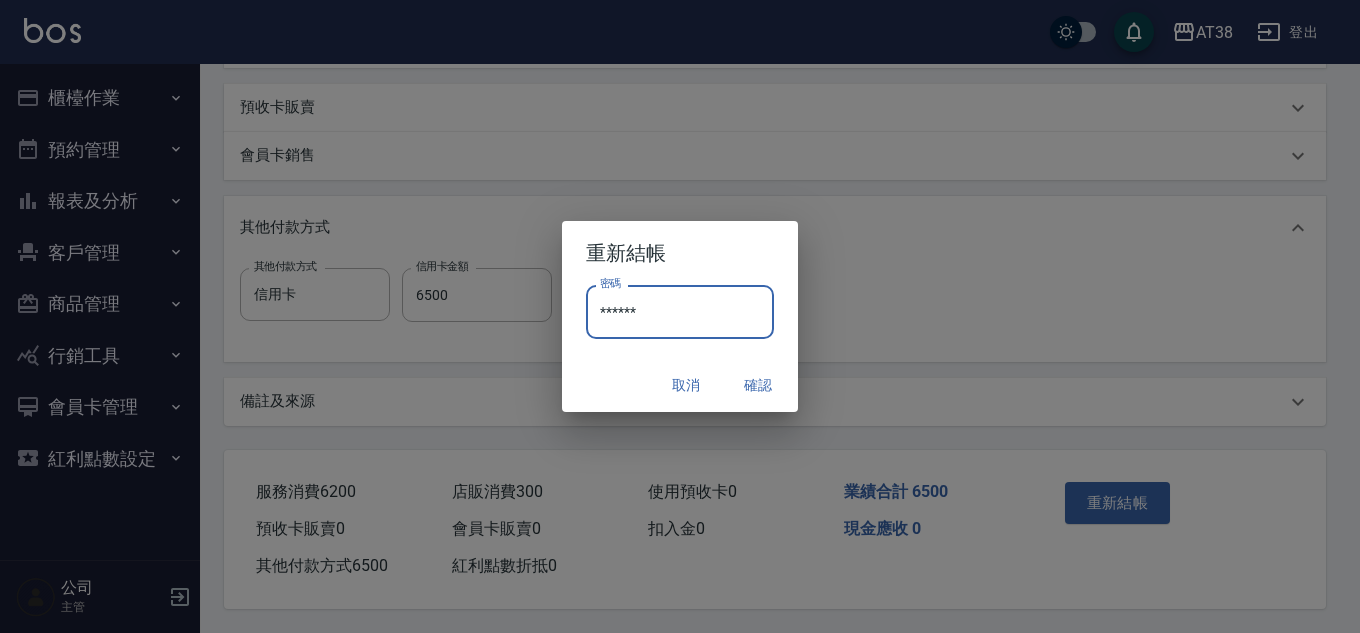 type on "******" 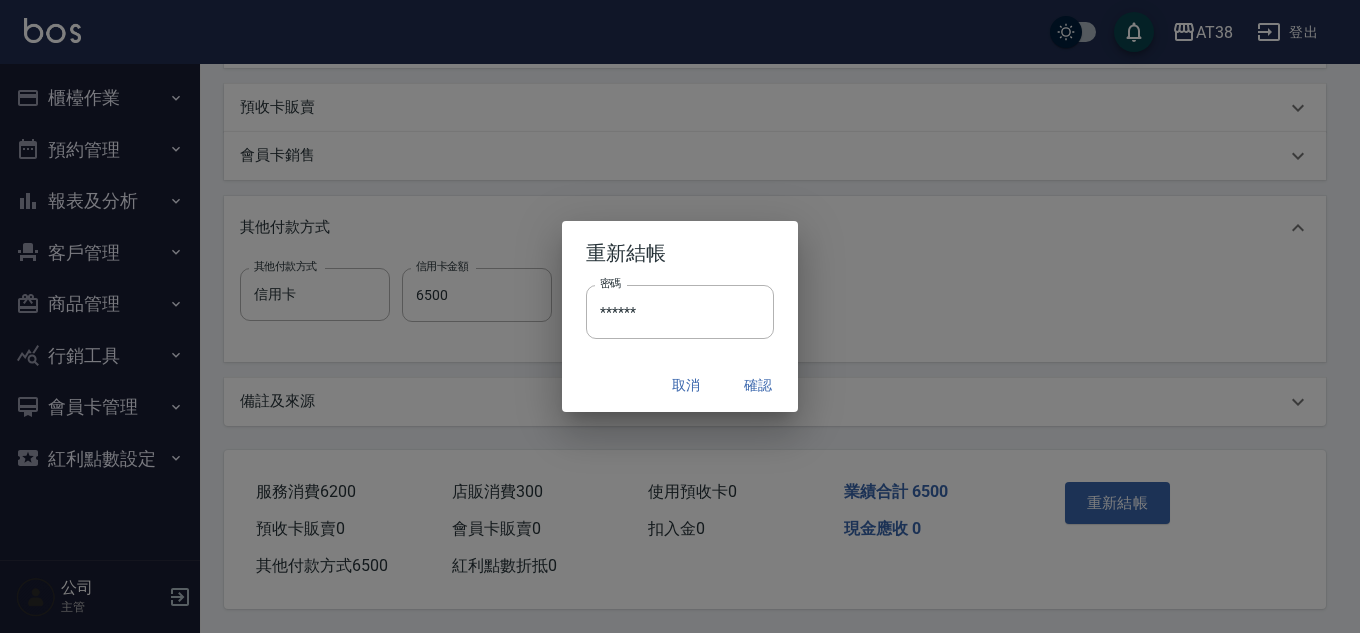 click on "取消" at bounding box center [686, 385] 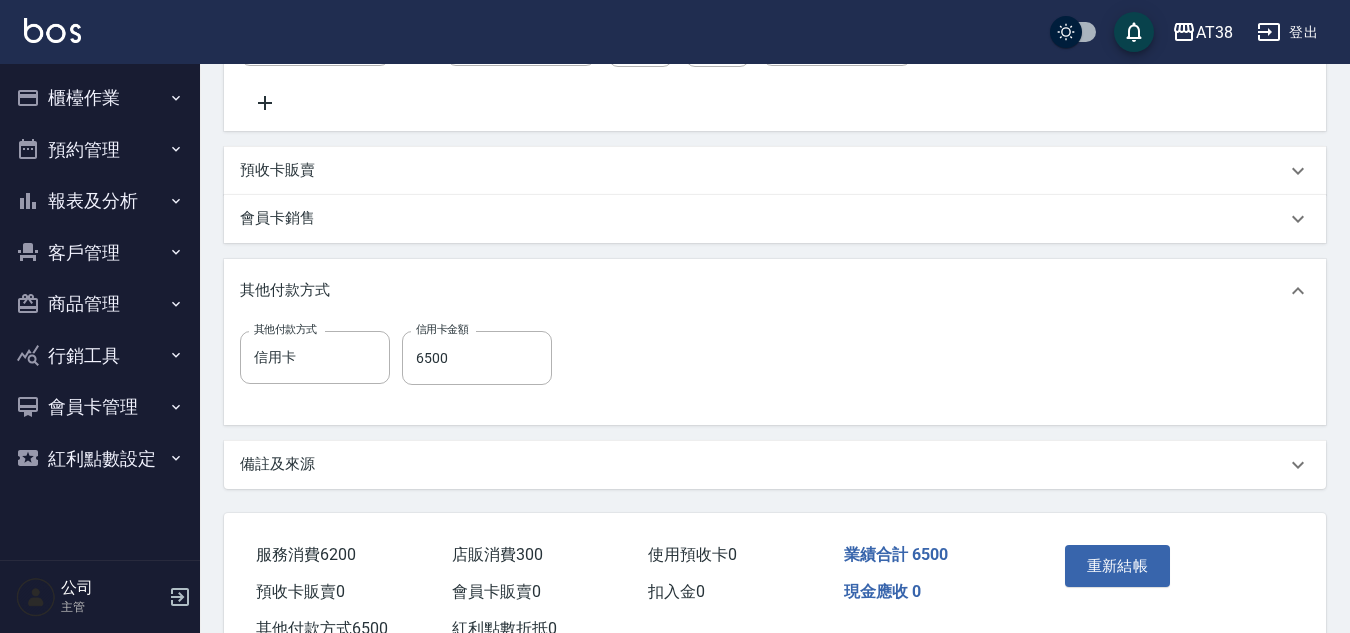 scroll, scrollTop: 650, scrollLeft: 0, axis: vertical 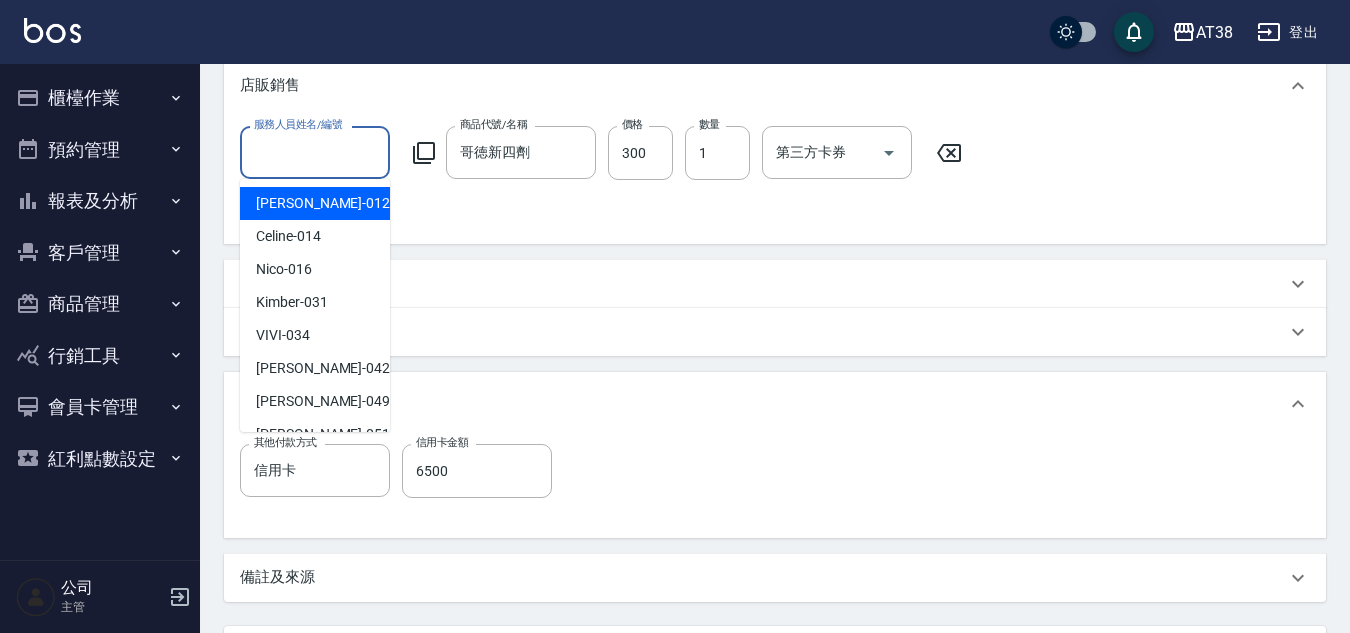 click on "服務人員姓名/編號" at bounding box center (315, 152) 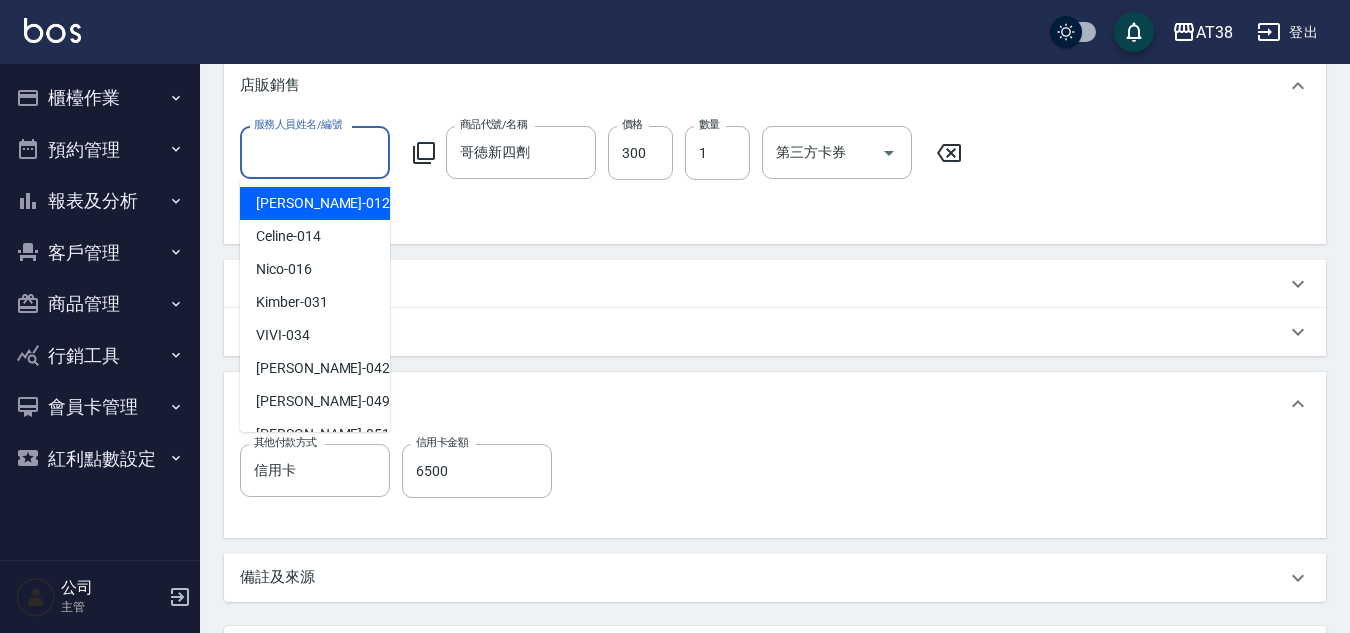 click on "[PERSON_NAME] -012" at bounding box center [323, 203] 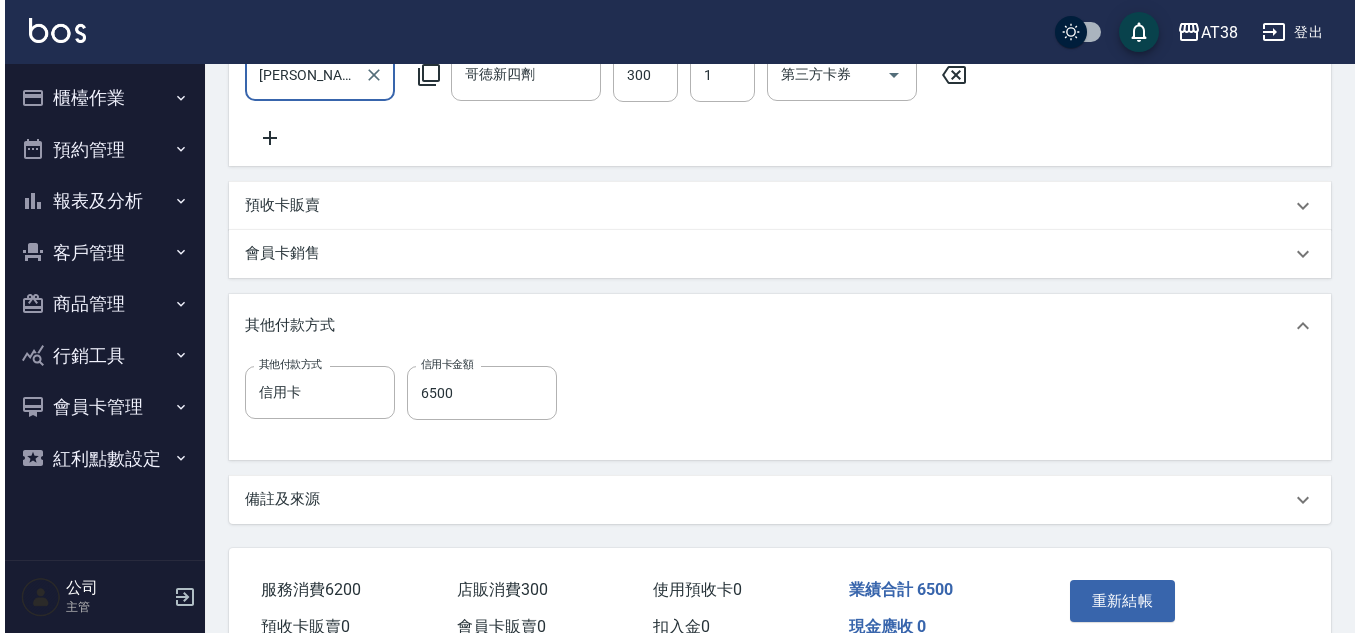 scroll, scrollTop: 850, scrollLeft: 0, axis: vertical 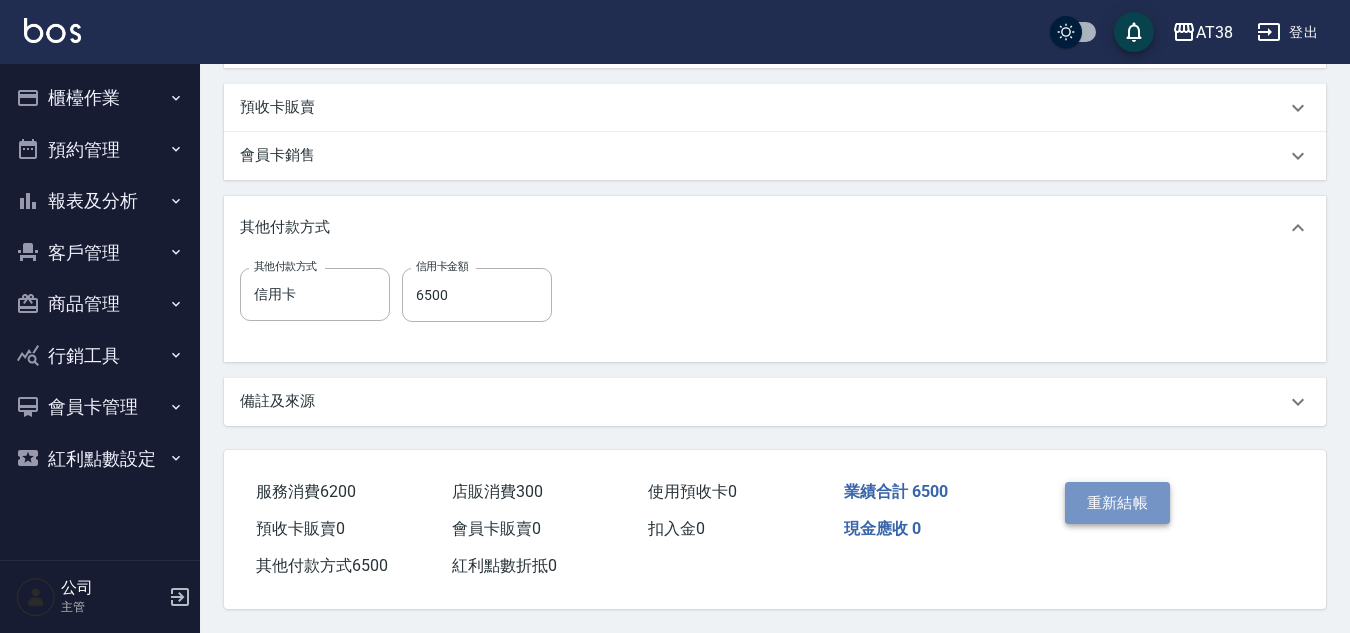 click on "重新結帳" at bounding box center (1118, 503) 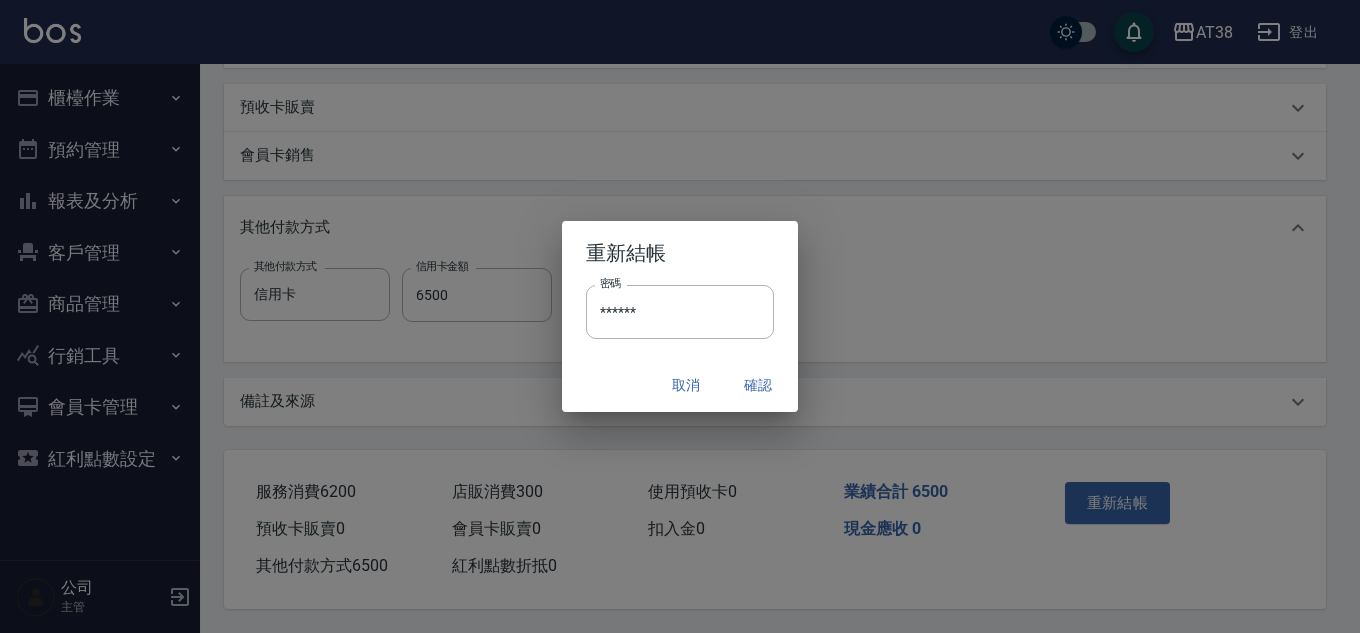 click on "確認" at bounding box center [758, 385] 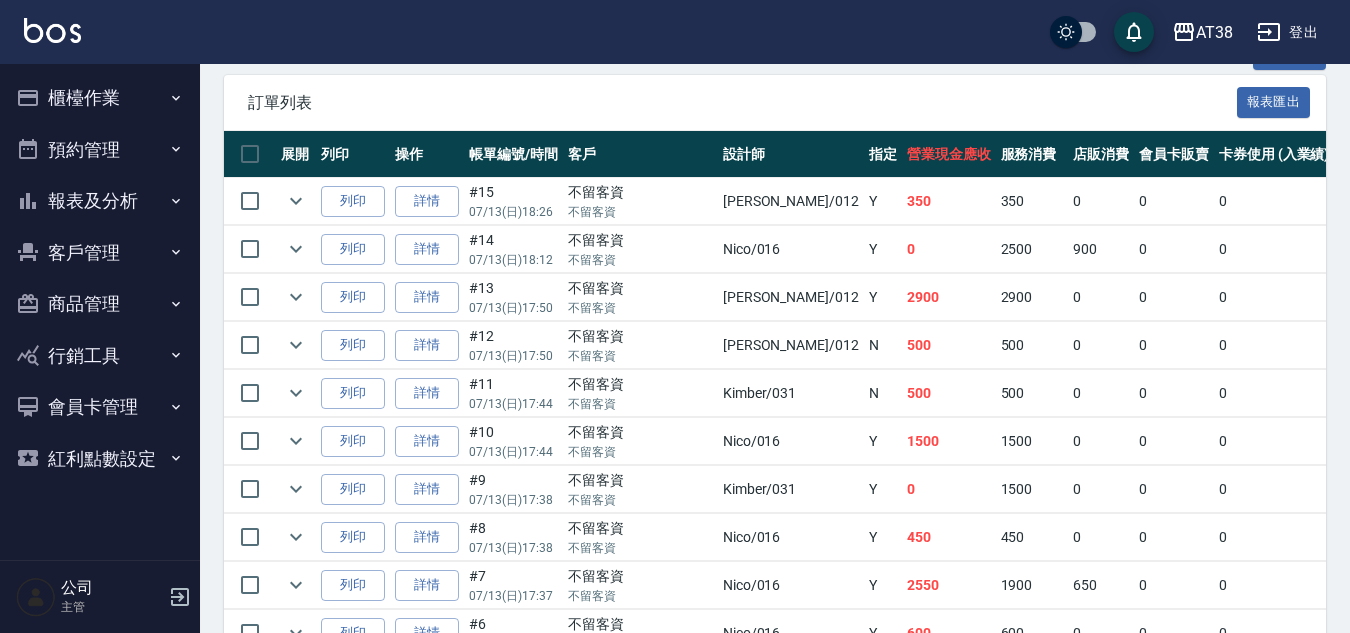 scroll, scrollTop: 858, scrollLeft: 0, axis: vertical 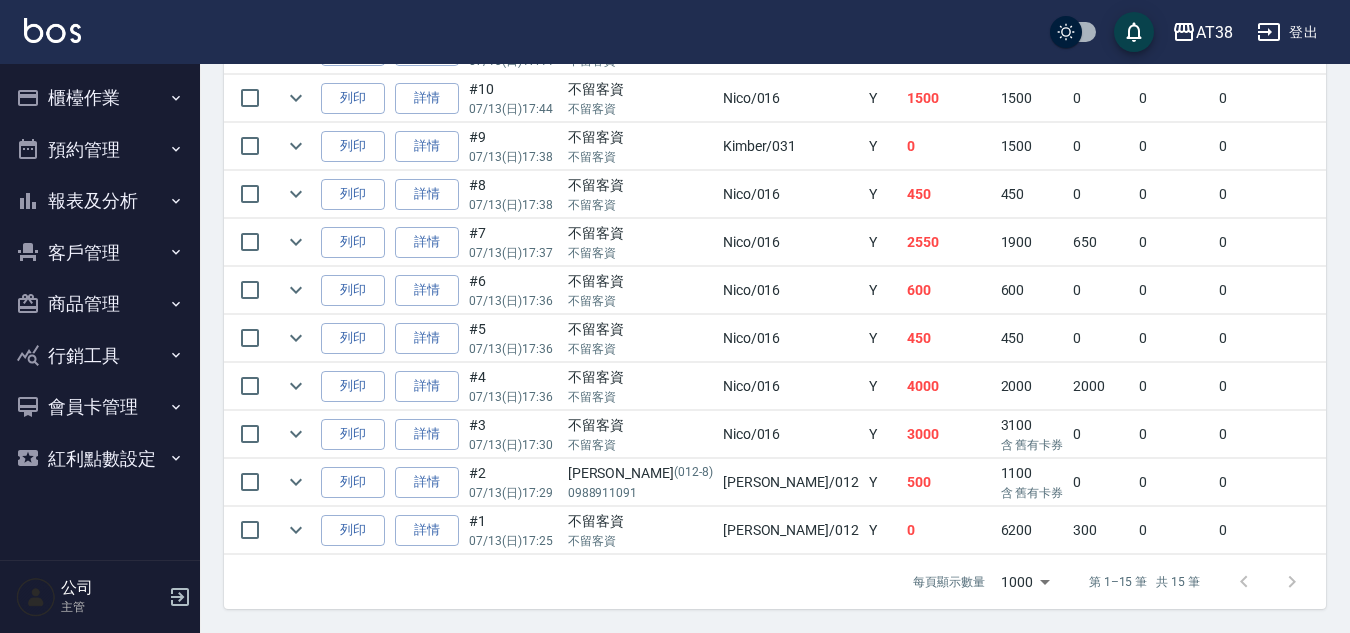 click on "櫃檯作業" at bounding box center [100, 98] 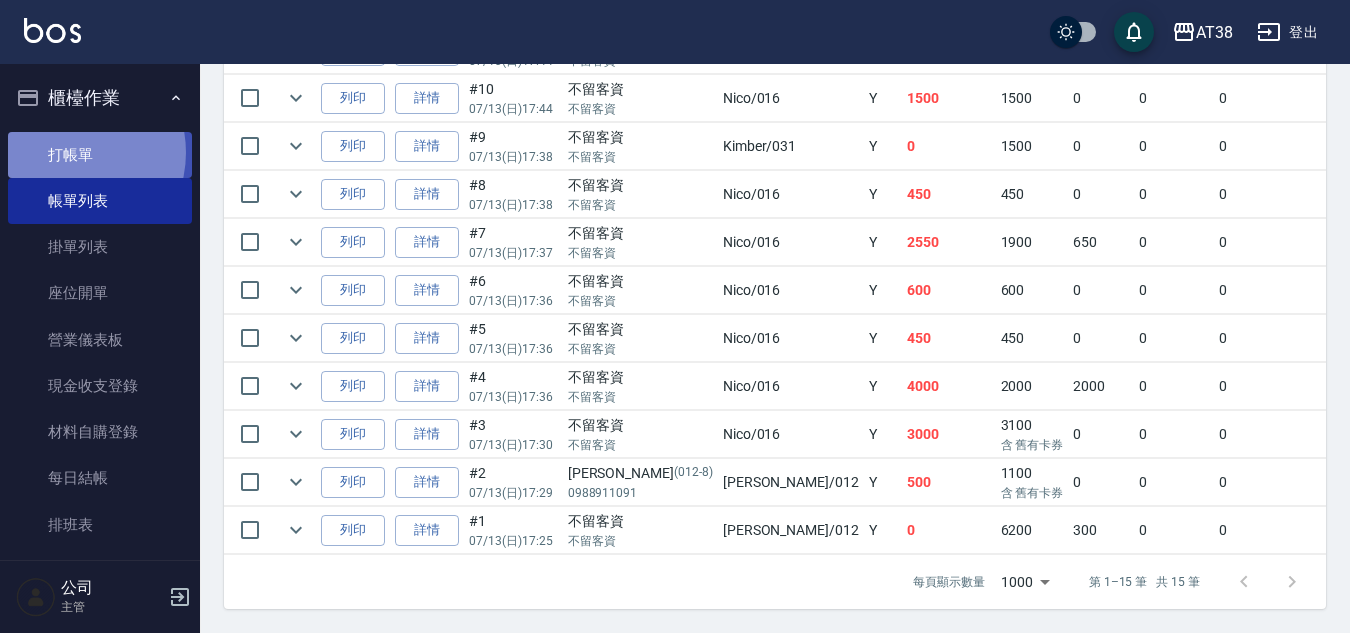 click on "打帳單" at bounding box center [100, 155] 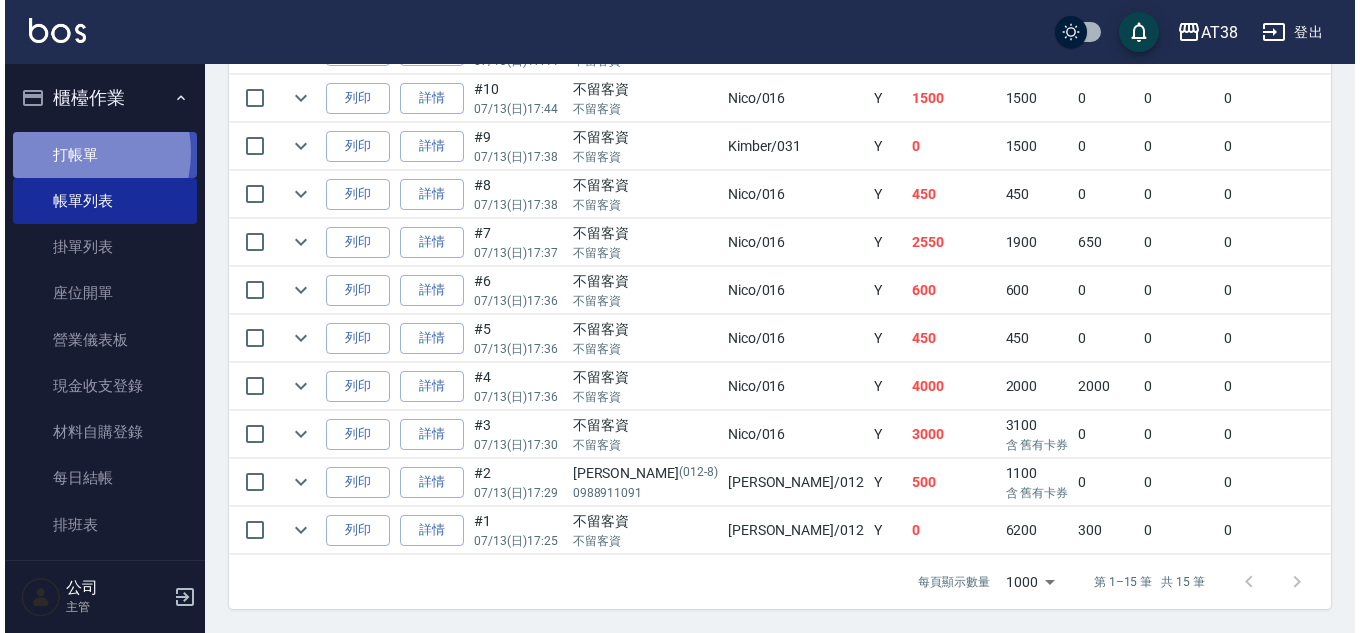 scroll, scrollTop: 0, scrollLeft: 0, axis: both 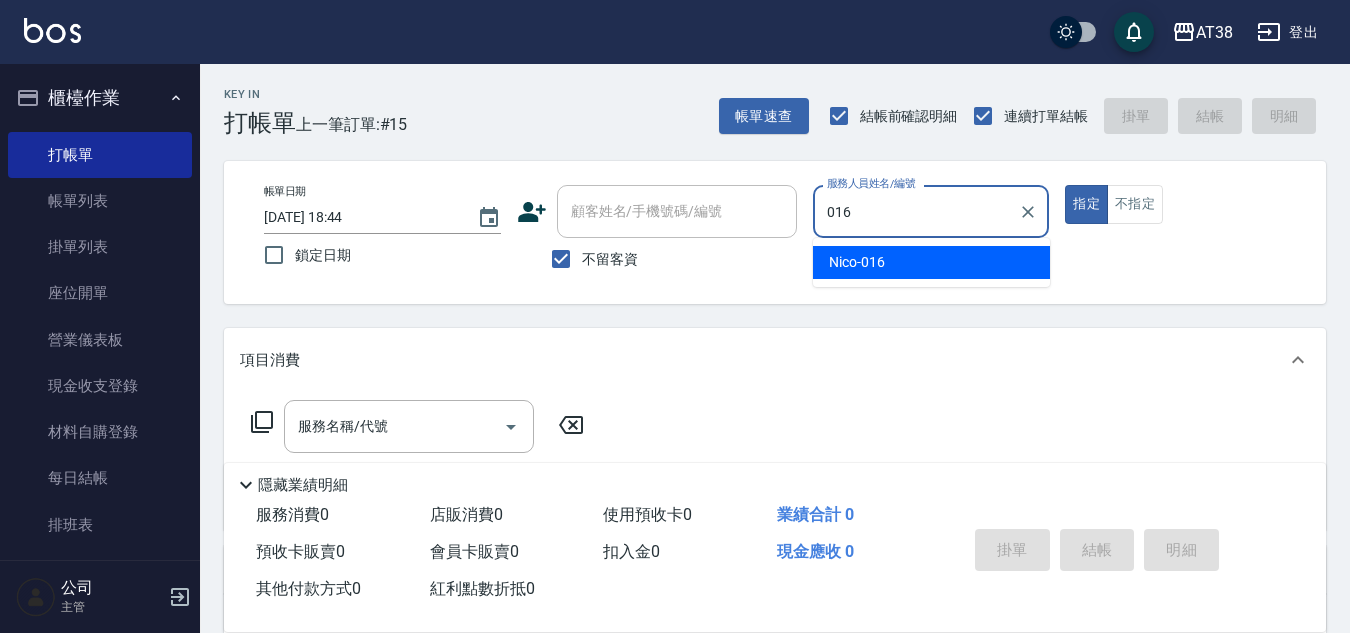 type on "Nico-016" 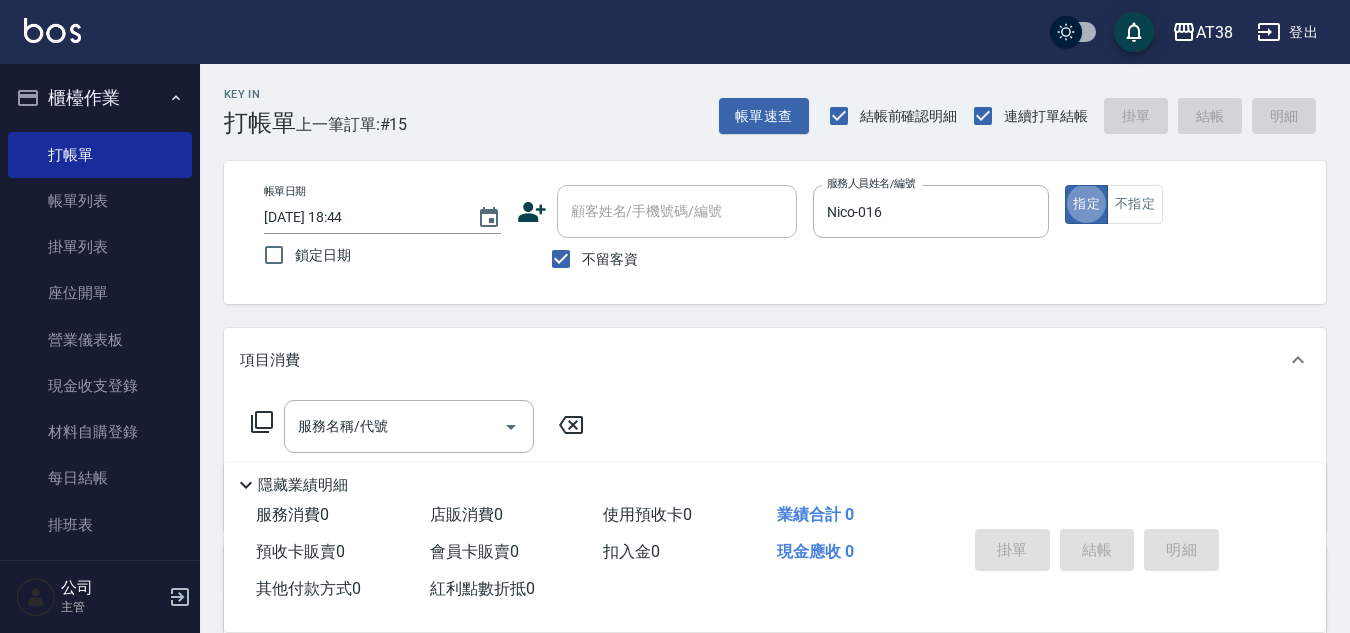 type on "true" 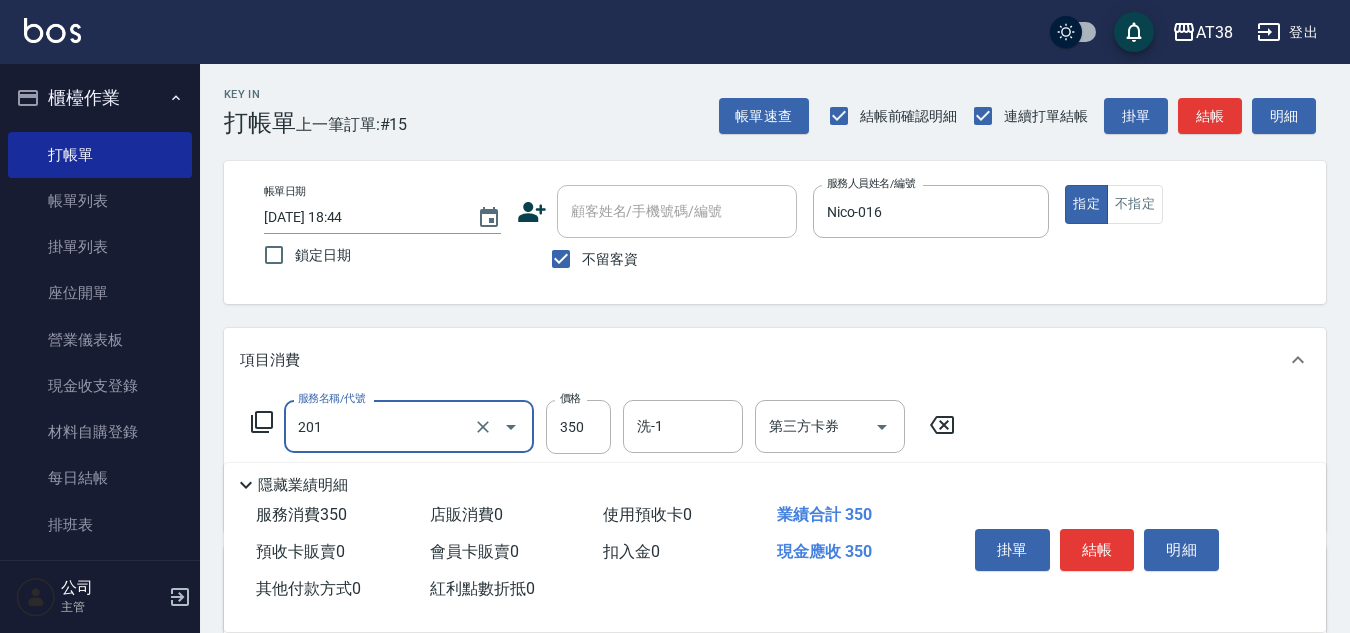 type on "洗髮(201)" 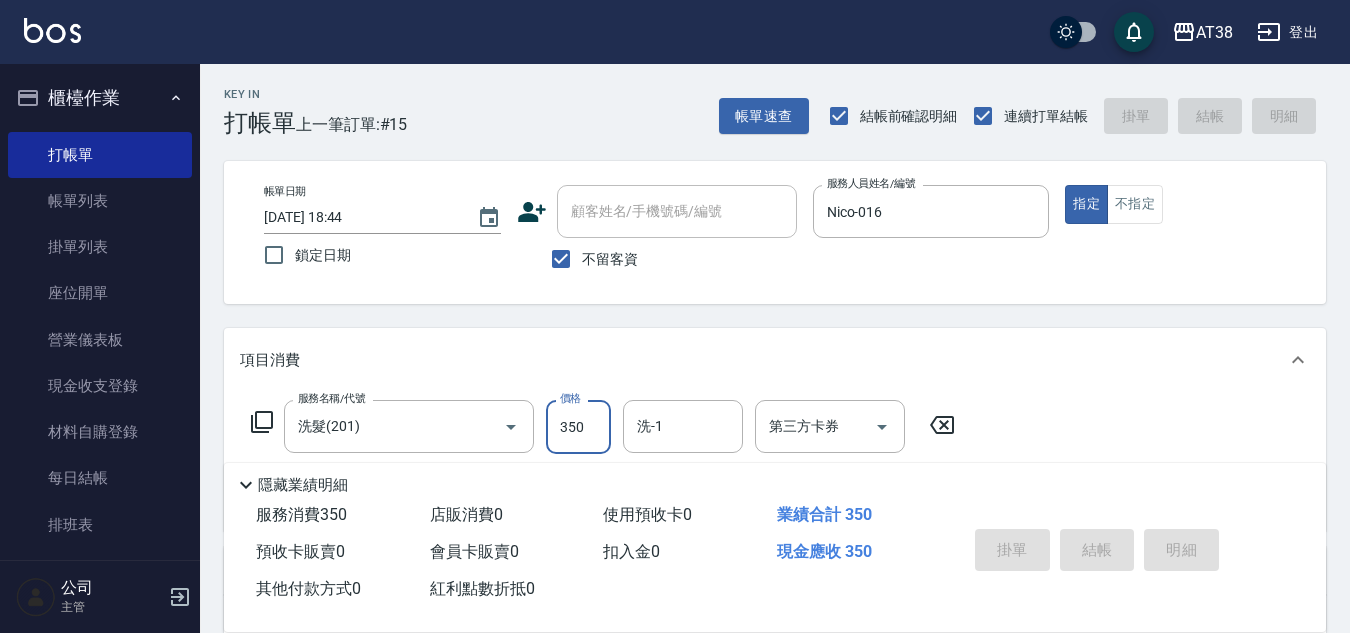 type 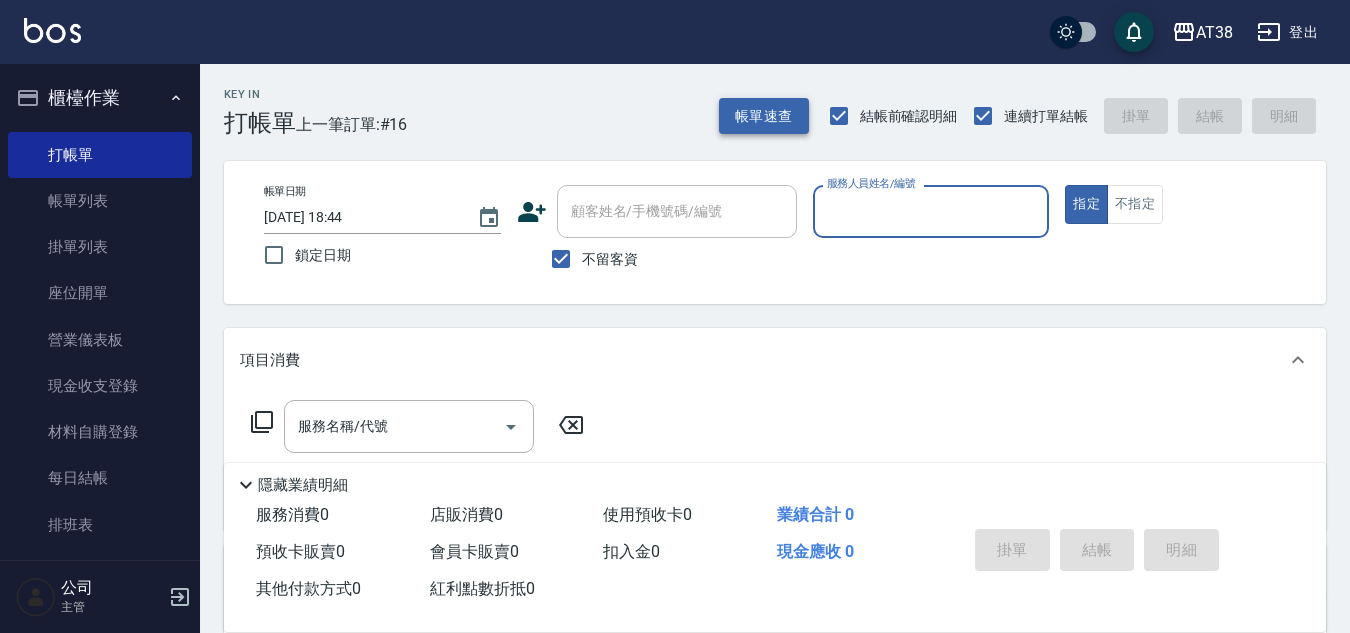 click on "帳單速查" at bounding box center (764, 116) 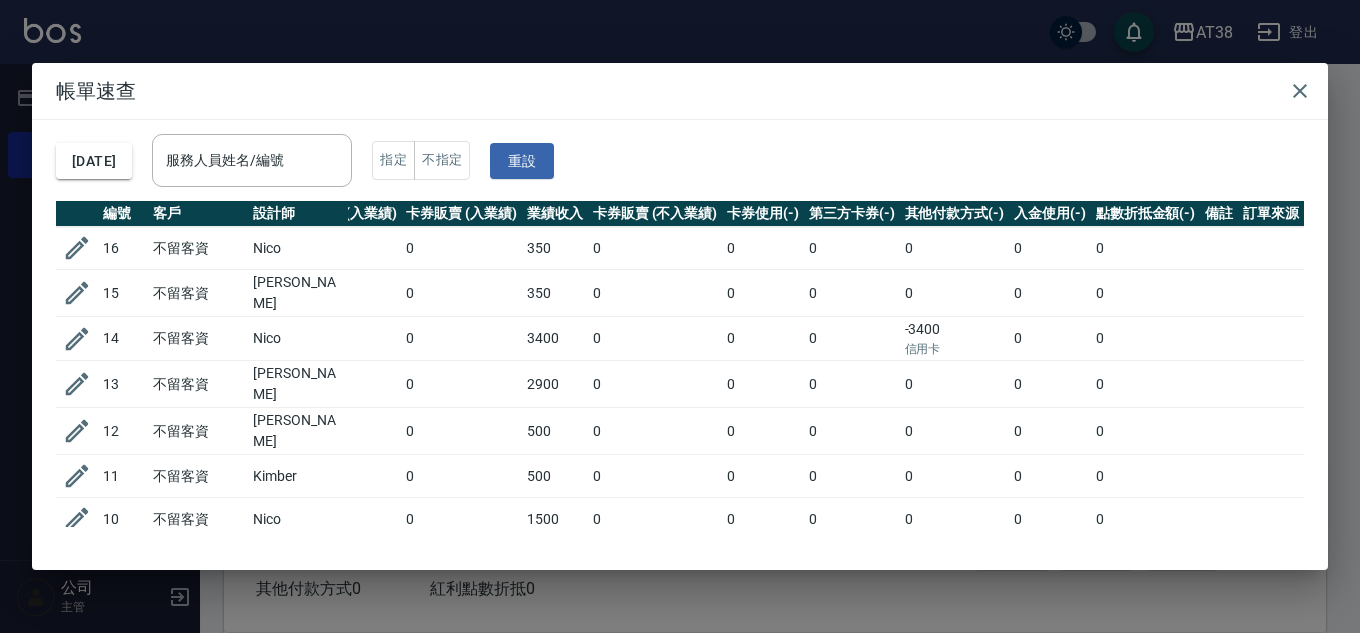 scroll, scrollTop: 0, scrollLeft: 271, axis: horizontal 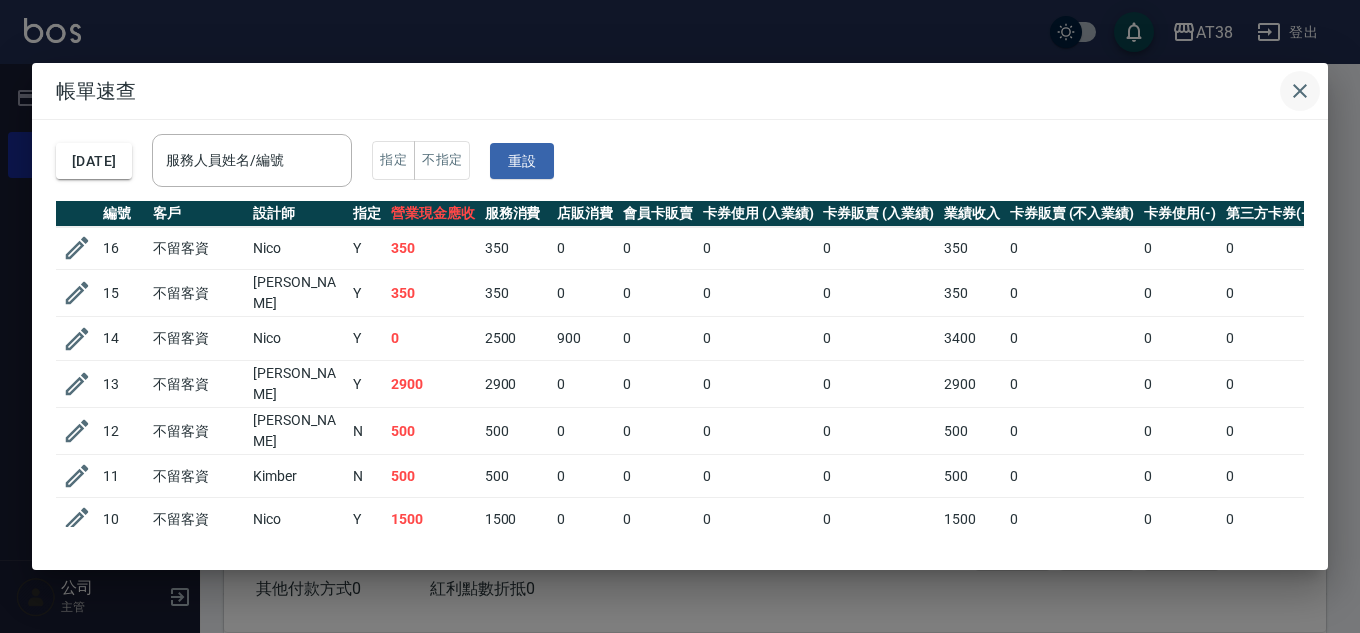 click 